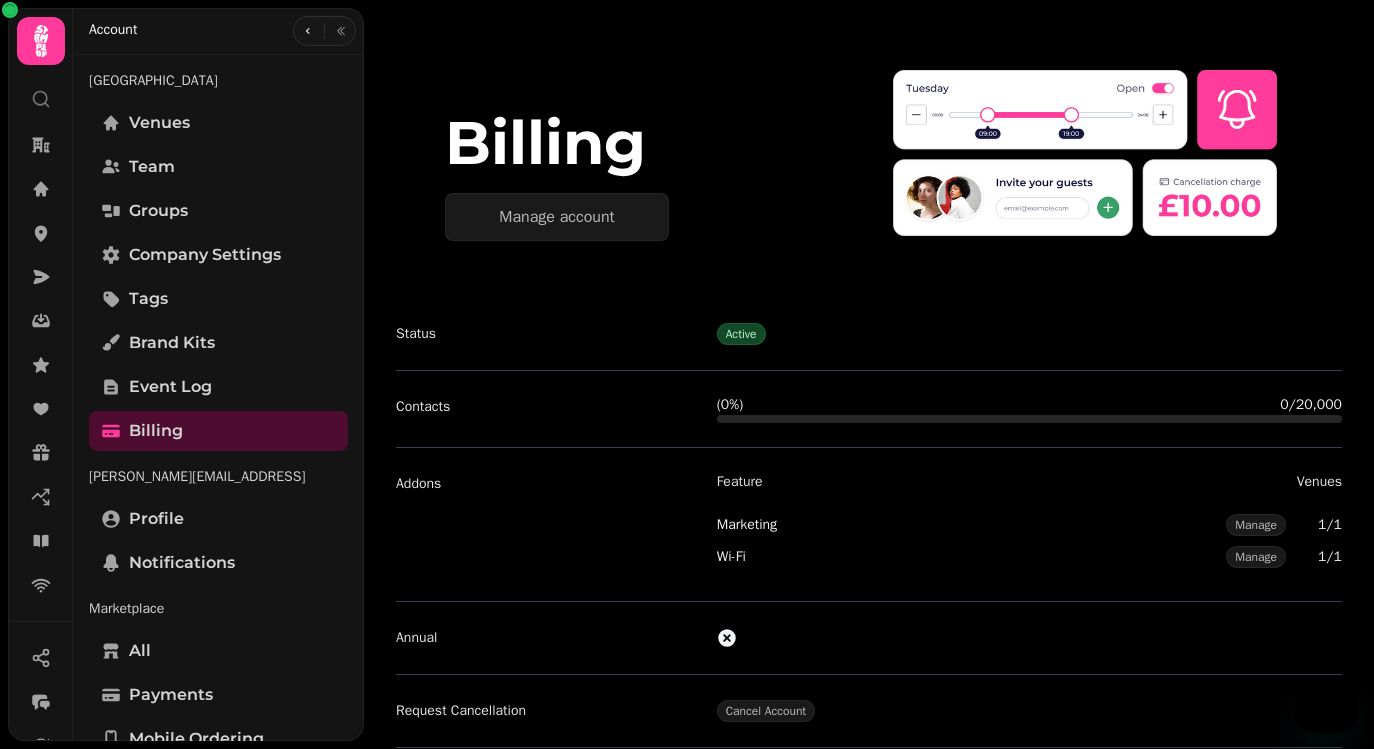 scroll, scrollTop: 0, scrollLeft: 0, axis: both 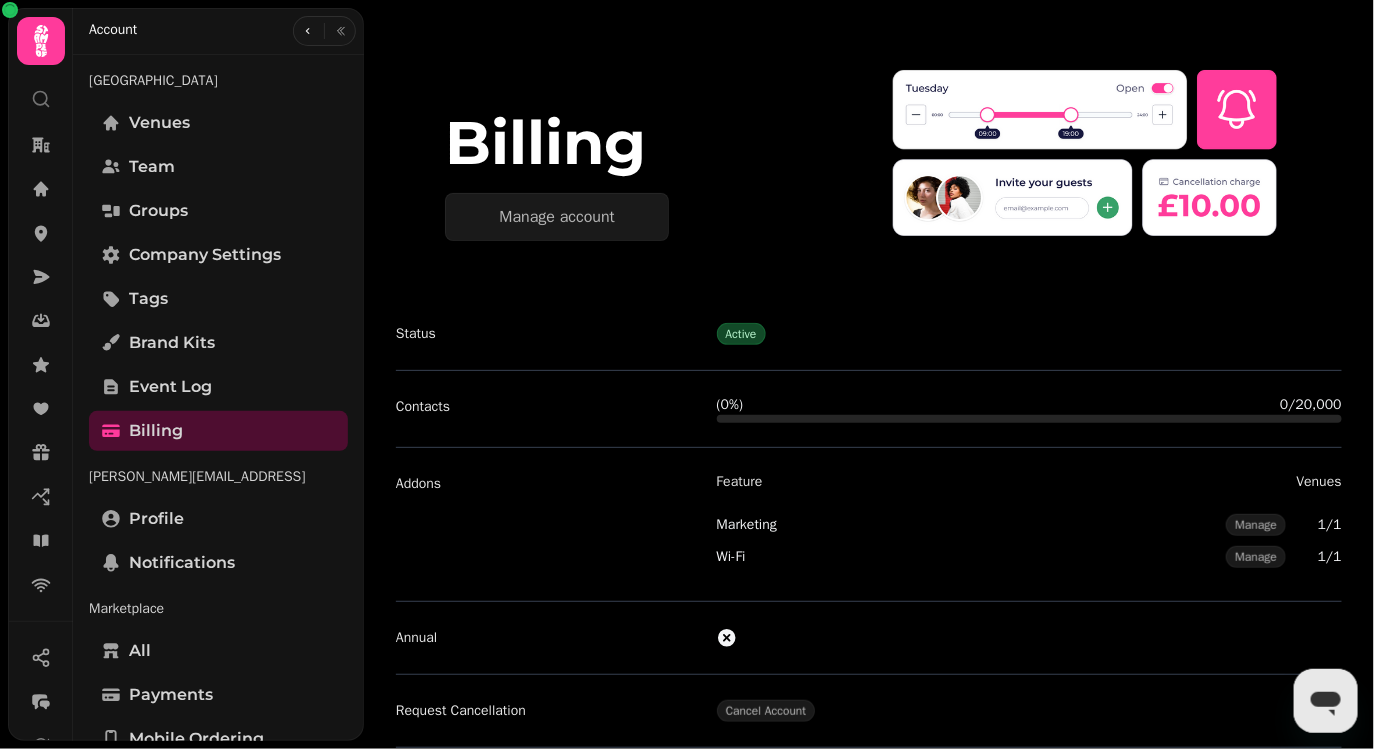 click 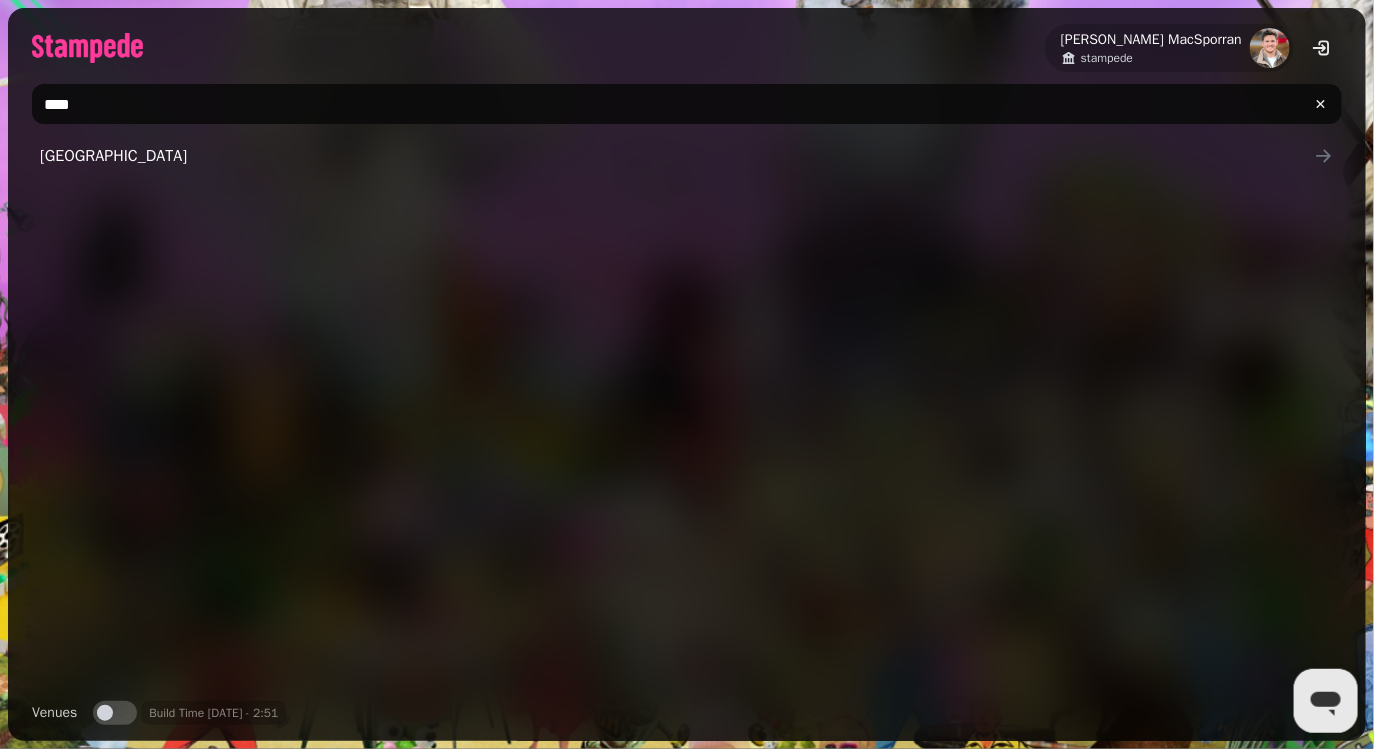click on "****" at bounding box center (687, 104) 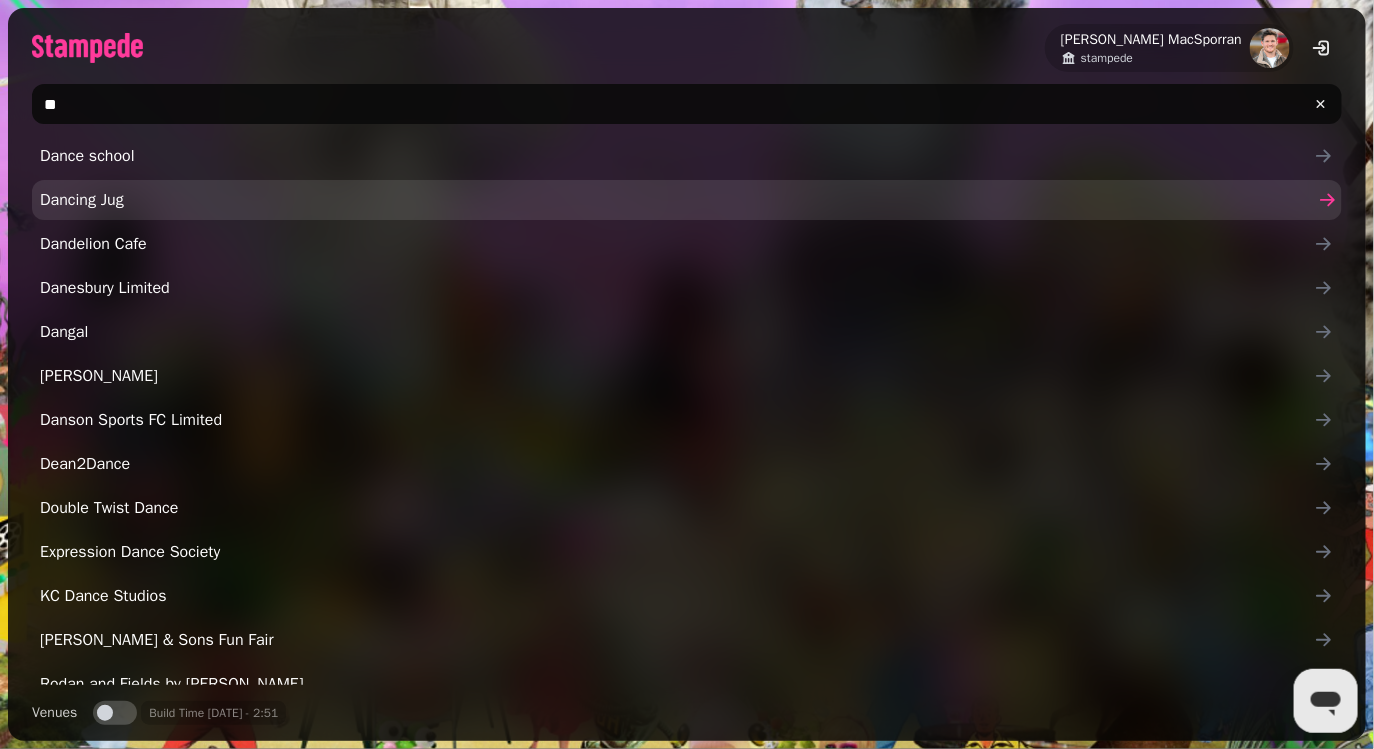 type on "*" 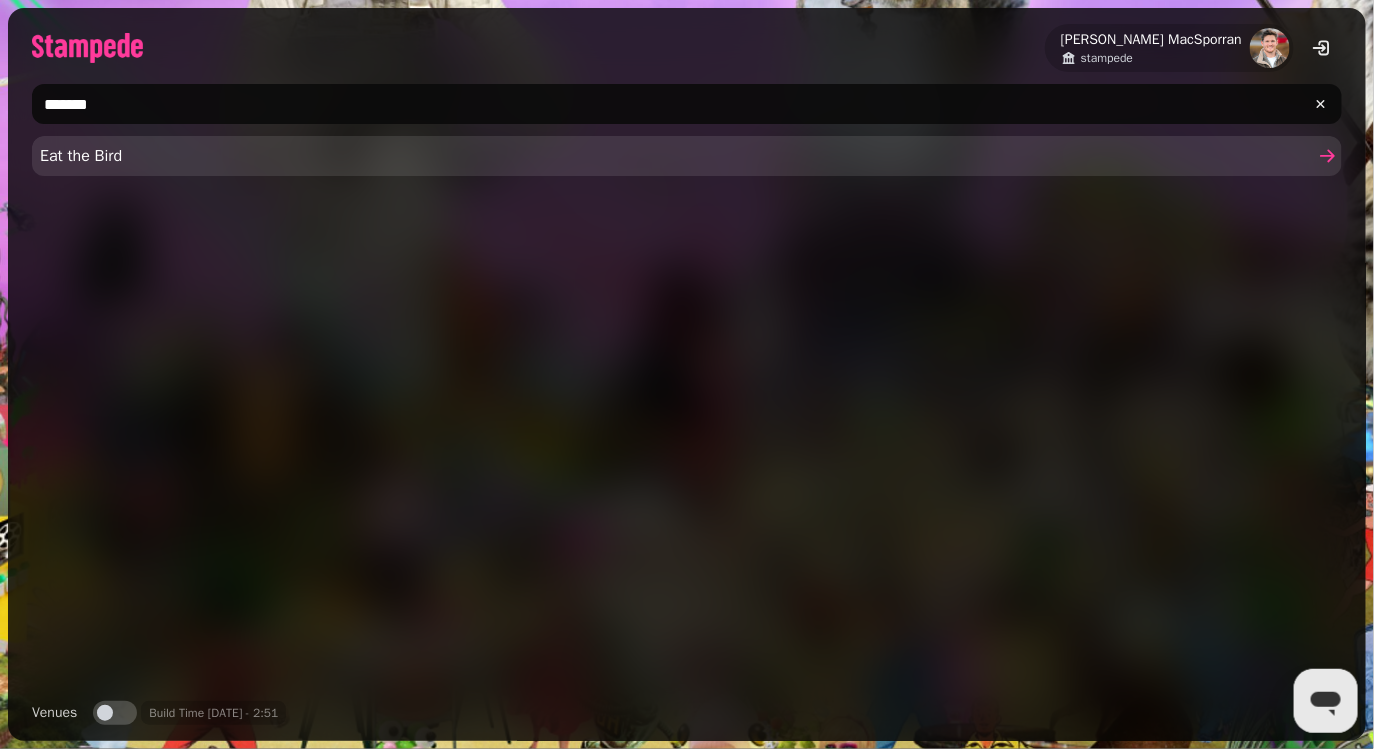 type on "*******" 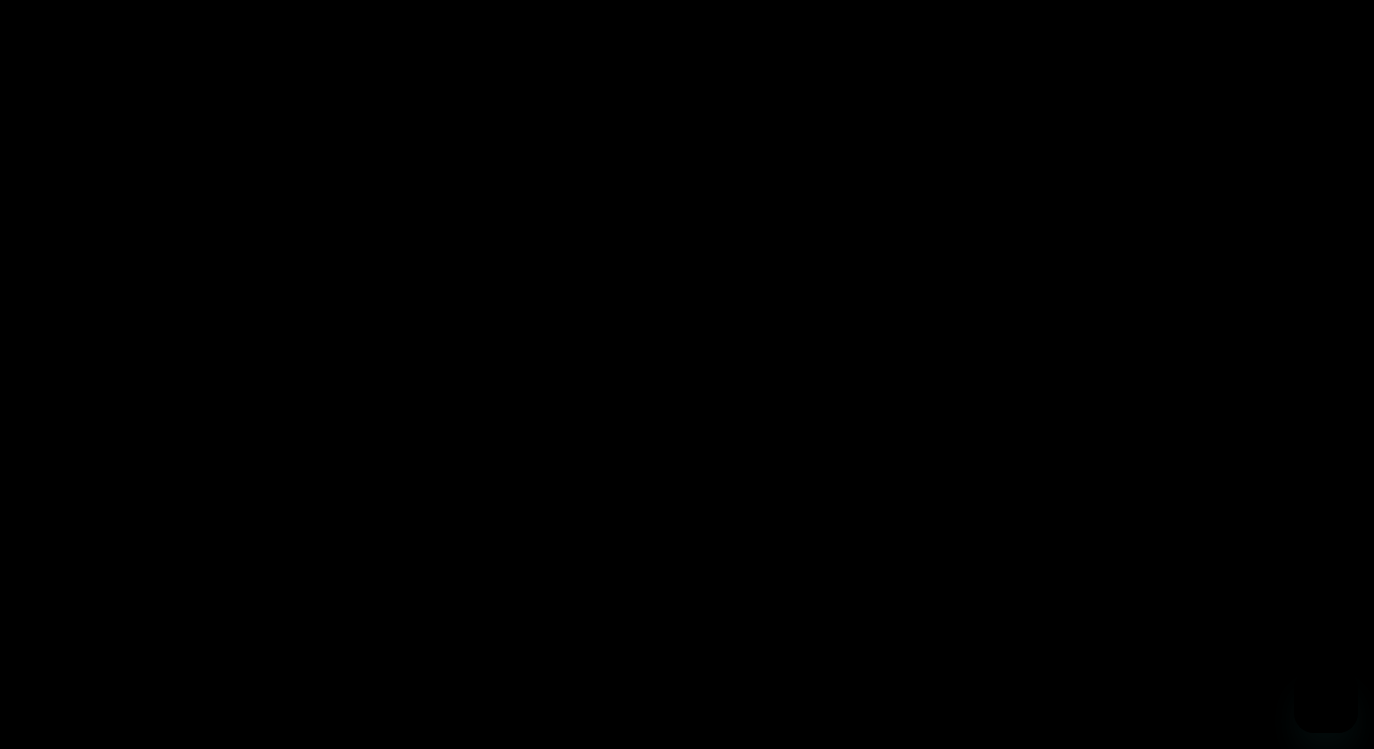 scroll, scrollTop: 0, scrollLeft: 0, axis: both 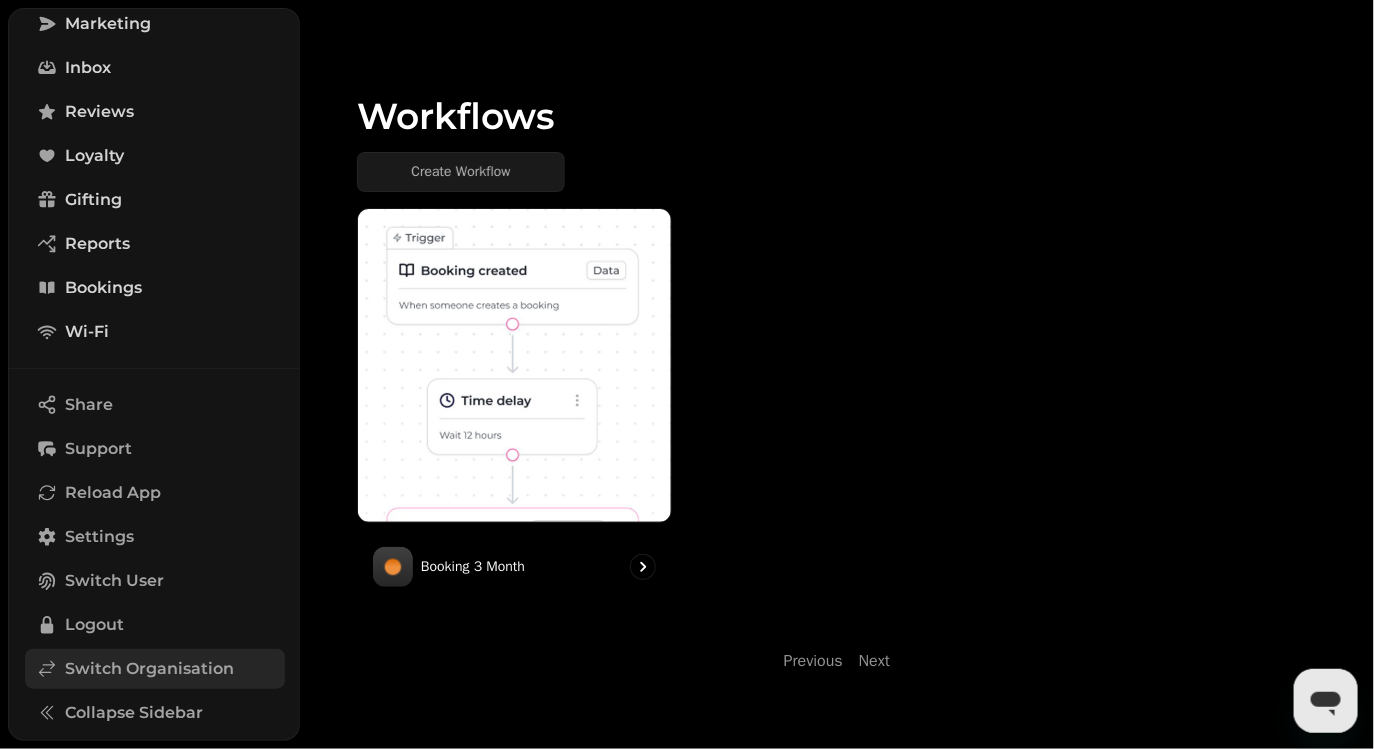 click on "Switch Organisation" at bounding box center (149, 669) 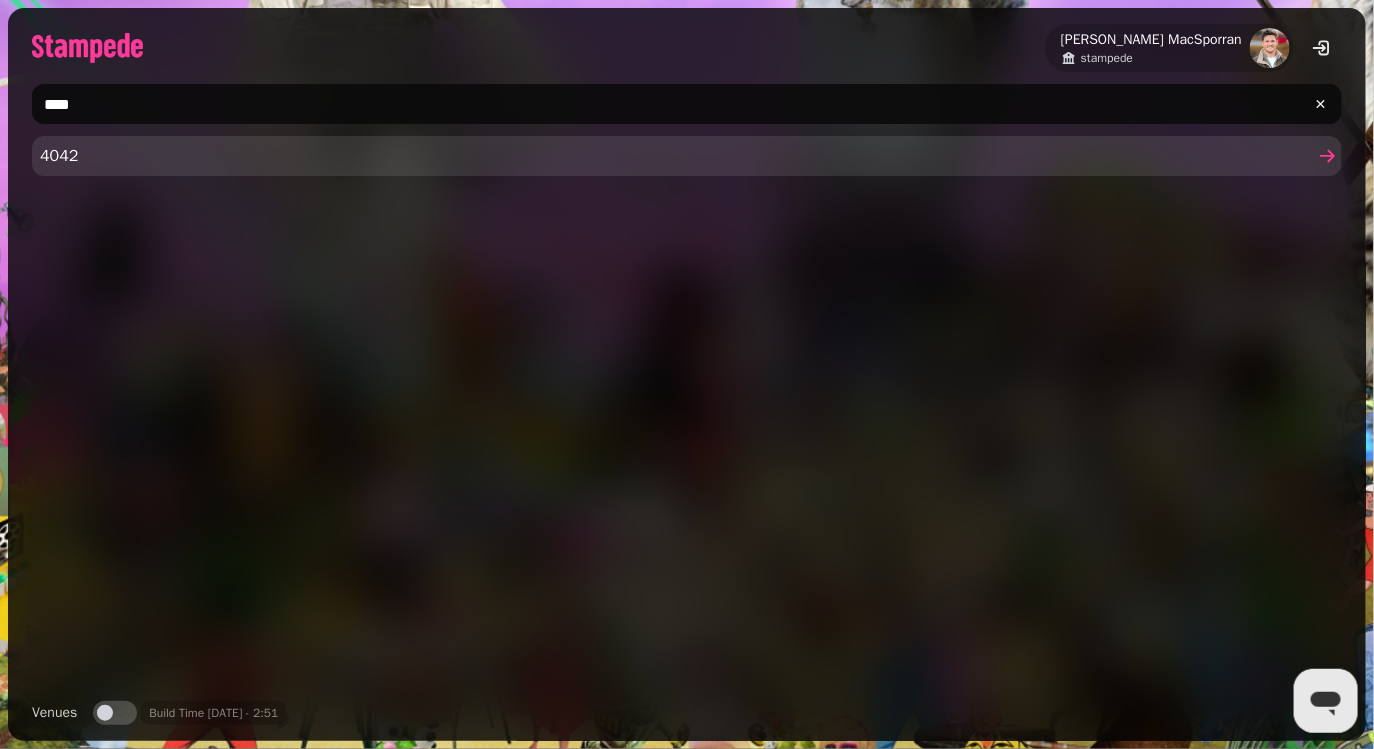 type on "****" 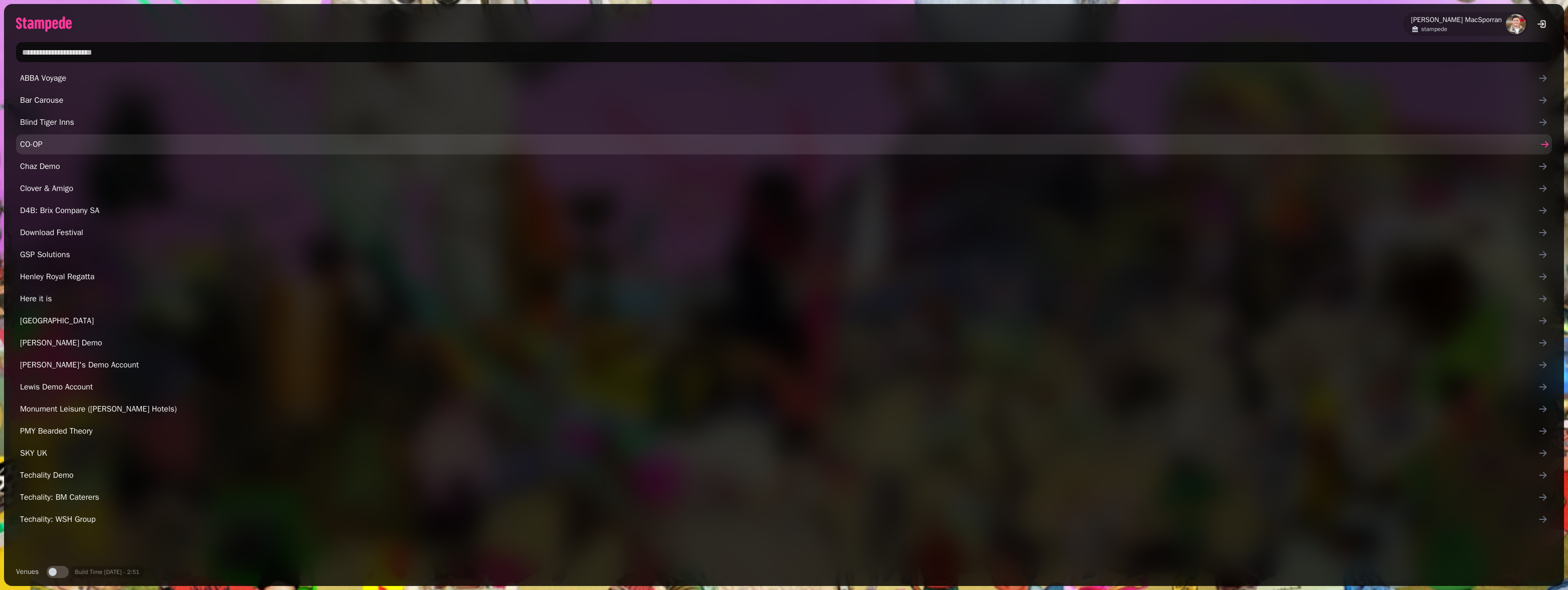 scroll, scrollTop: 0, scrollLeft: 0, axis: both 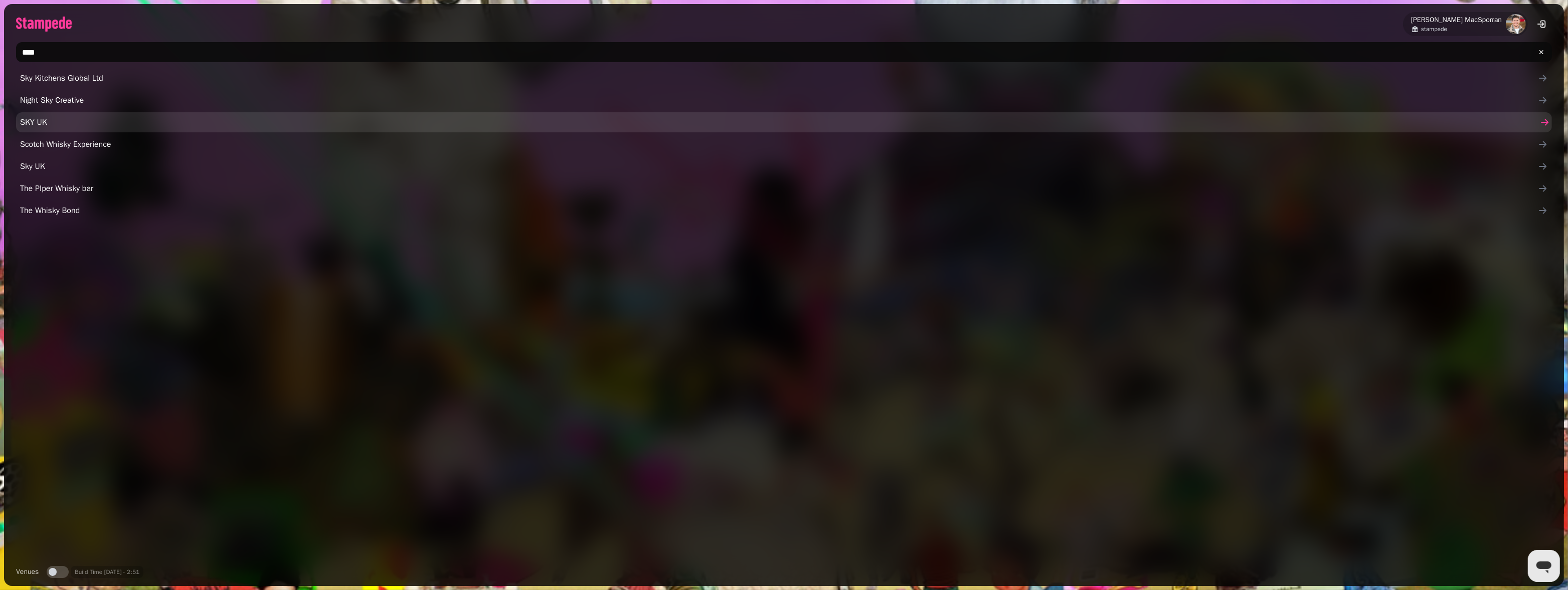 type on "***" 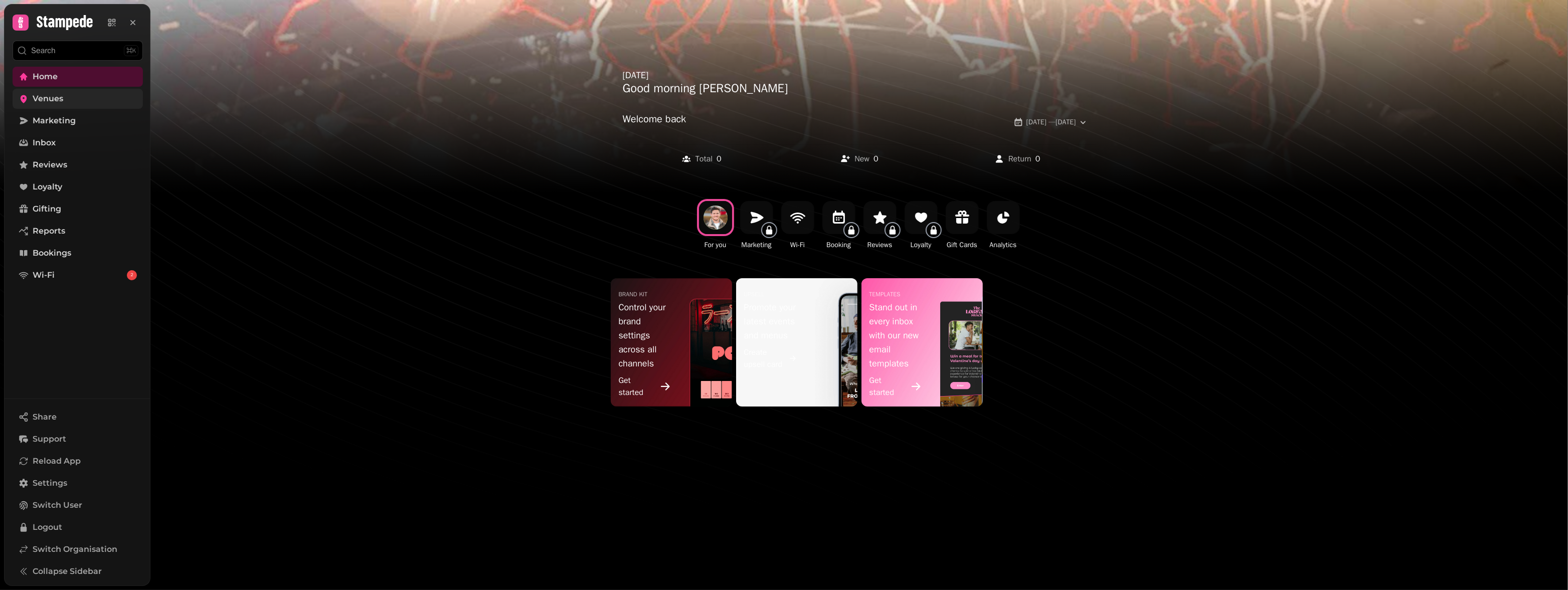 click on "Venues" at bounding box center [78, 99] 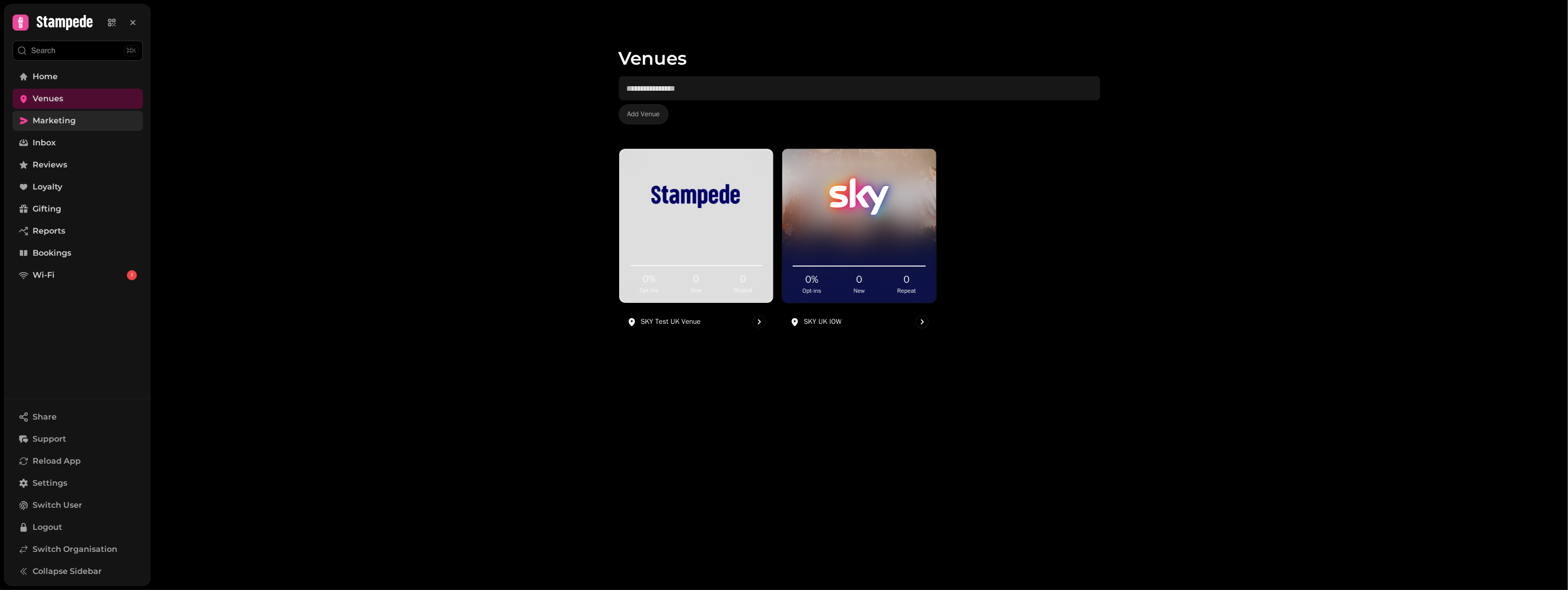 click on "Marketing" at bounding box center (78, 121) 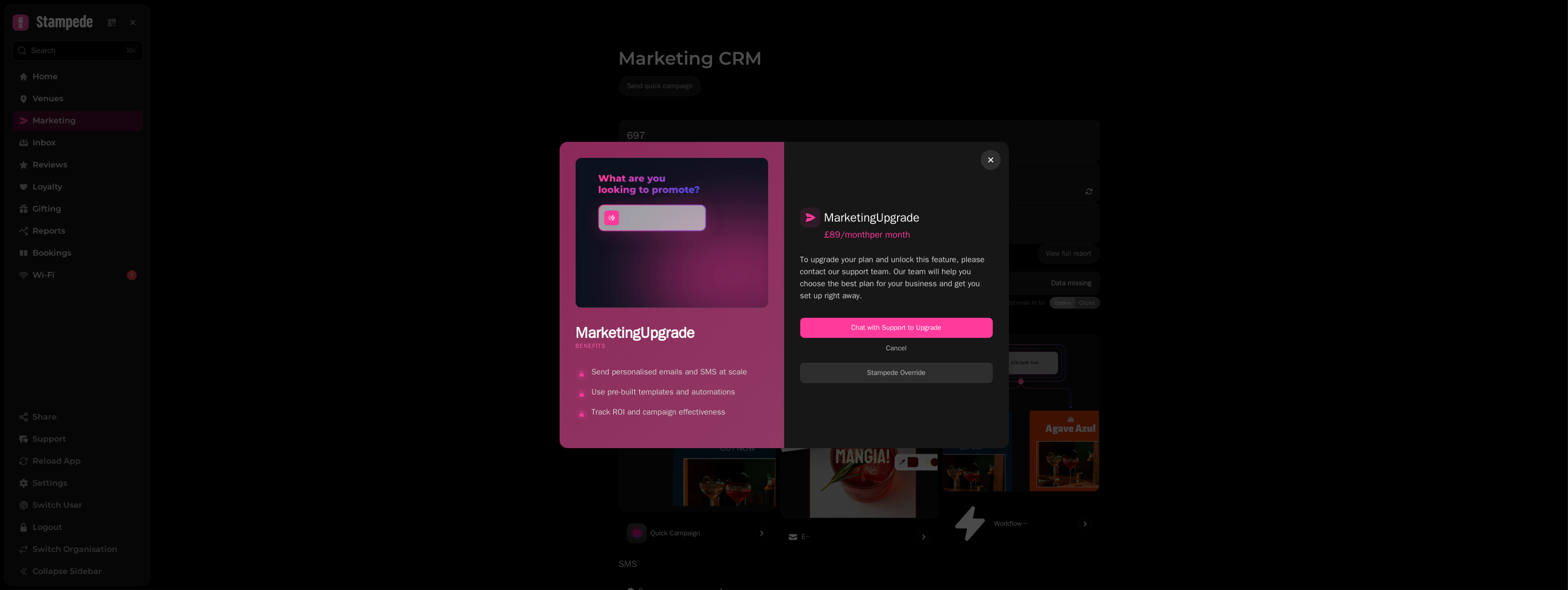 click 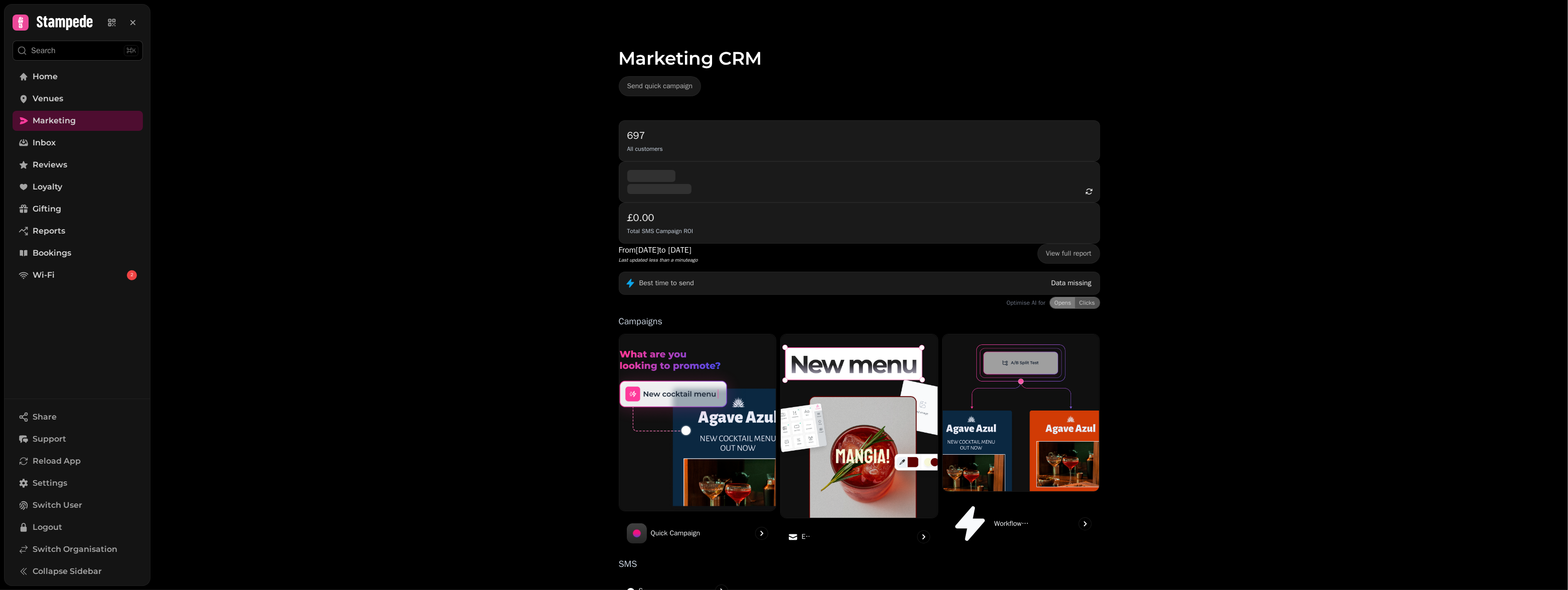 click on "Segments" at bounding box center (677, 647) 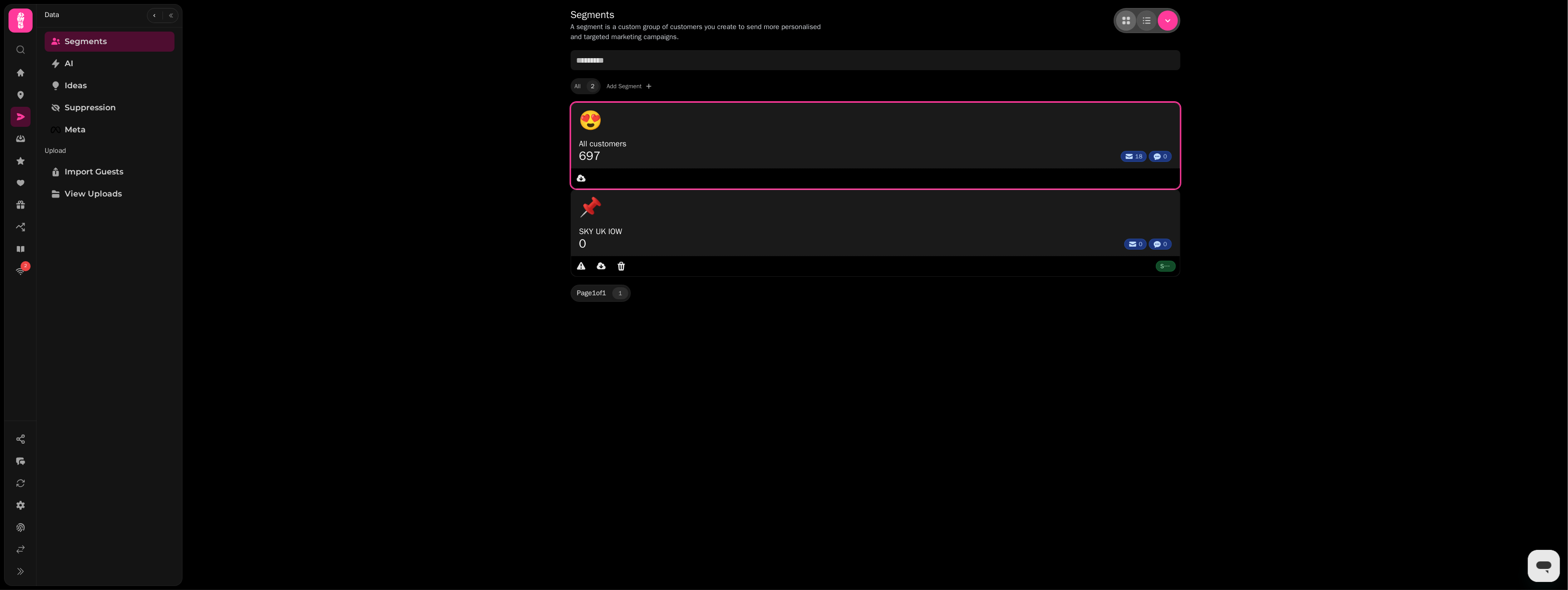 click on "😍" at bounding box center [876, 120] 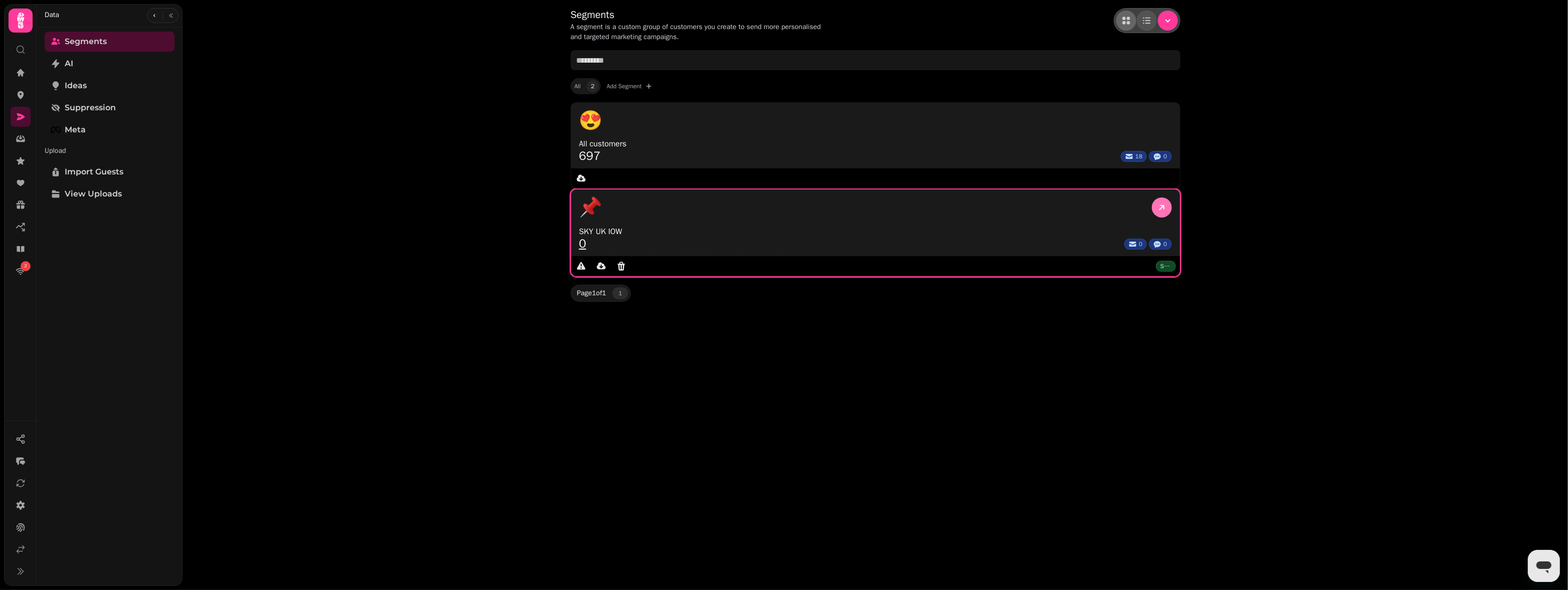 click 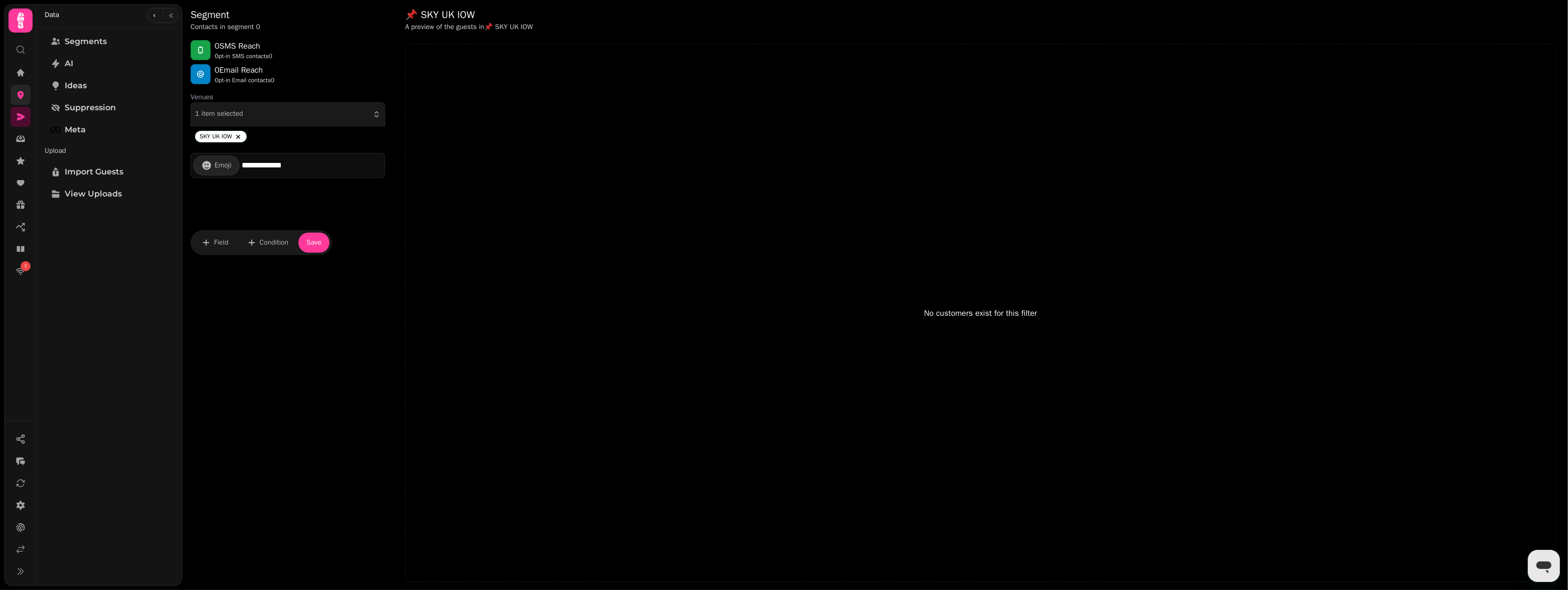 click 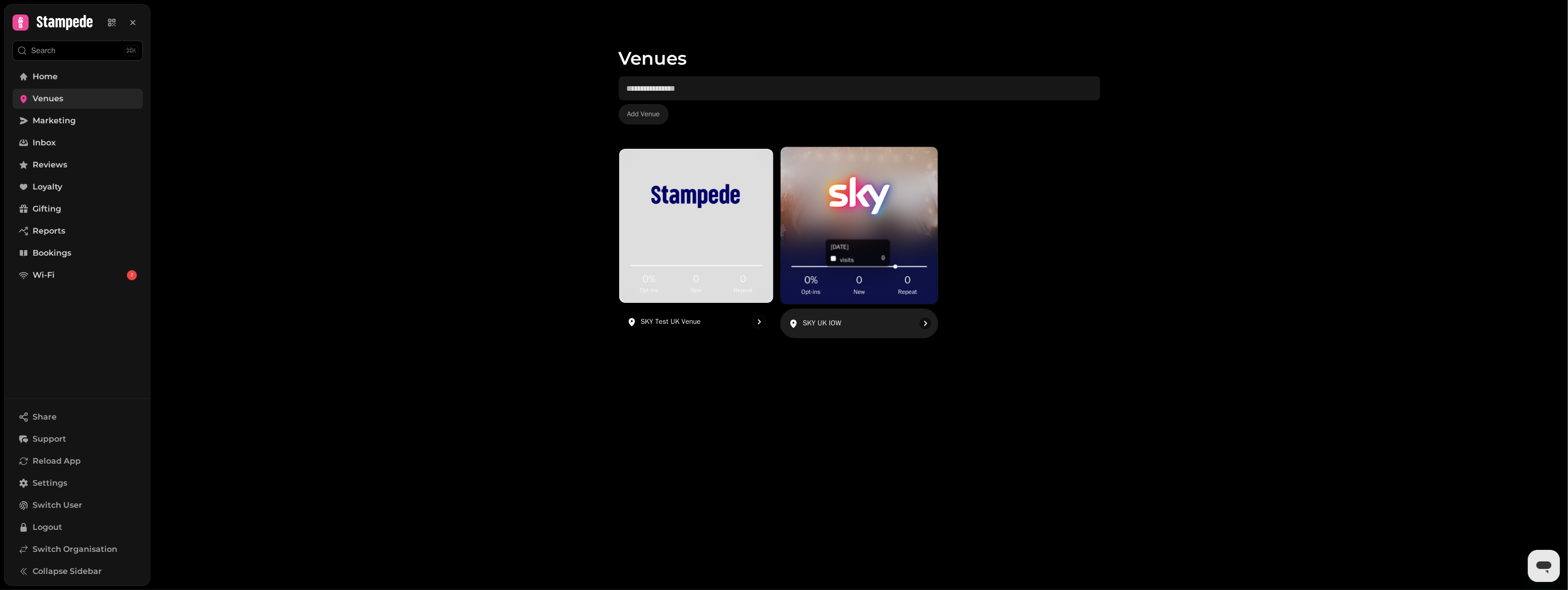 click 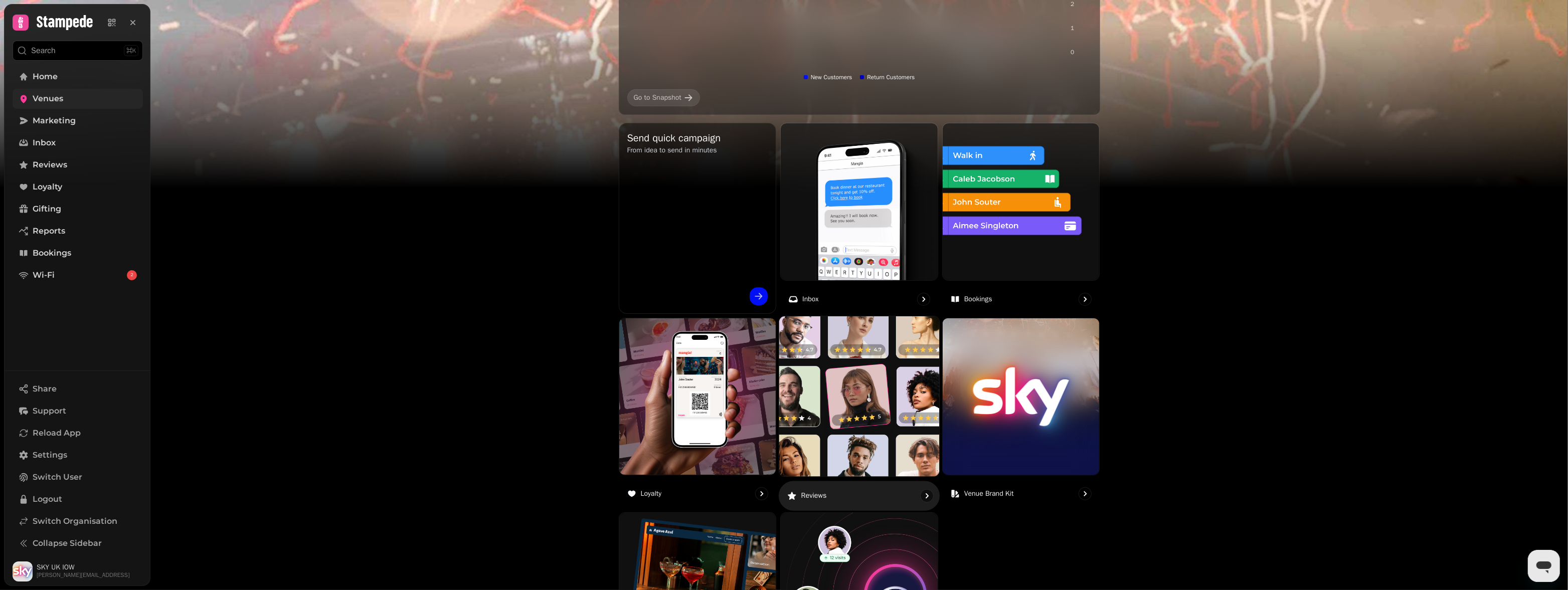 scroll, scrollTop: 286, scrollLeft: 0, axis: vertical 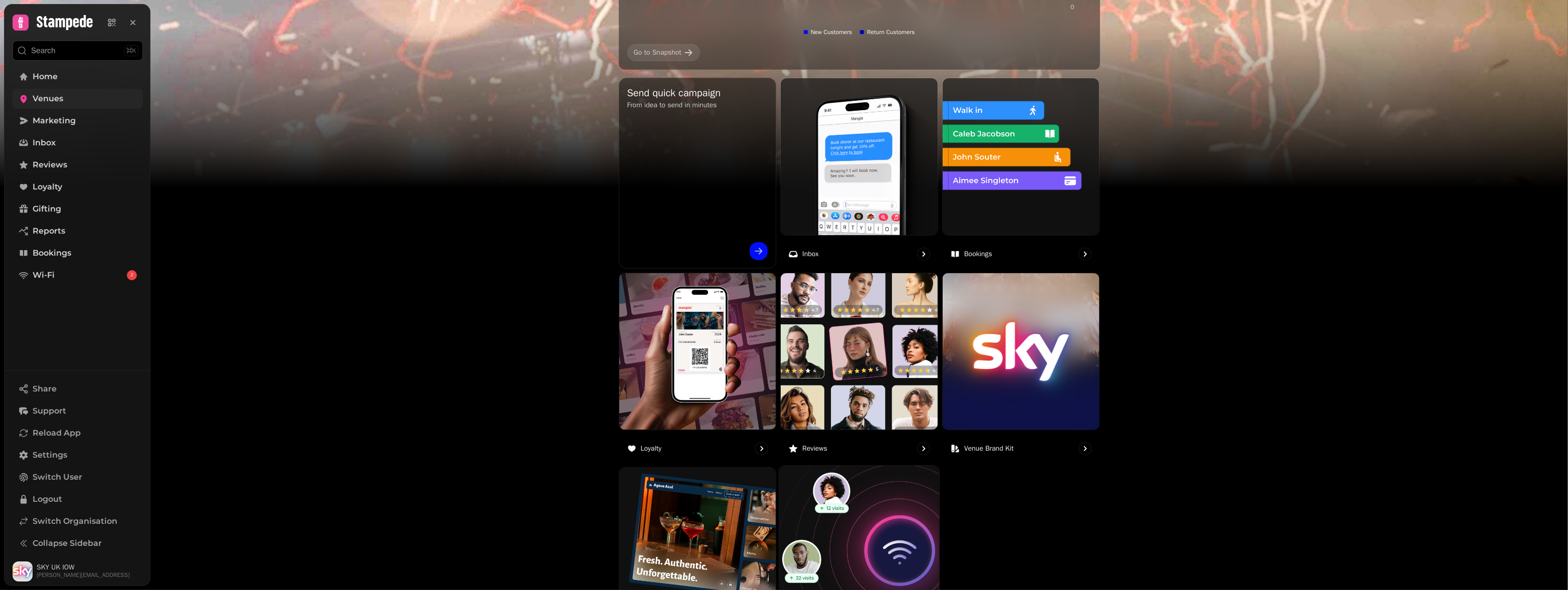 click at bounding box center (859, 546) 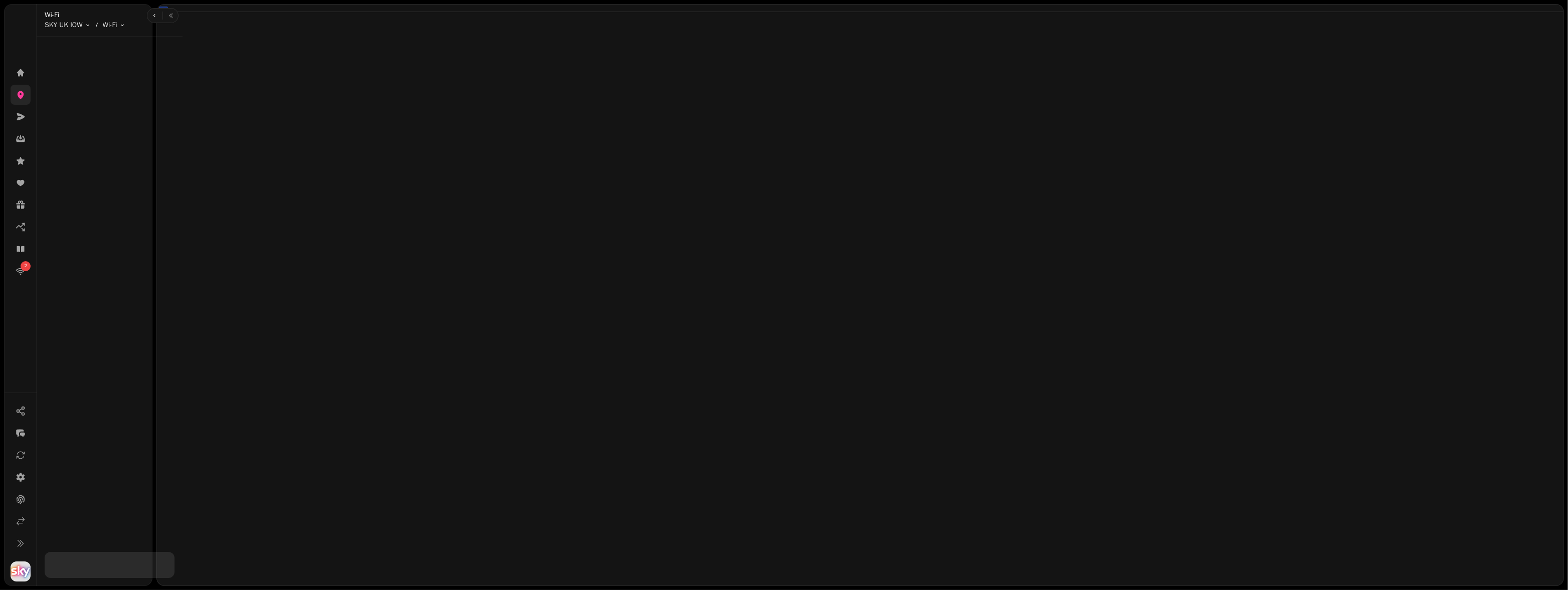 scroll, scrollTop: 0, scrollLeft: 0, axis: both 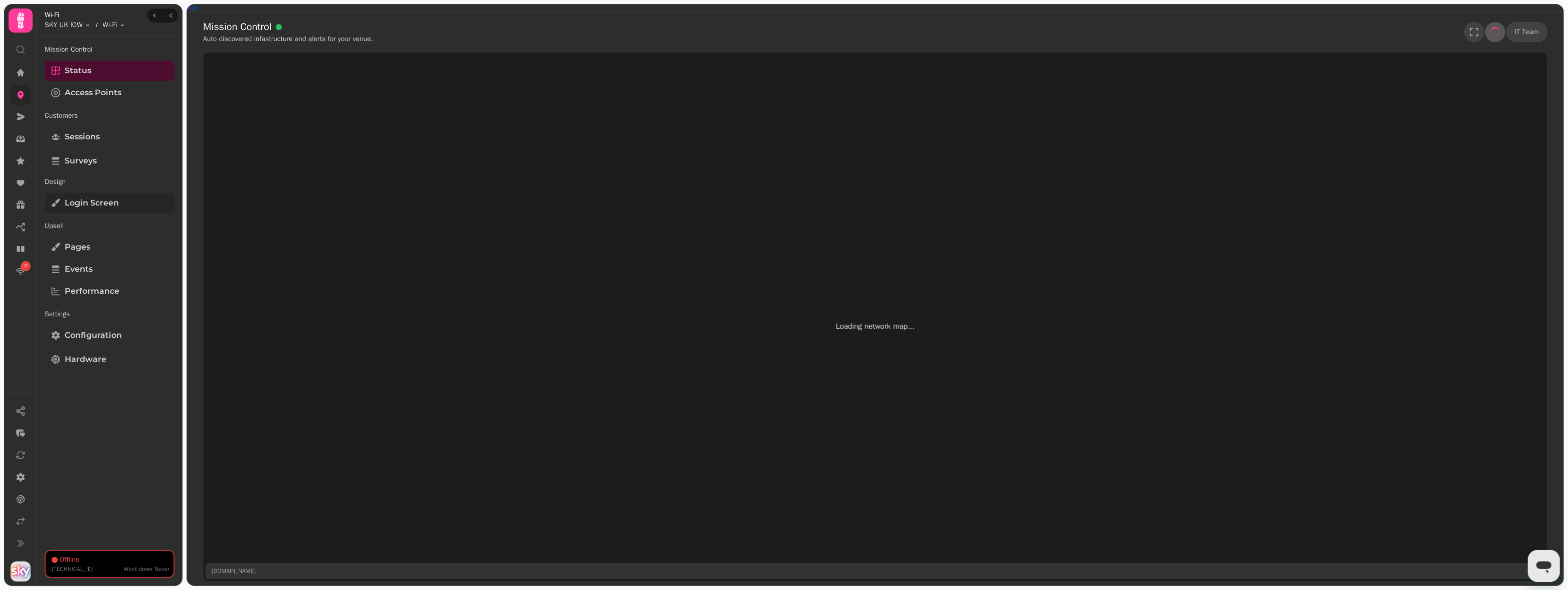 click on "Login screen" at bounding box center (109, 203) 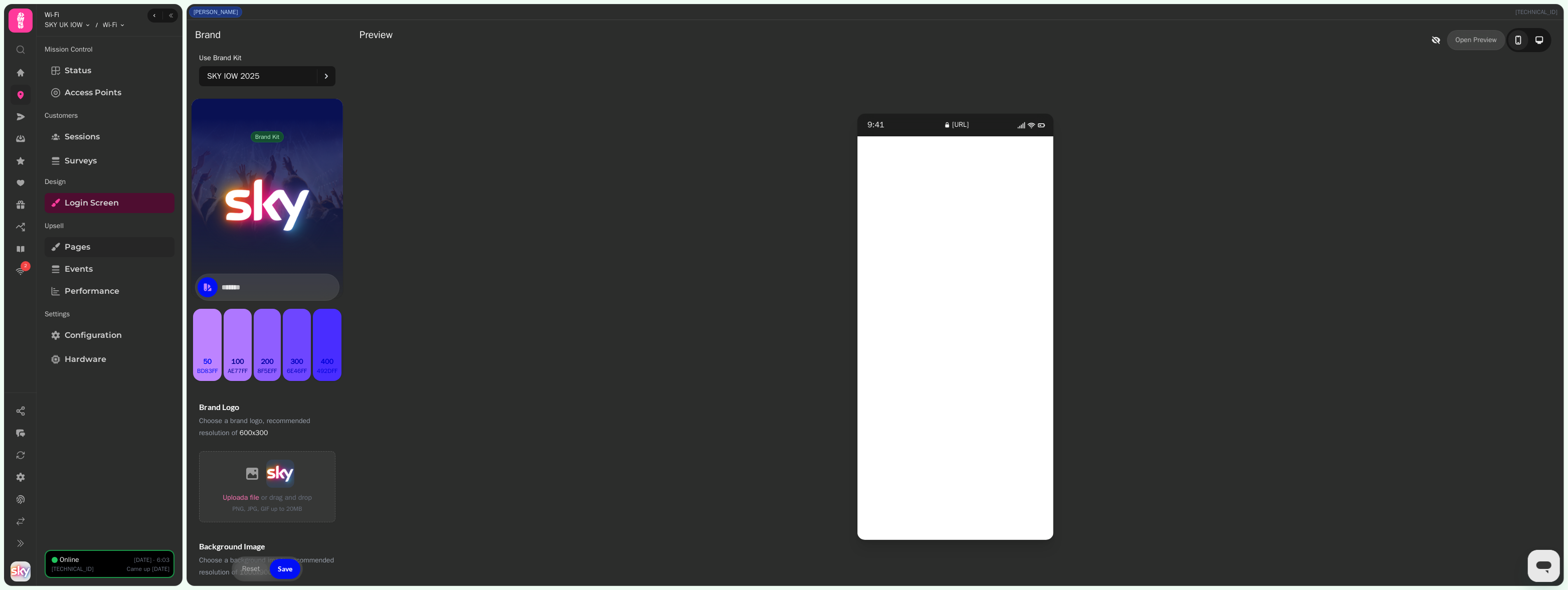 click on "Pages" at bounding box center (109, 247) 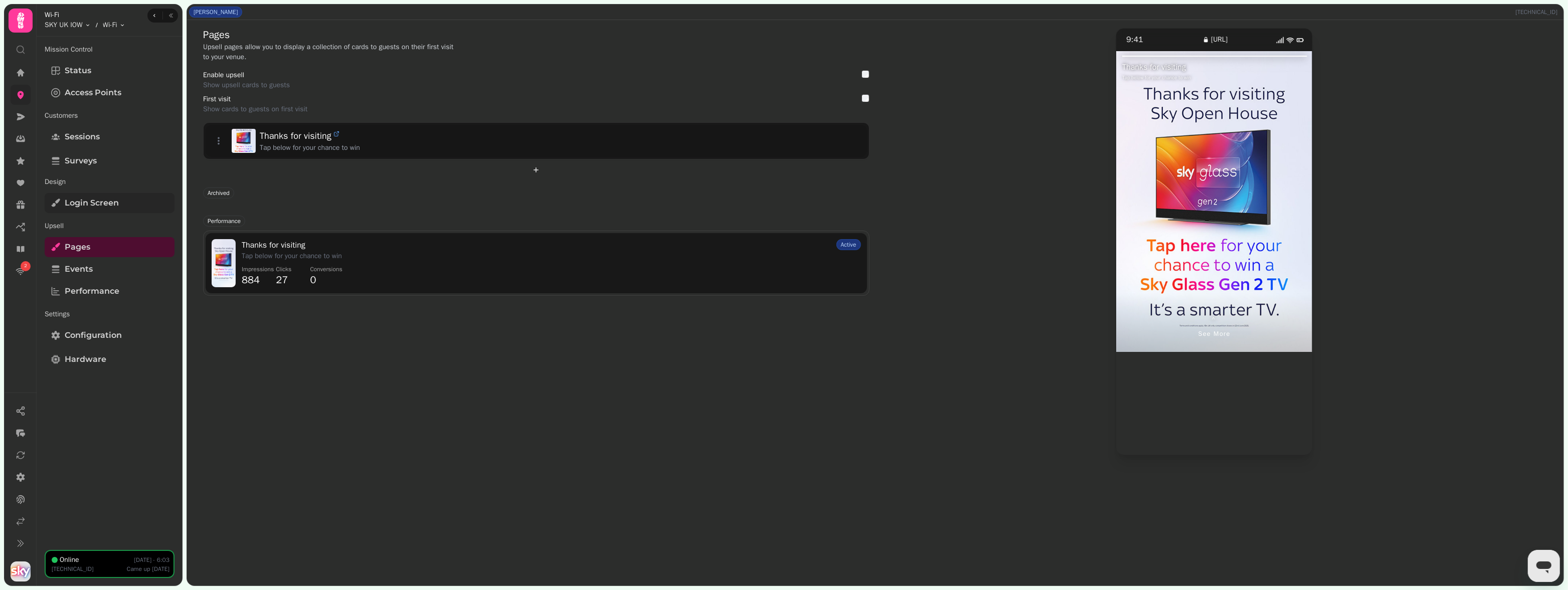 click on "Login screen" at bounding box center (92, 203) 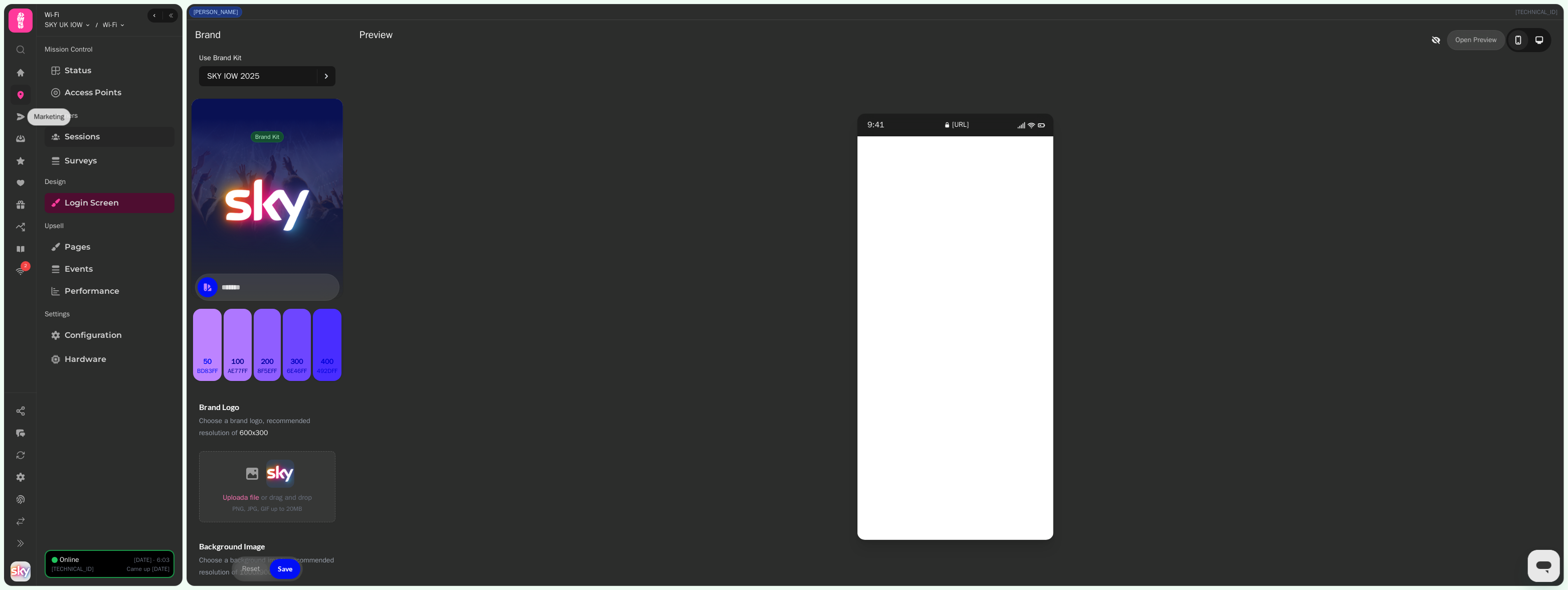 click on "Sessions" at bounding box center [109, 137] 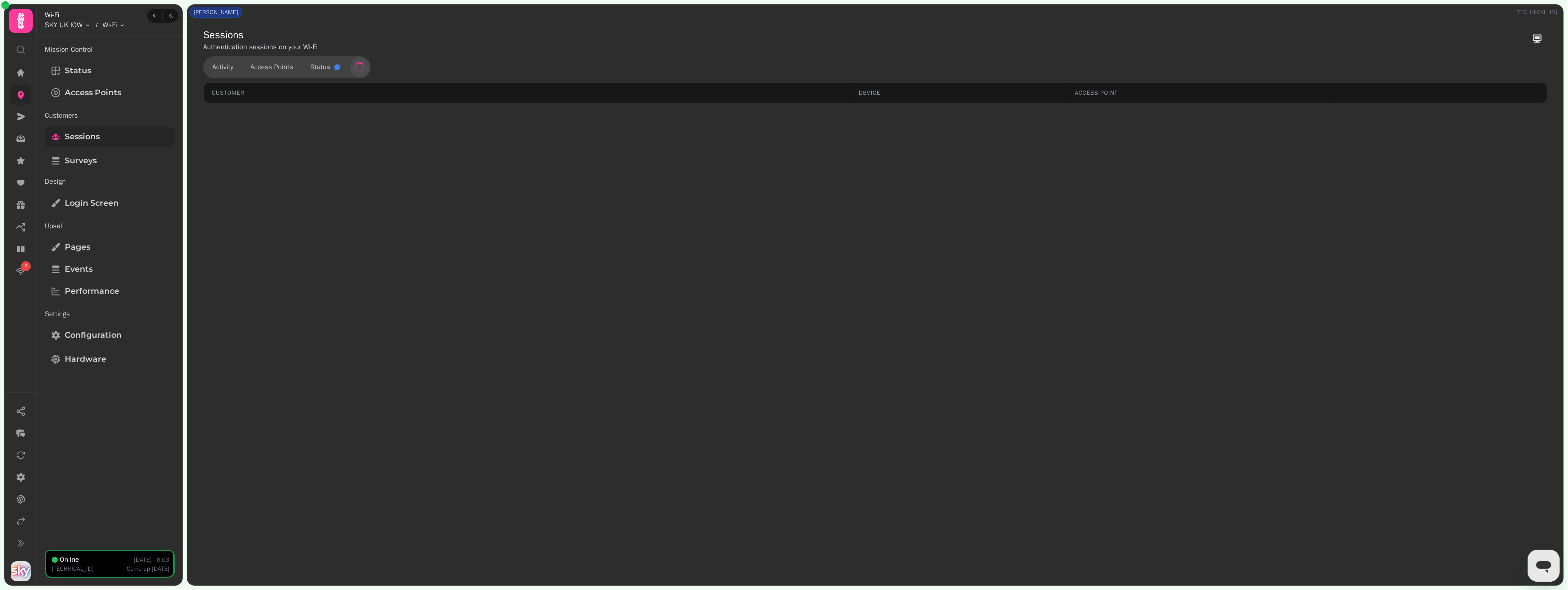 select on "**" 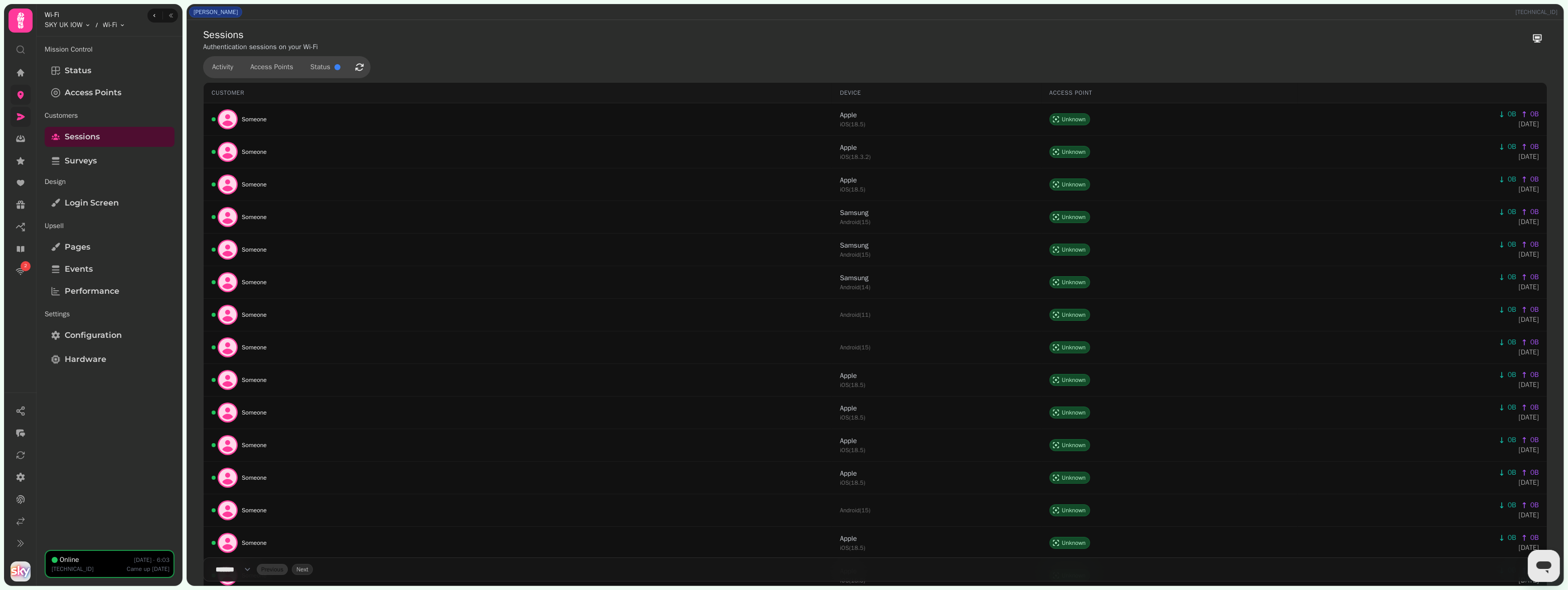 click 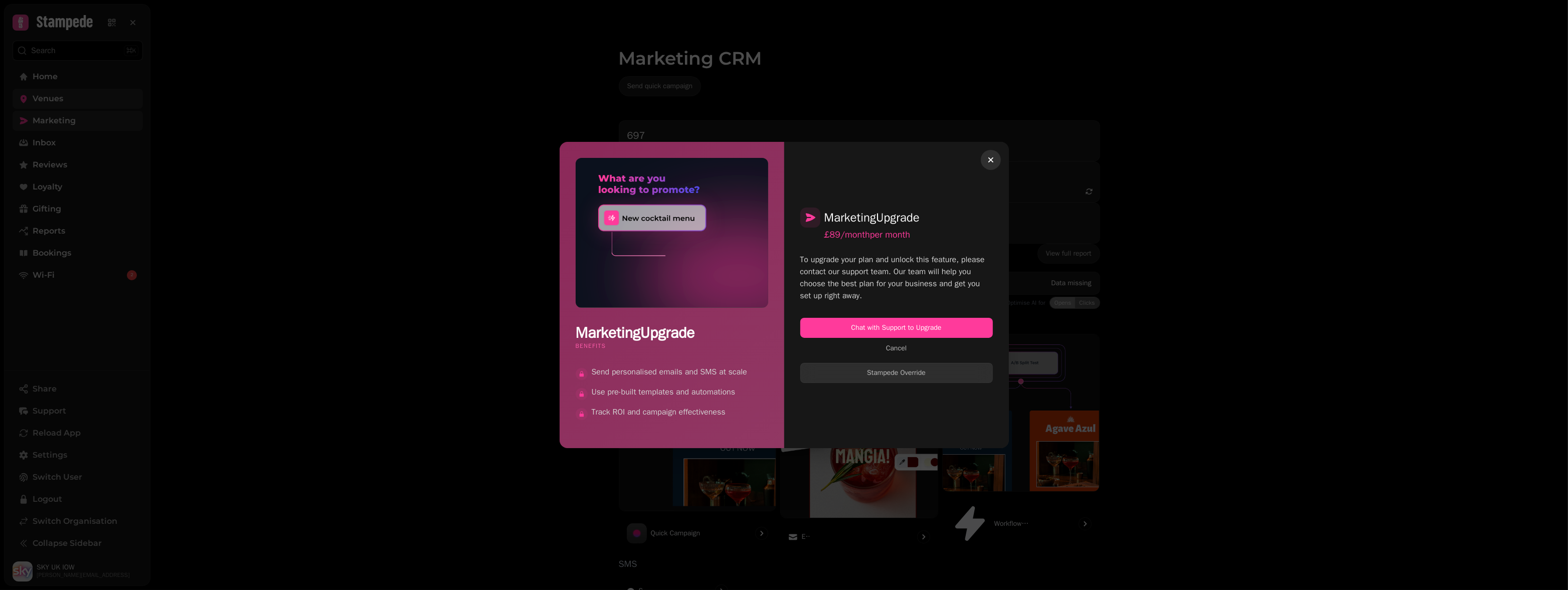click 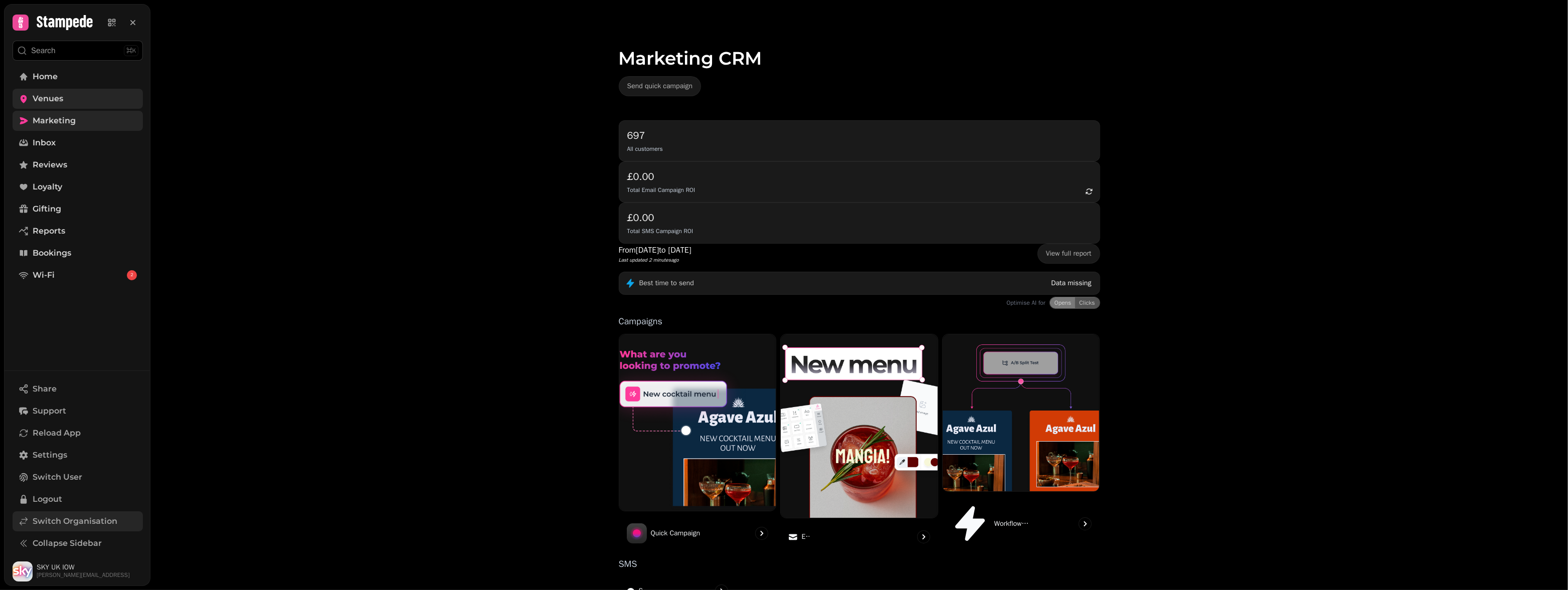 click on "Switch Organisation" at bounding box center (75, 521) 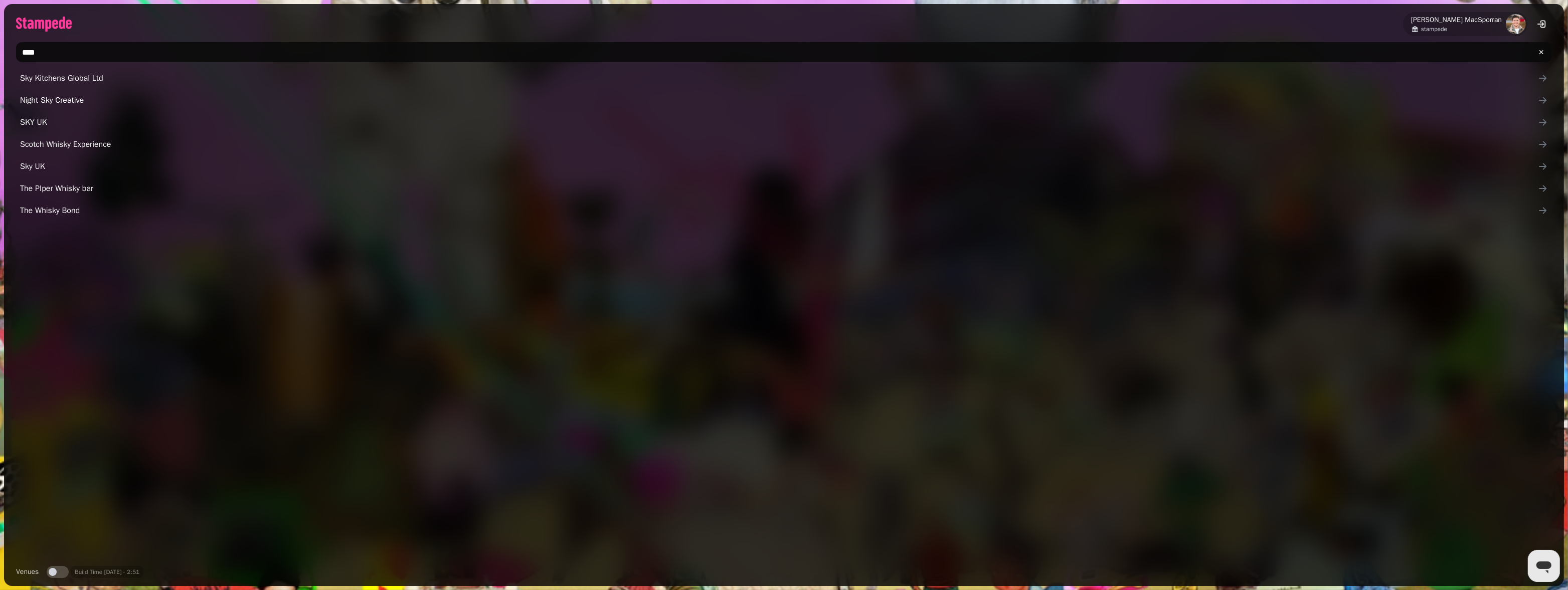 click on "***" at bounding box center (784, 52) 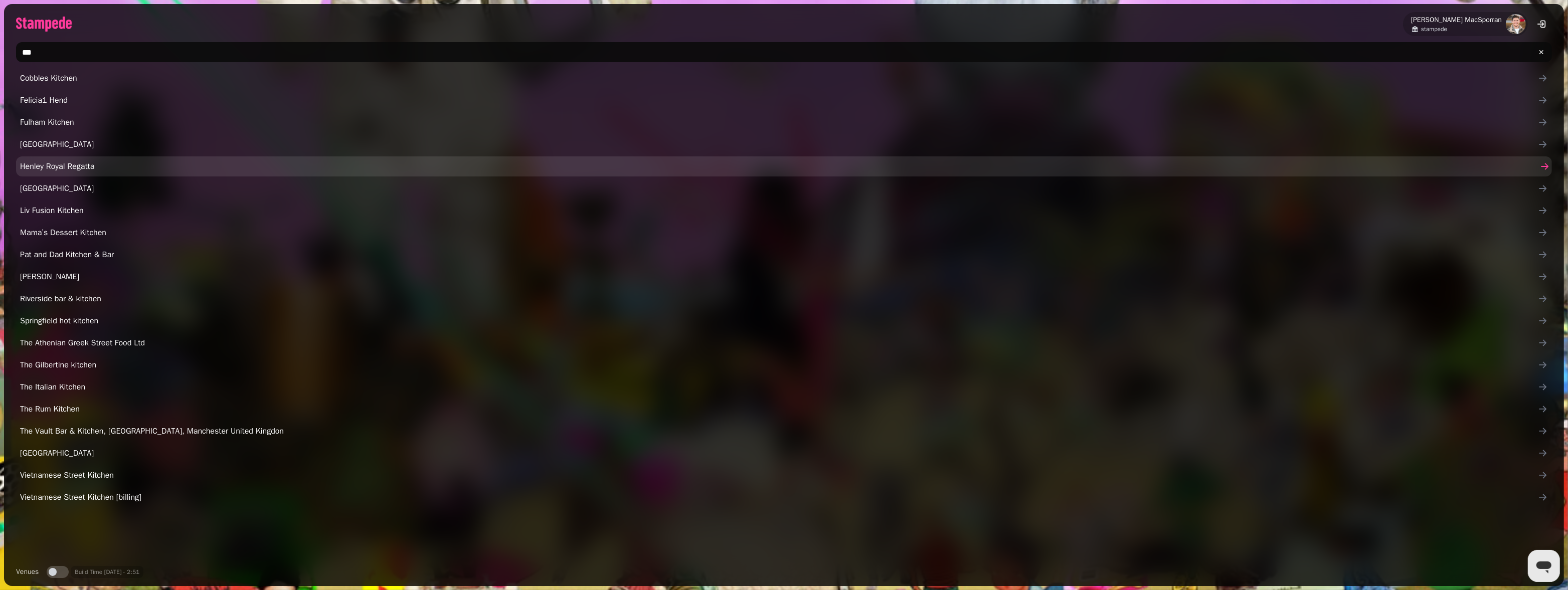 type on "***" 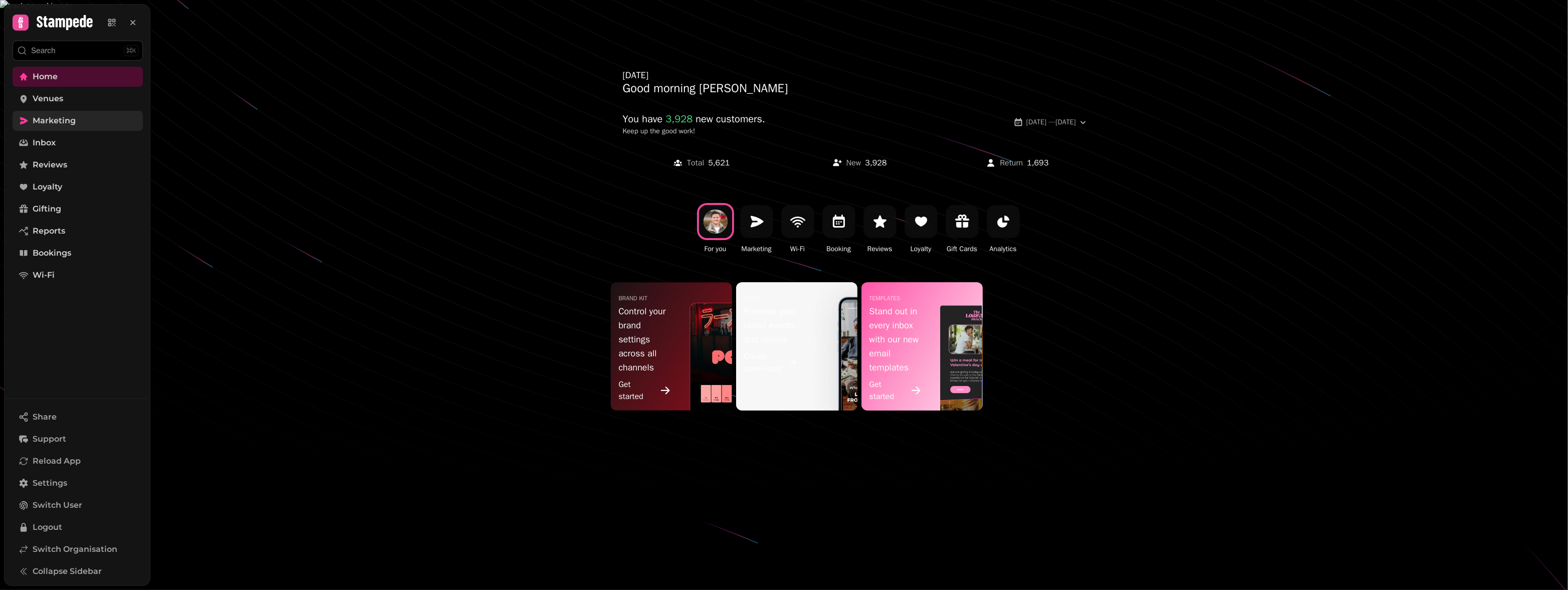 click on "Marketing" at bounding box center [54, 121] 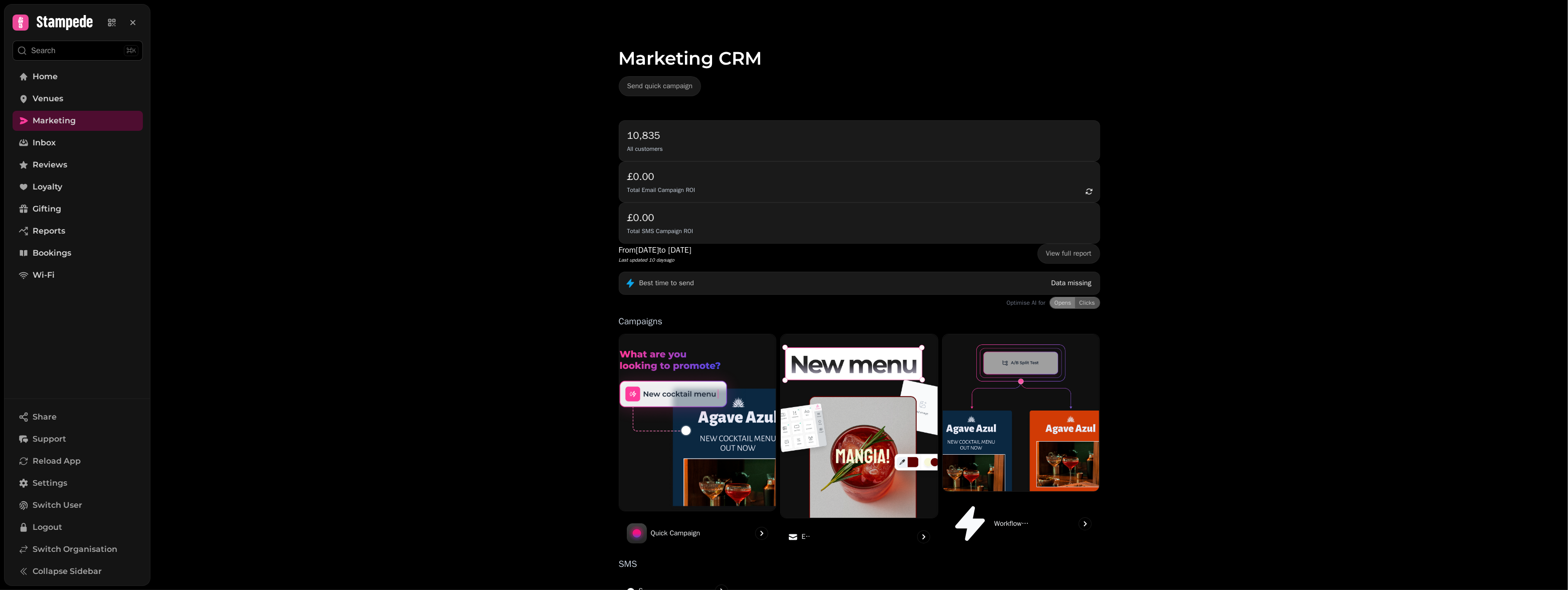 scroll, scrollTop: 35, scrollLeft: 0, axis: vertical 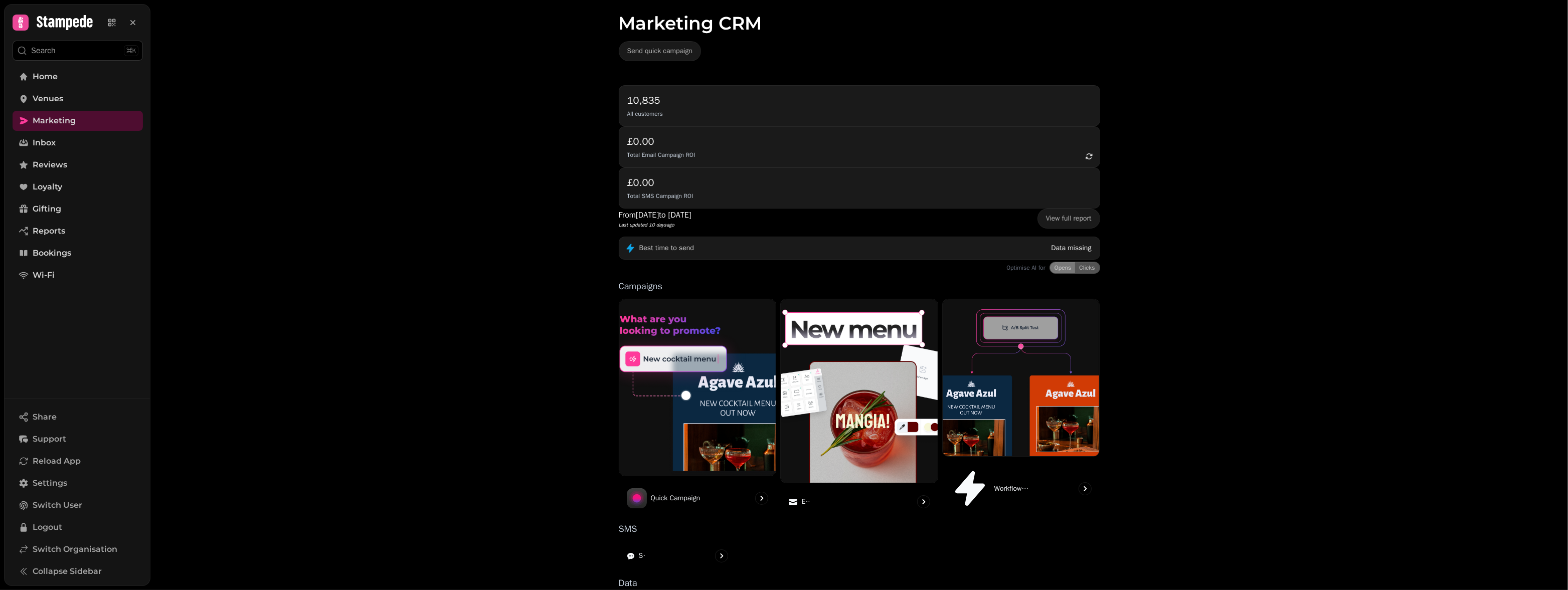 click on "Segments" at bounding box center [653, 612] 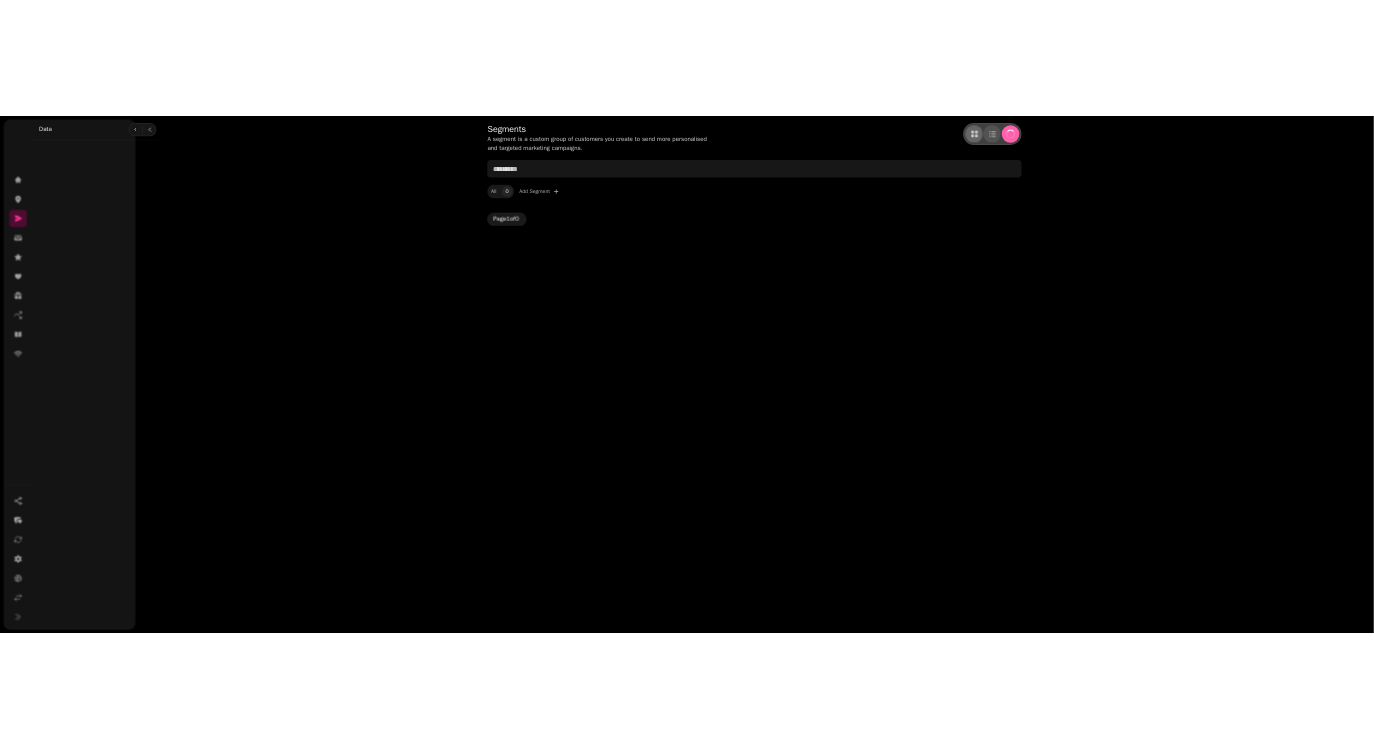 scroll, scrollTop: 0, scrollLeft: 0, axis: both 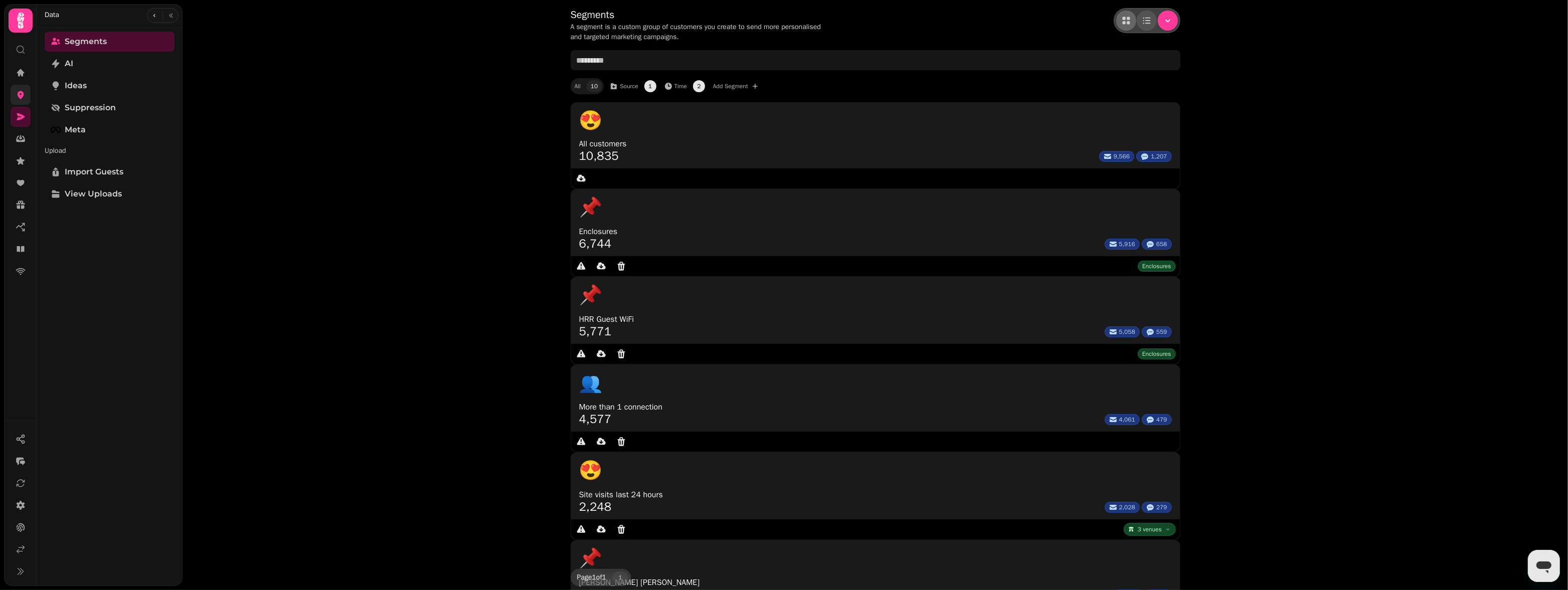 click 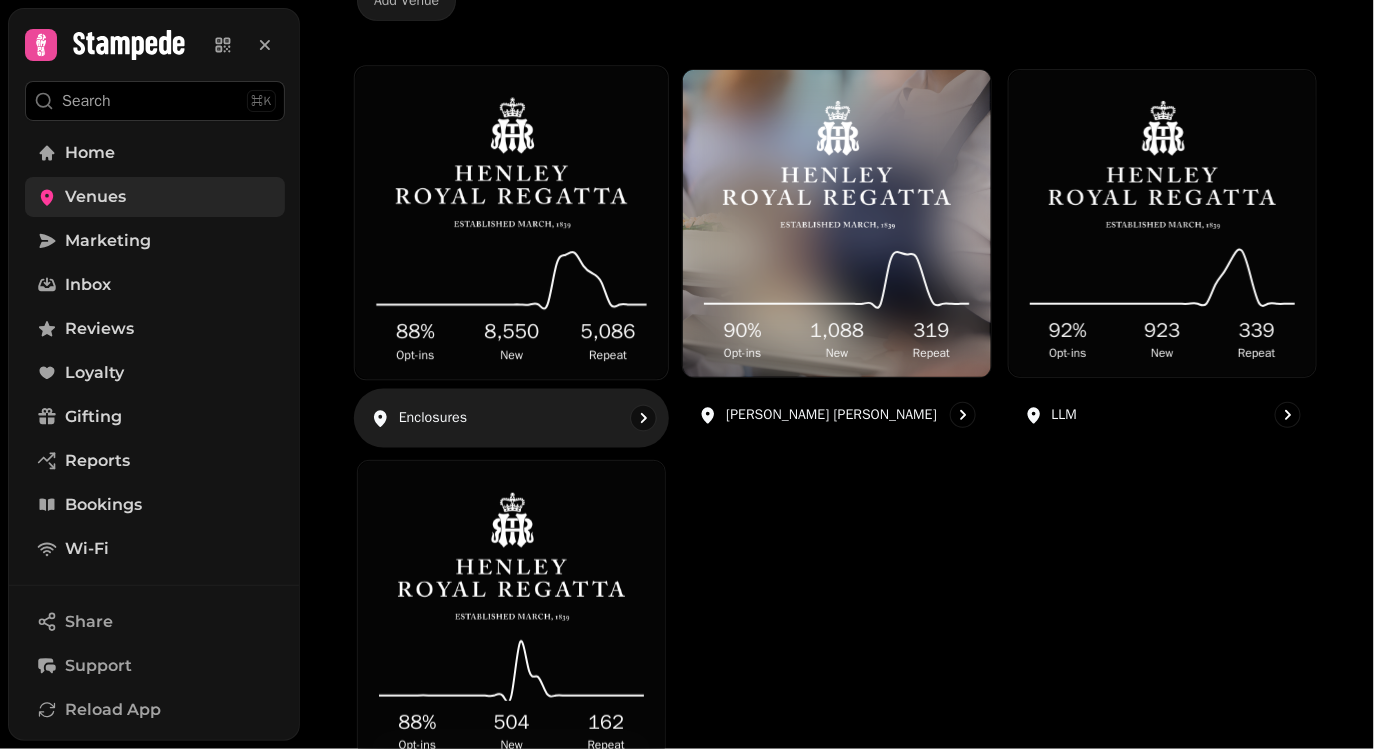 scroll, scrollTop: 257, scrollLeft: 0, axis: vertical 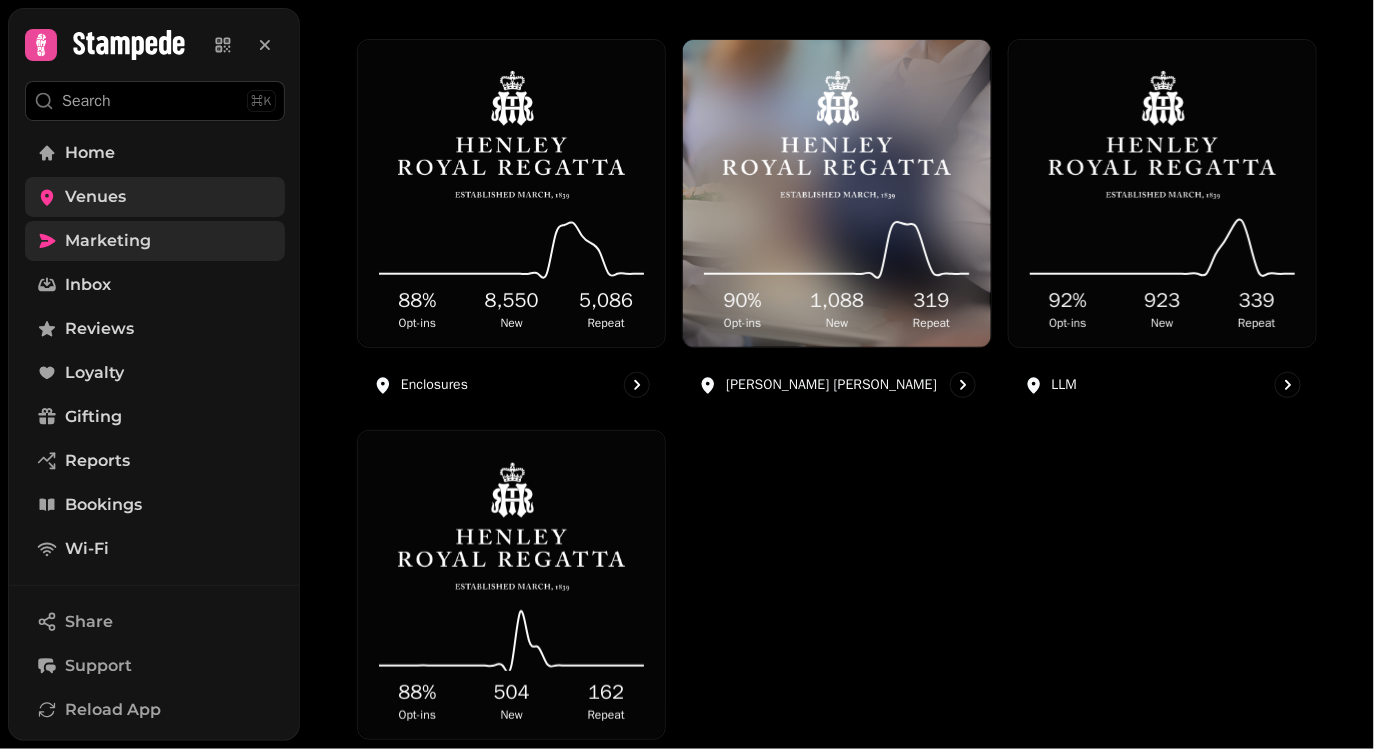 click on "Marketing" at bounding box center [155, 241] 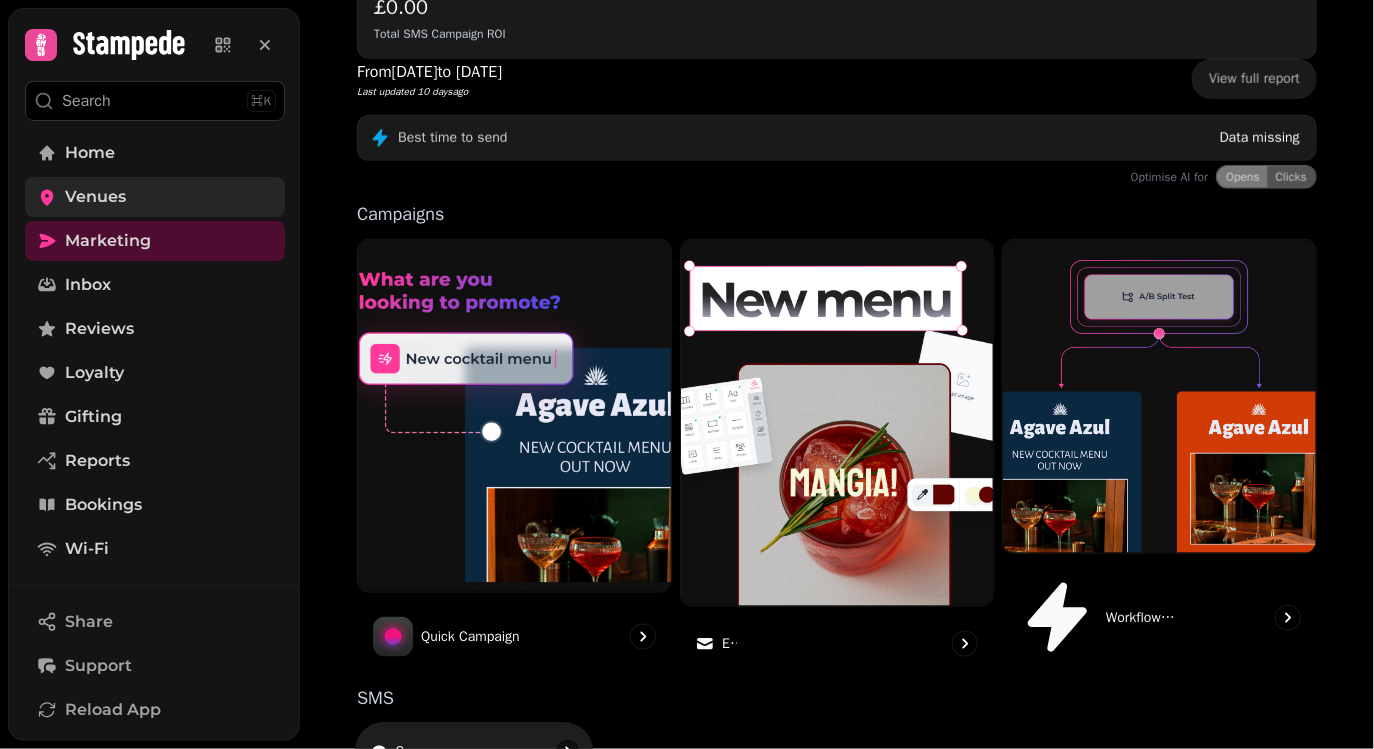 scroll, scrollTop: 462, scrollLeft: 0, axis: vertical 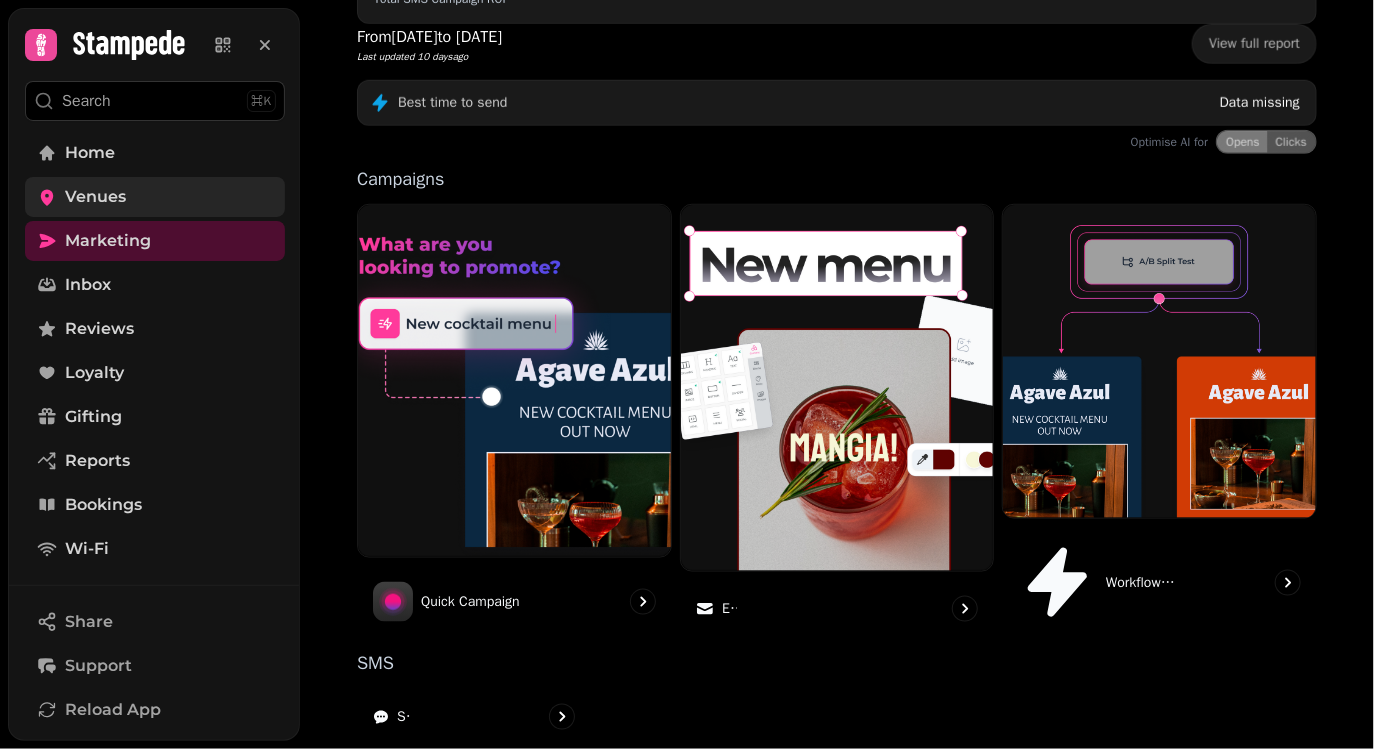 click on "Segments" at bounding box center (474, 829) 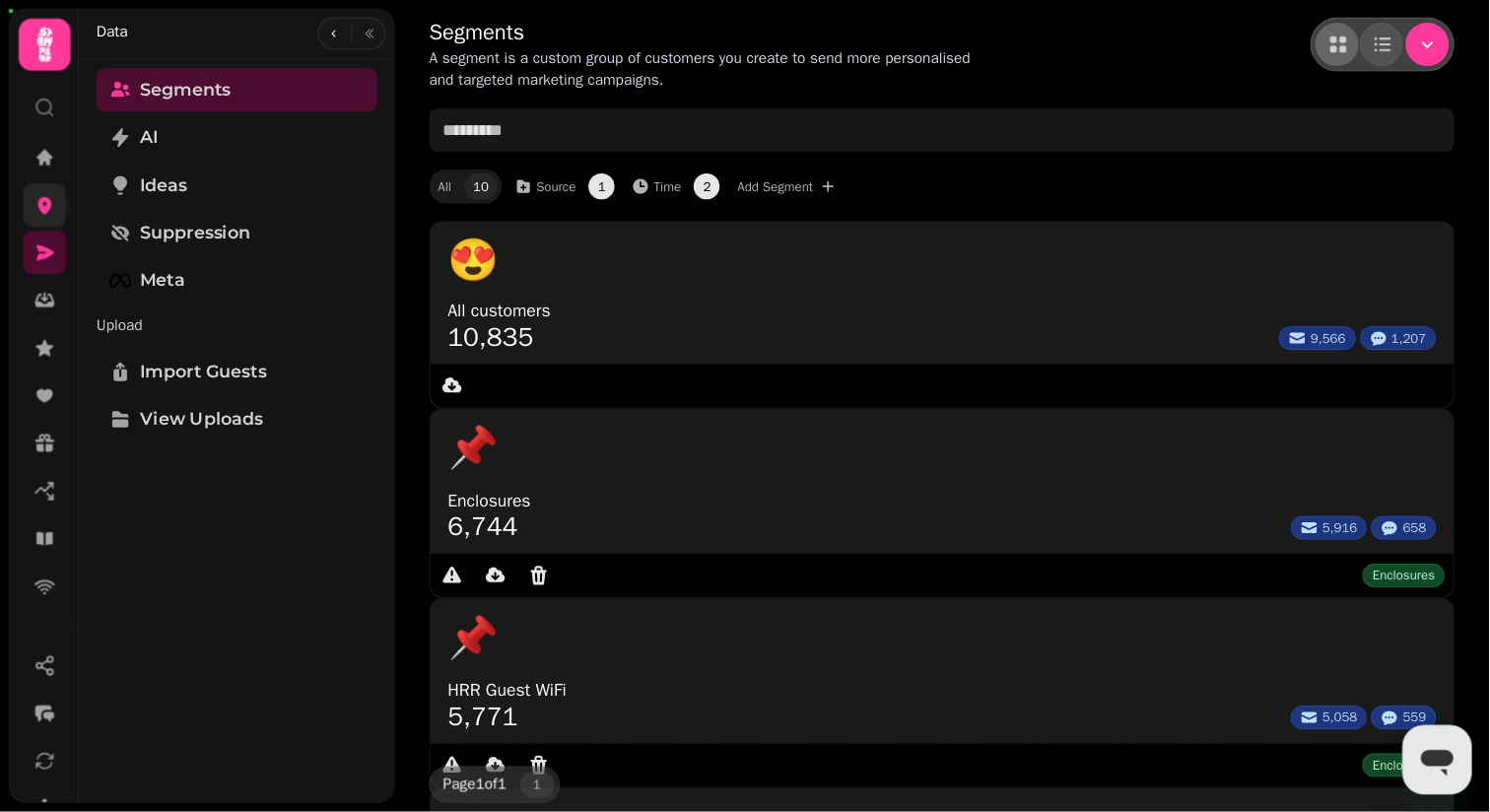 scroll, scrollTop: 0, scrollLeft: 0, axis: both 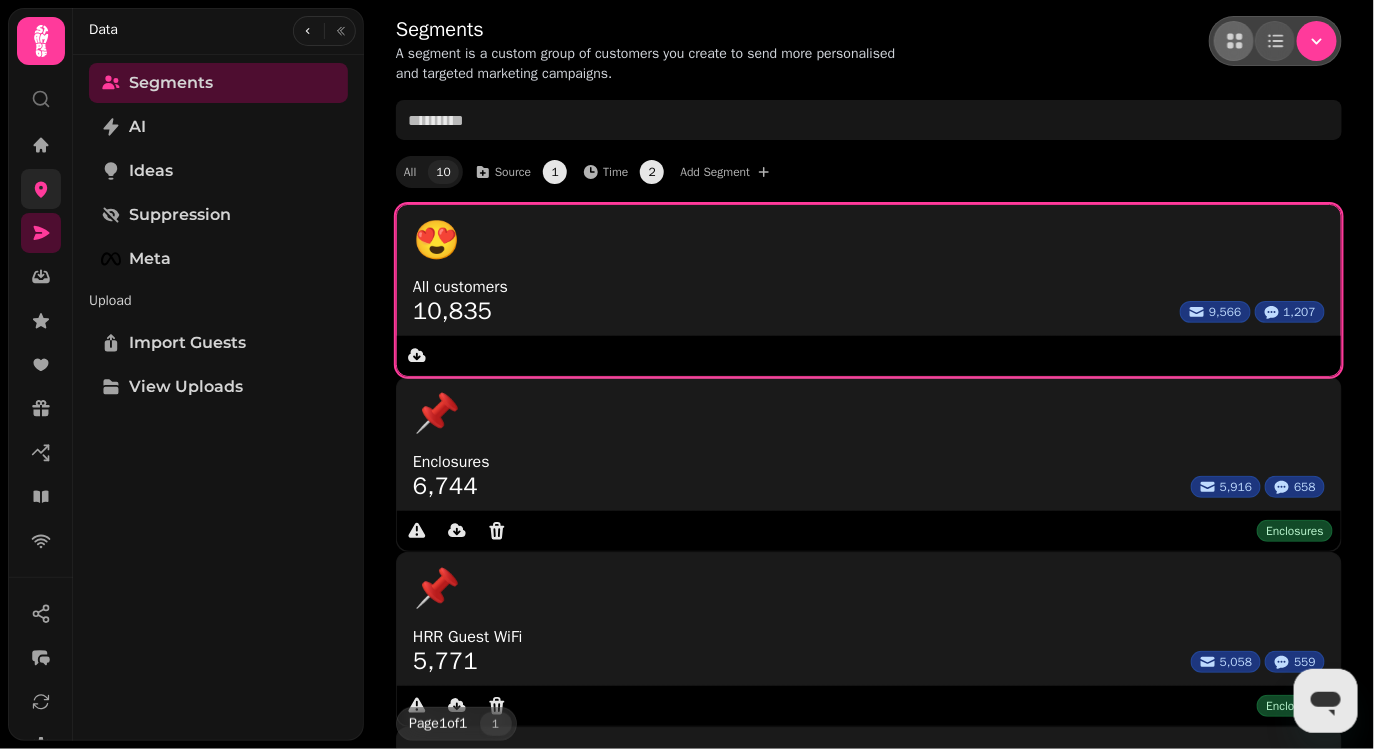 click on "😍" at bounding box center (869, 240) 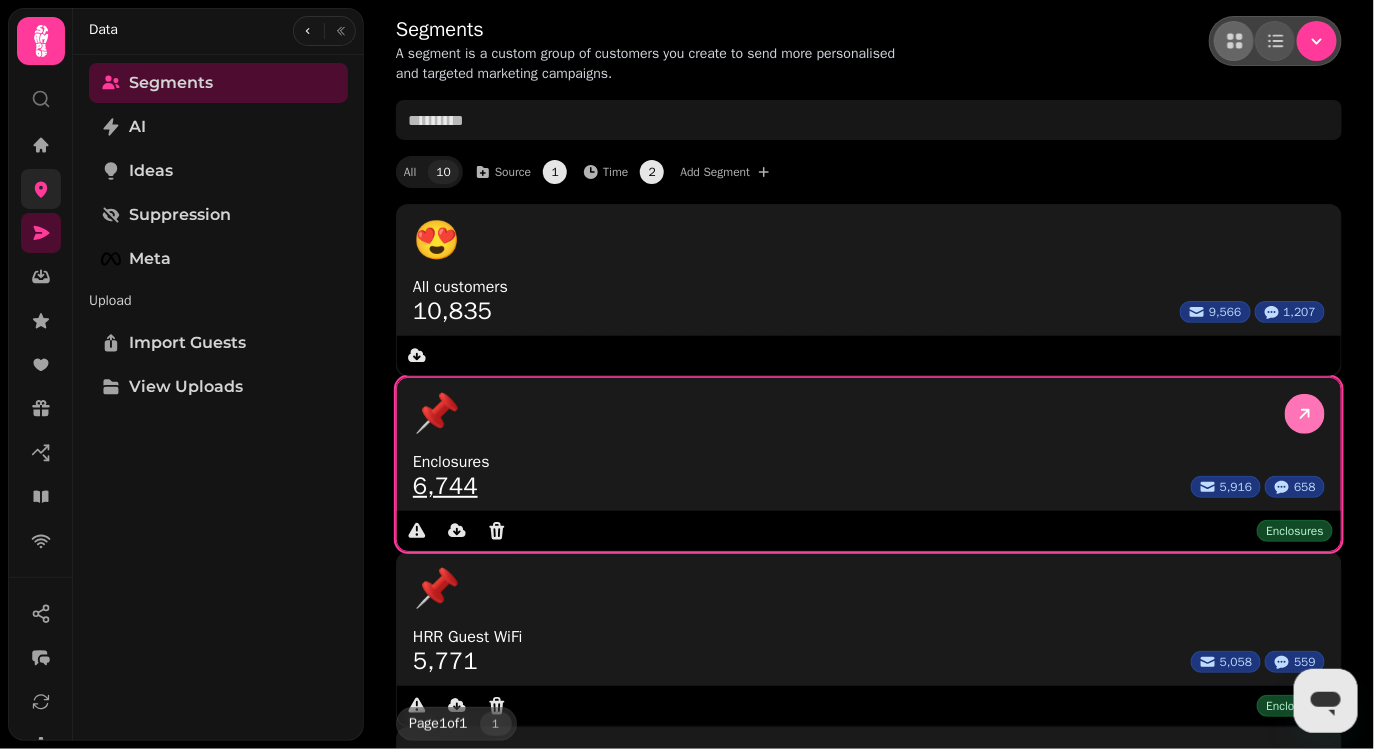 click 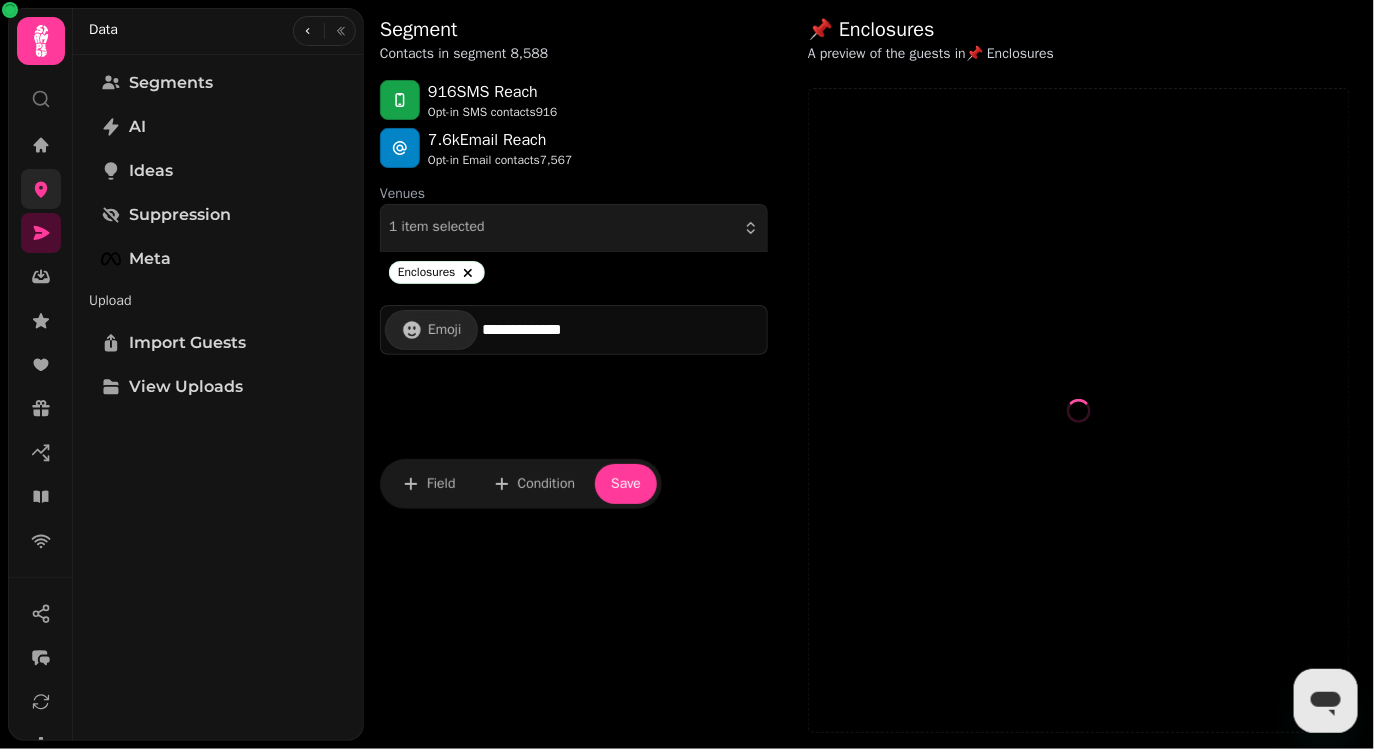 select on "**" 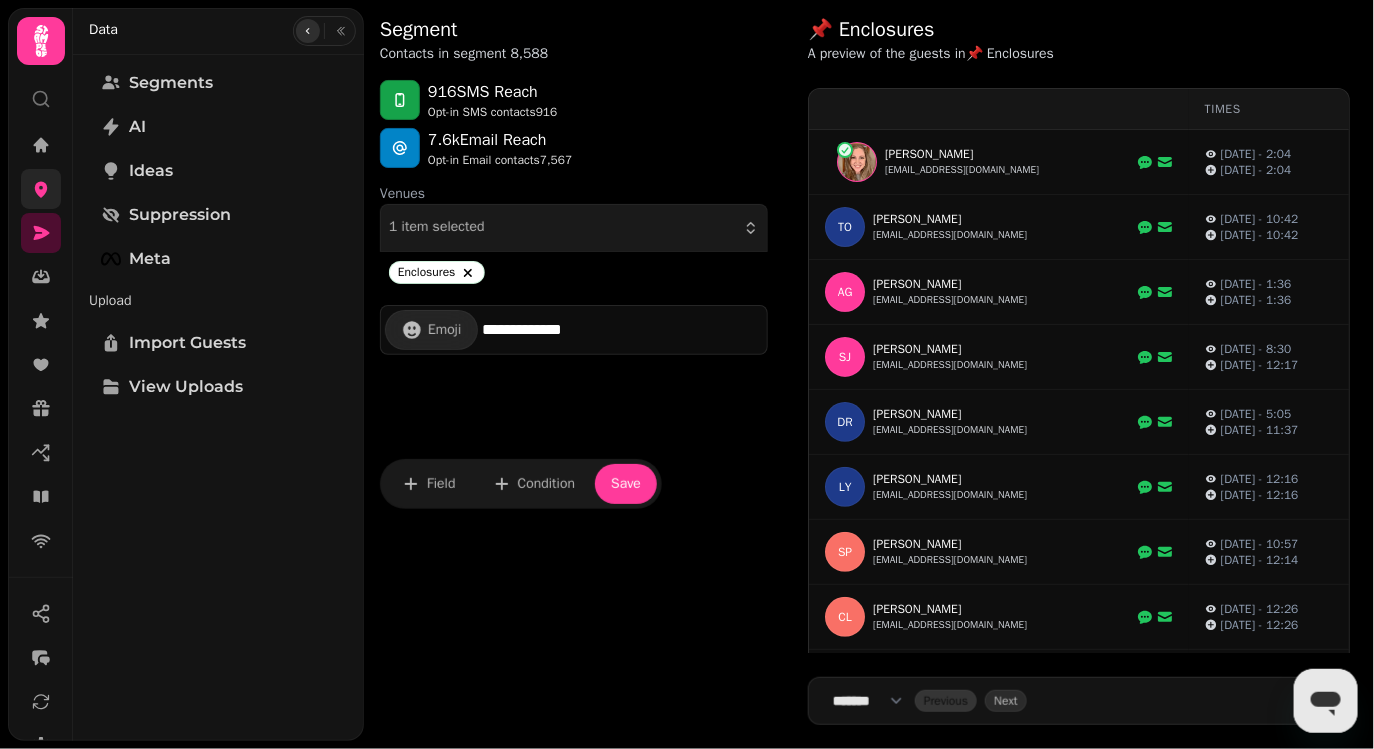 click 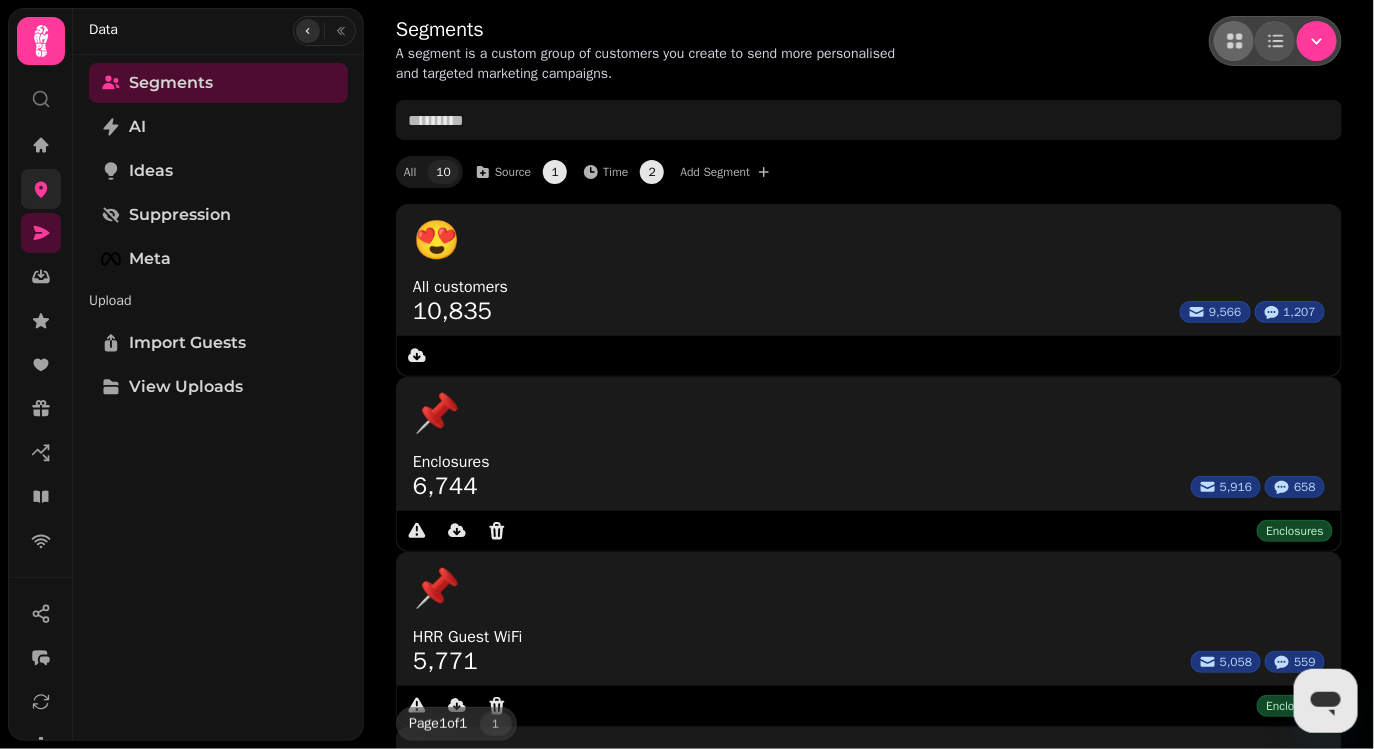 type 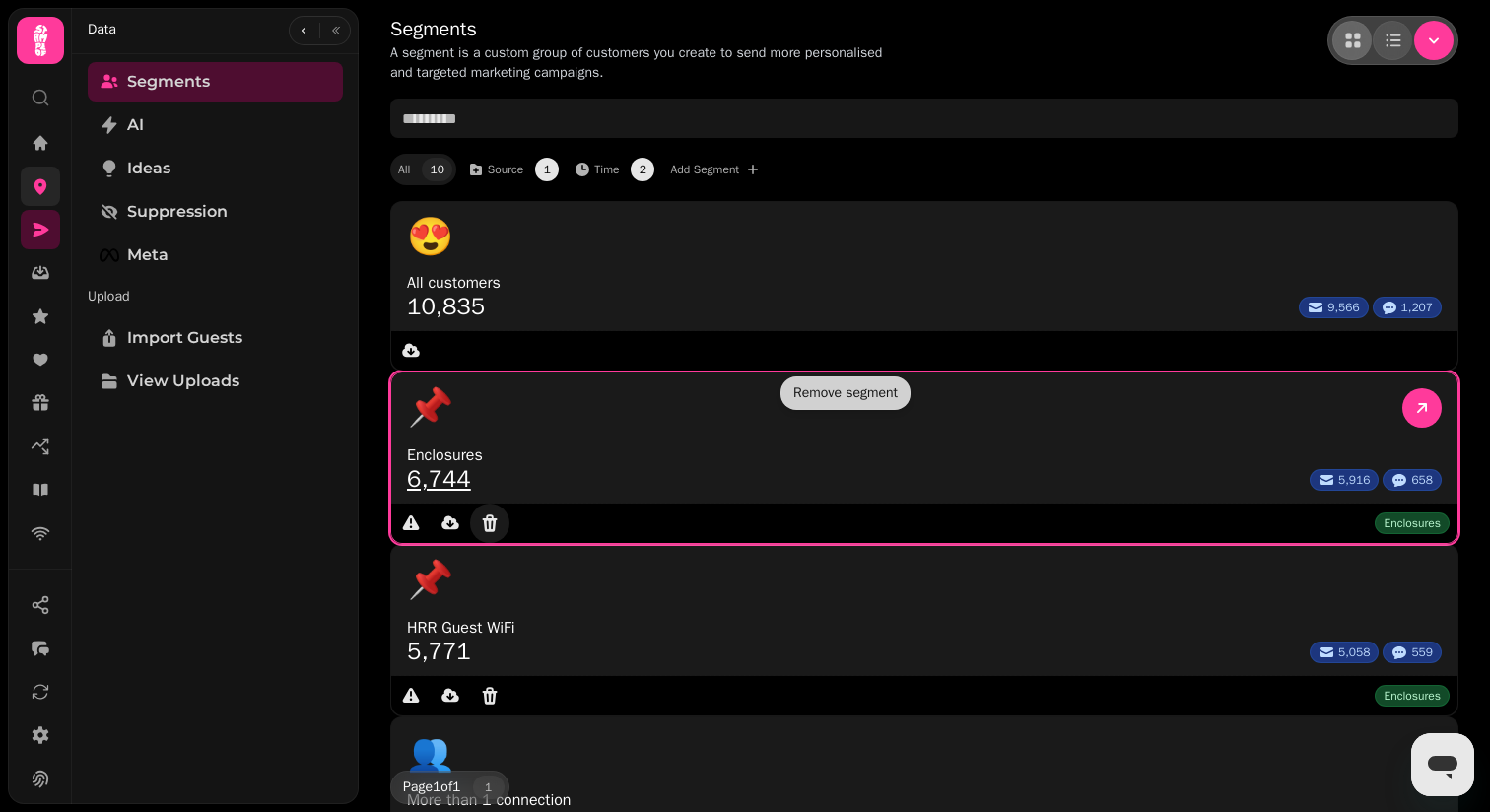 click 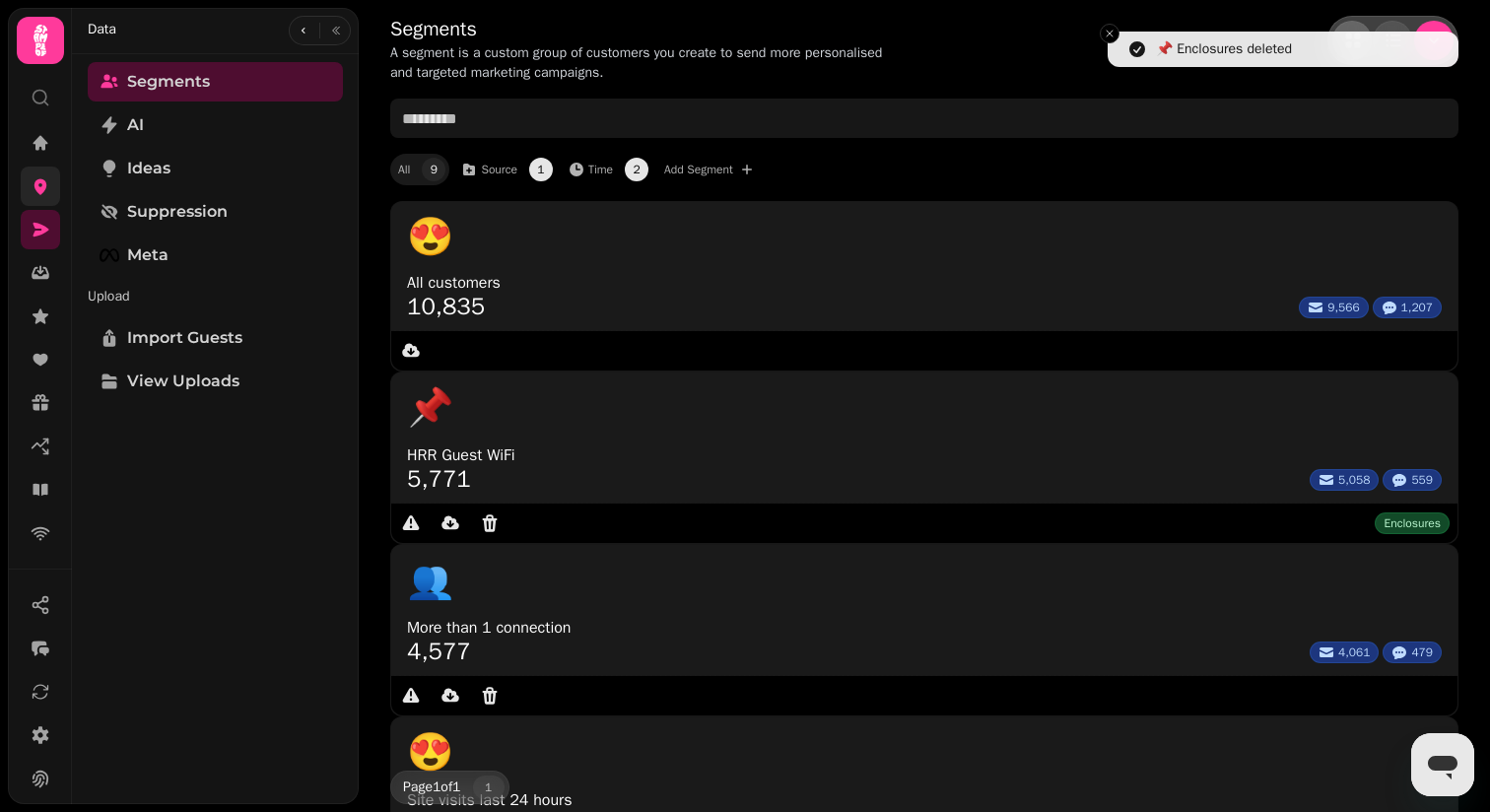 click 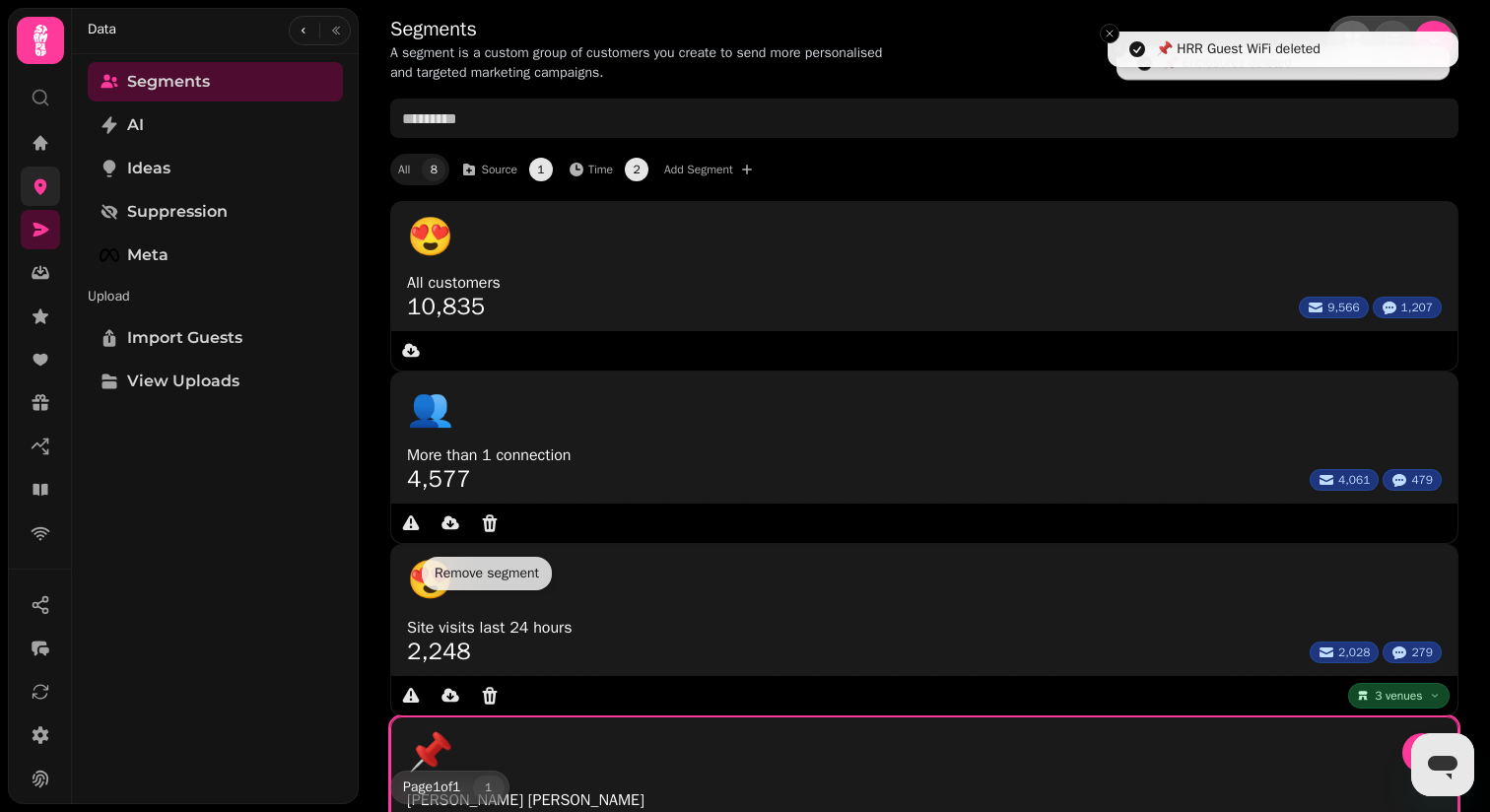 click 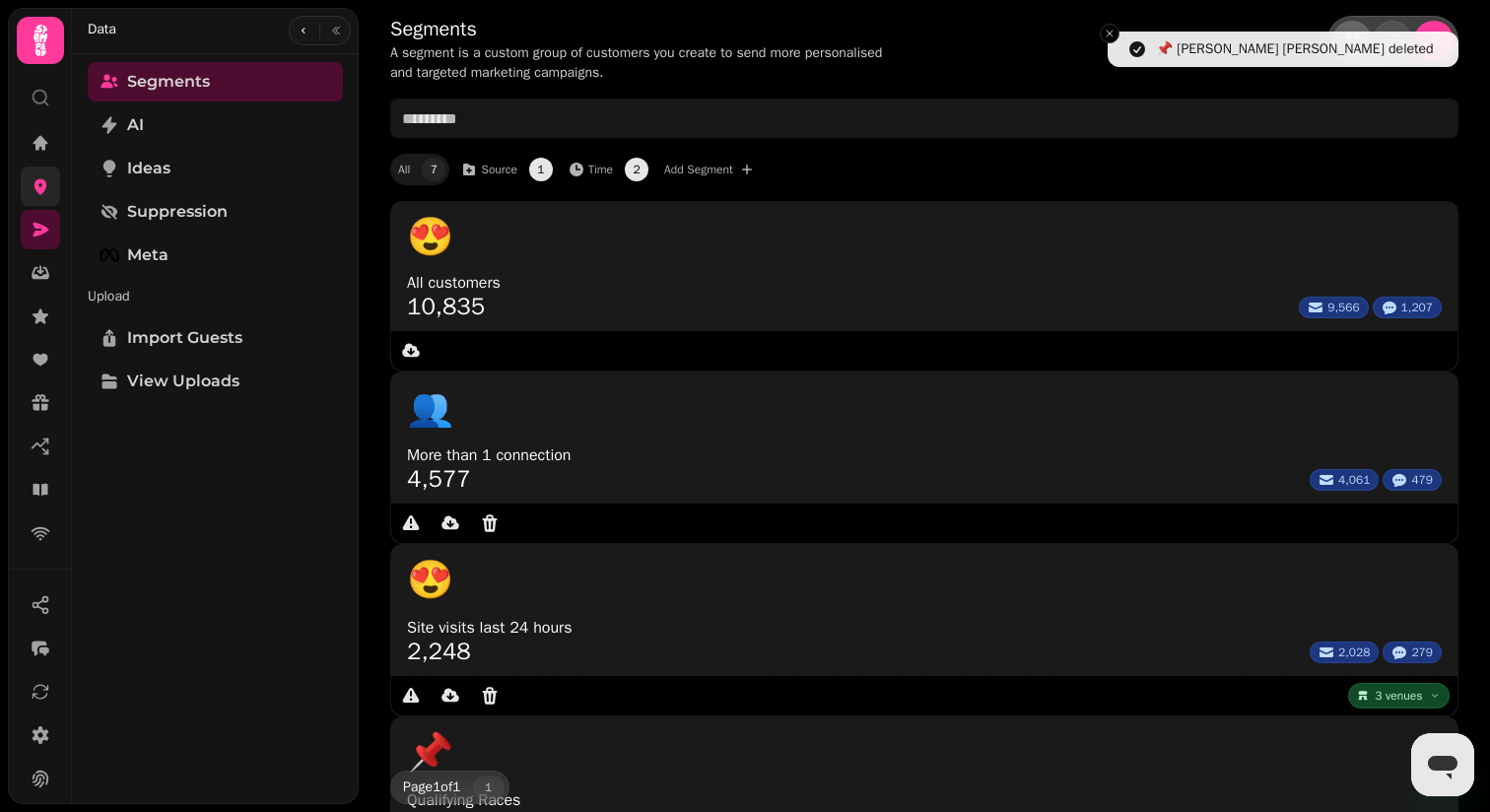 click 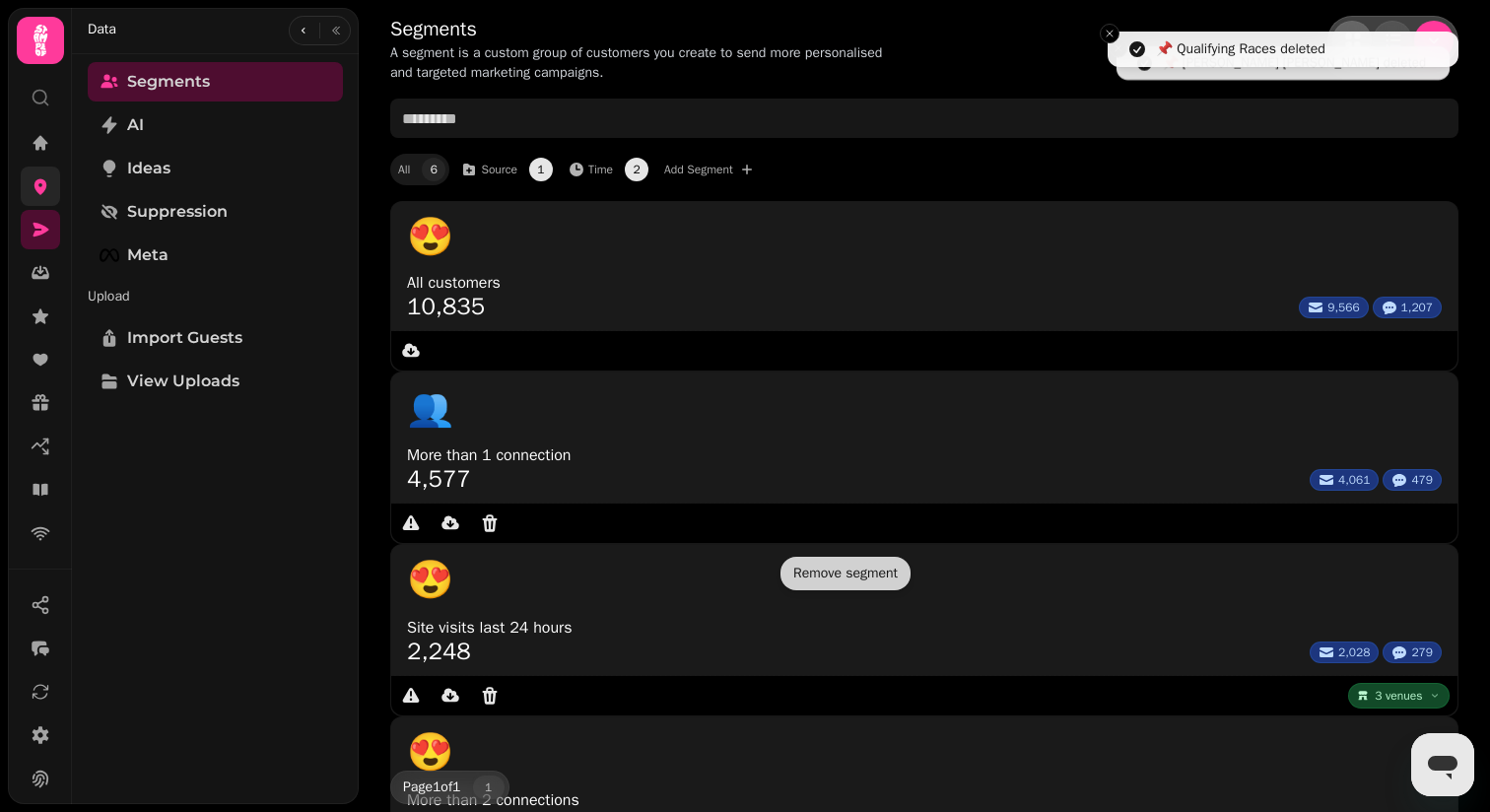 click 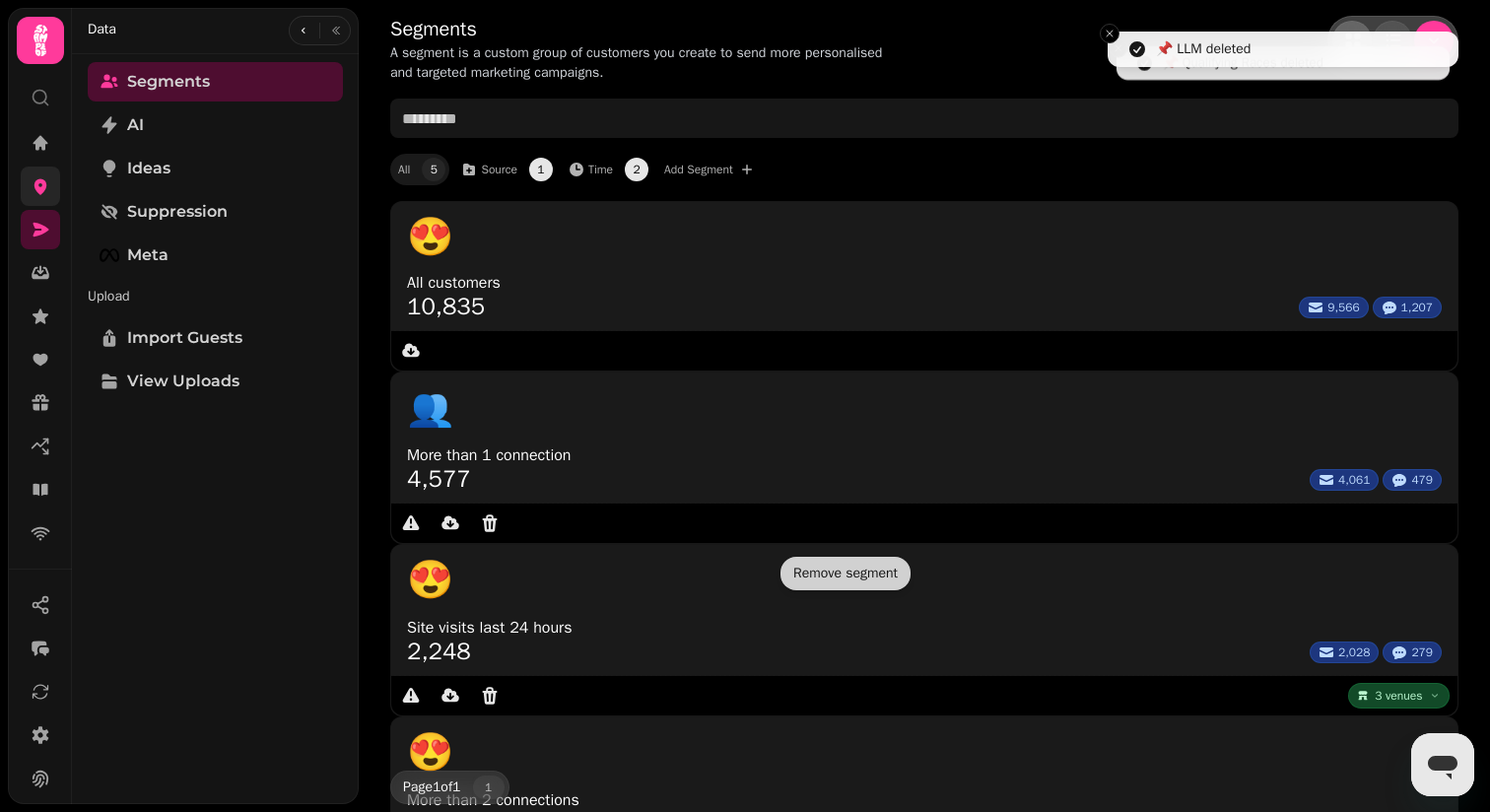 click 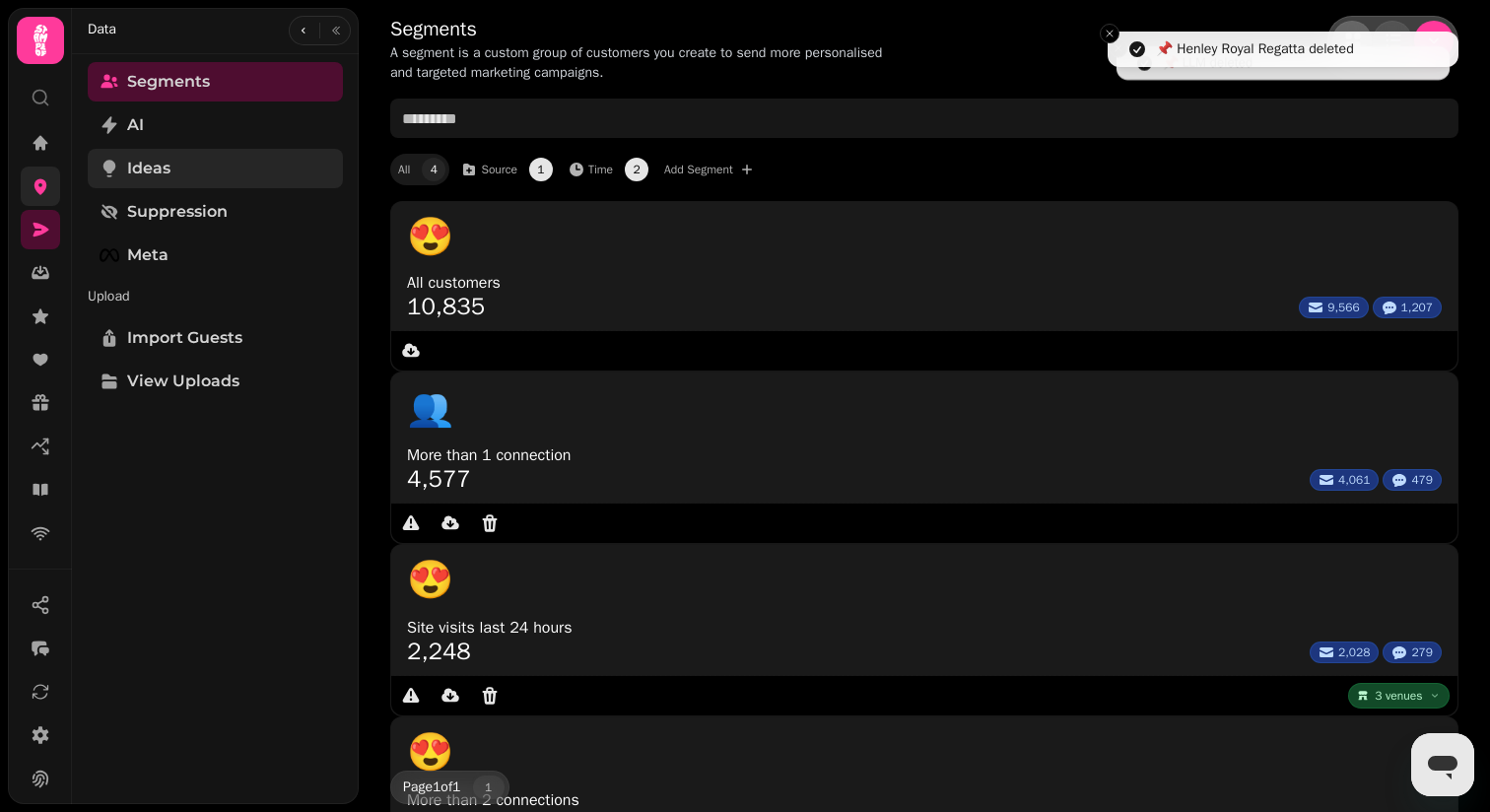 click on "Ideas" at bounding box center (215, 169) 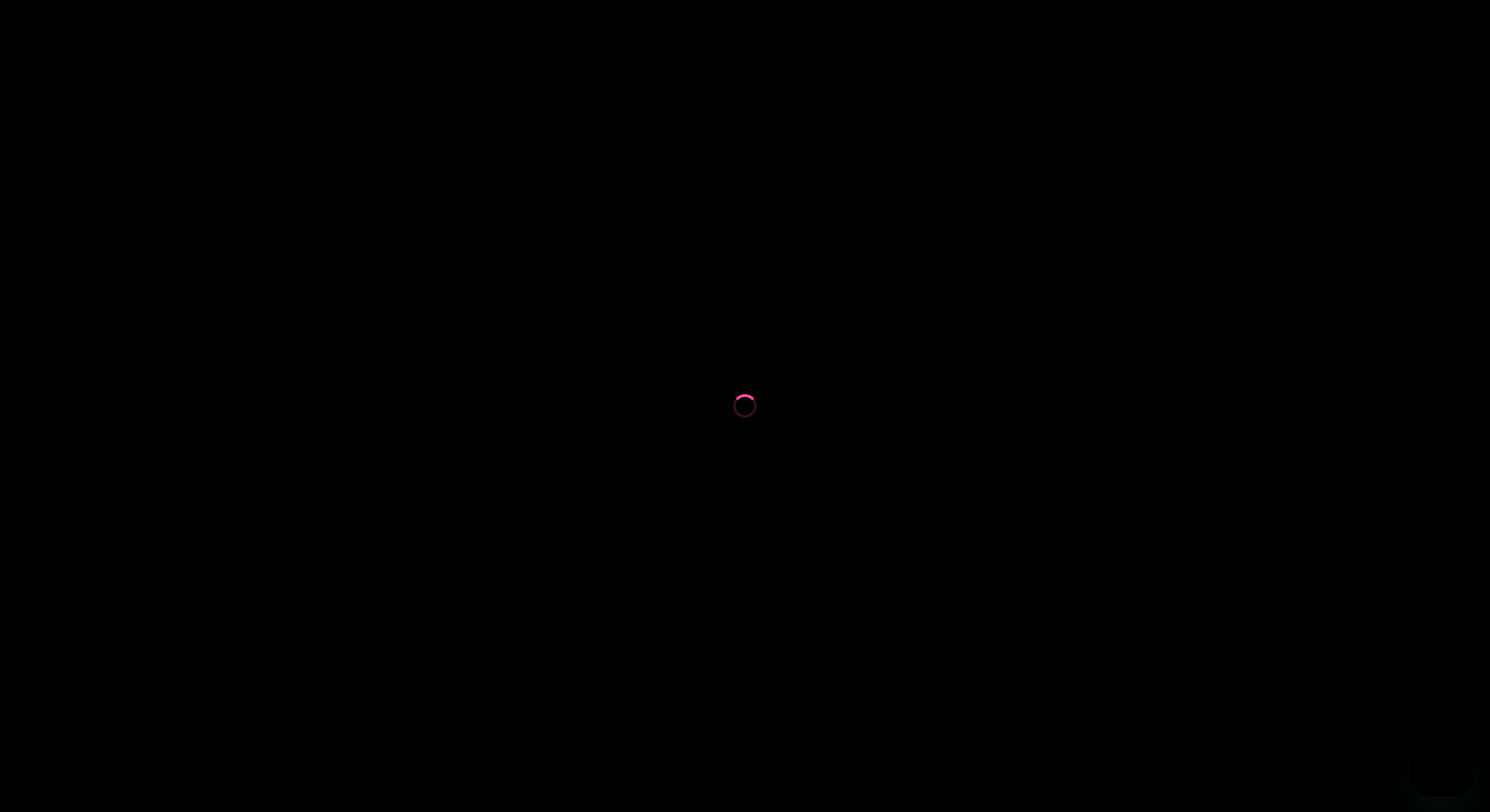 scroll, scrollTop: 0, scrollLeft: 0, axis: both 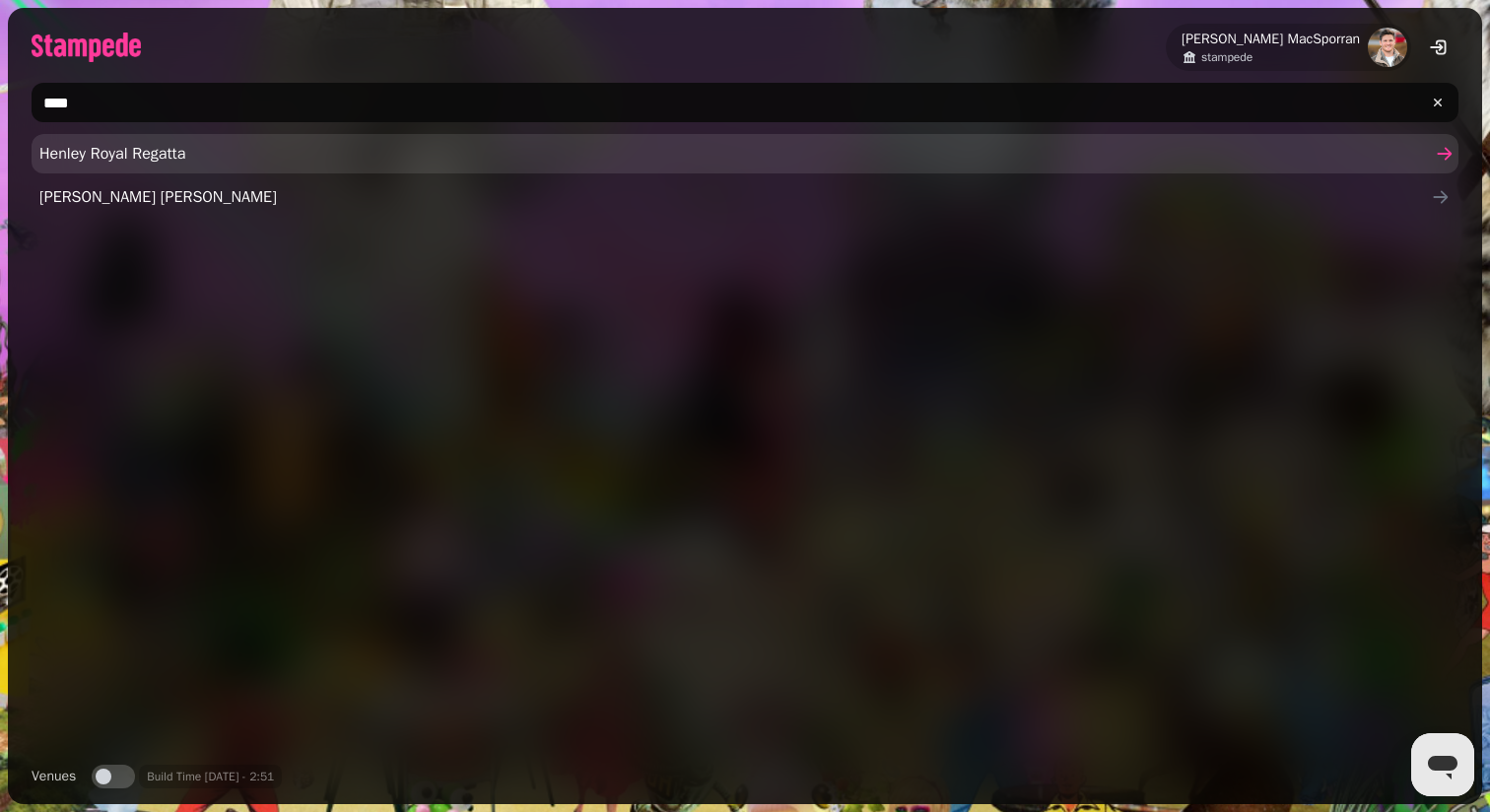 type on "****" 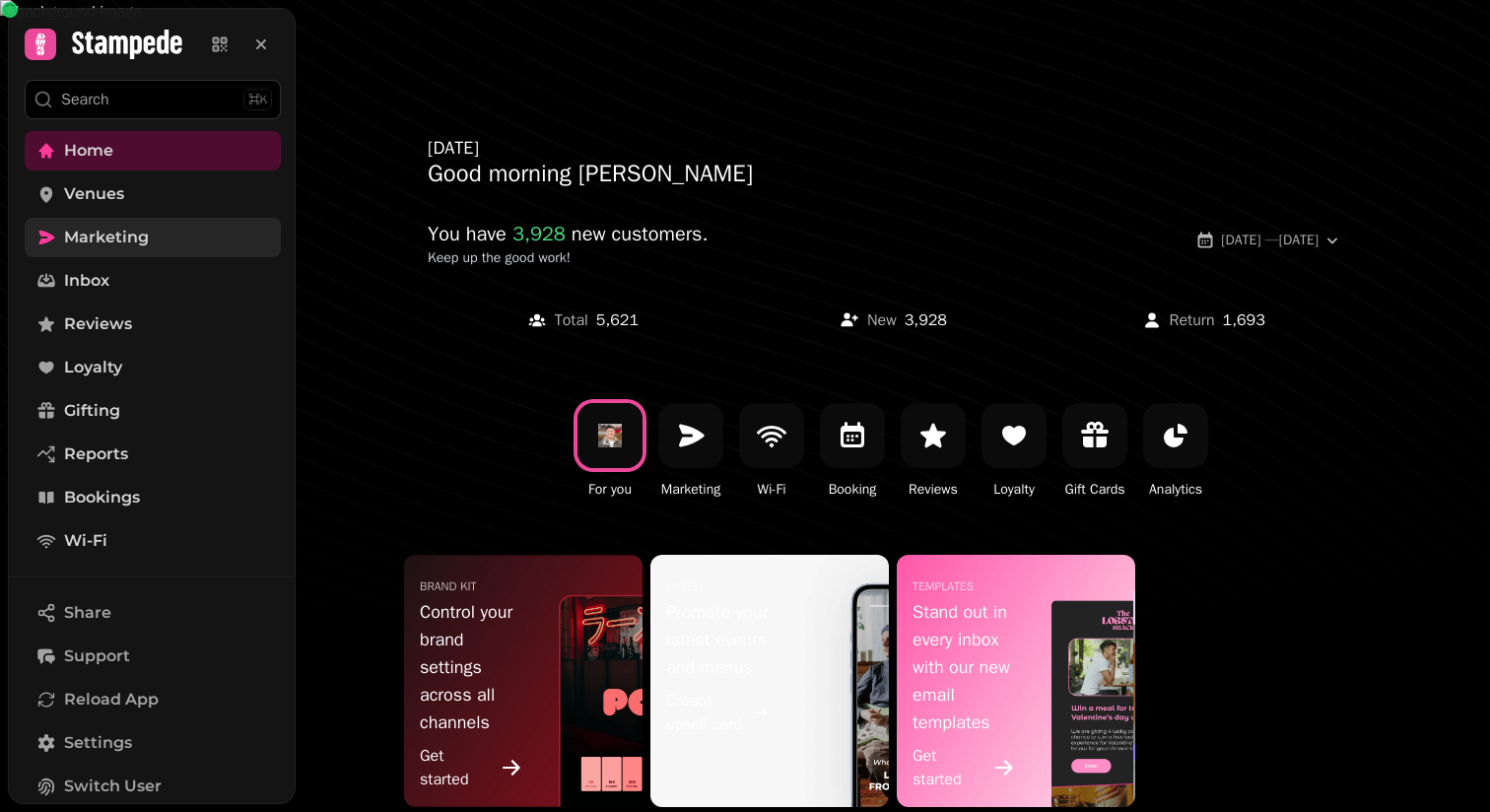 click on "Marketing" at bounding box center (106, 237) 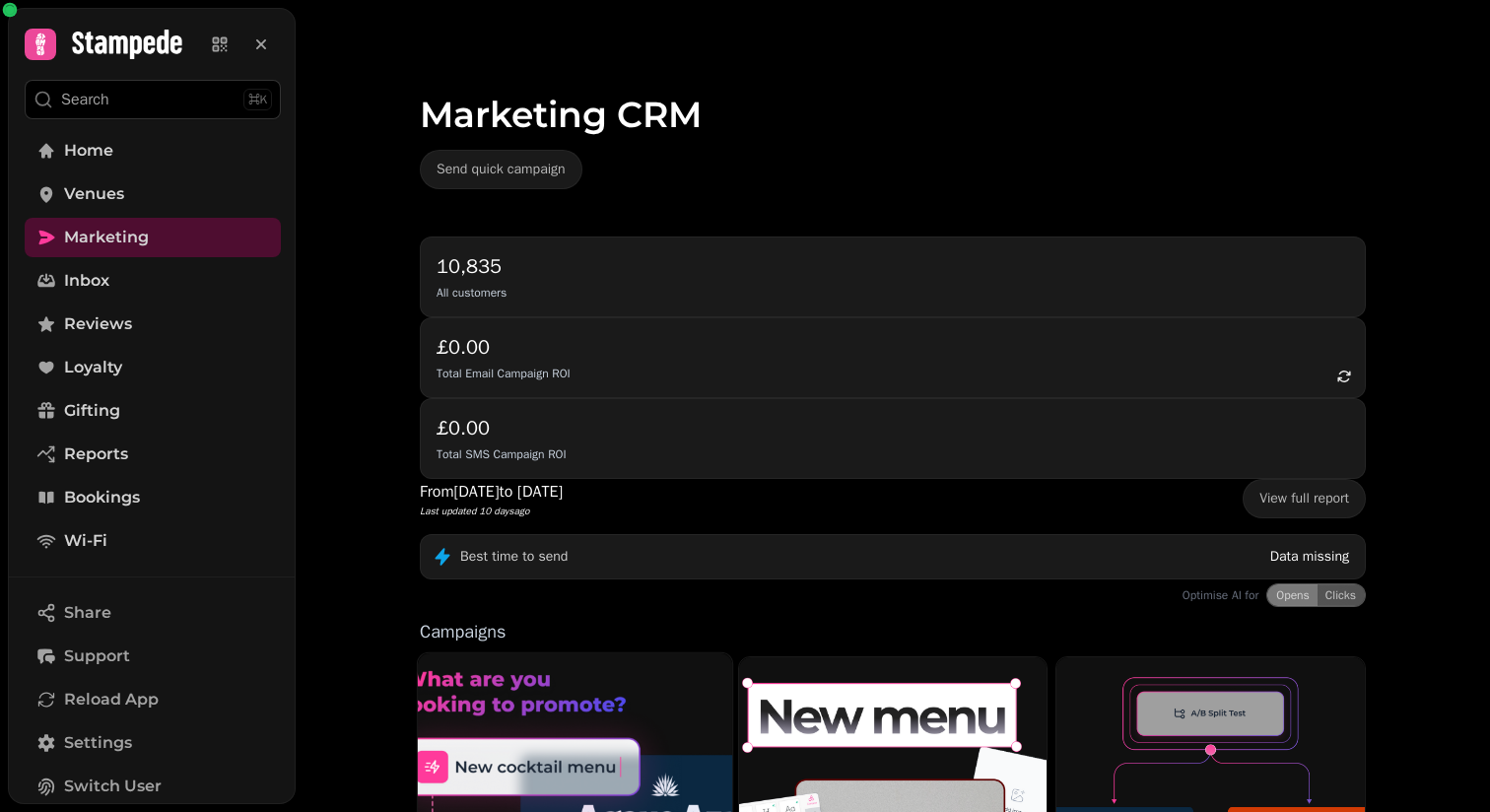 scroll, scrollTop: 418, scrollLeft: 0, axis: vertical 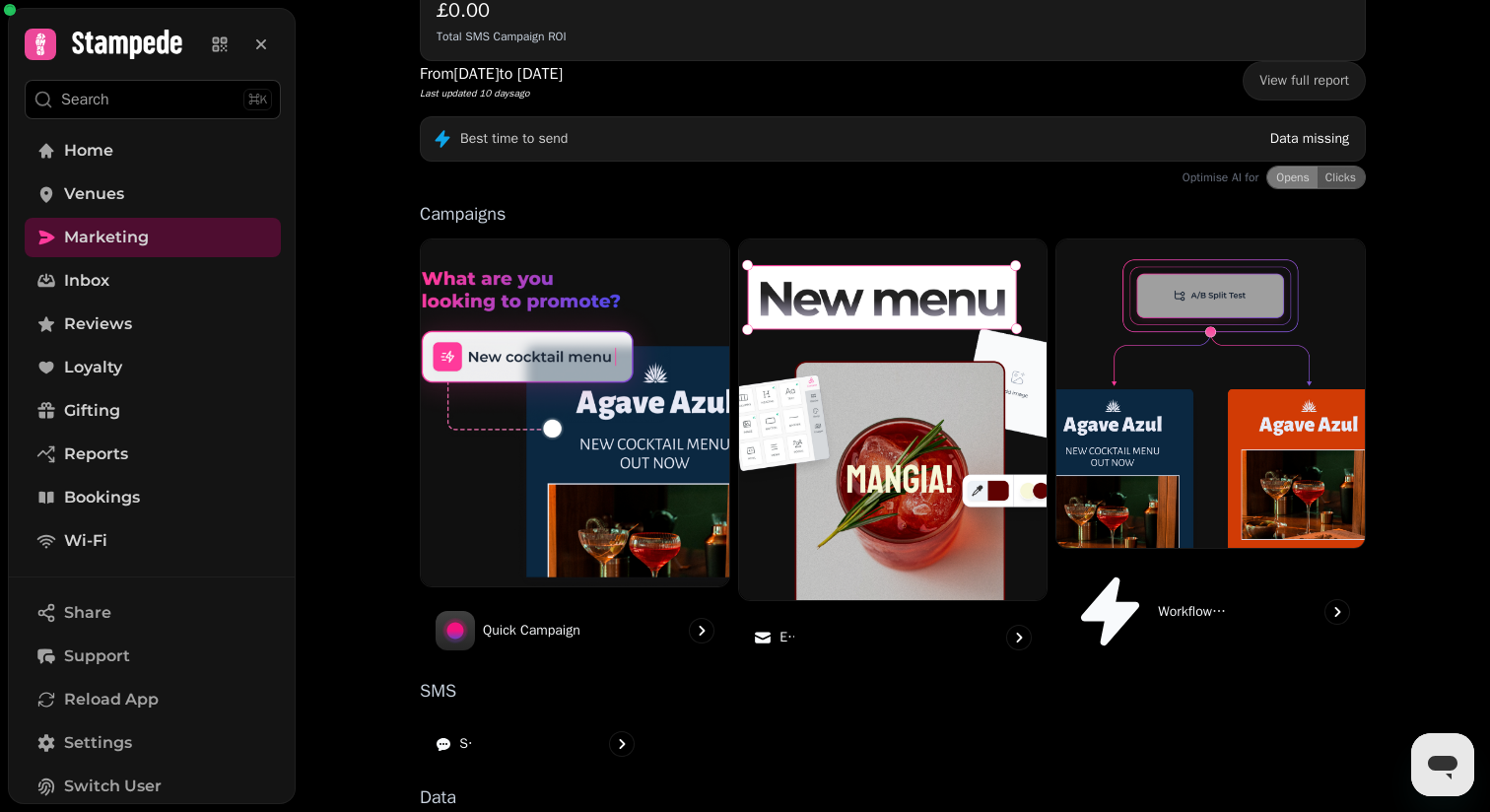 click on "Segments" at bounding box center [535, 854] 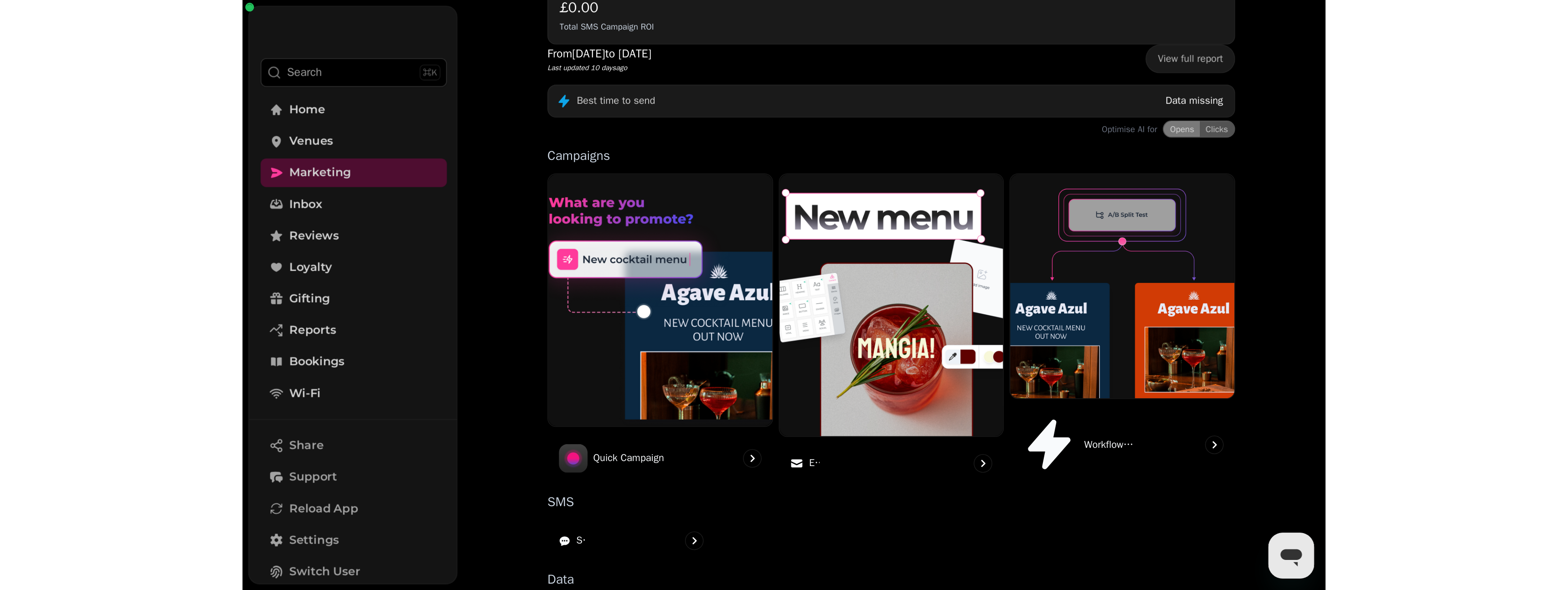 scroll, scrollTop: 0, scrollLeft: 0, axis: both 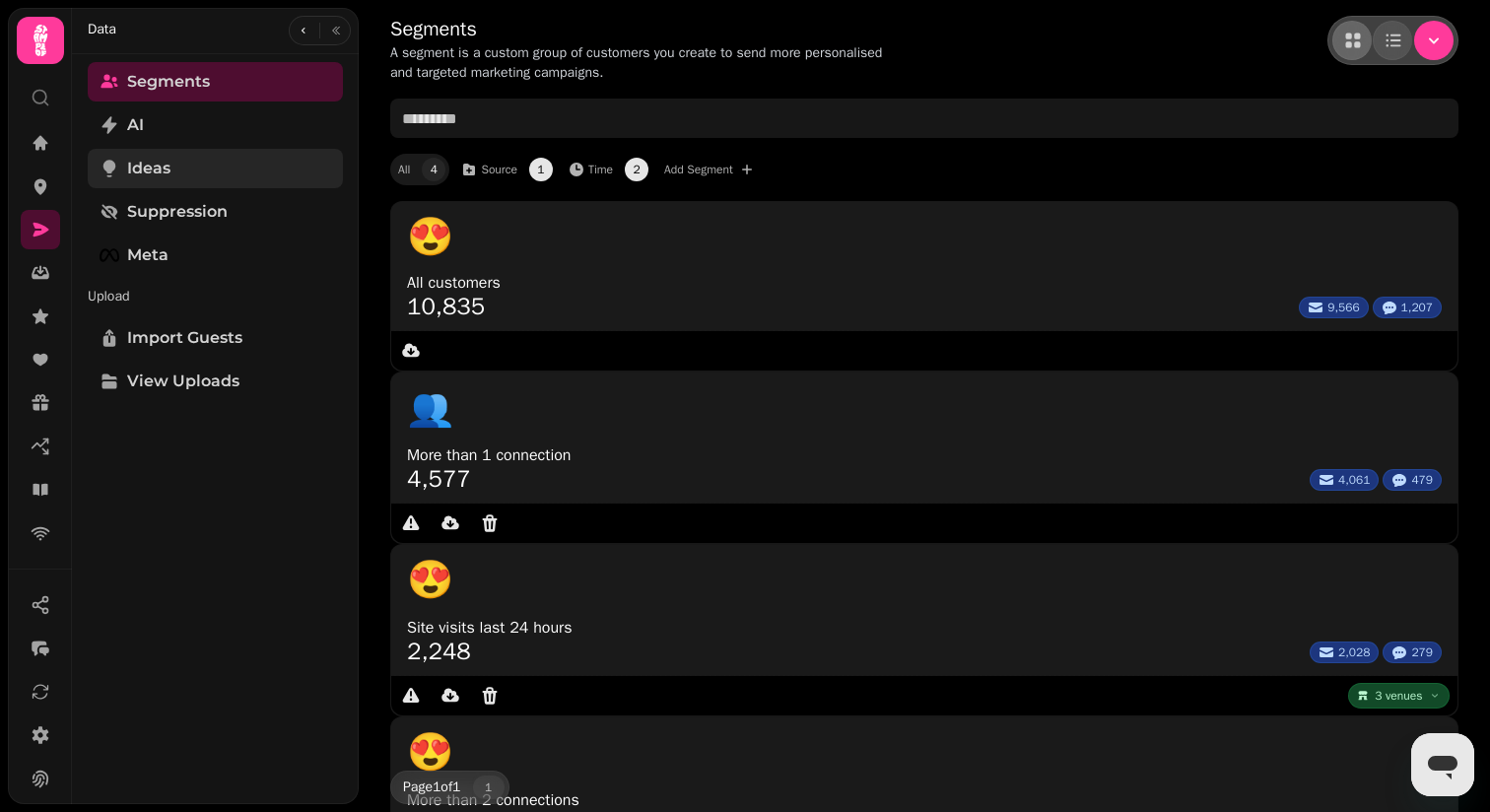 click on "Ideas" at bounding box center [149, 169] 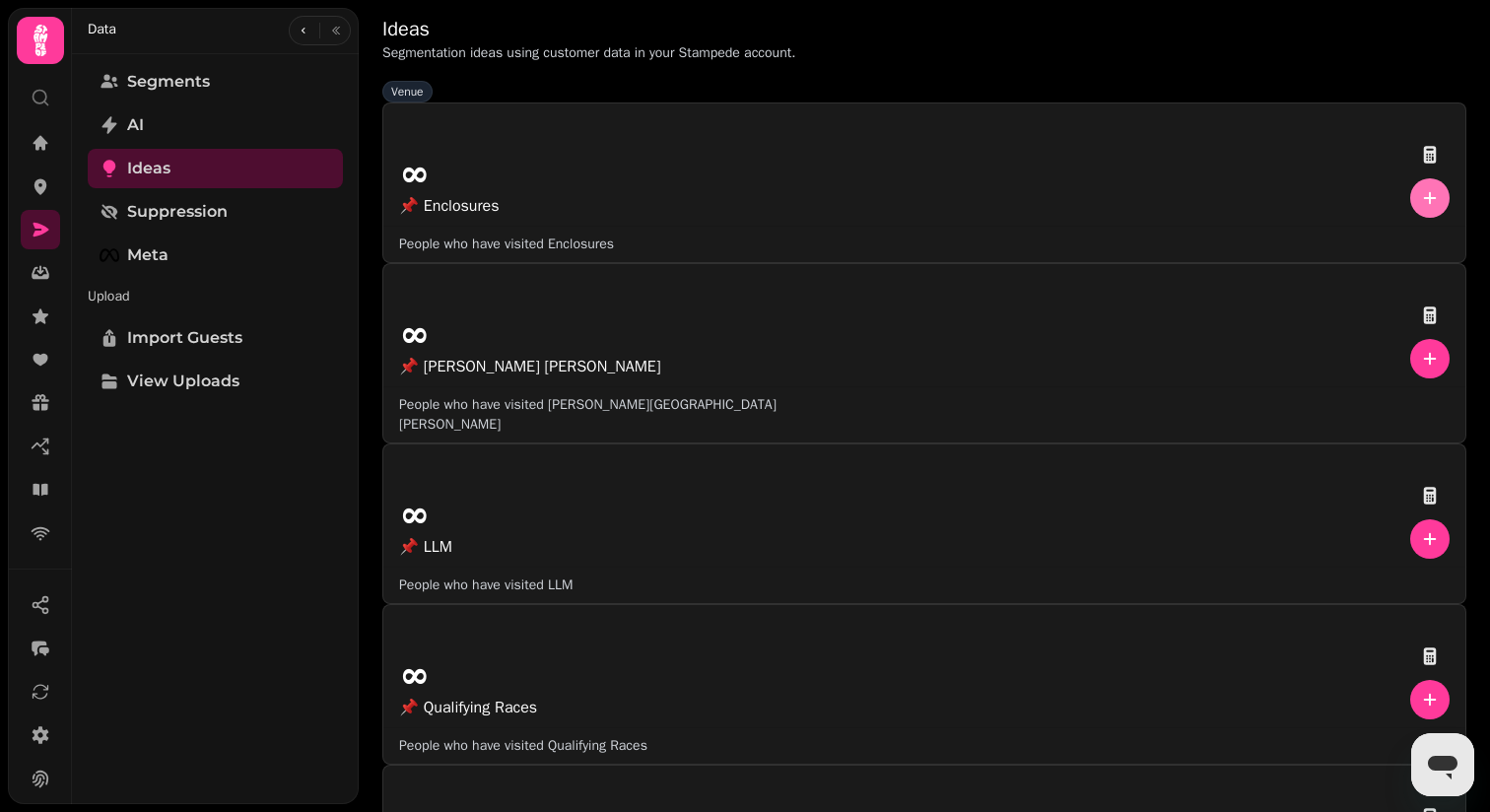 click 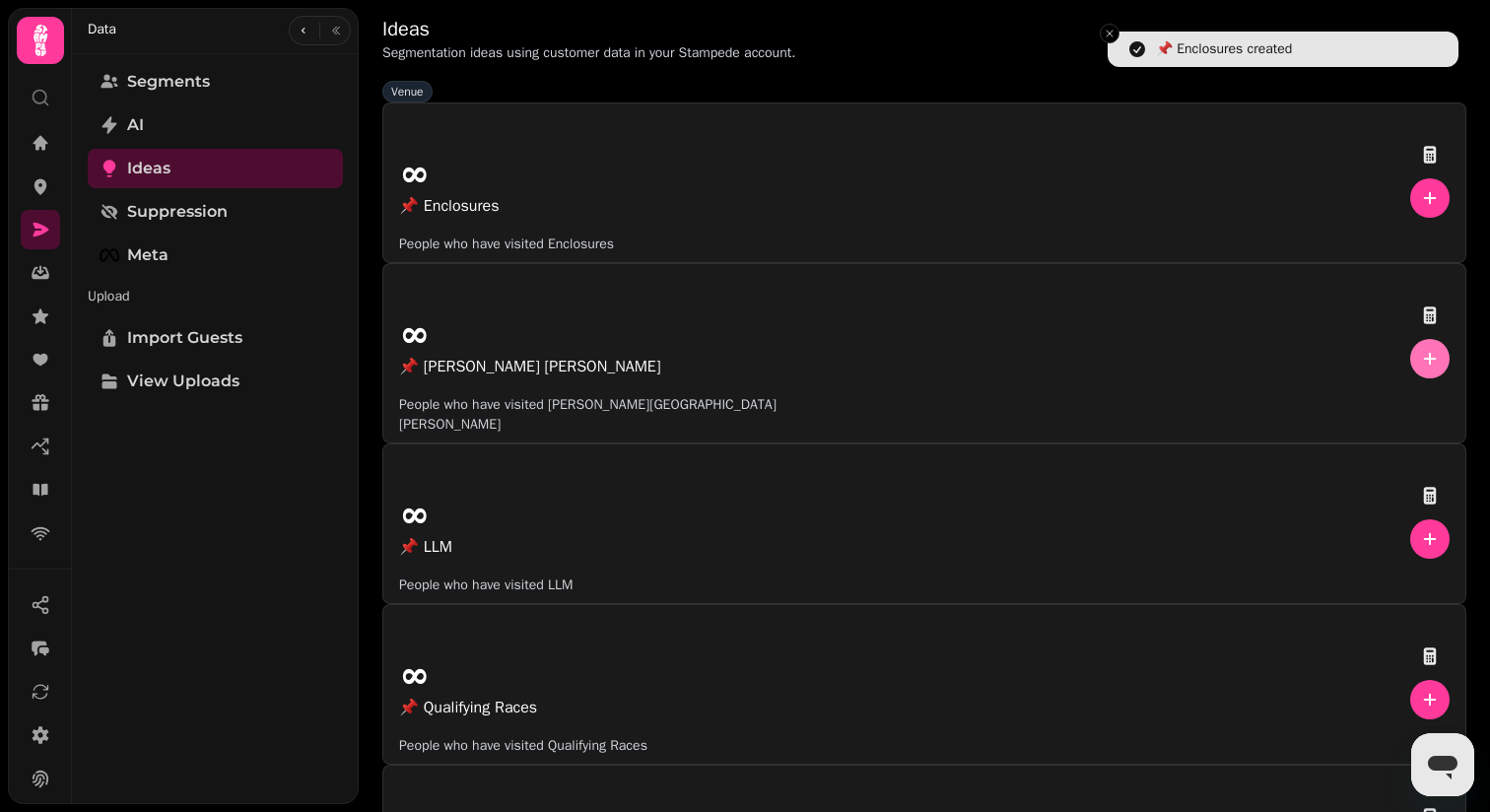 click 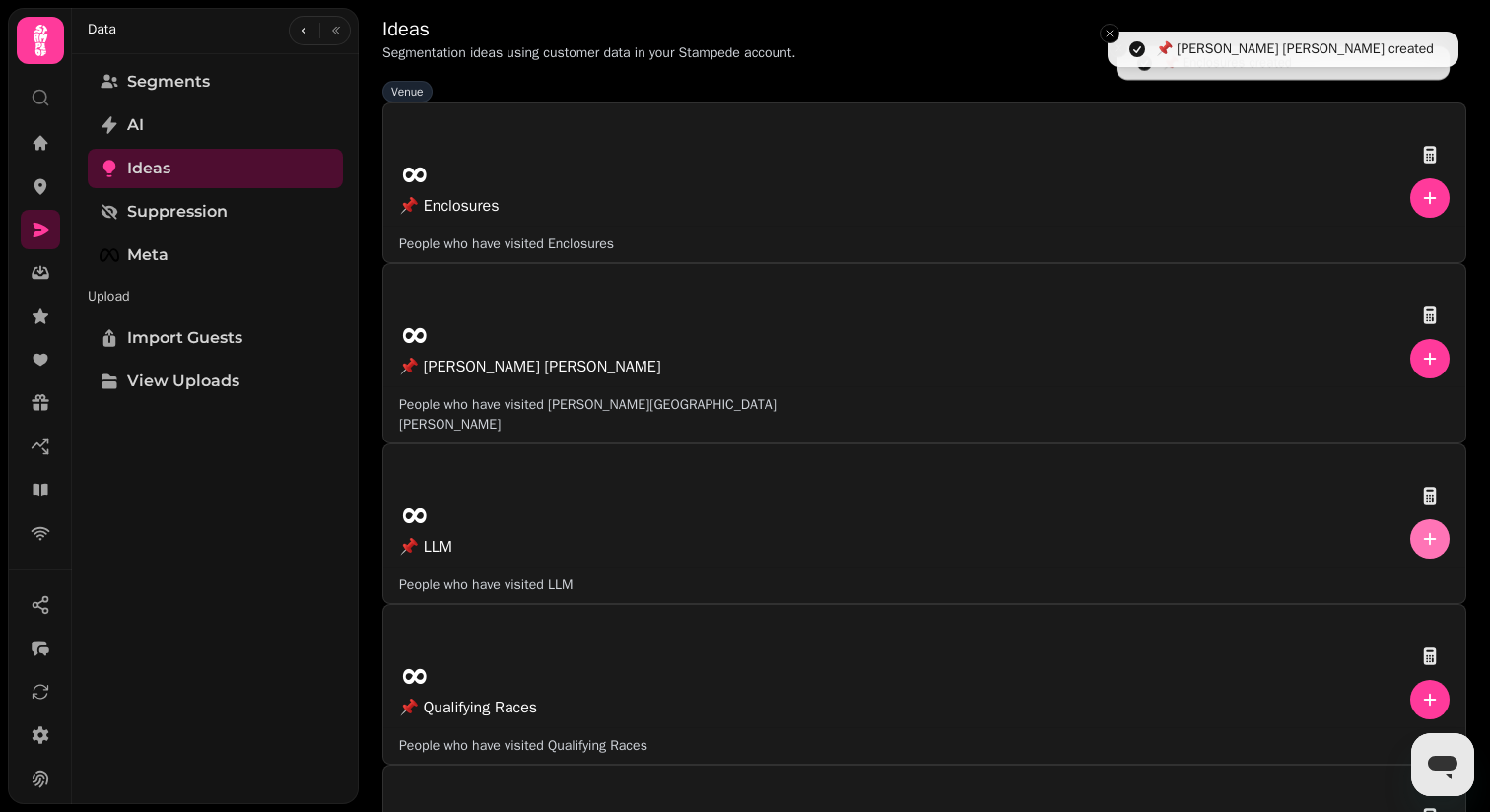 click 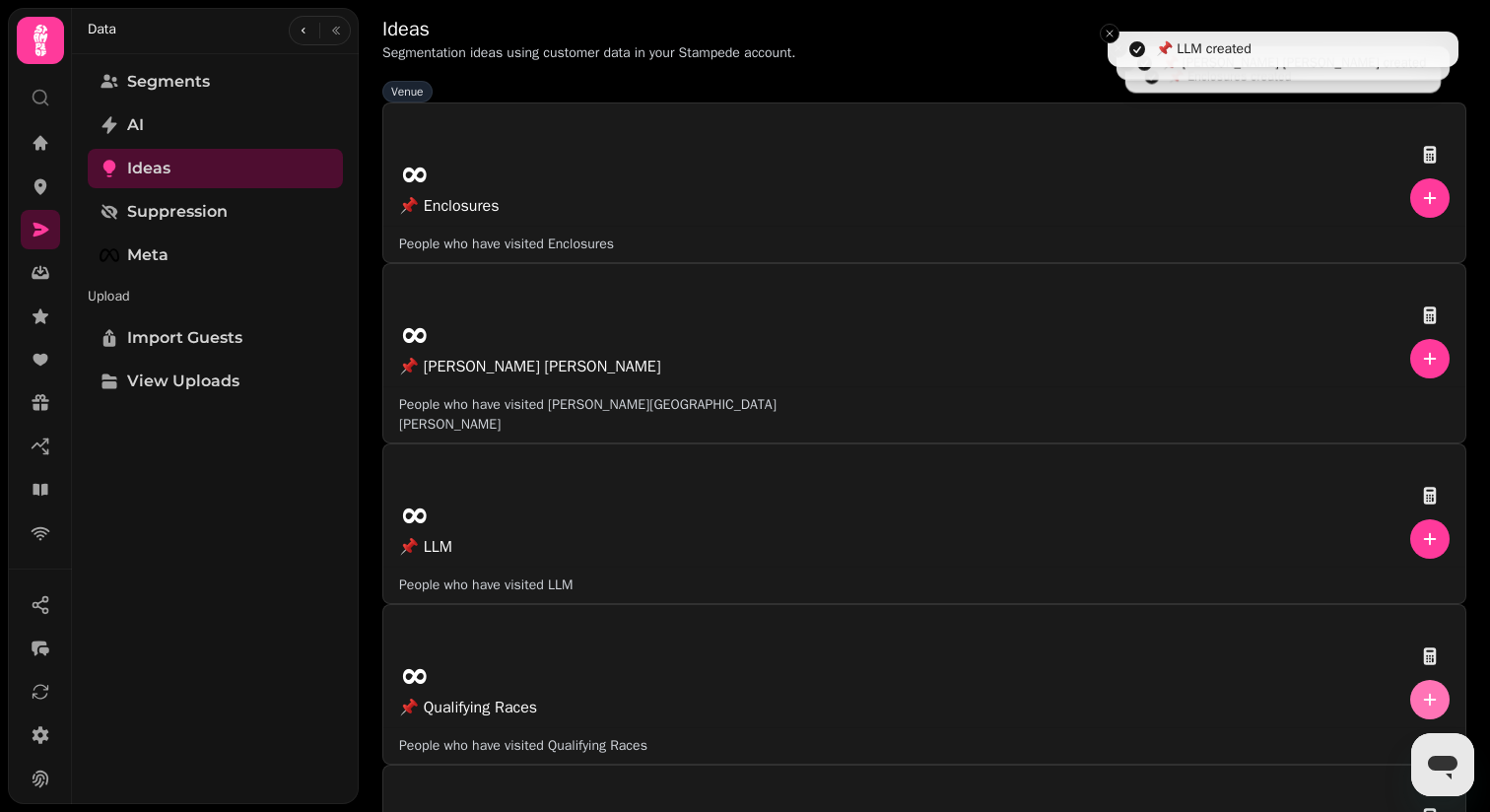 click 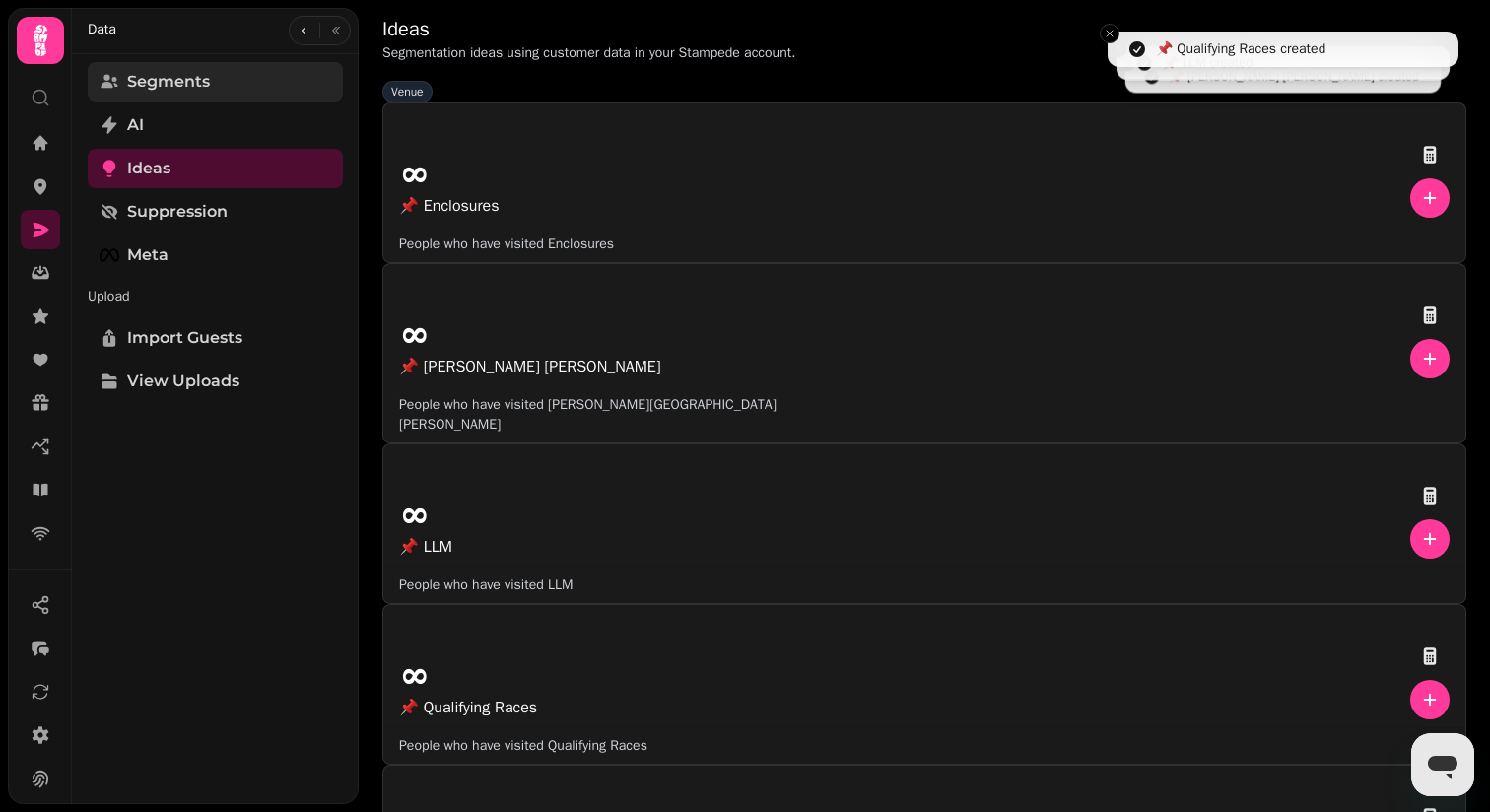 click on "Segments" at bounding box center [169, 82] 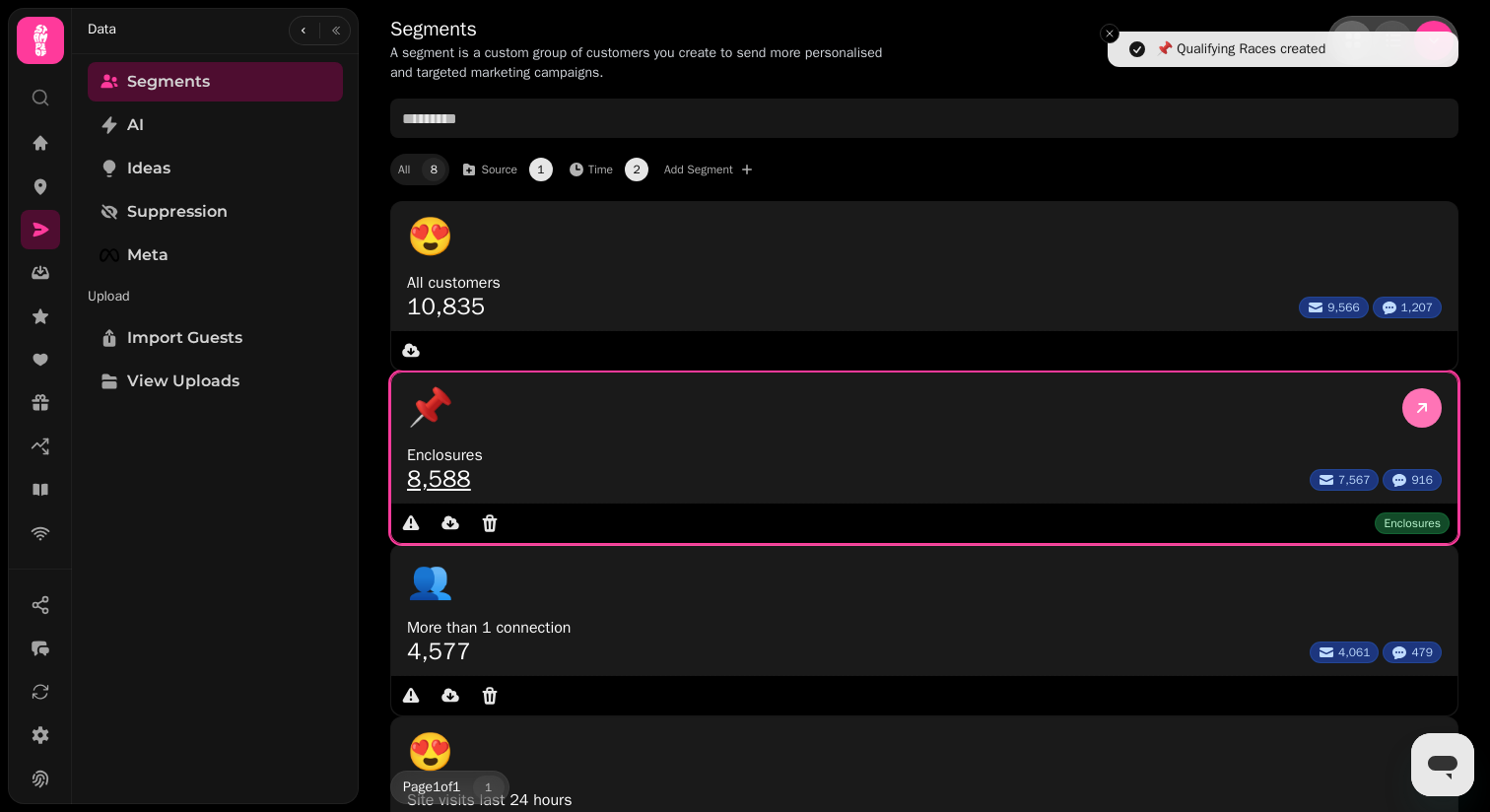 click 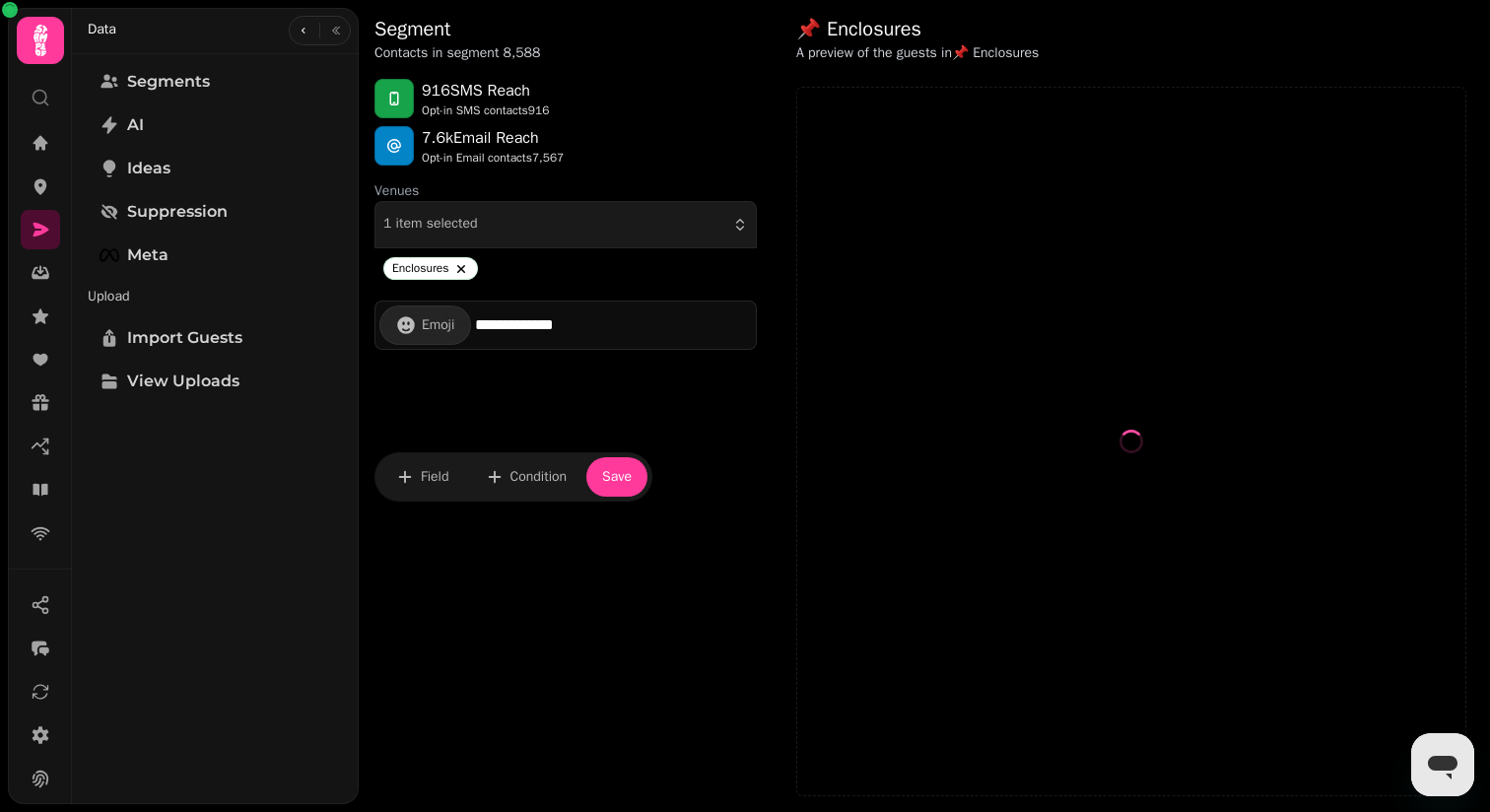 select on "**" 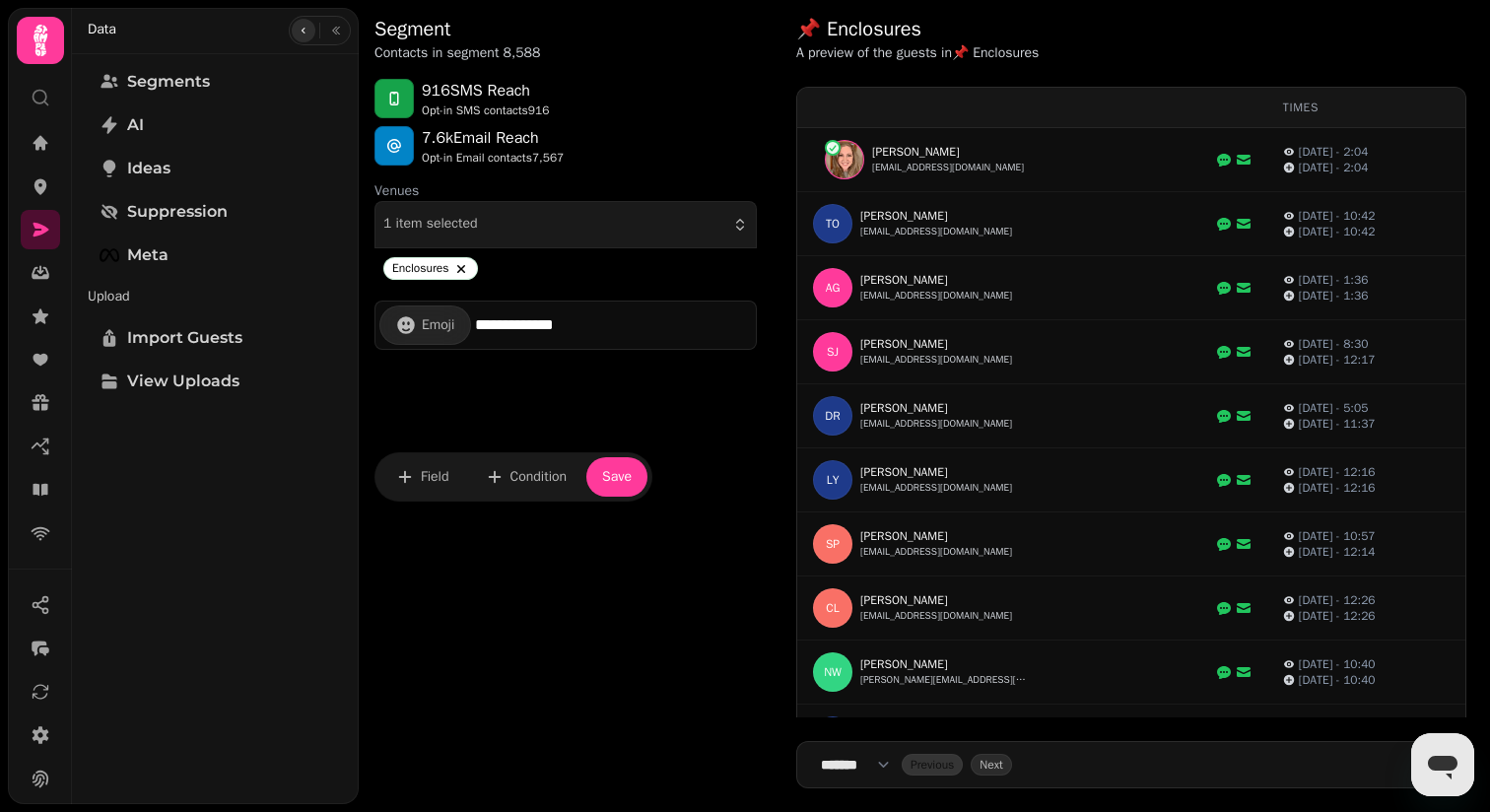 click at bounding box center (304, 31) 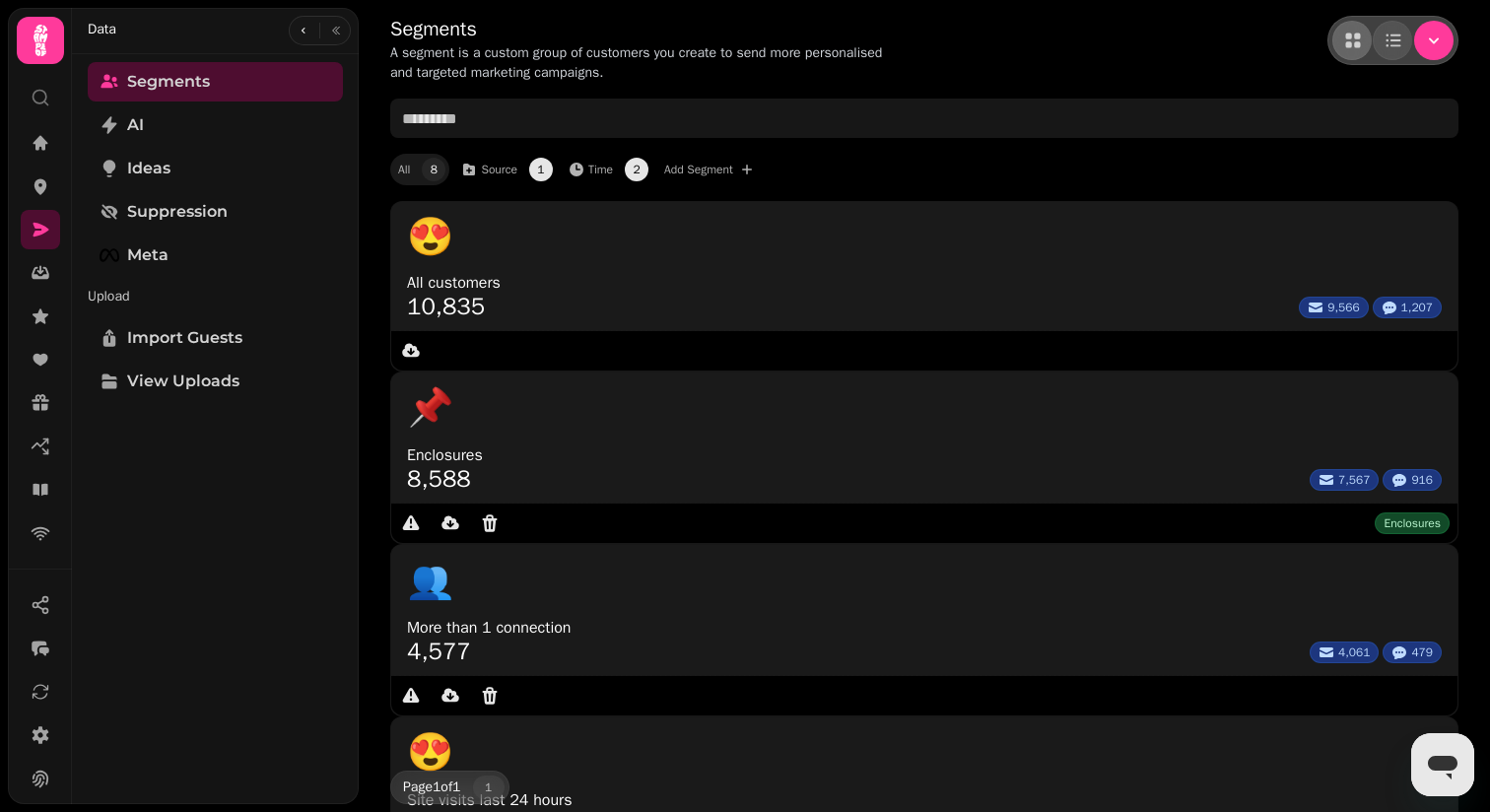 click 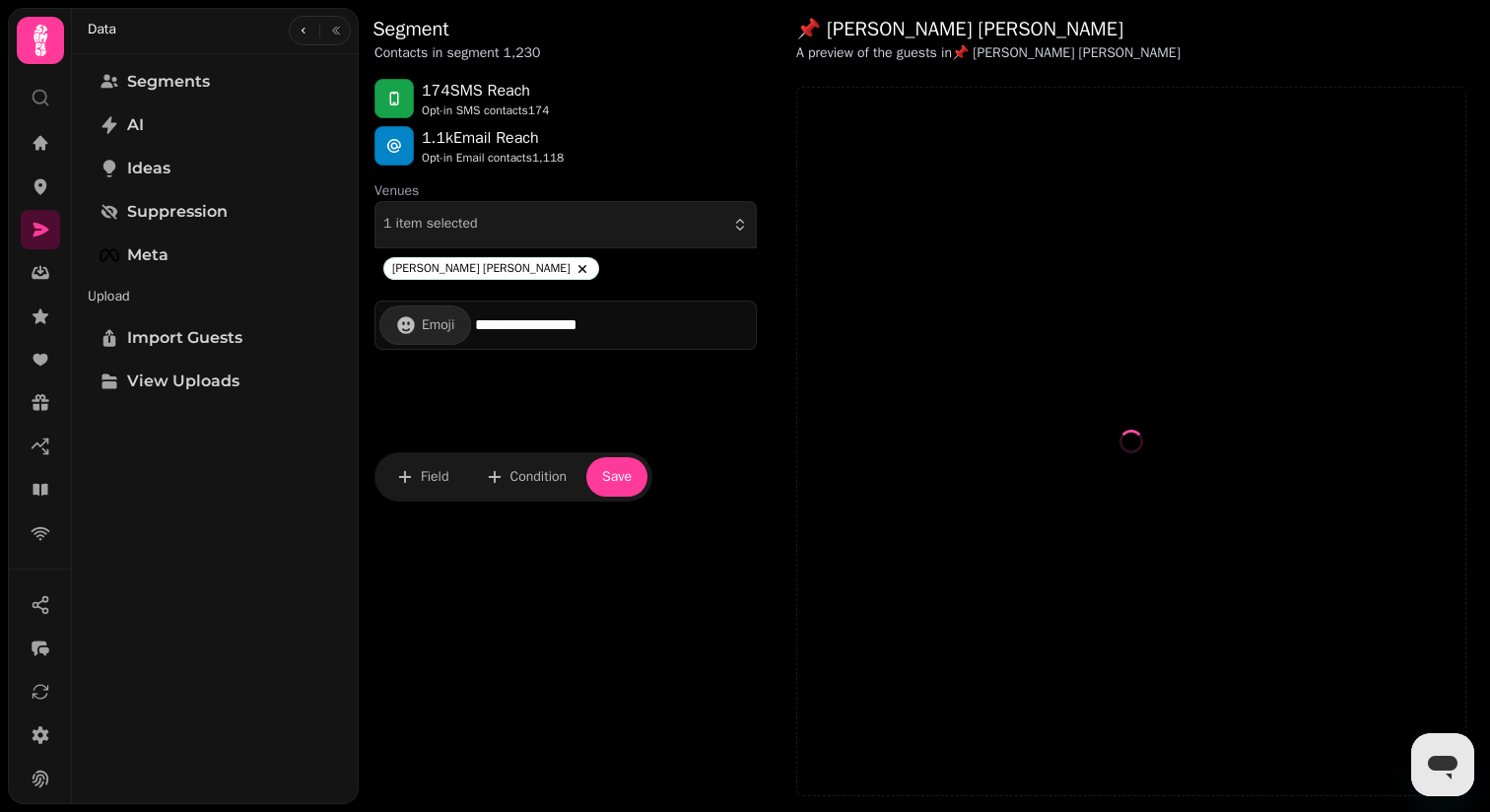 select on "**" 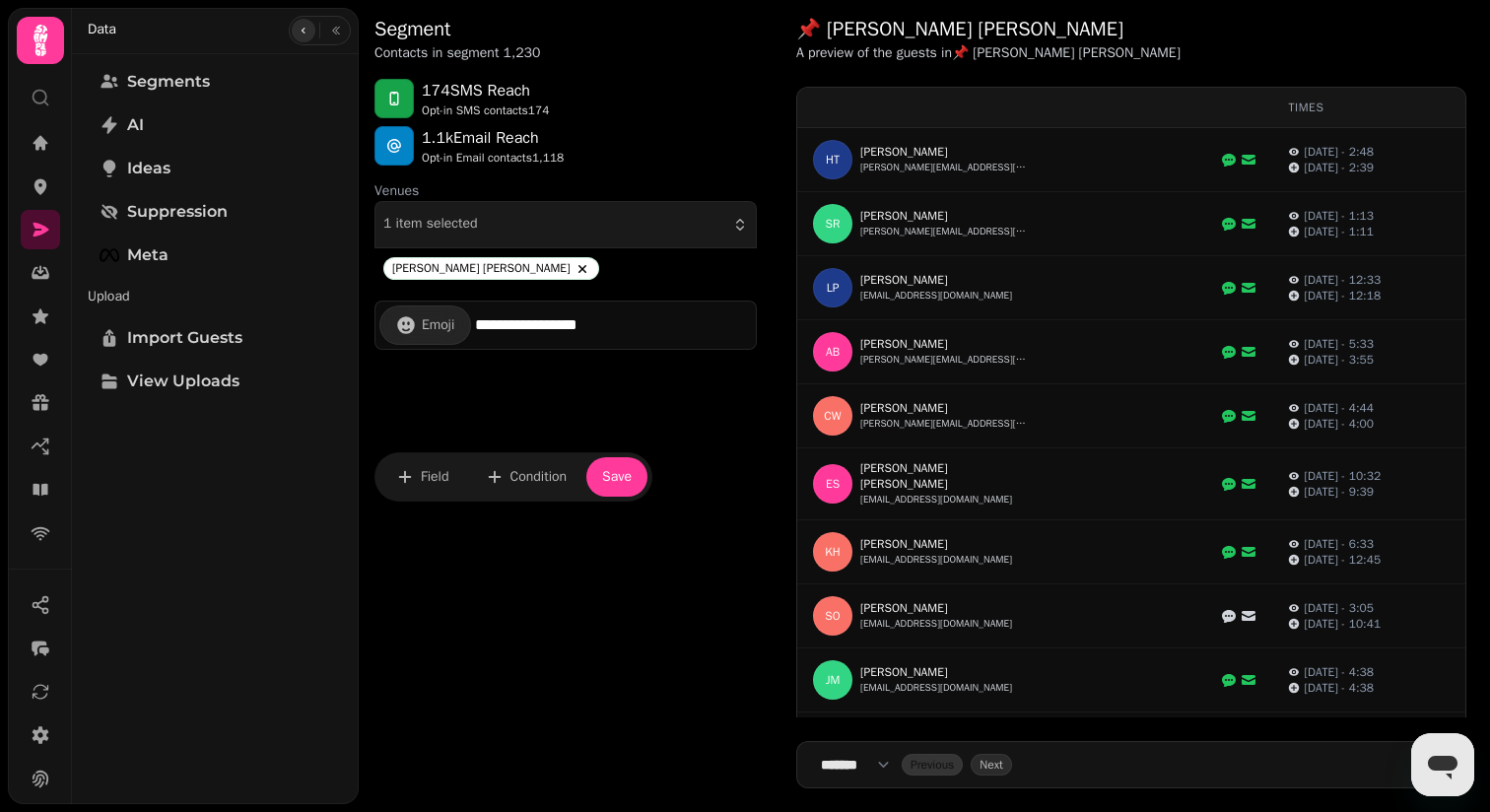 click at bounding box center (304, 31) 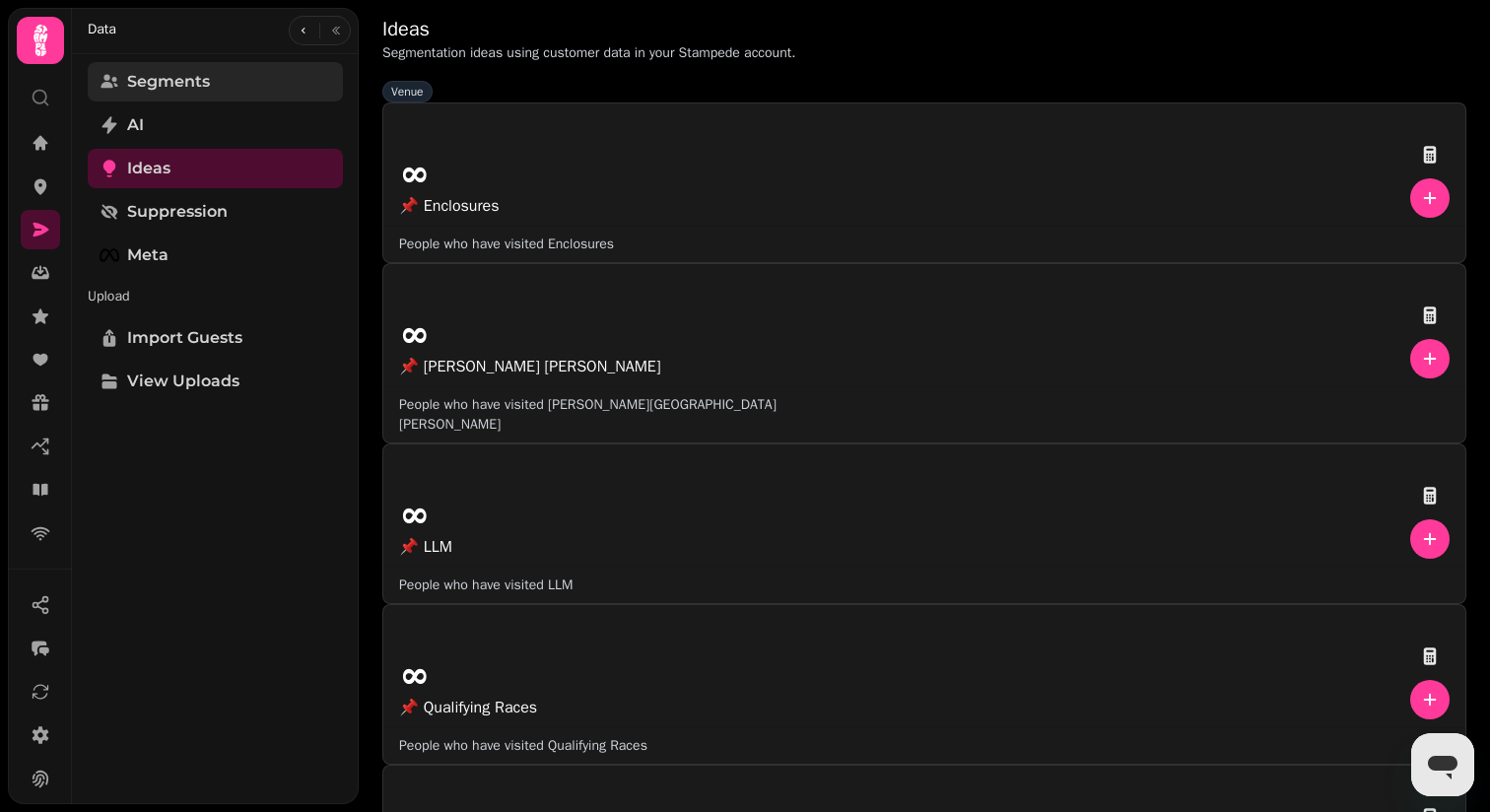 click on "Segments" at bounding box center (215, 82) 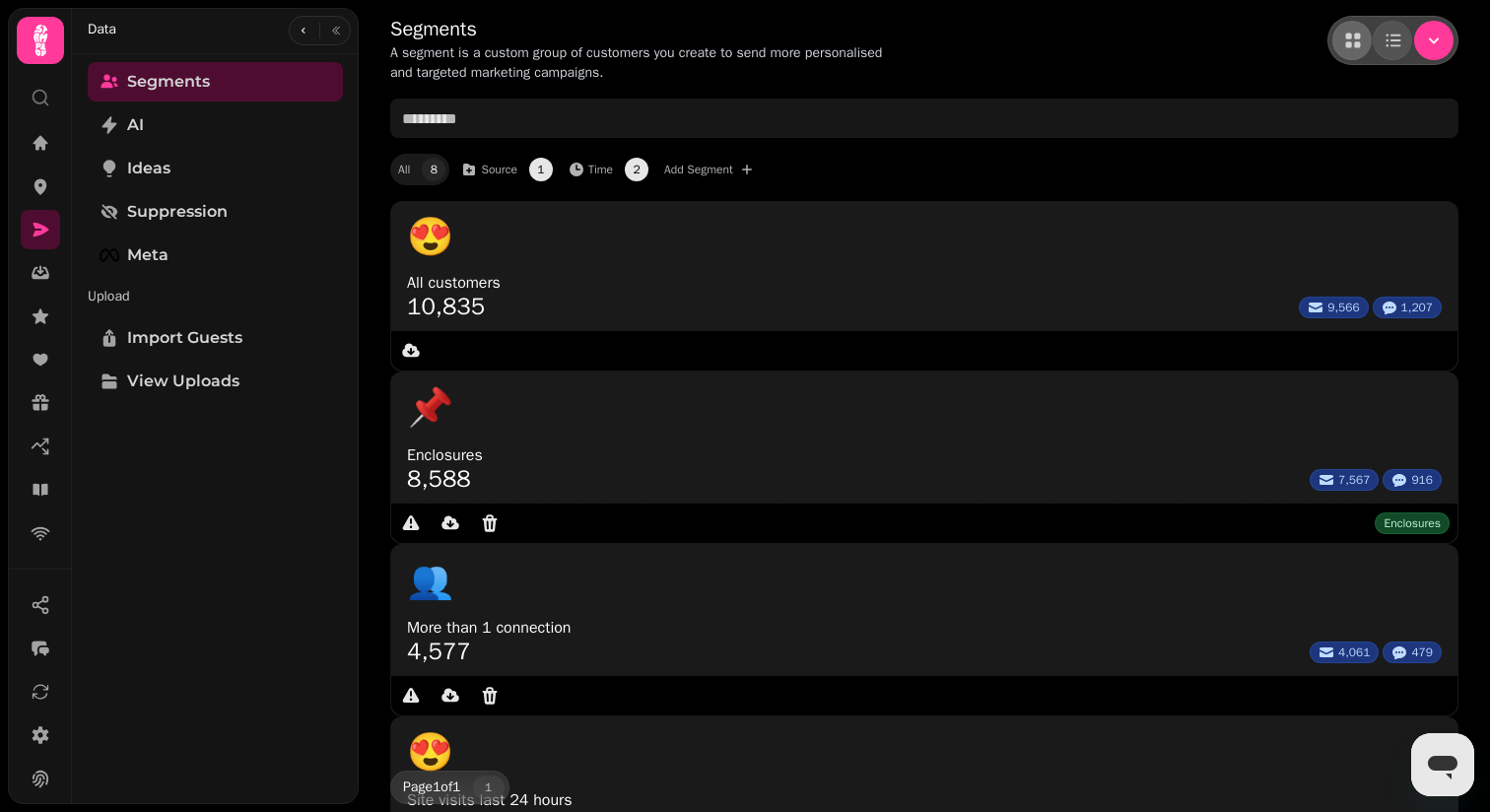click 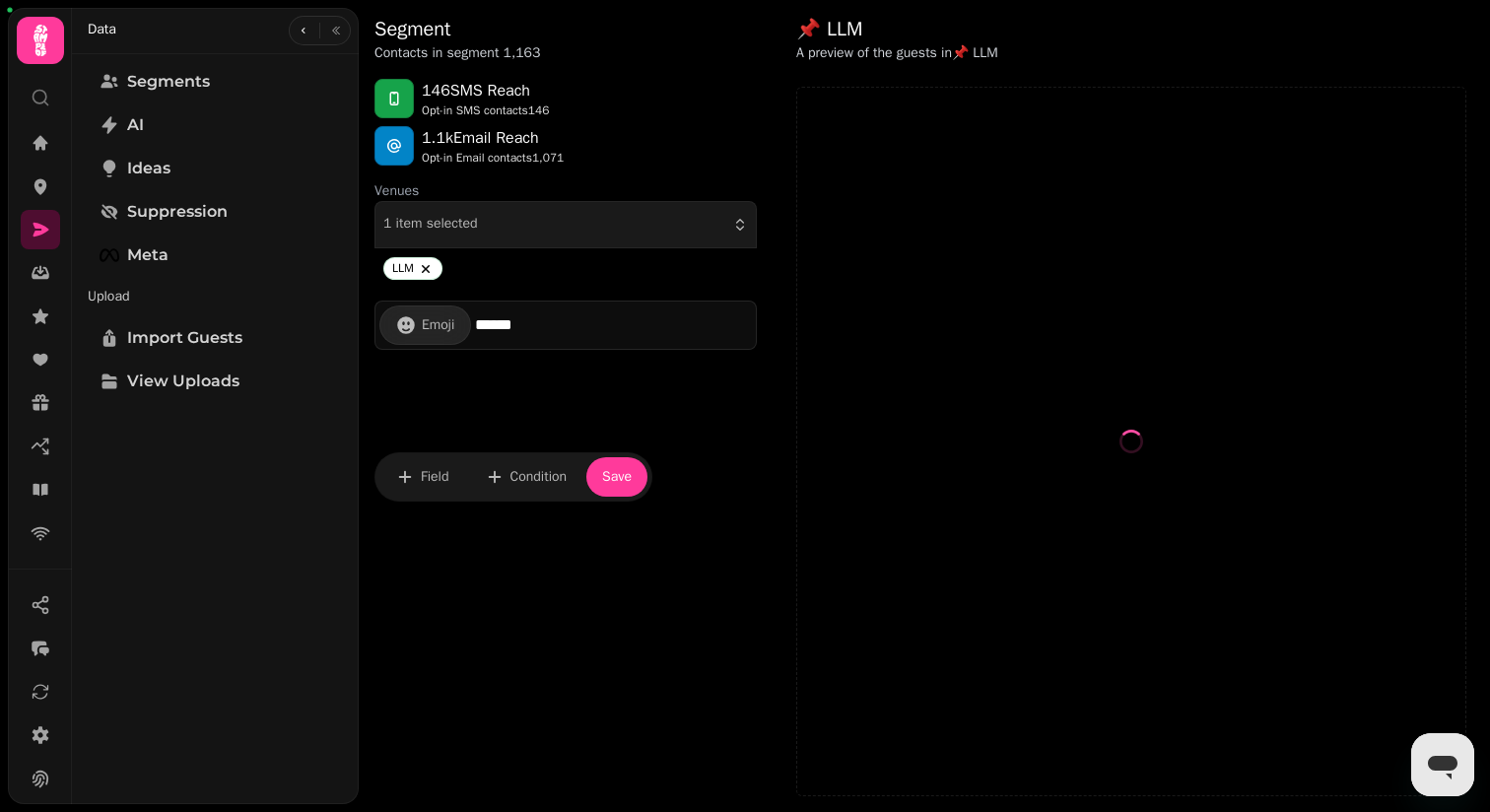 select on "**" 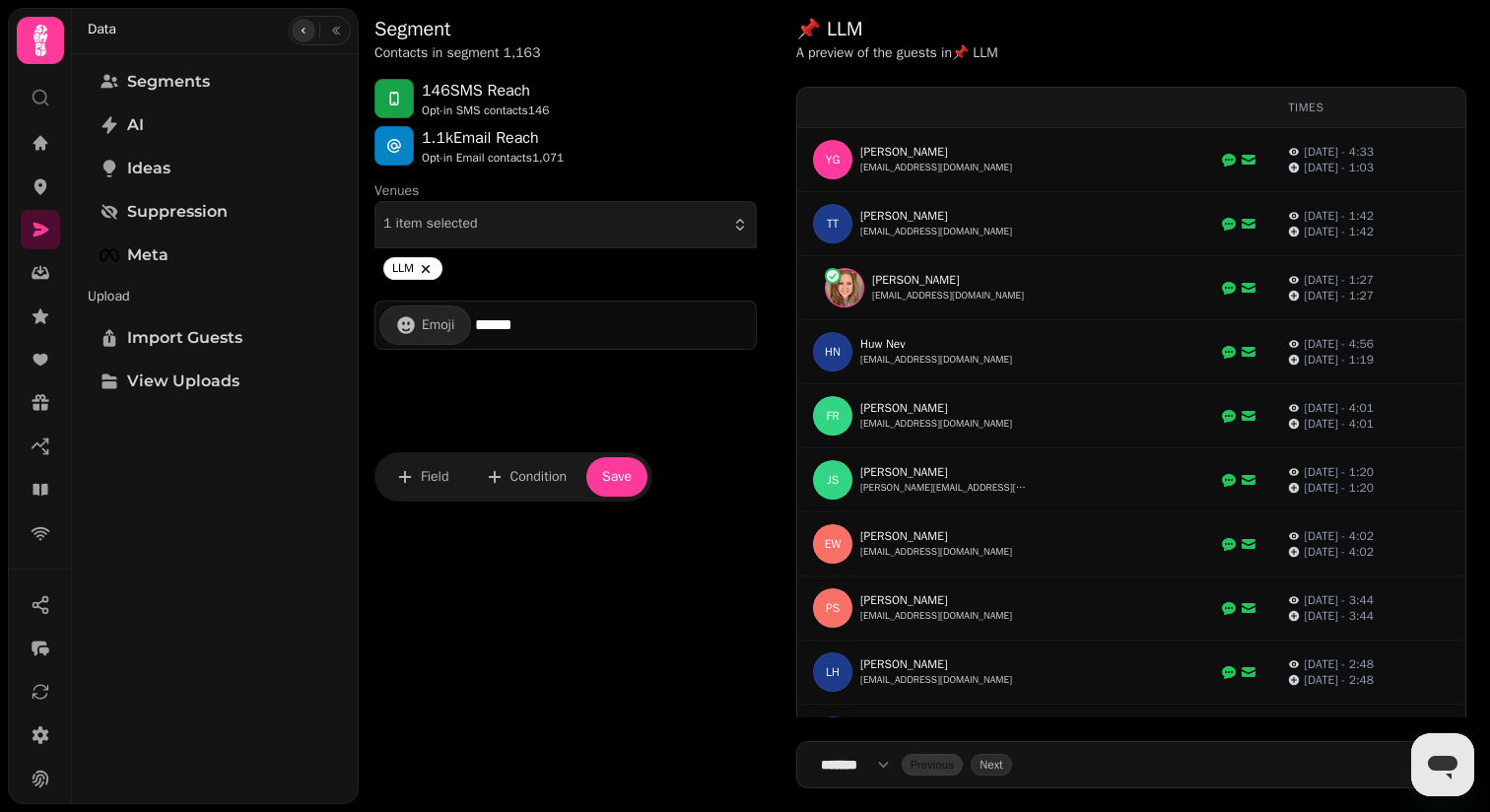 click at bounding box center [304, 31] 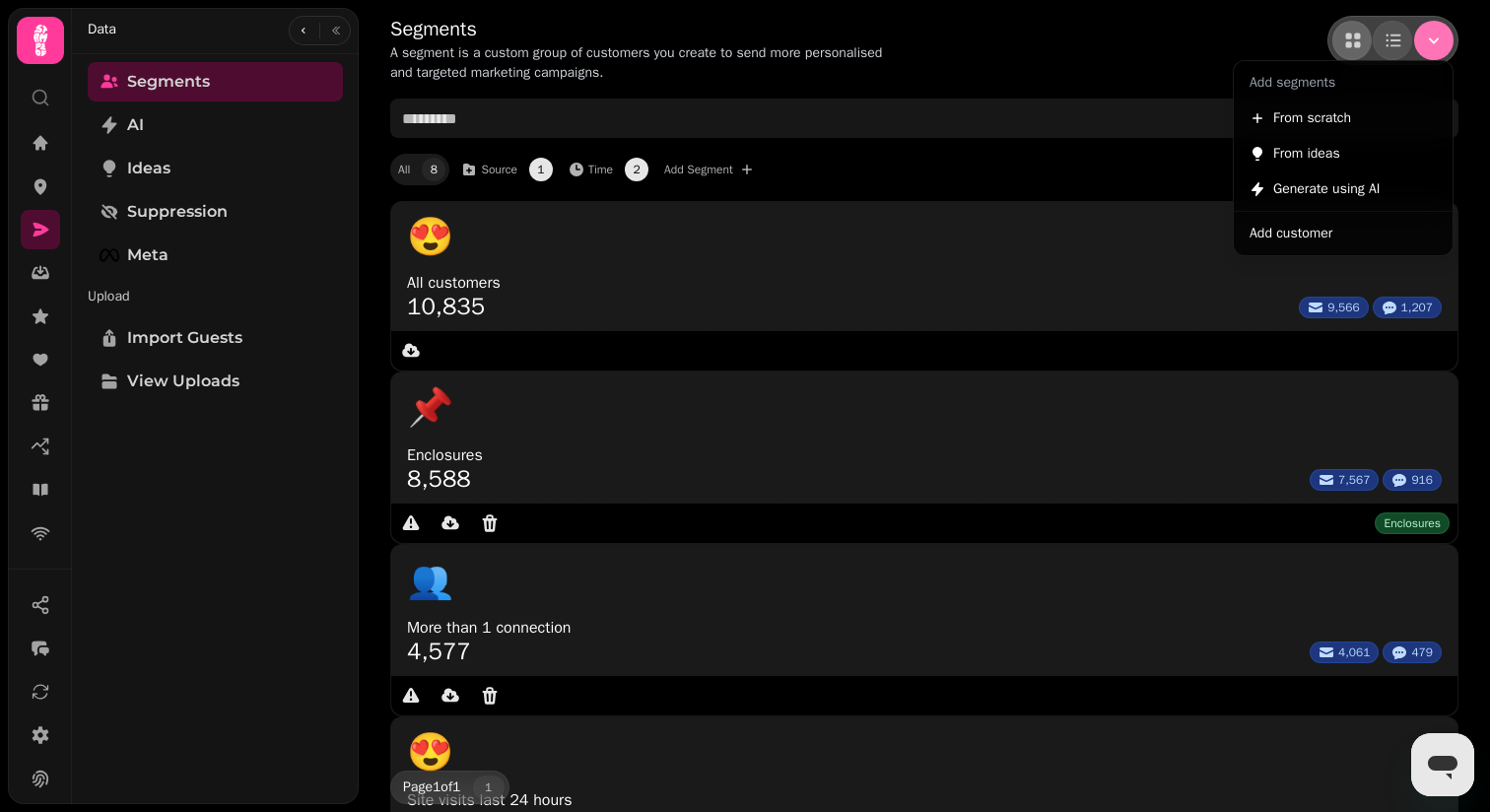 click 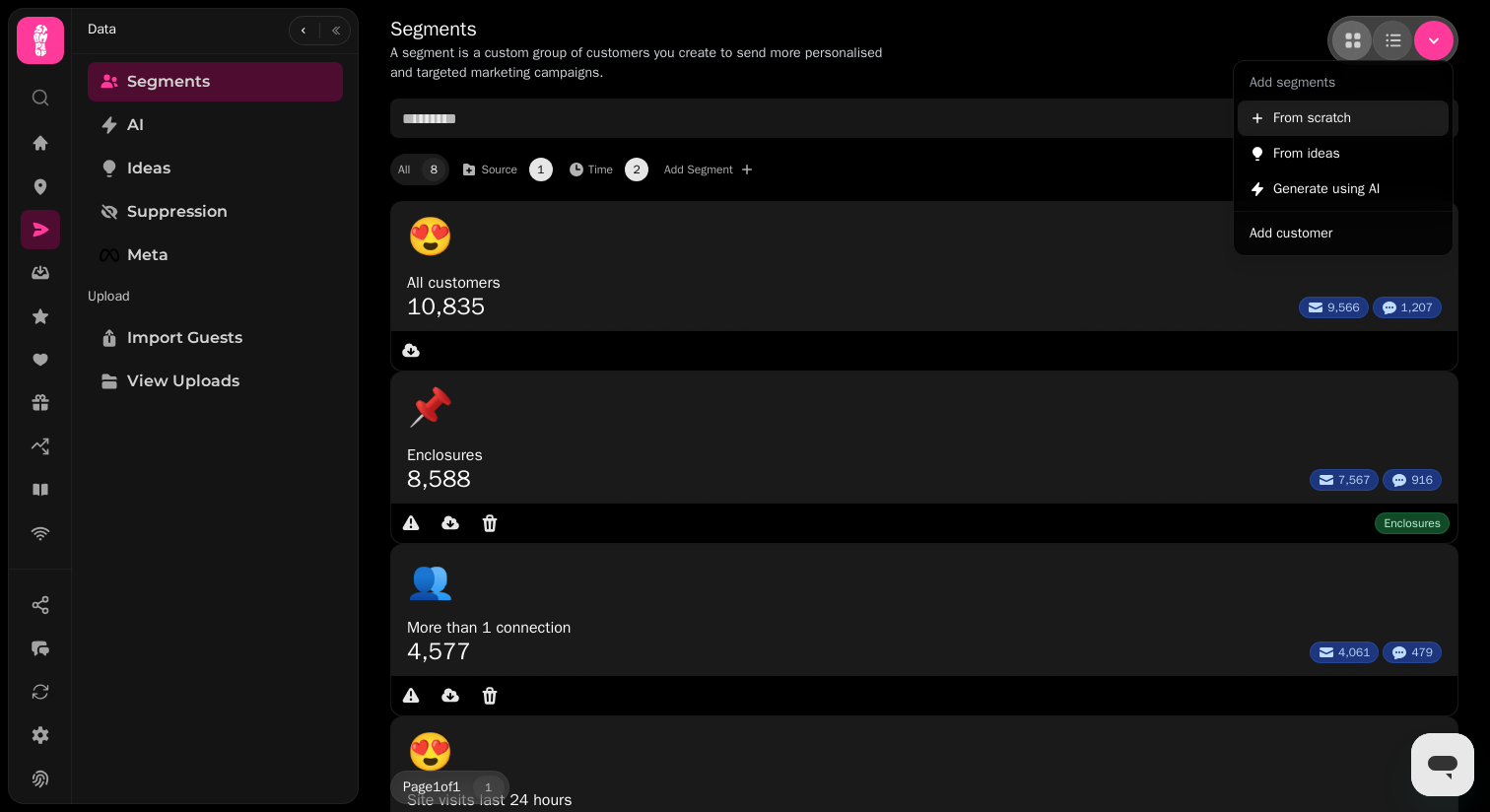 click on "From scratch" at bounding box center [1312, 118] 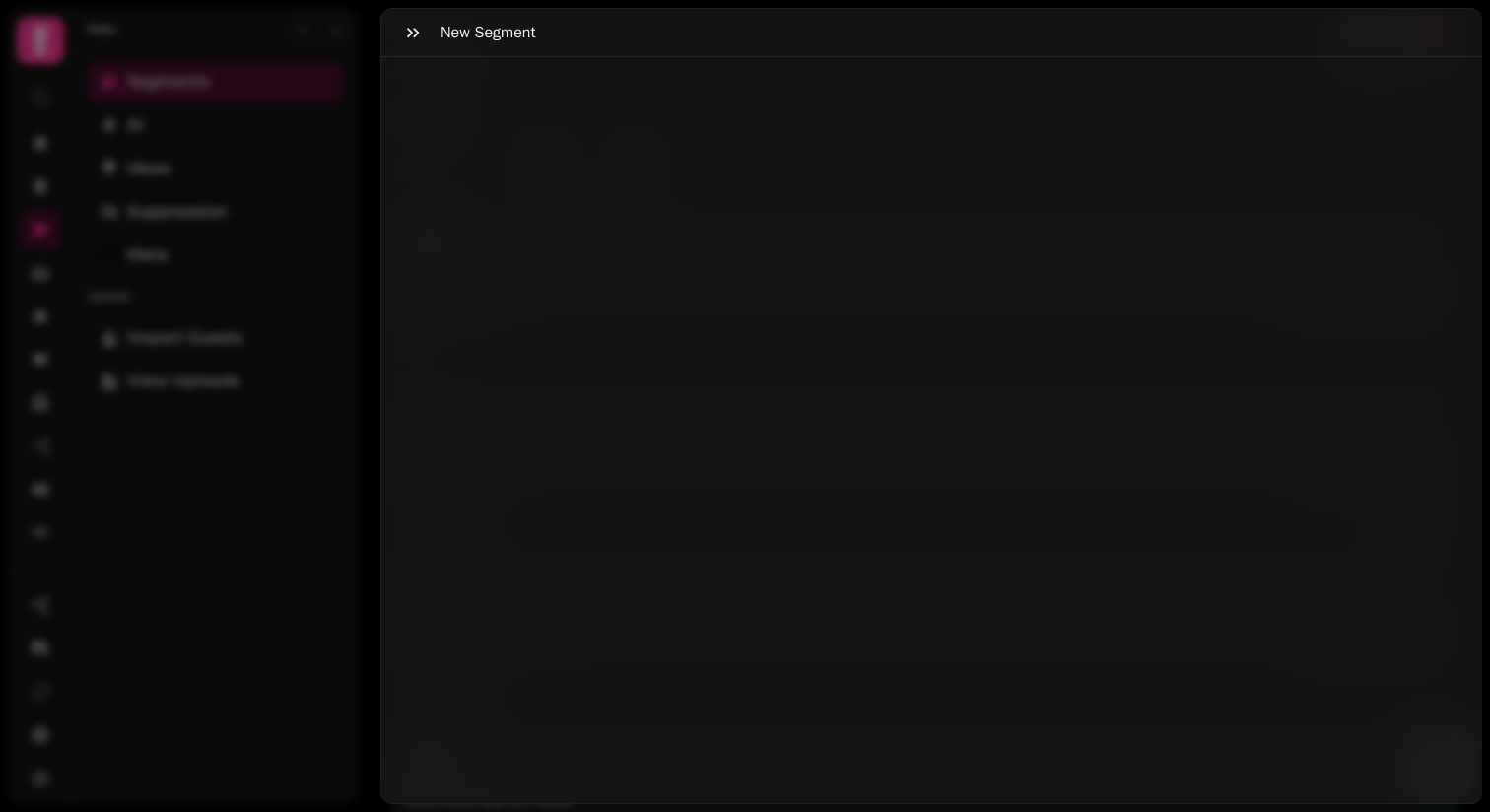 select on "**" 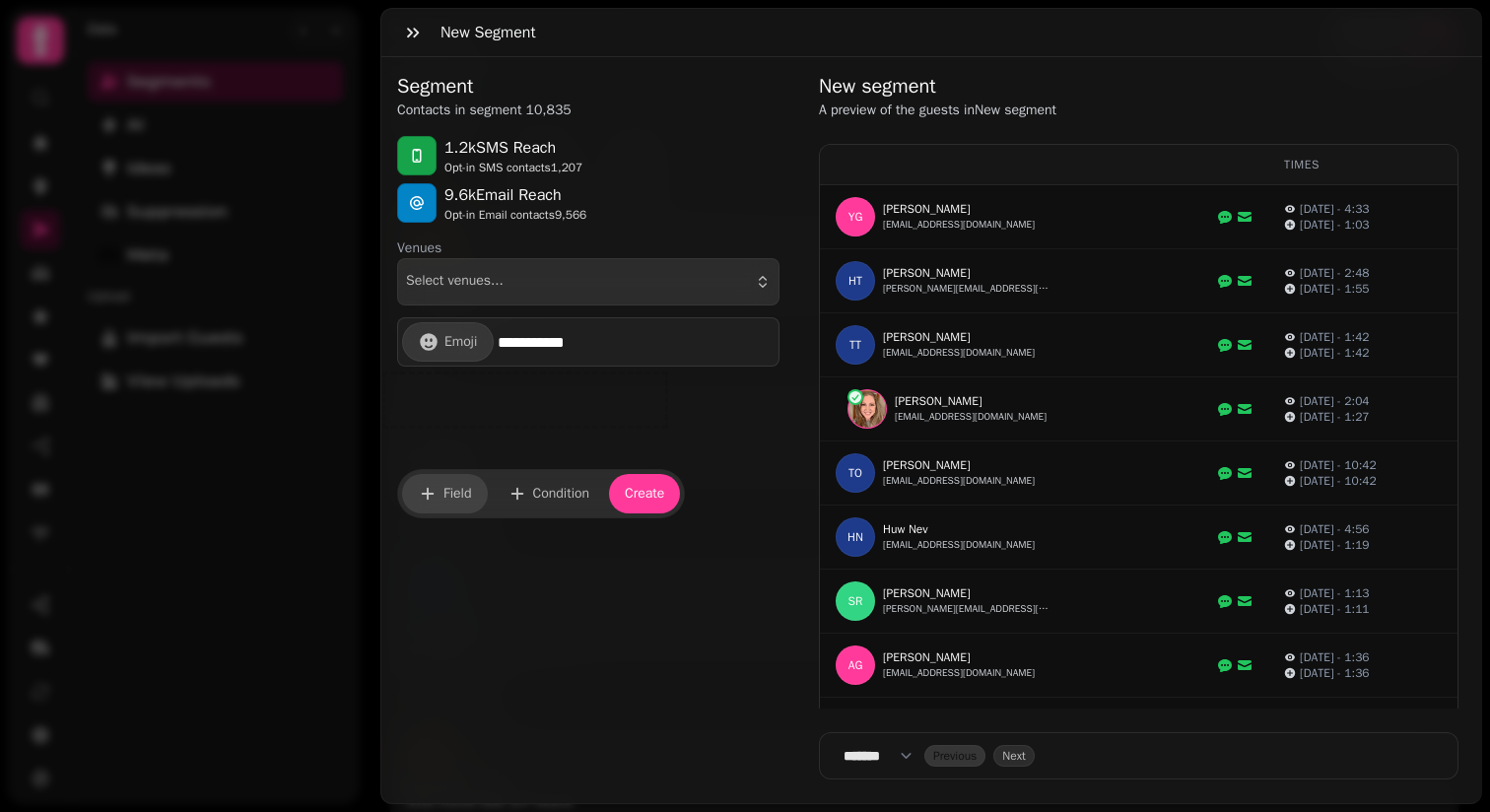 click on "Field" at bounding box center (457, 494) 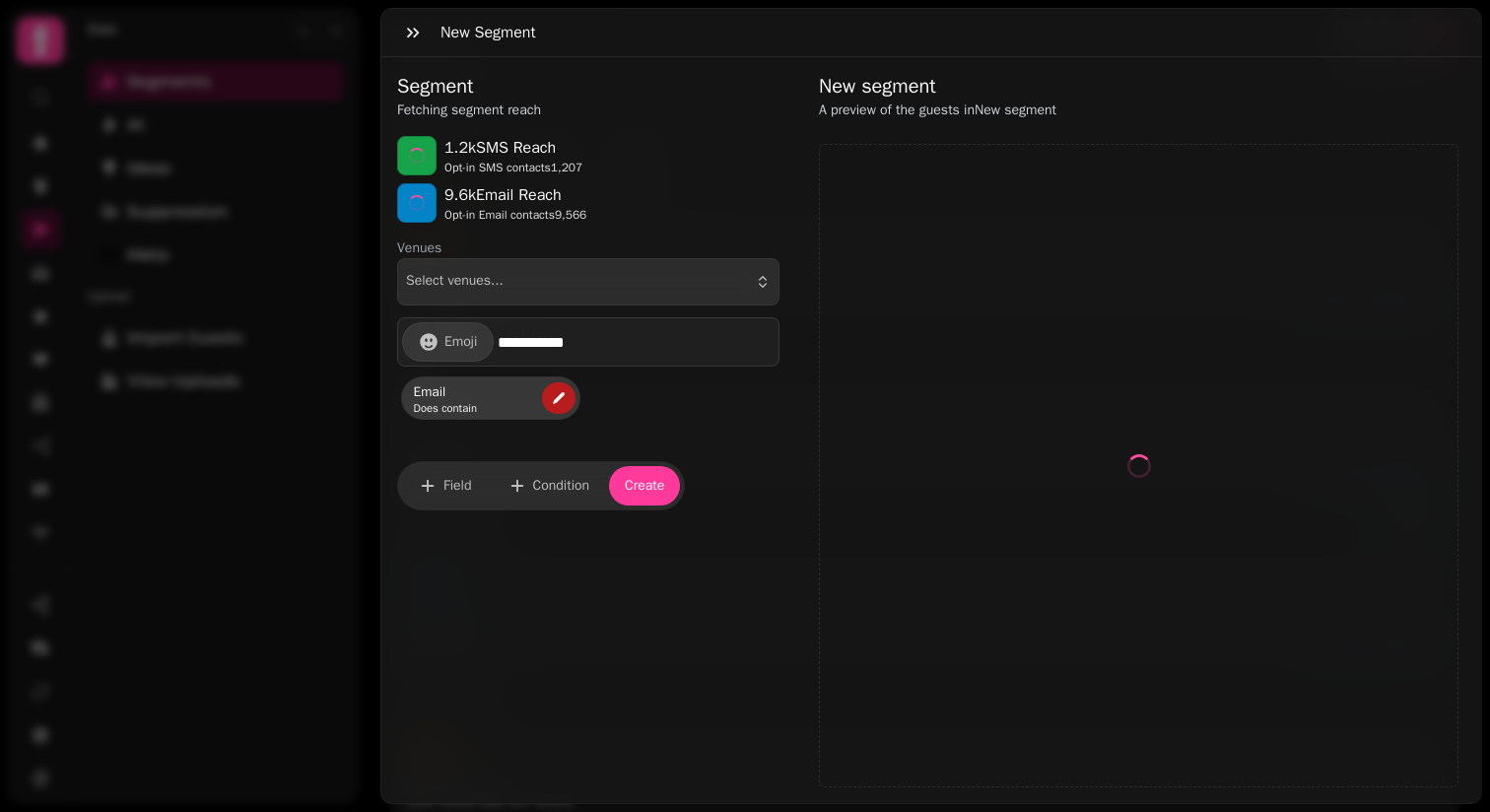 click 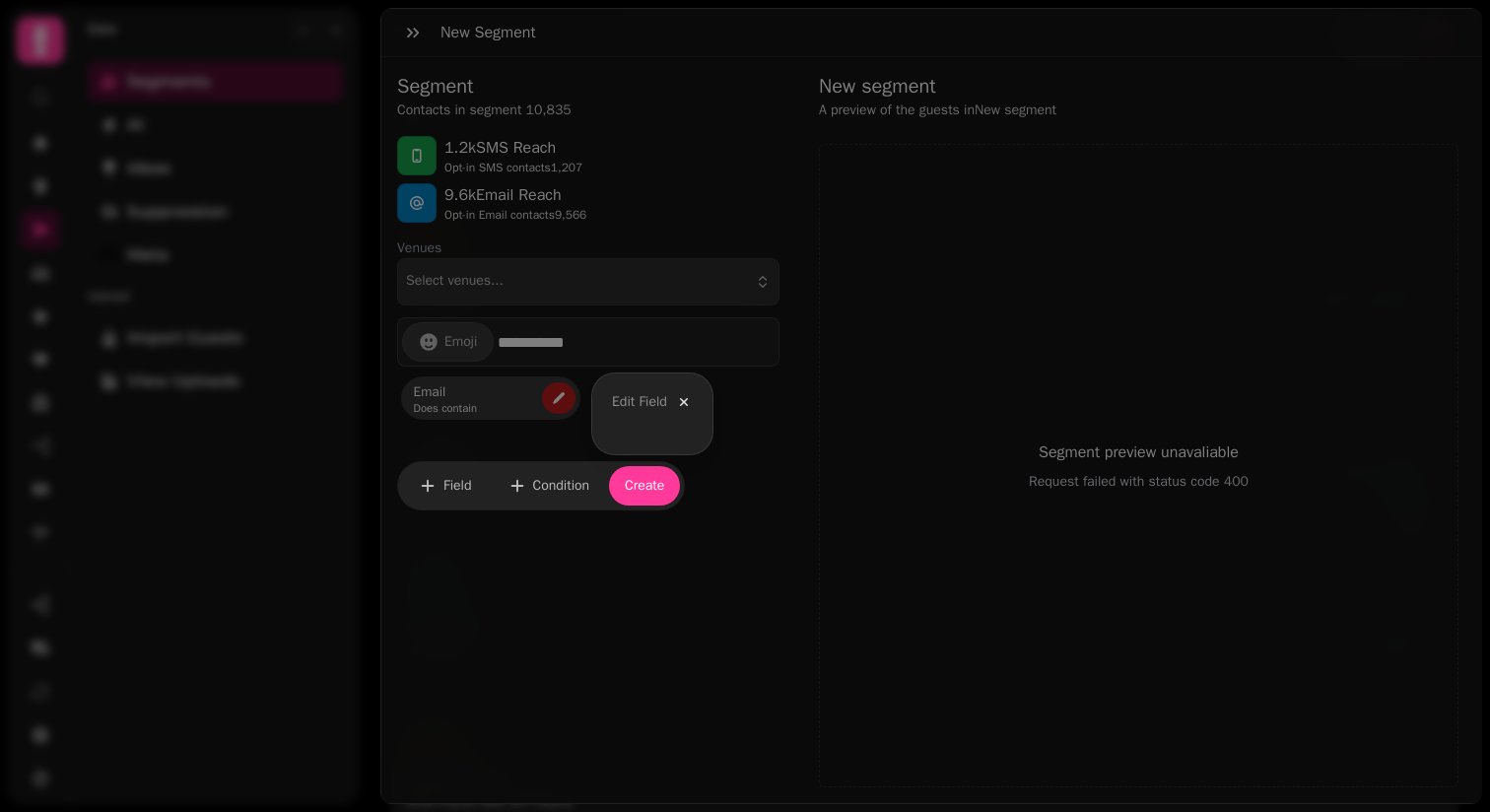 select on "*****" 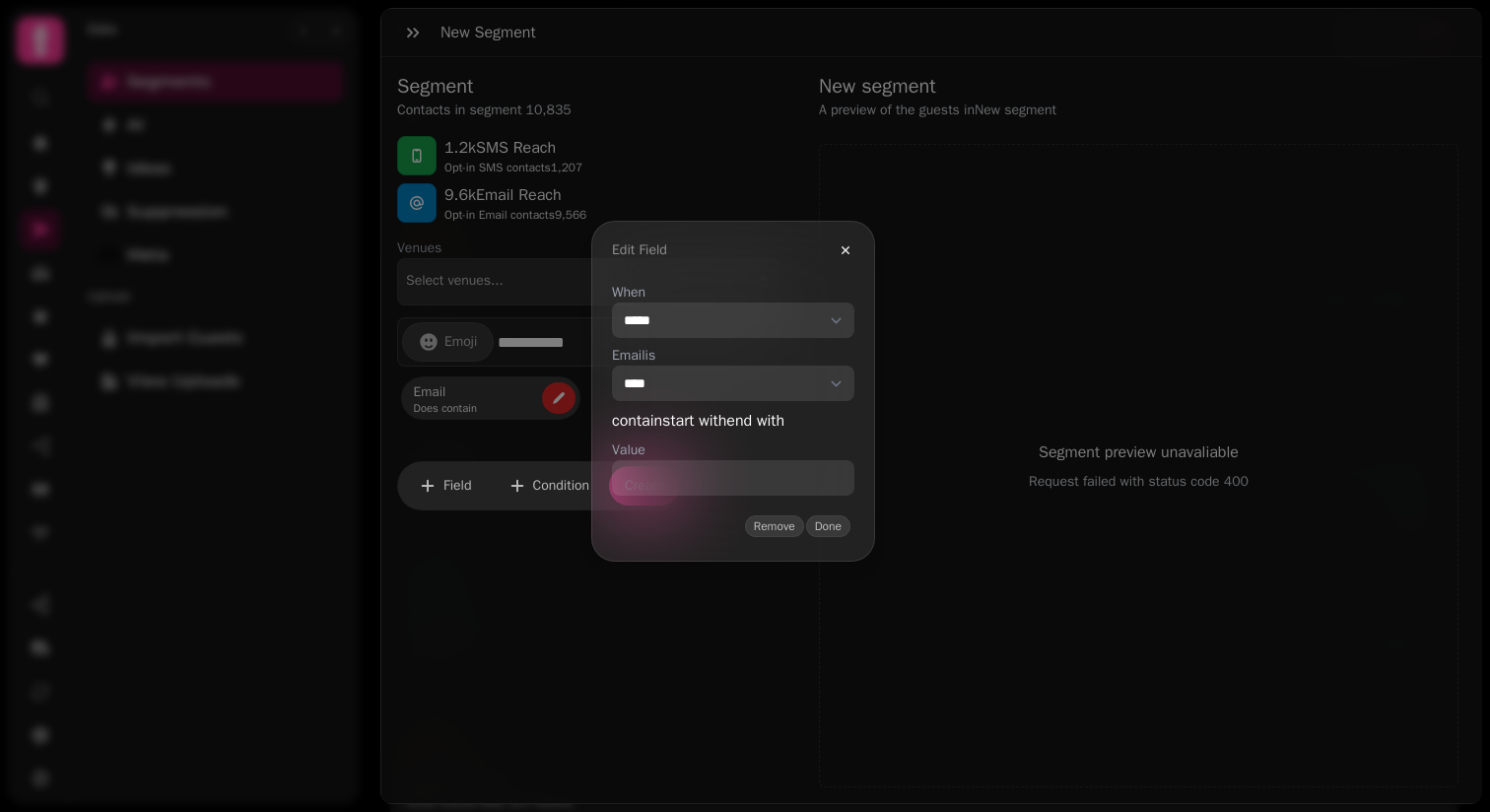 click on "**********" at bounding box center [733, 320] 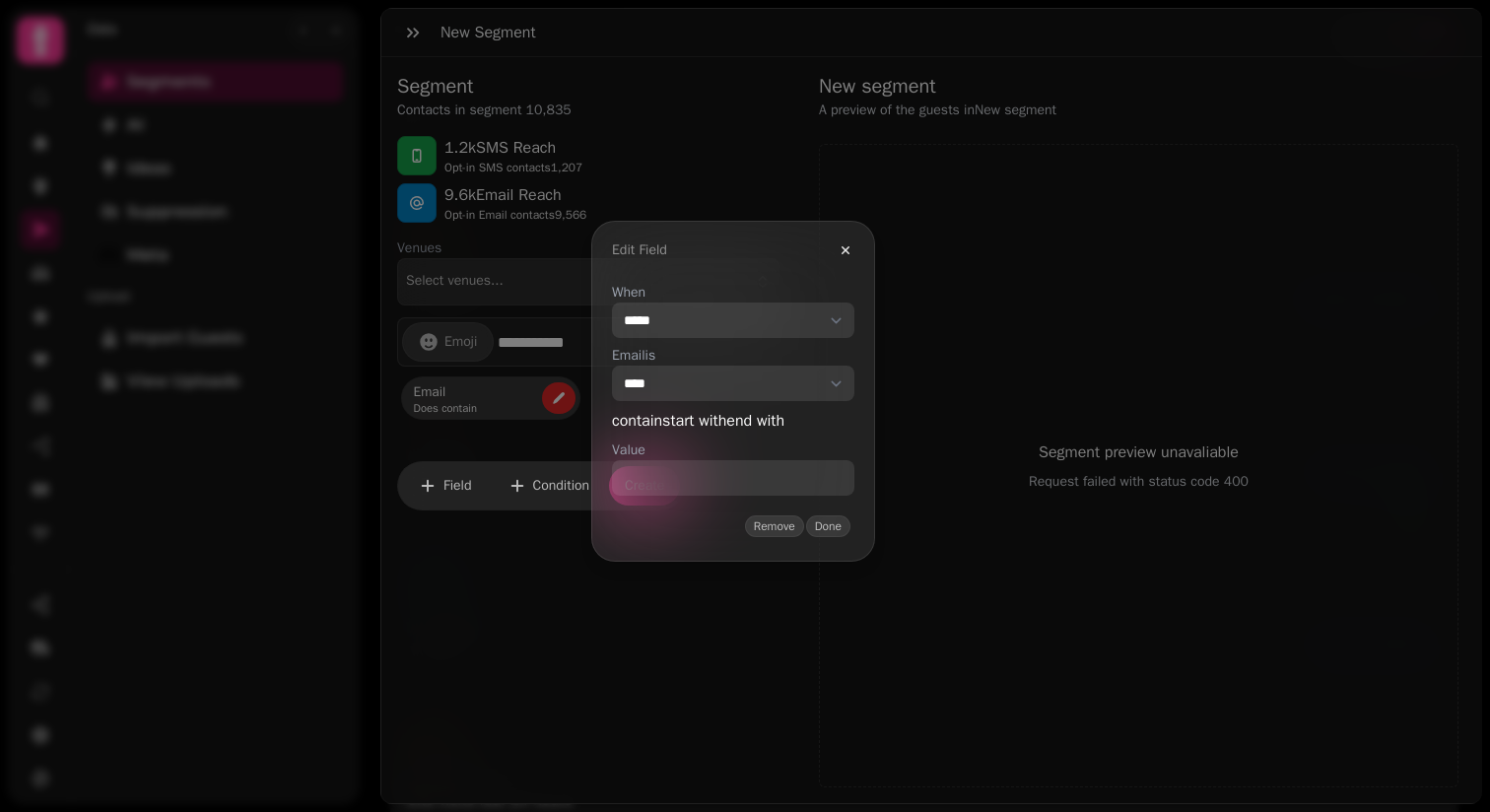 select on "******" 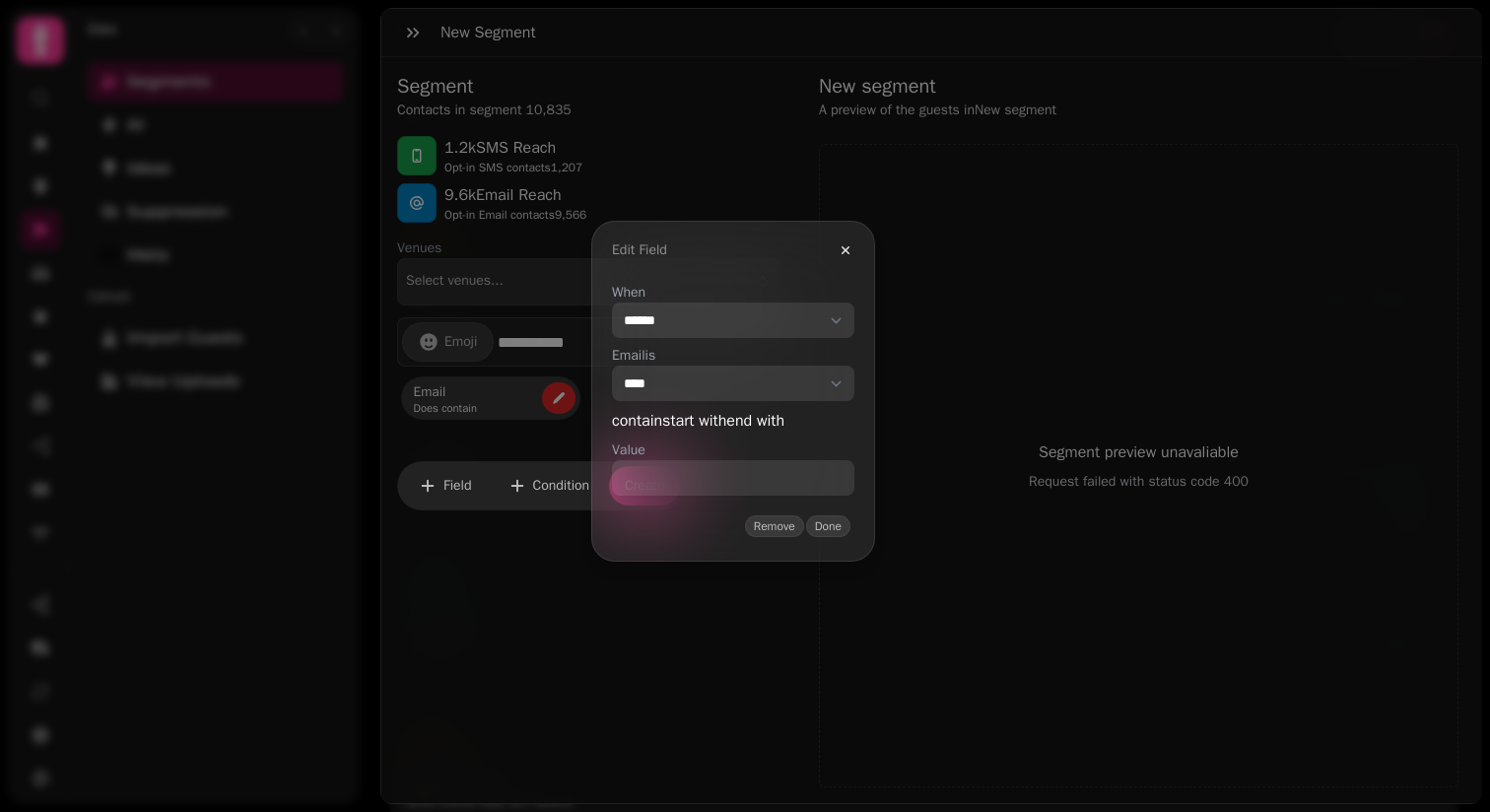 select on "**********" 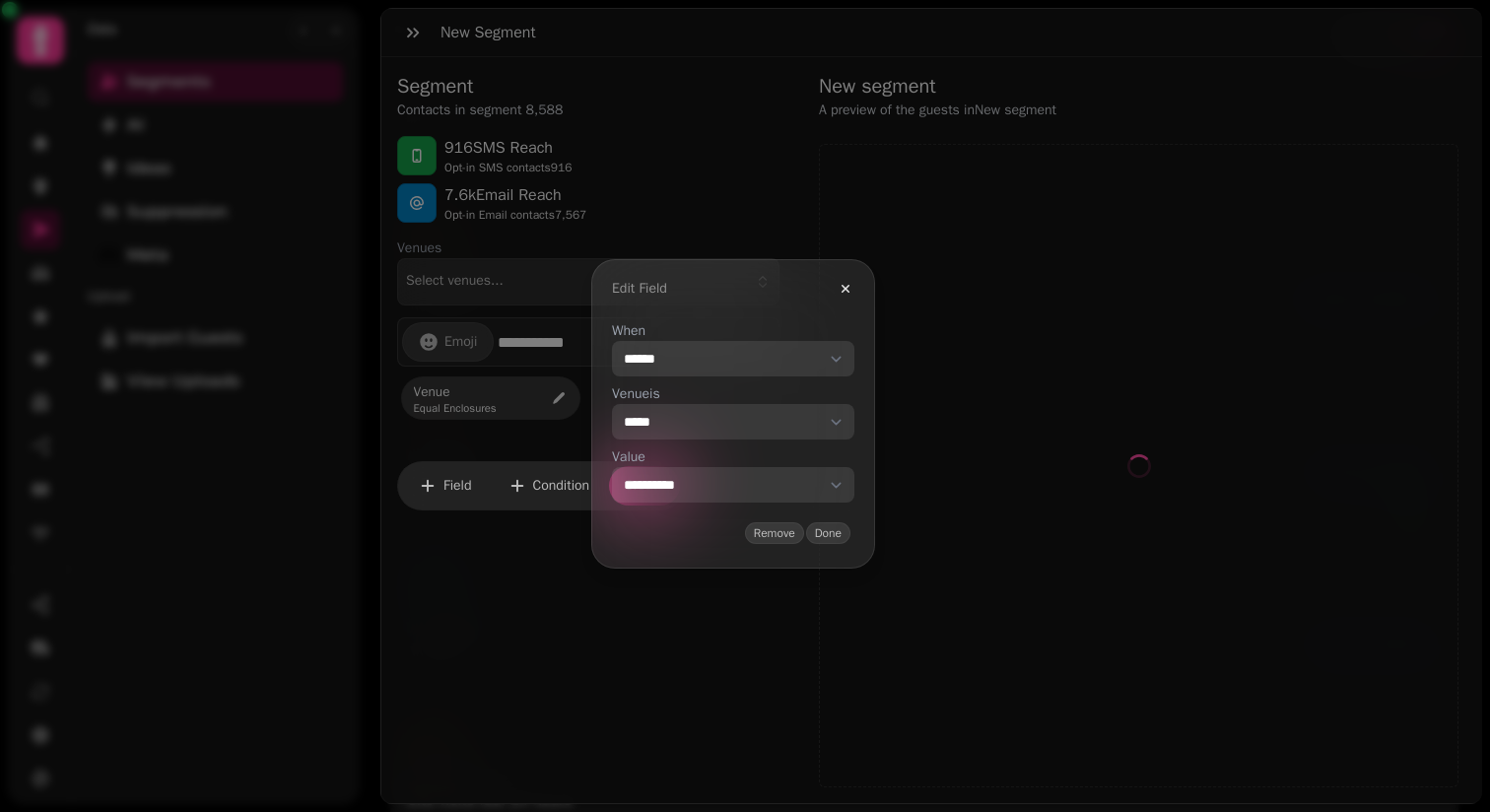 select on "**" 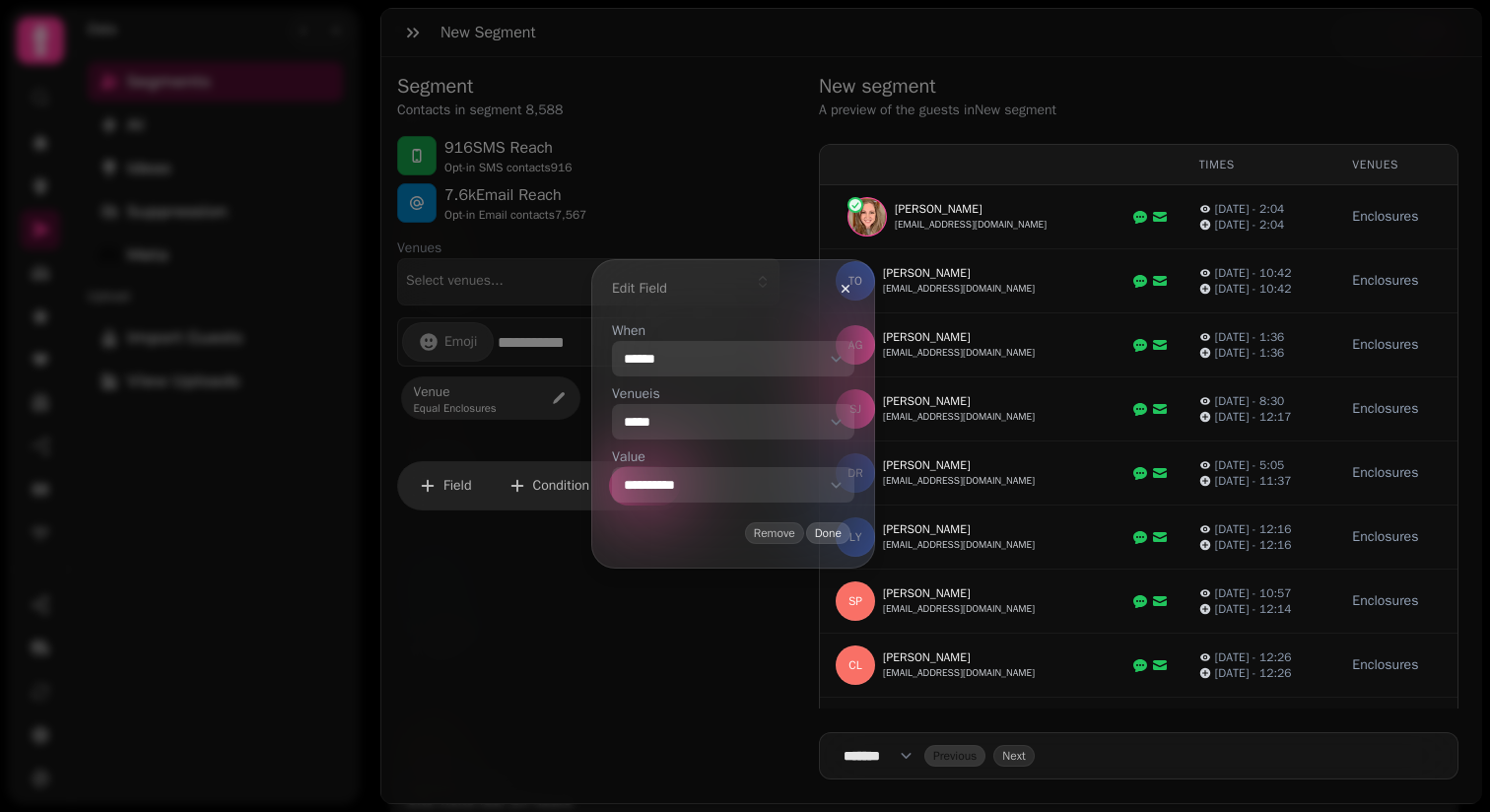 click on "Done" at bounding box center [828, 533] 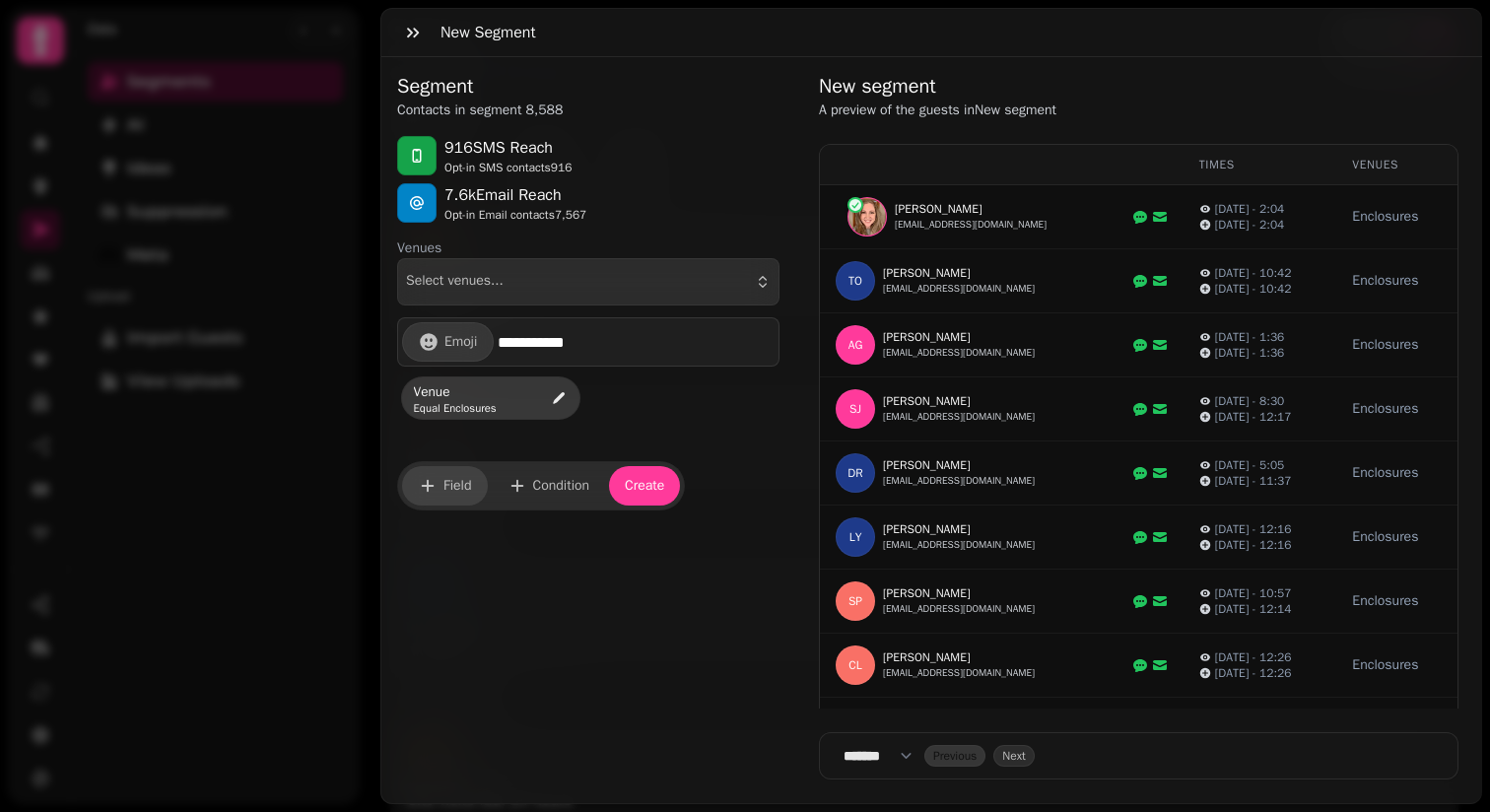 click 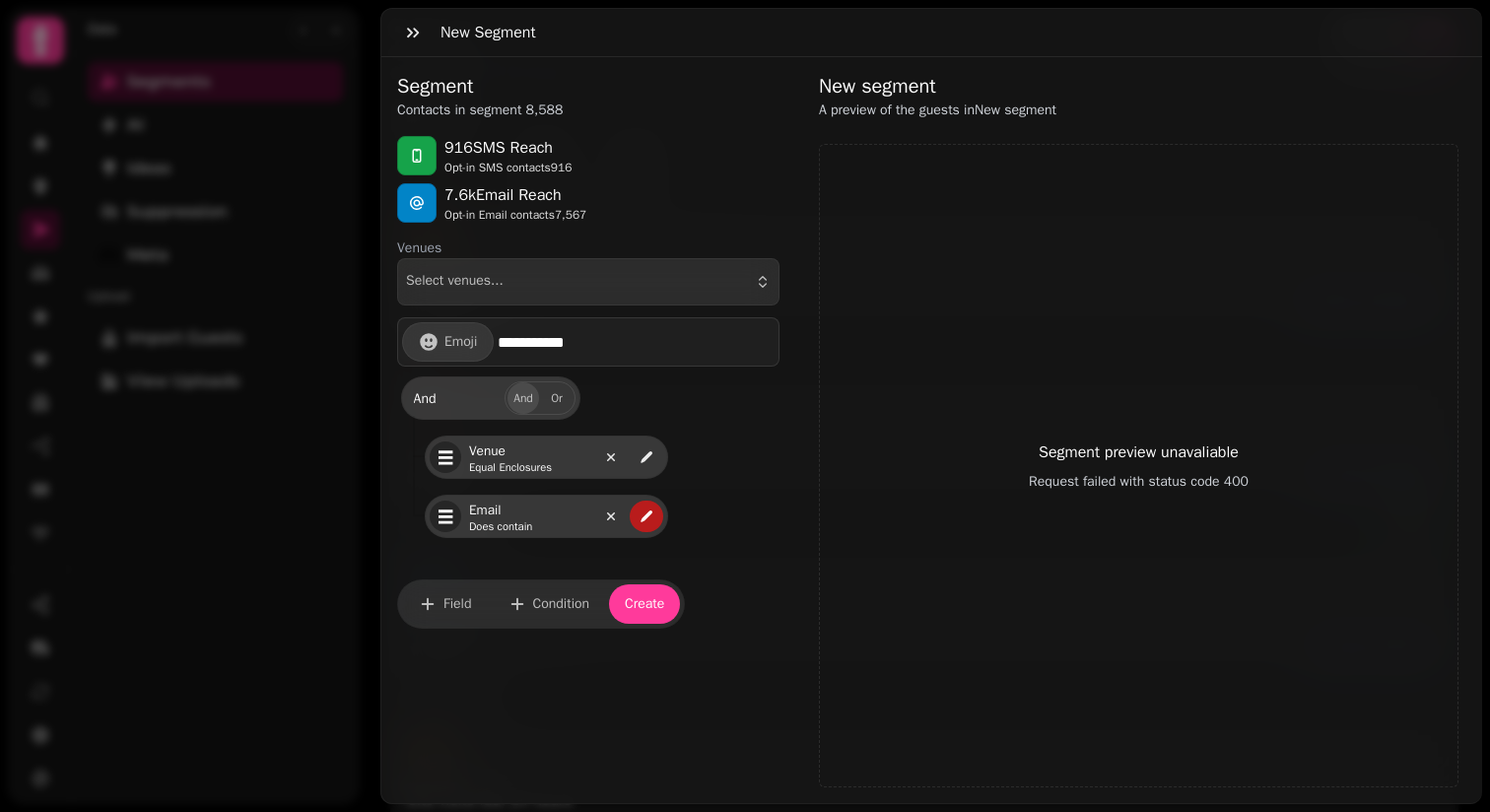 click at bounding box center [646, 516] 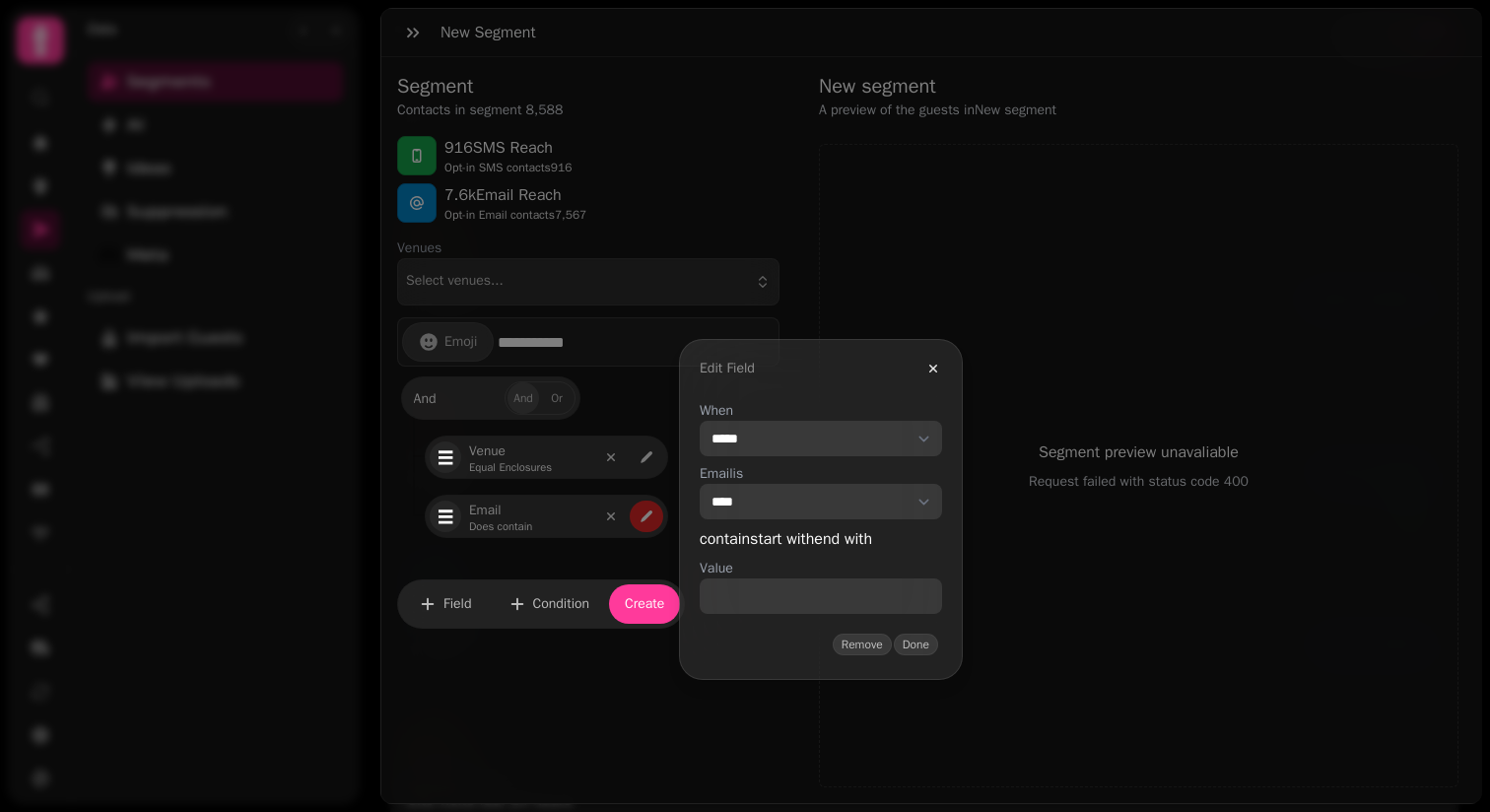 click on "**********" at bounding box center [821, 439] 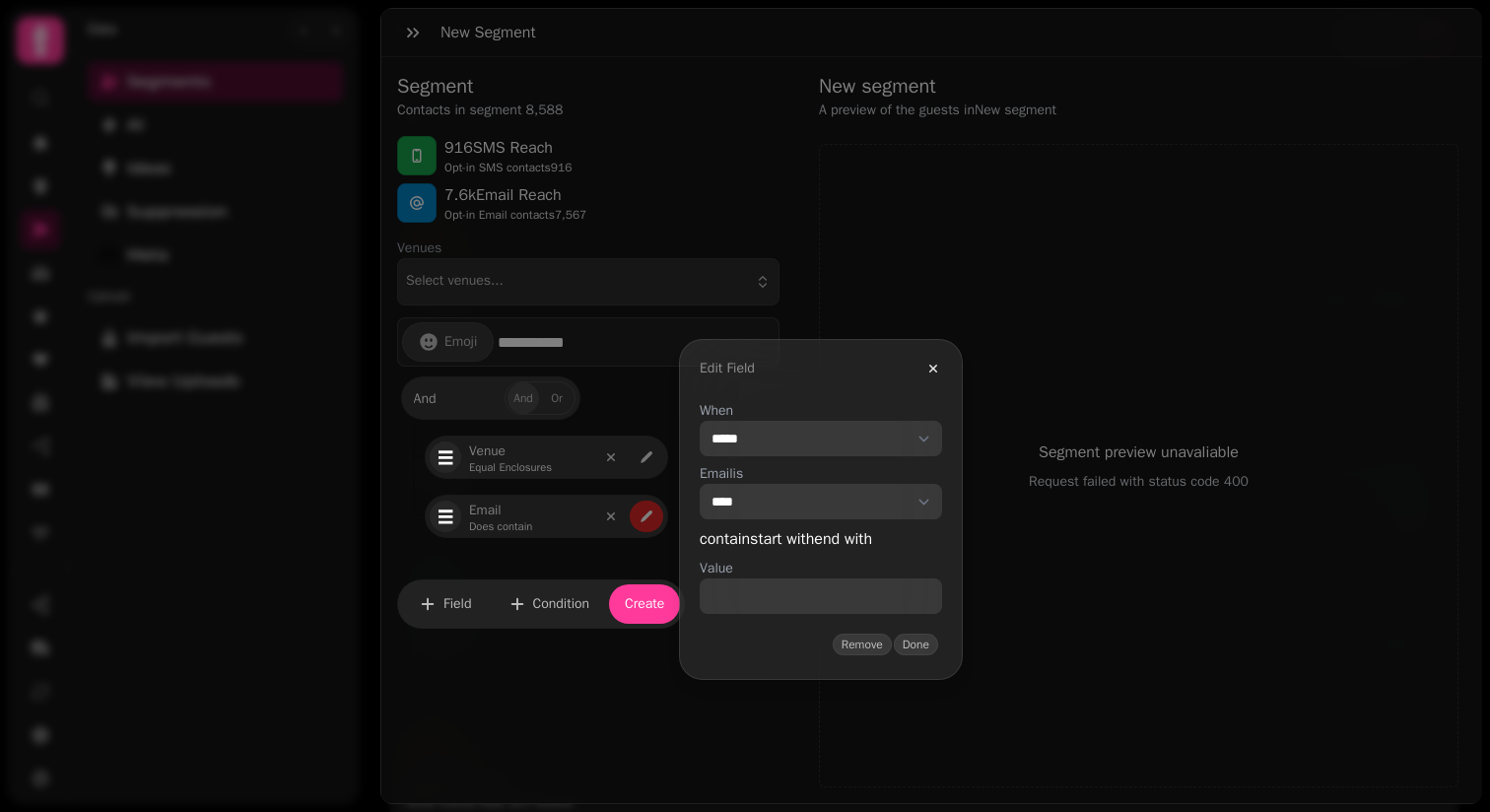 select on "******" 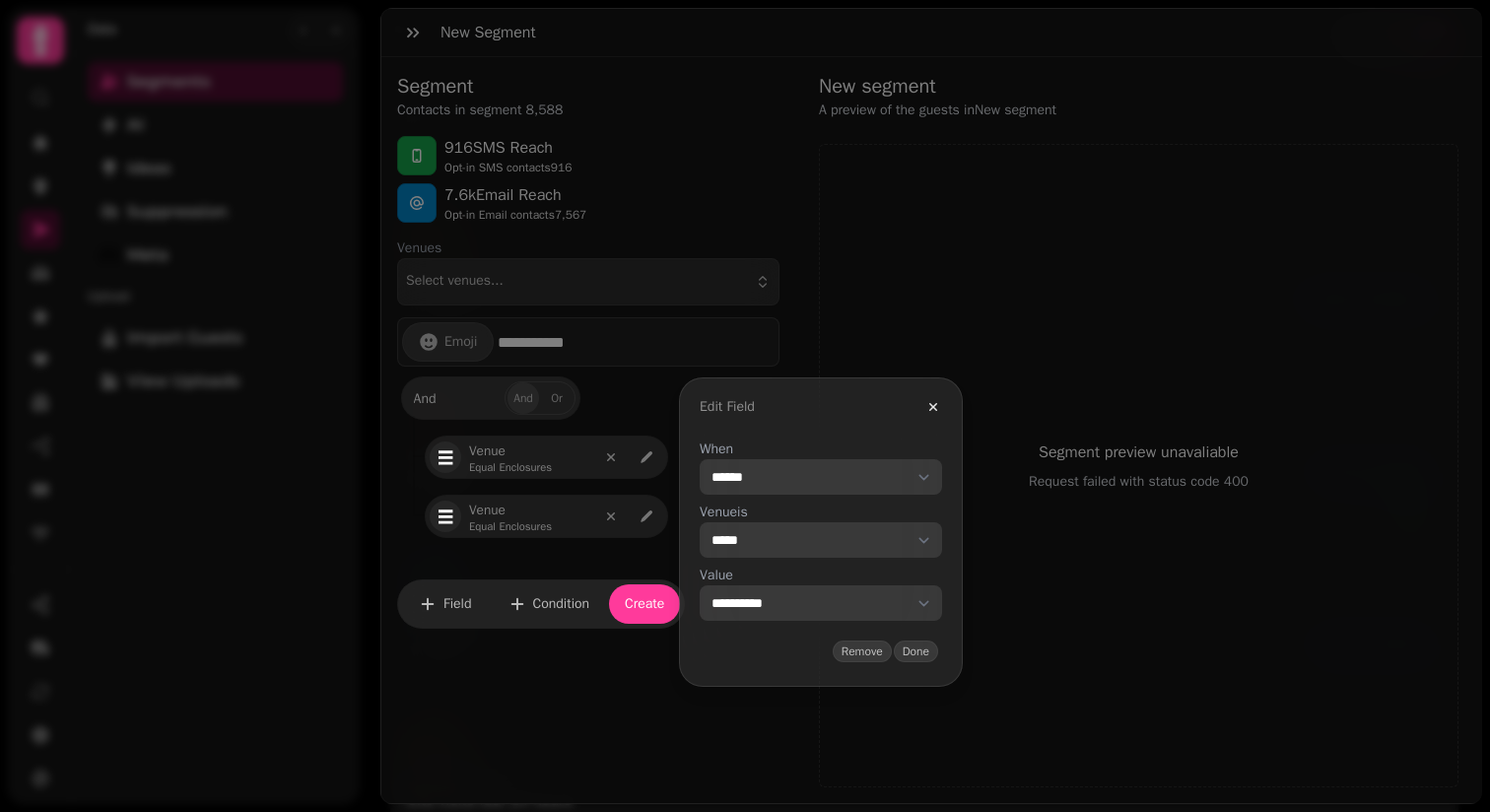 click on "**********" at bounding box center [821, 603] 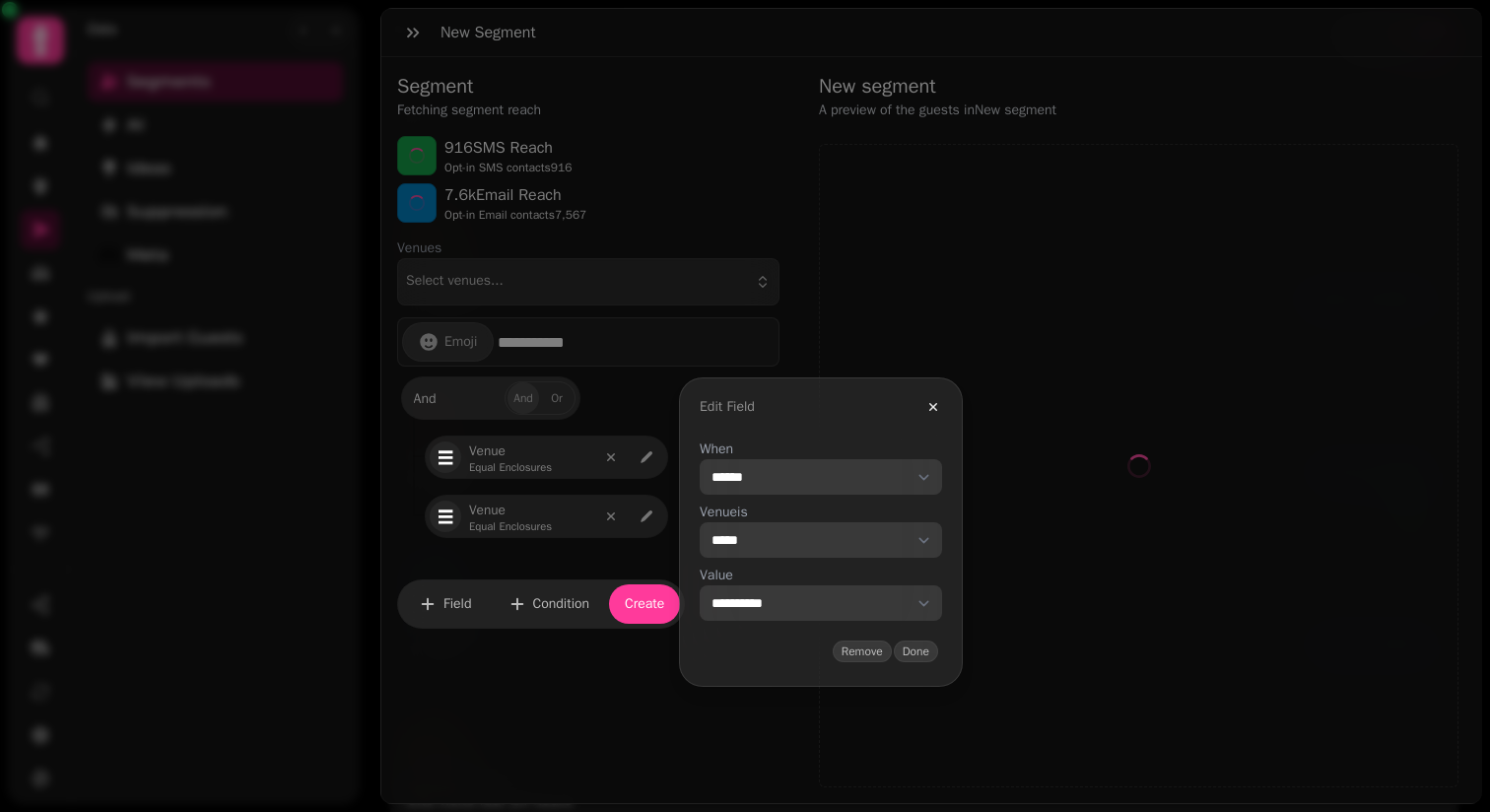 select on "**********" 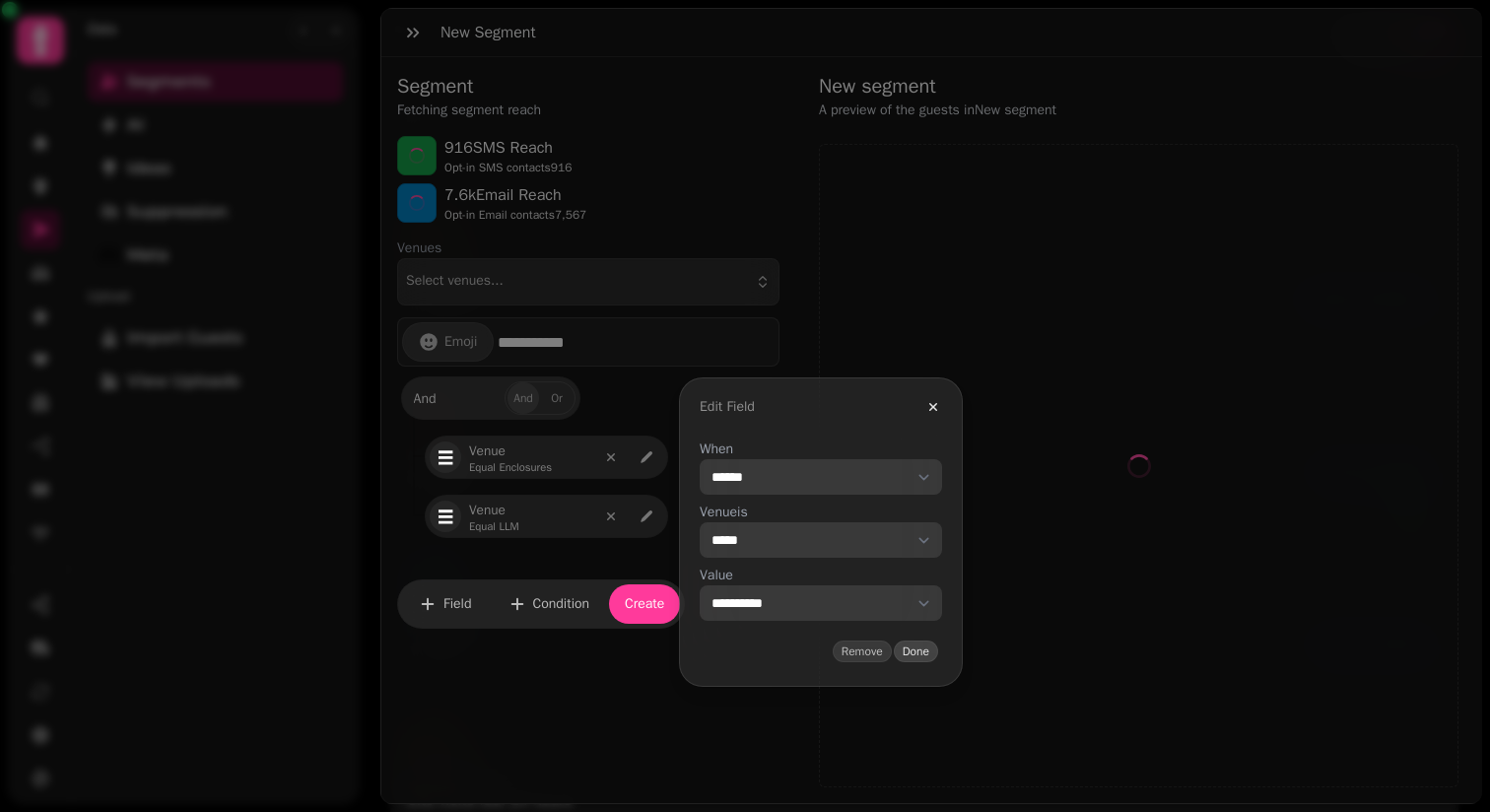 click on "Done" at bounding box center [915, 651] 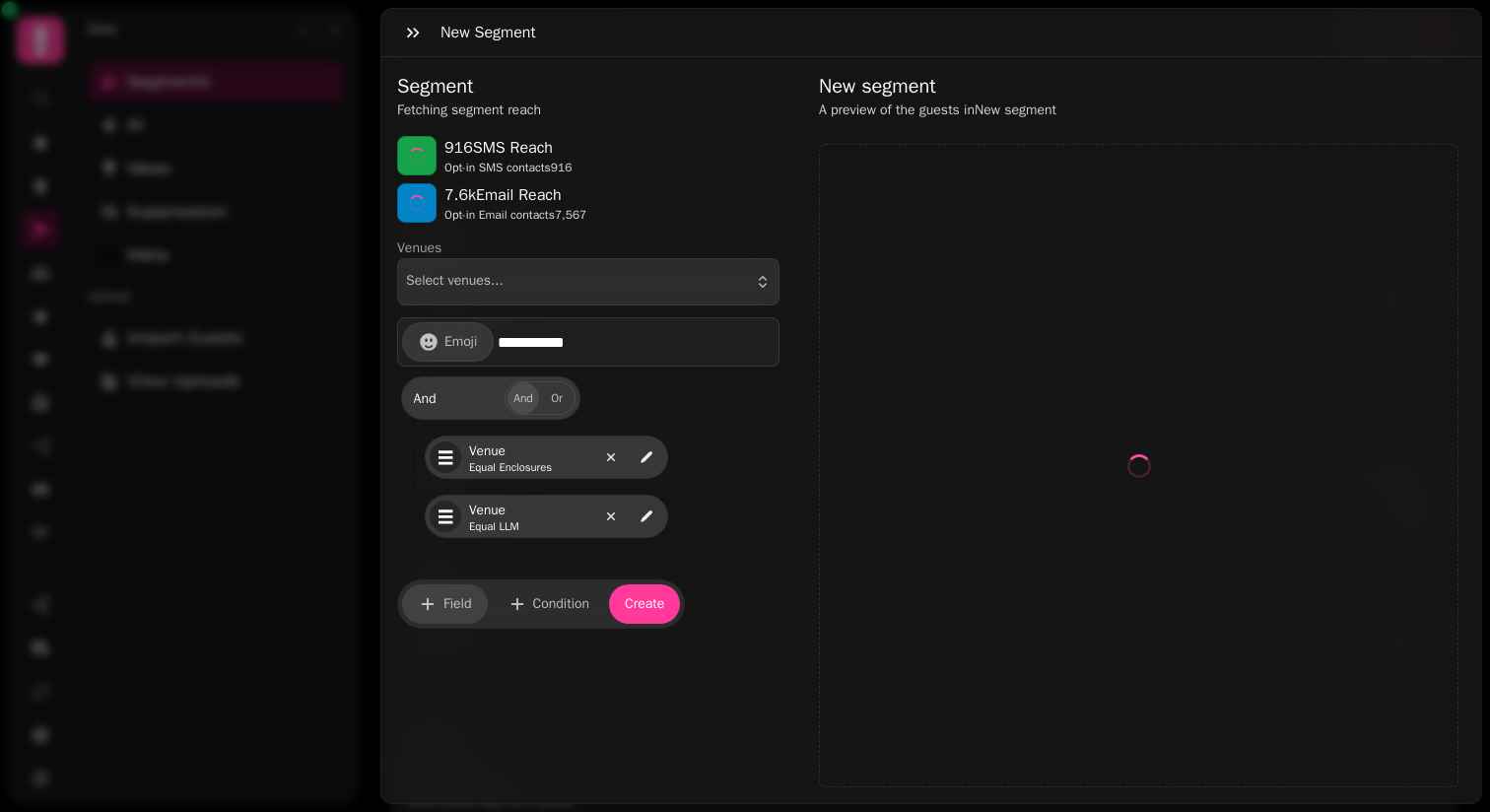 select on "**" 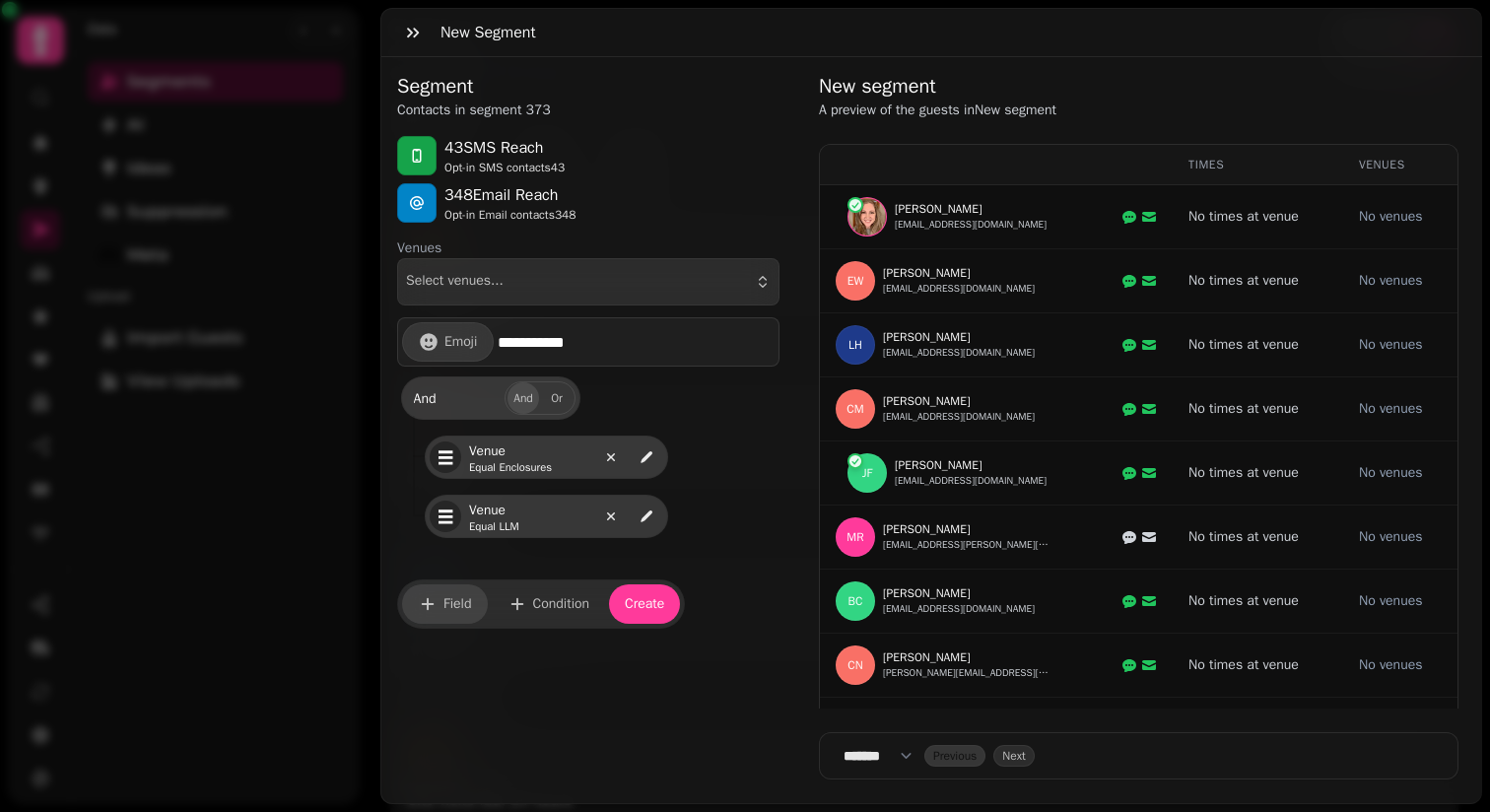 click on "Field" at bounding box center [457, 604] 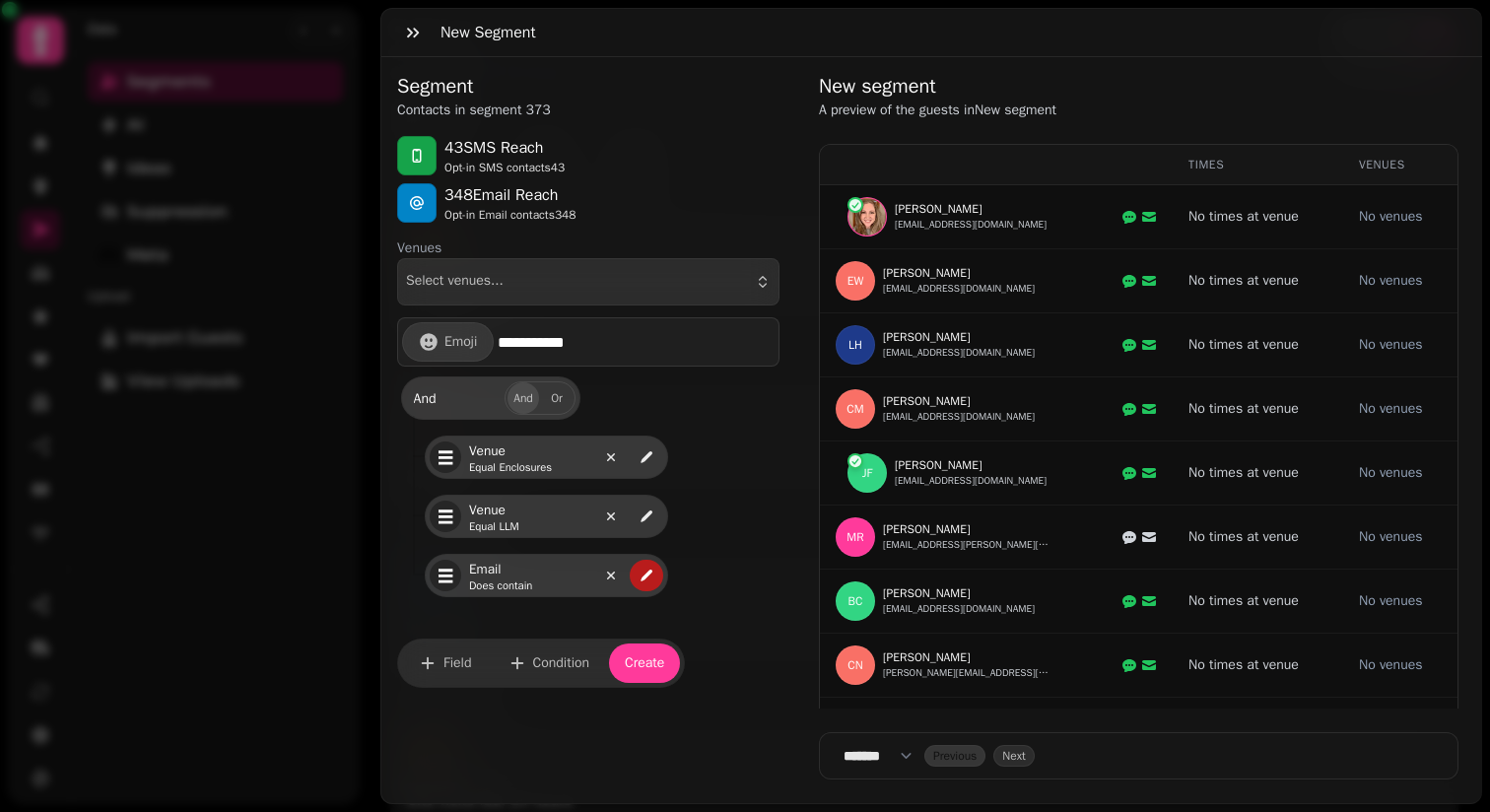 click 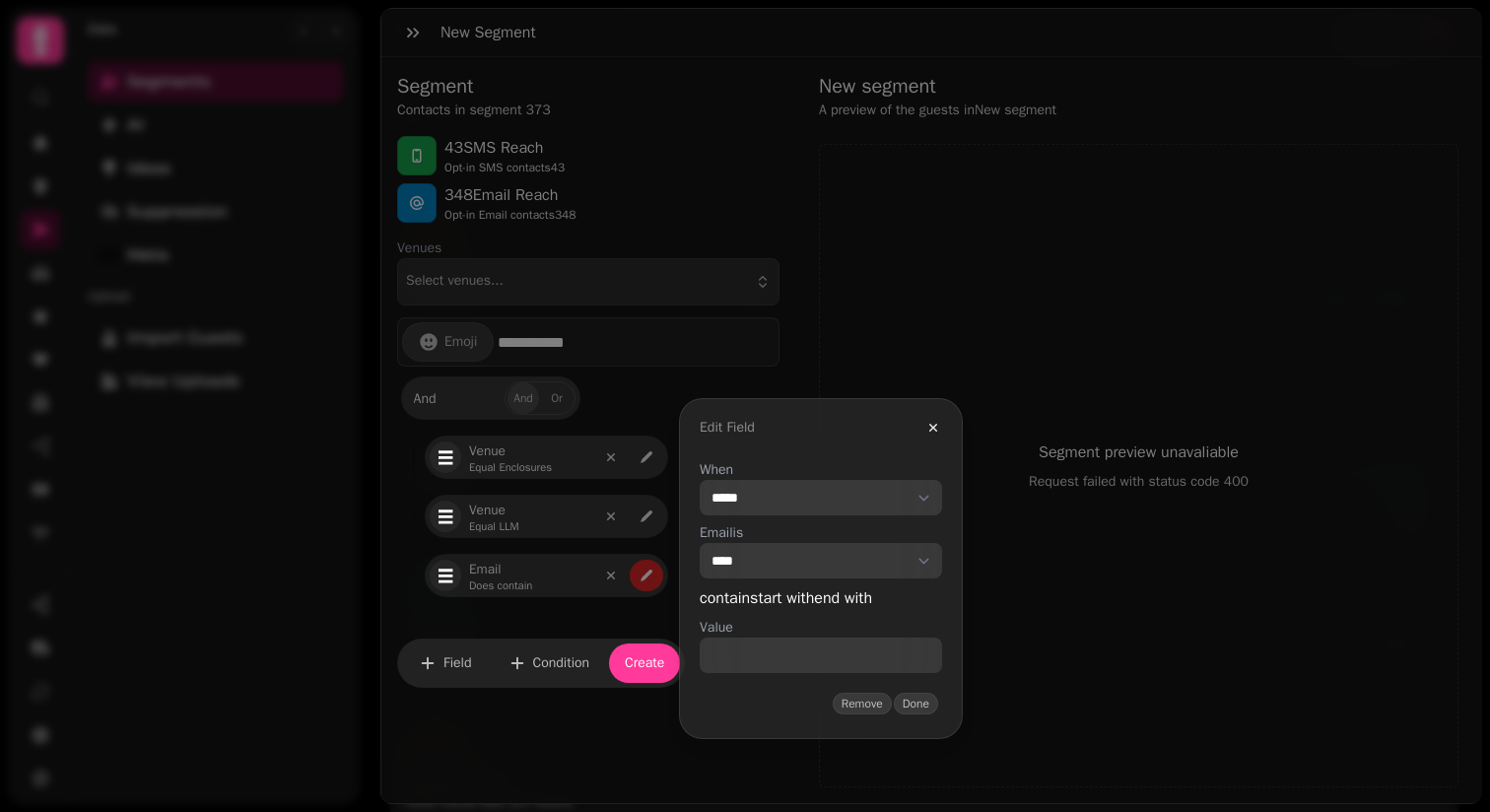 click on "**********" at bounding box center (821, 498) 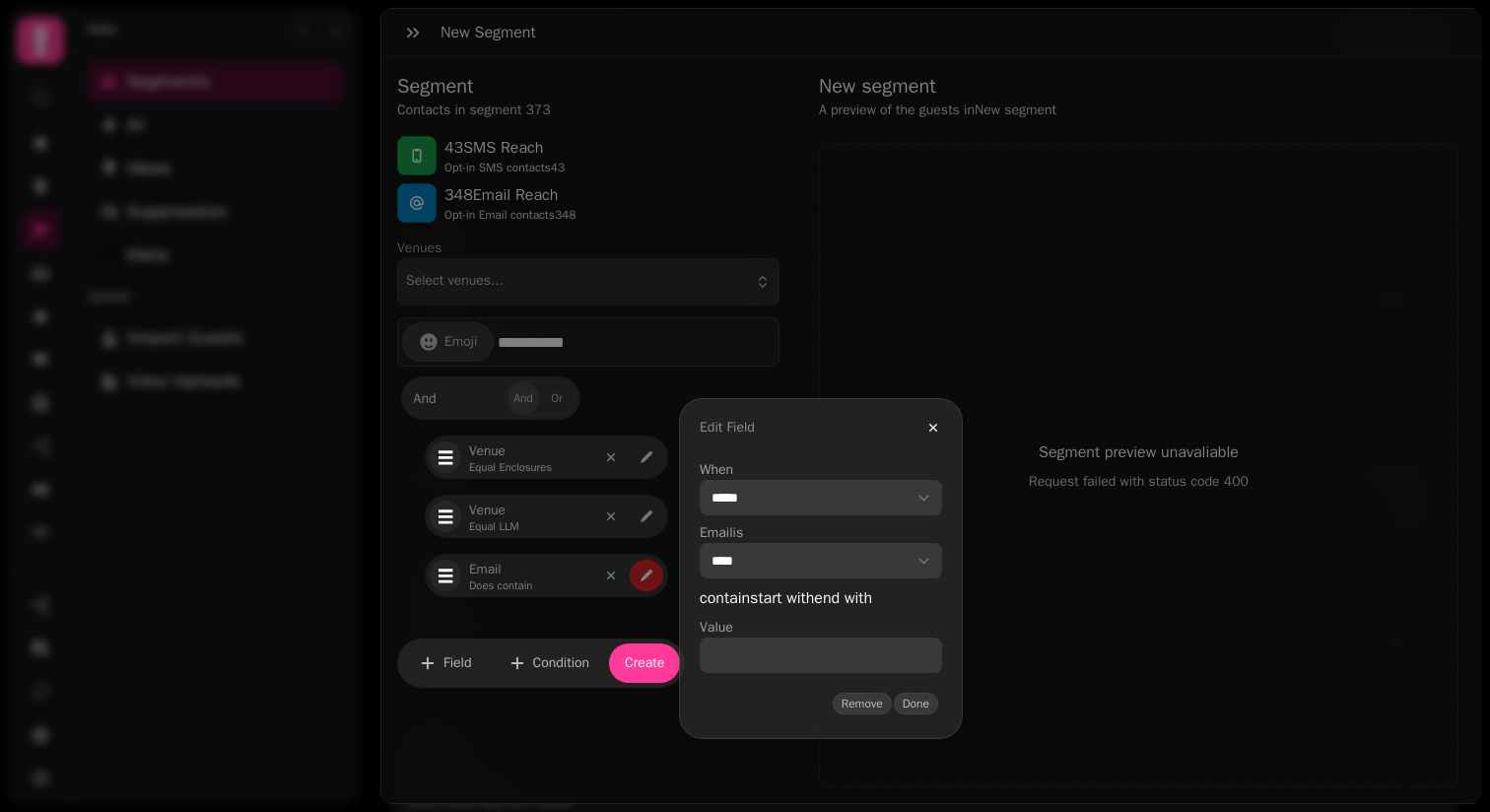 select on "******" 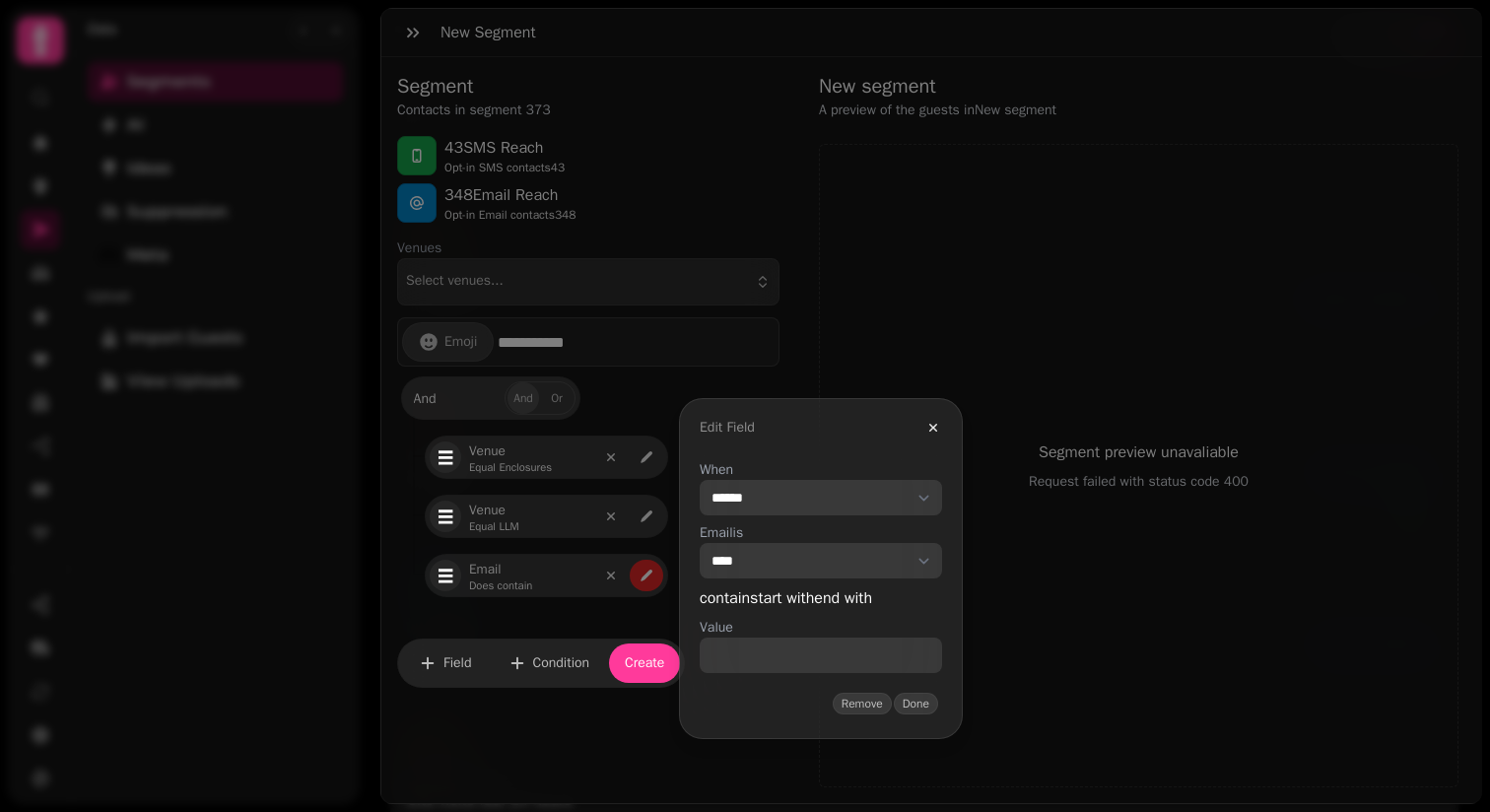 select on "**********" 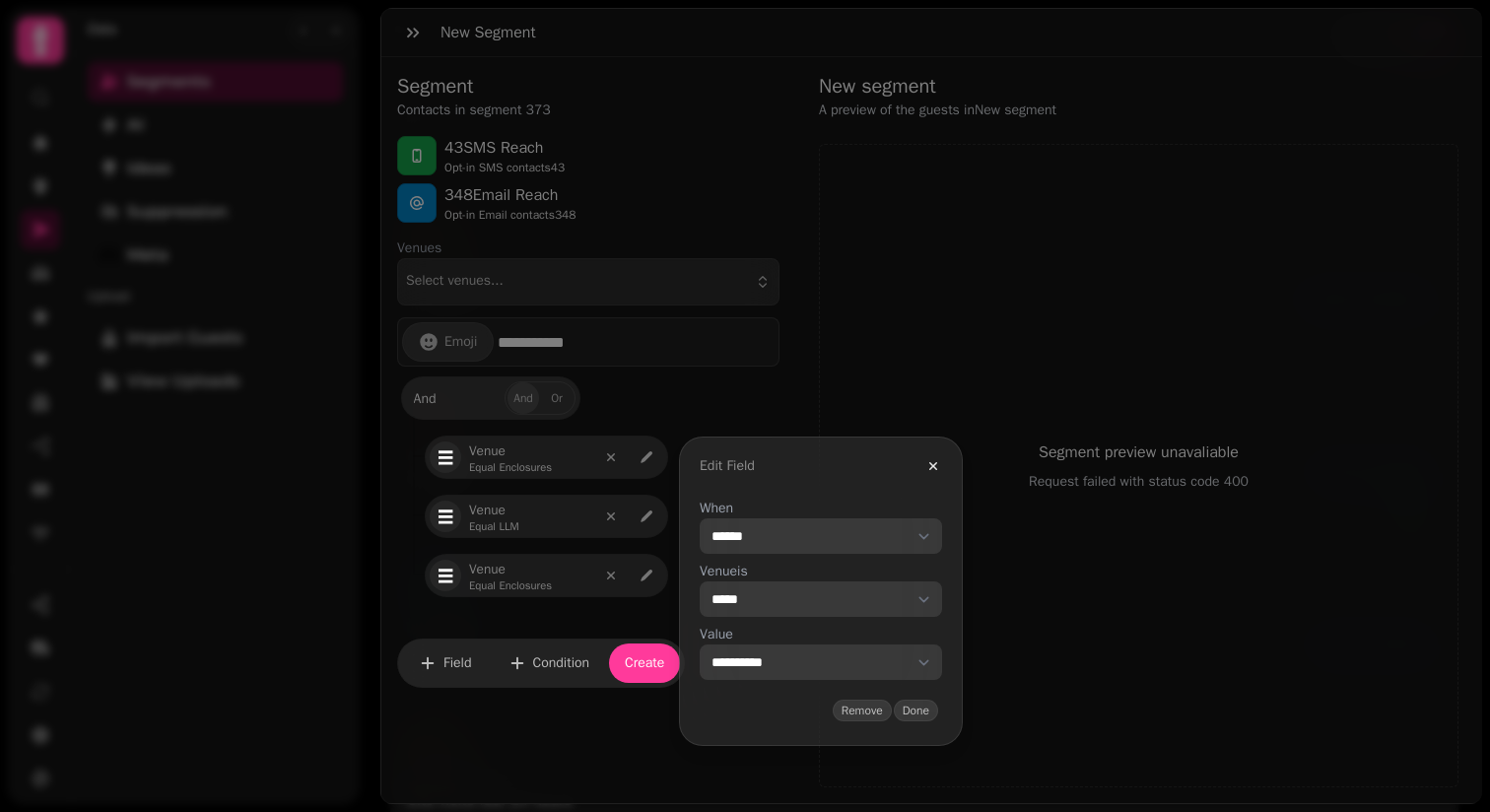 click on "**********" at bounding box center (821, 662) 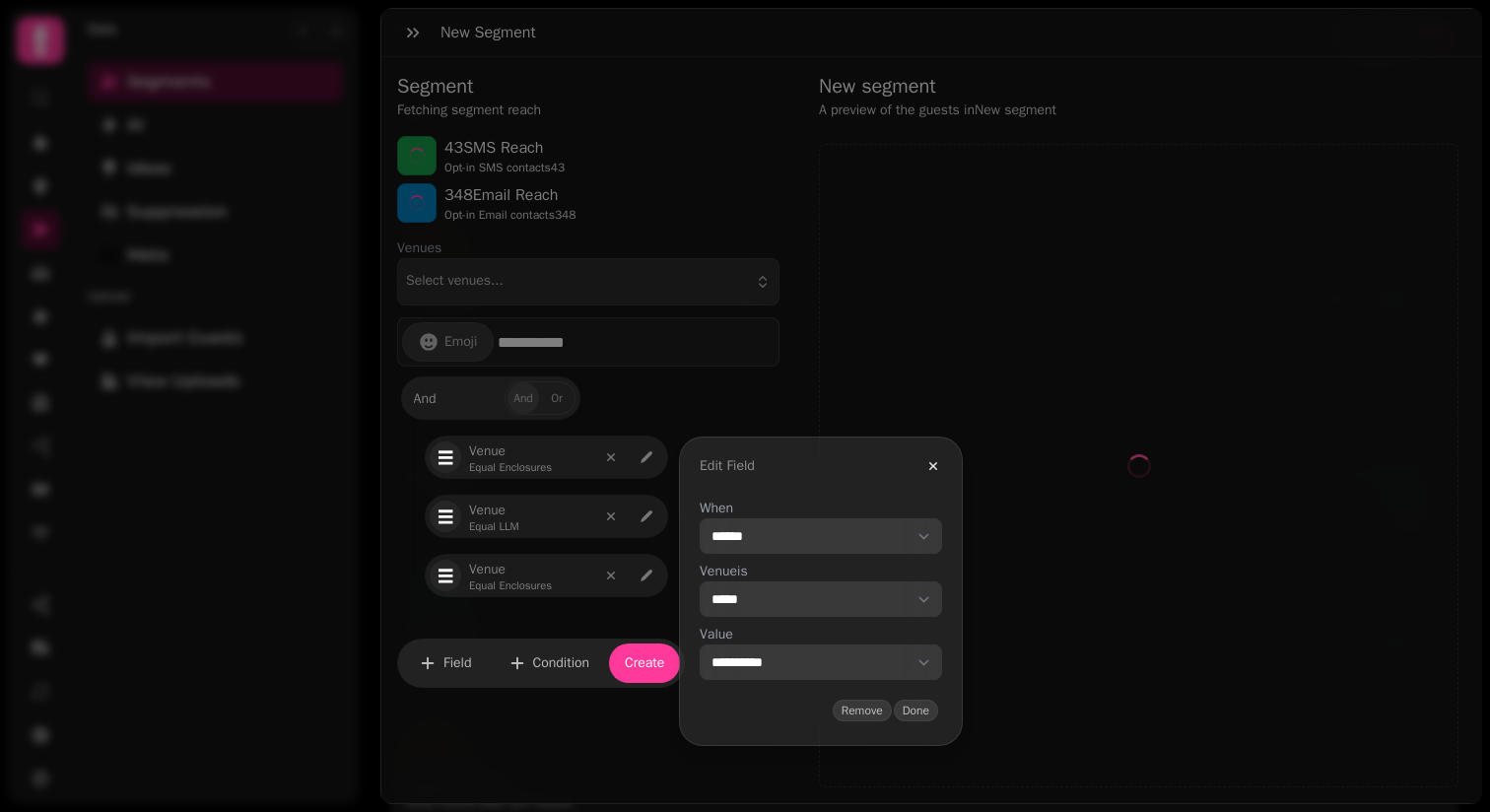 select on "**" 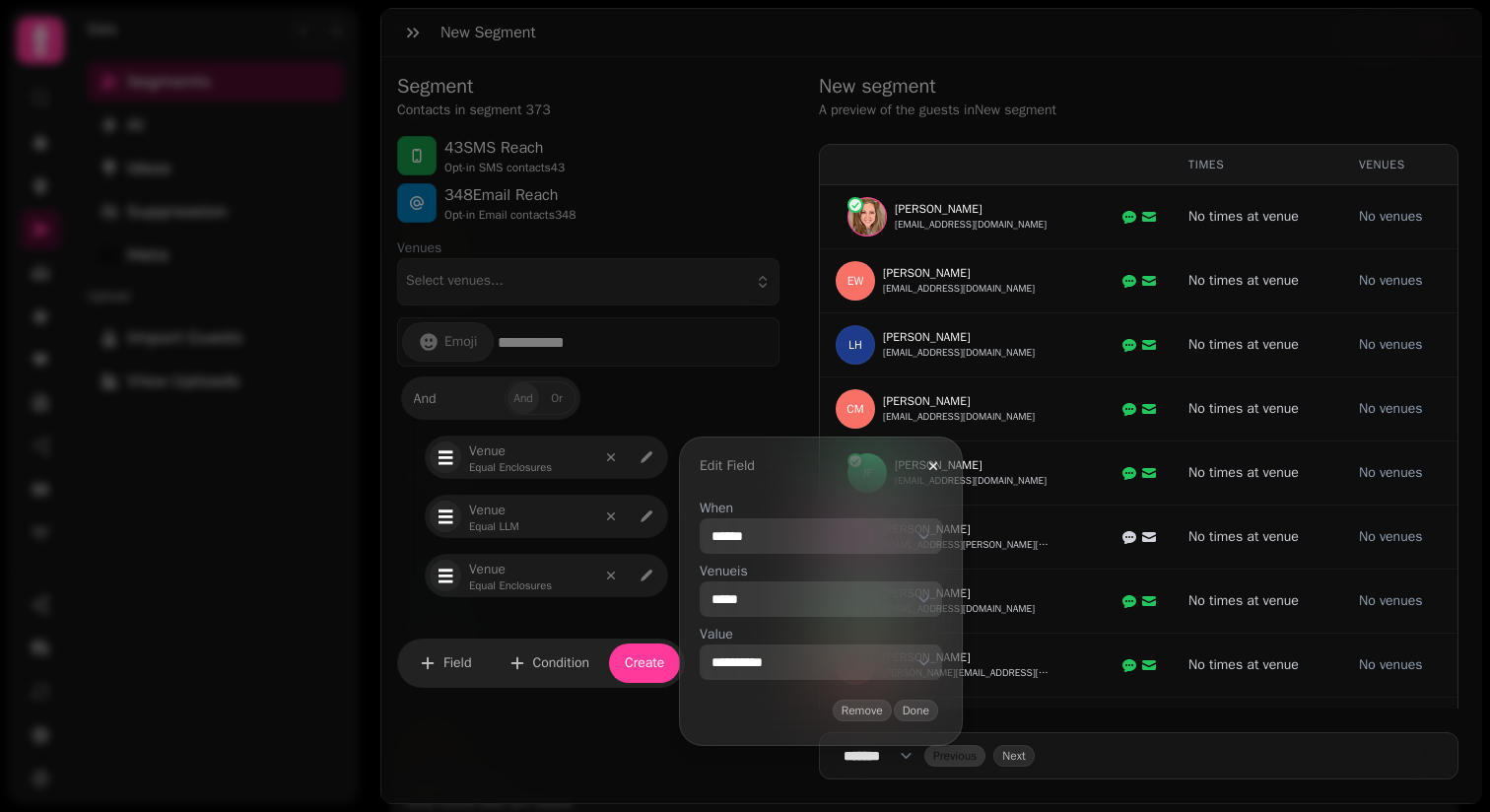 select on "**********" 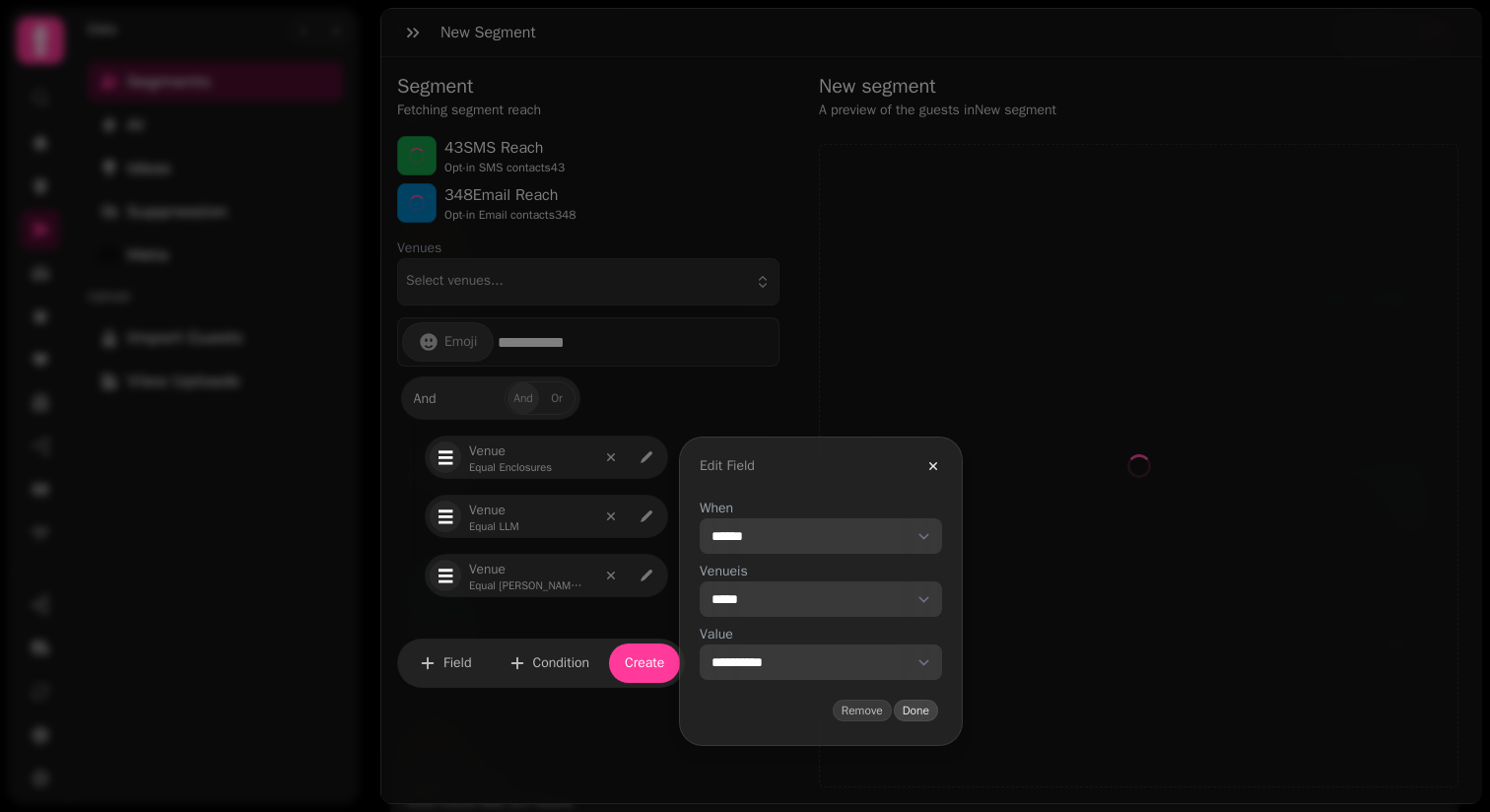 select on "**" 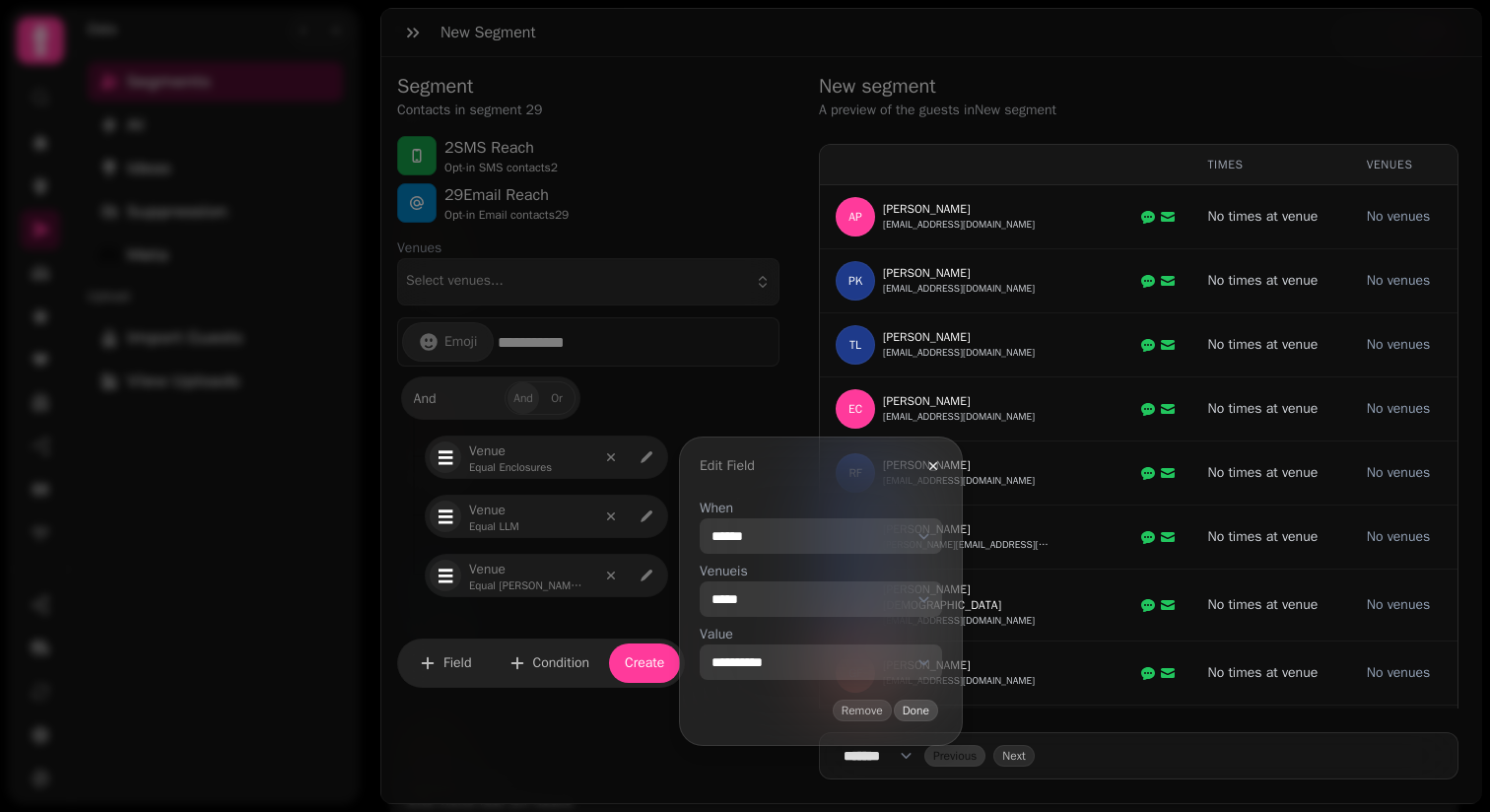 click on "Done" at bounding box center [915, 710] 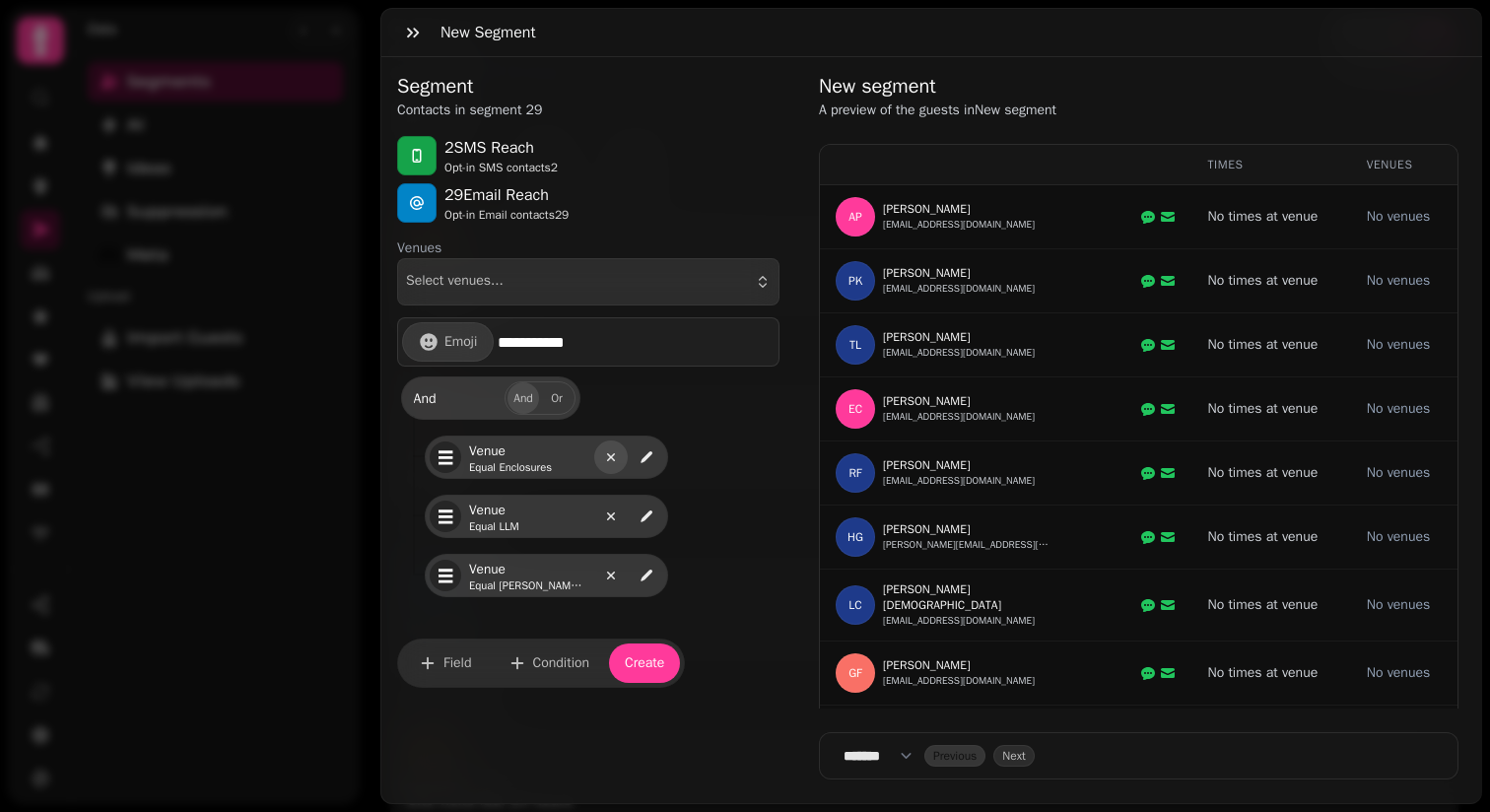 click 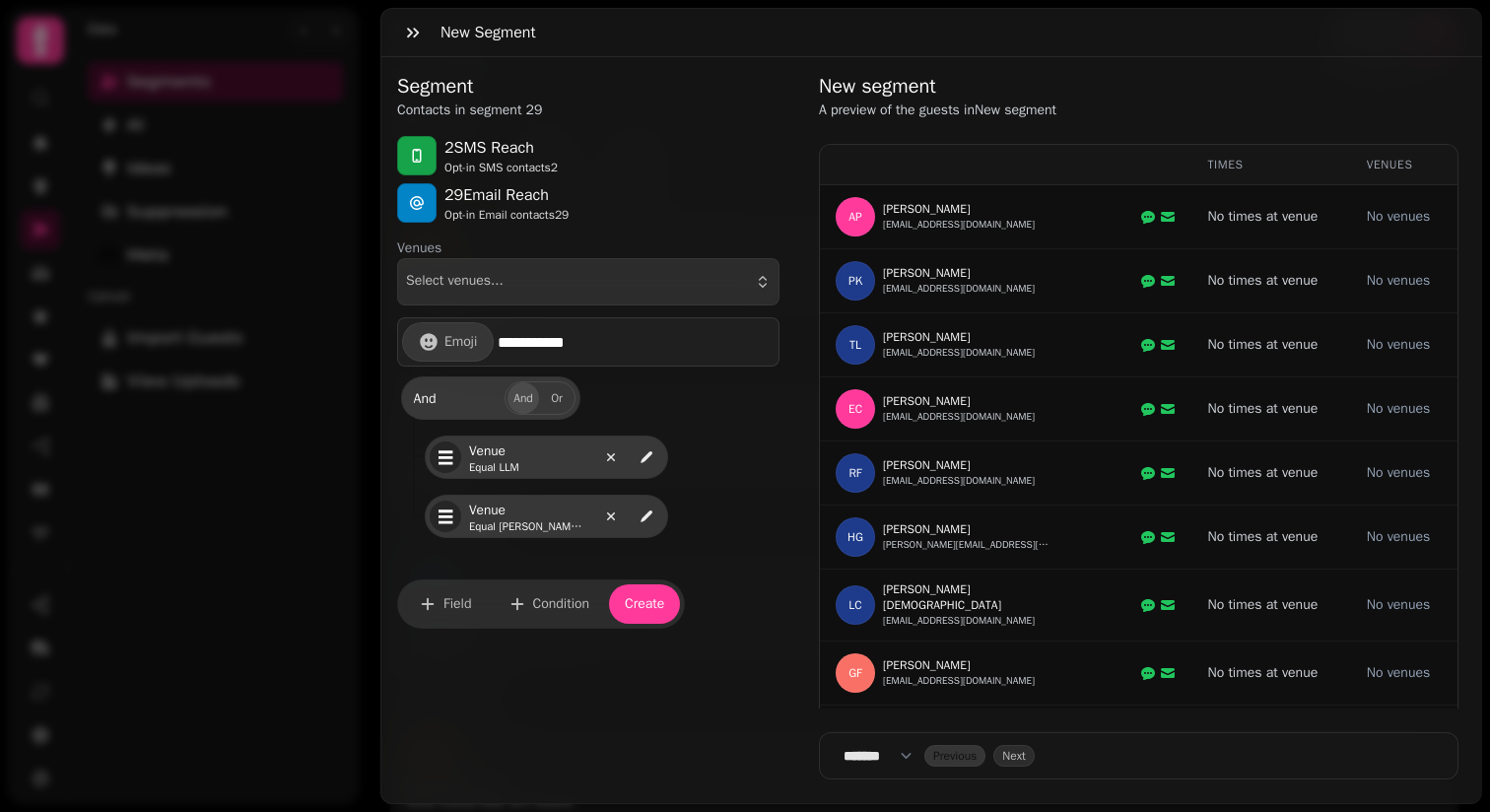 click 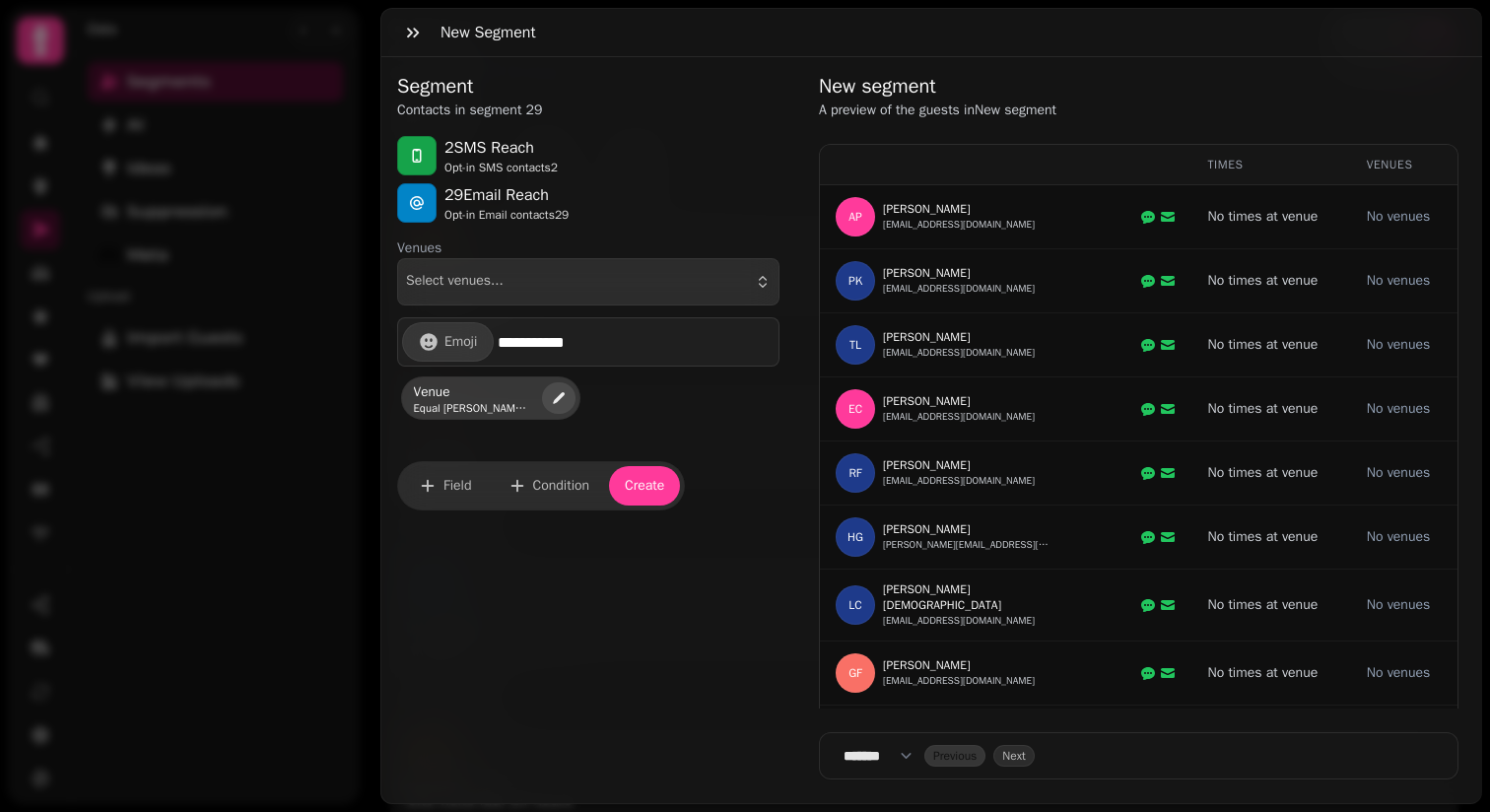 click 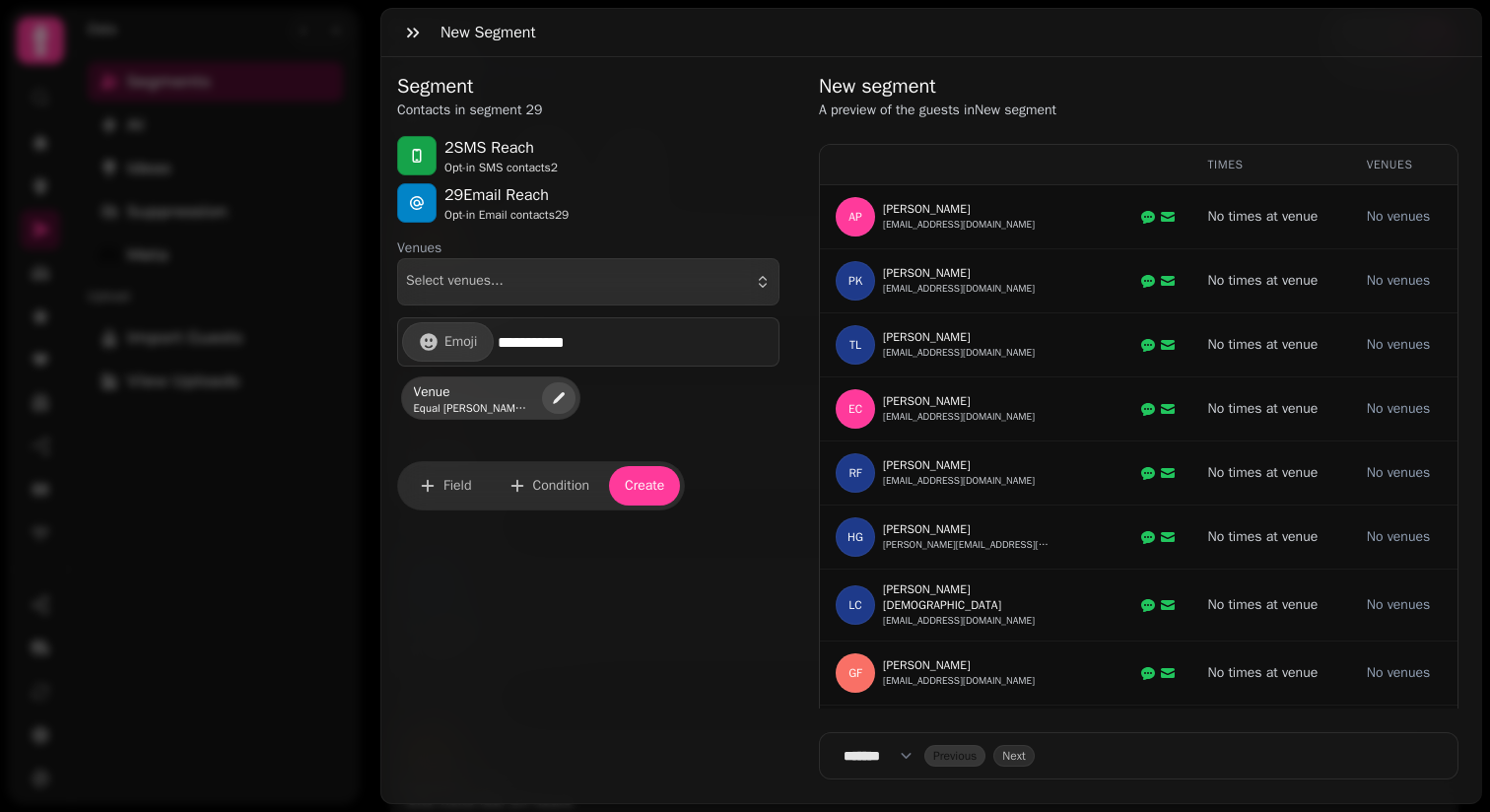 select on "******" 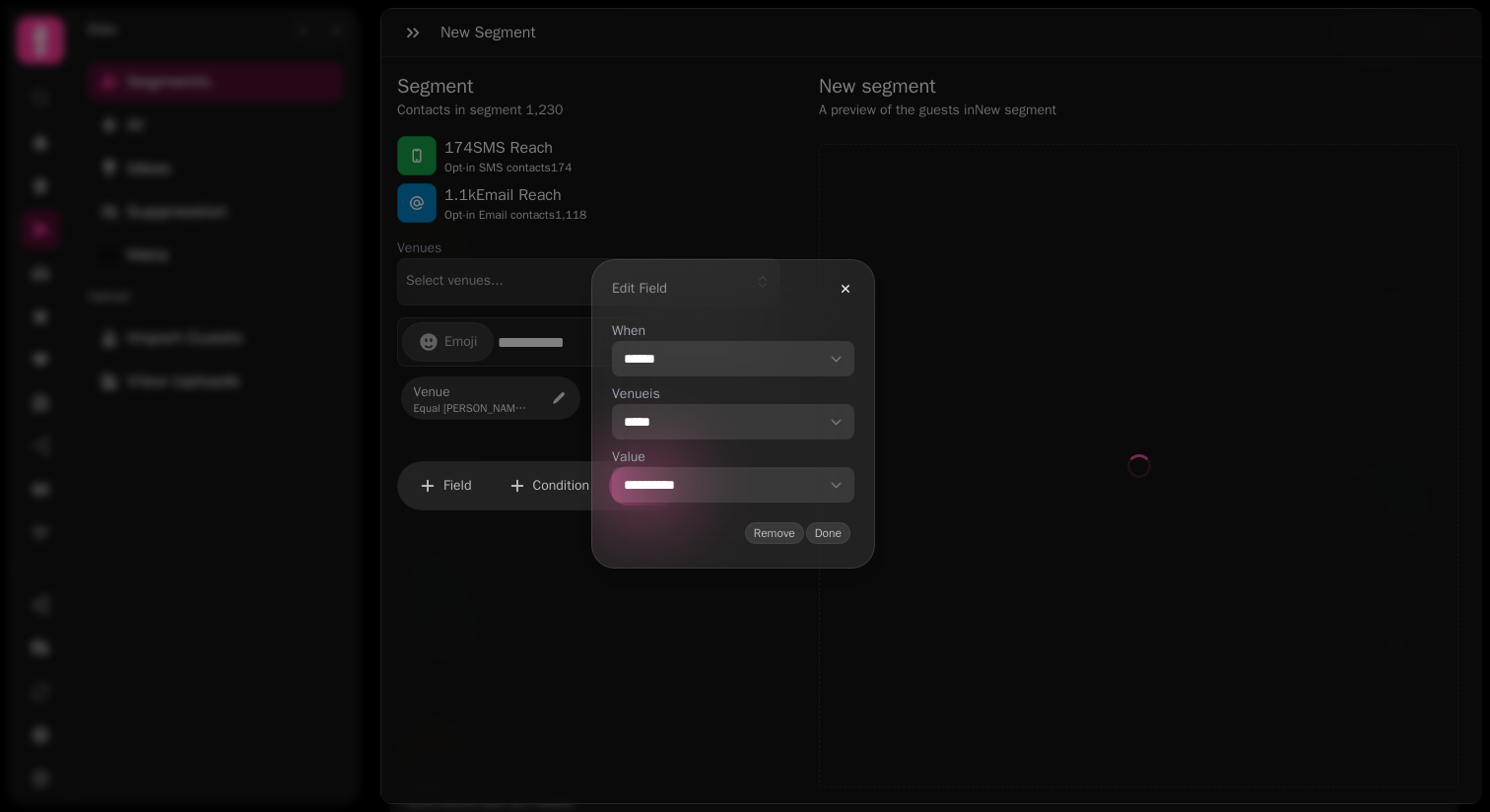 click on "**********" at bounding box center (733, 359) 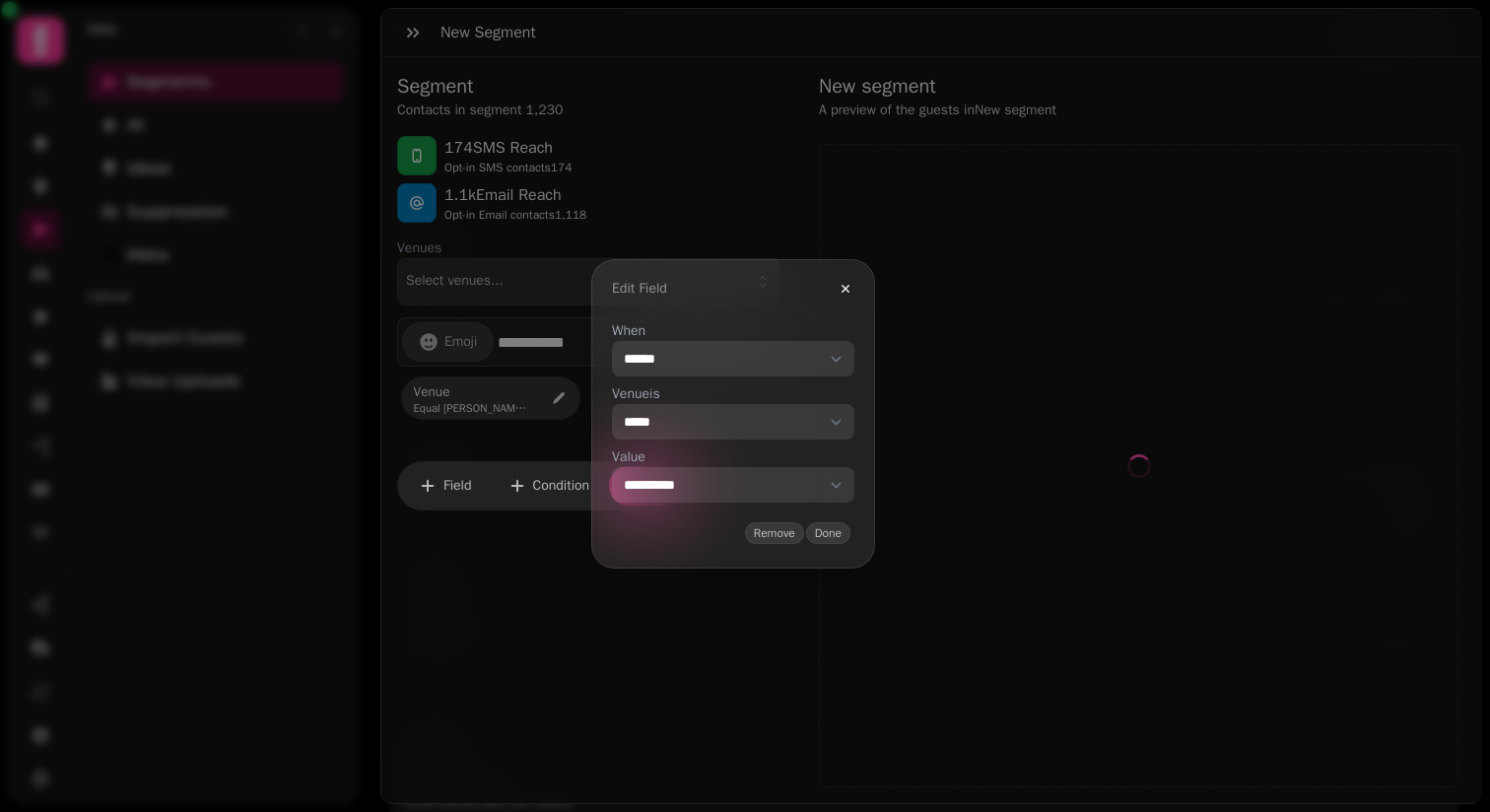 select on "**" 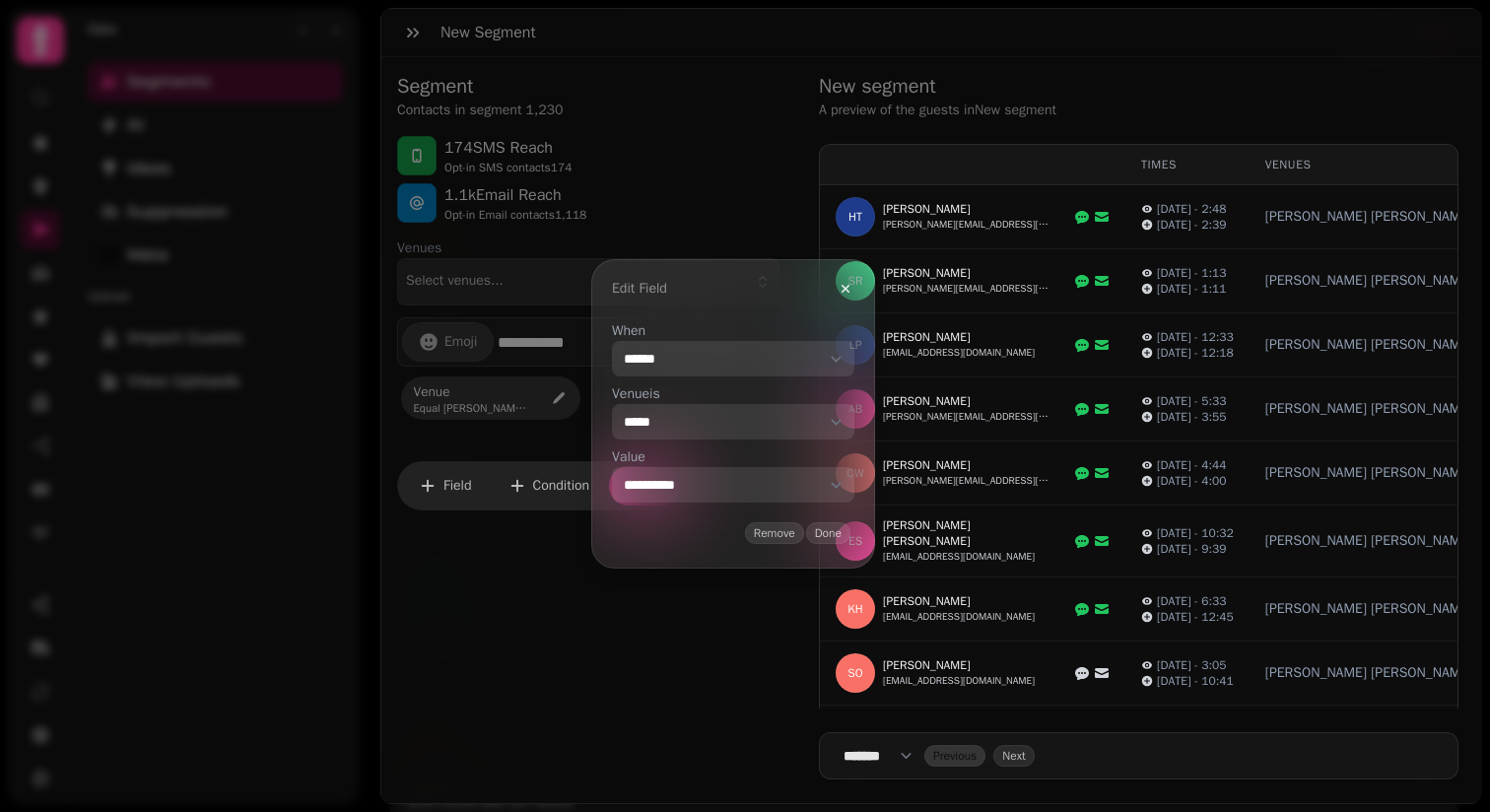 select on "******" 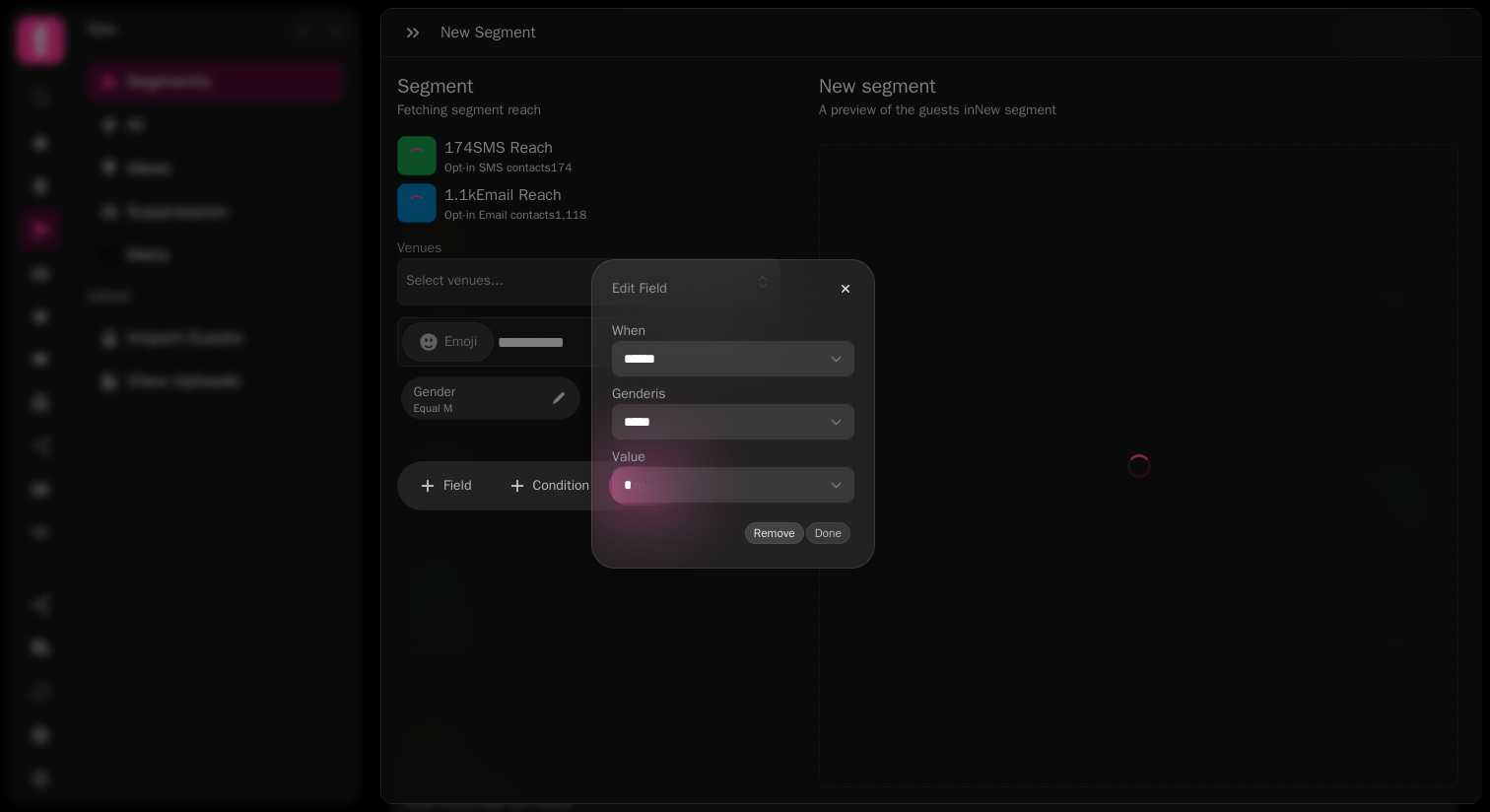 select on "**" 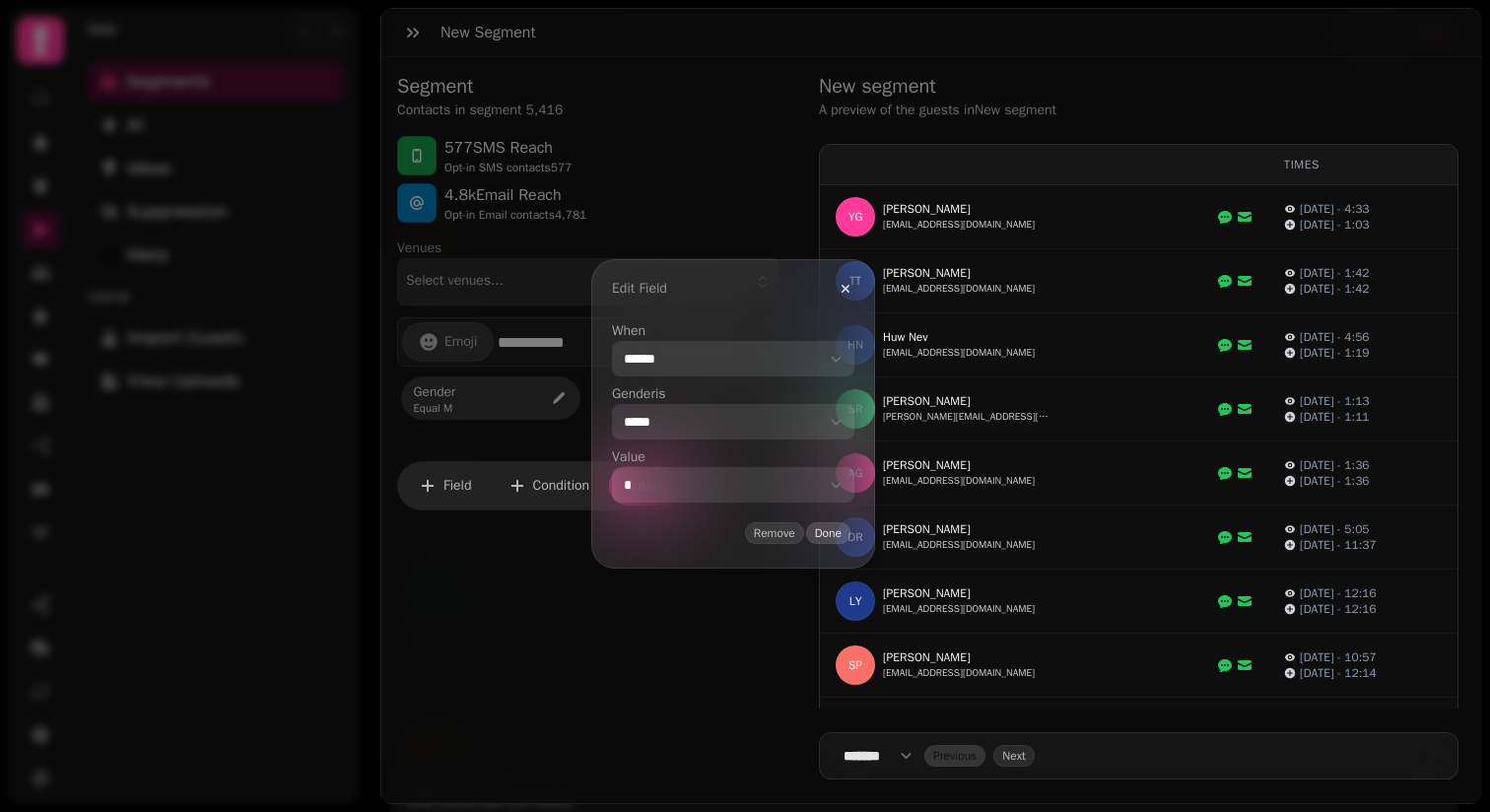 click on "Done" at bounding box center (828, 533) 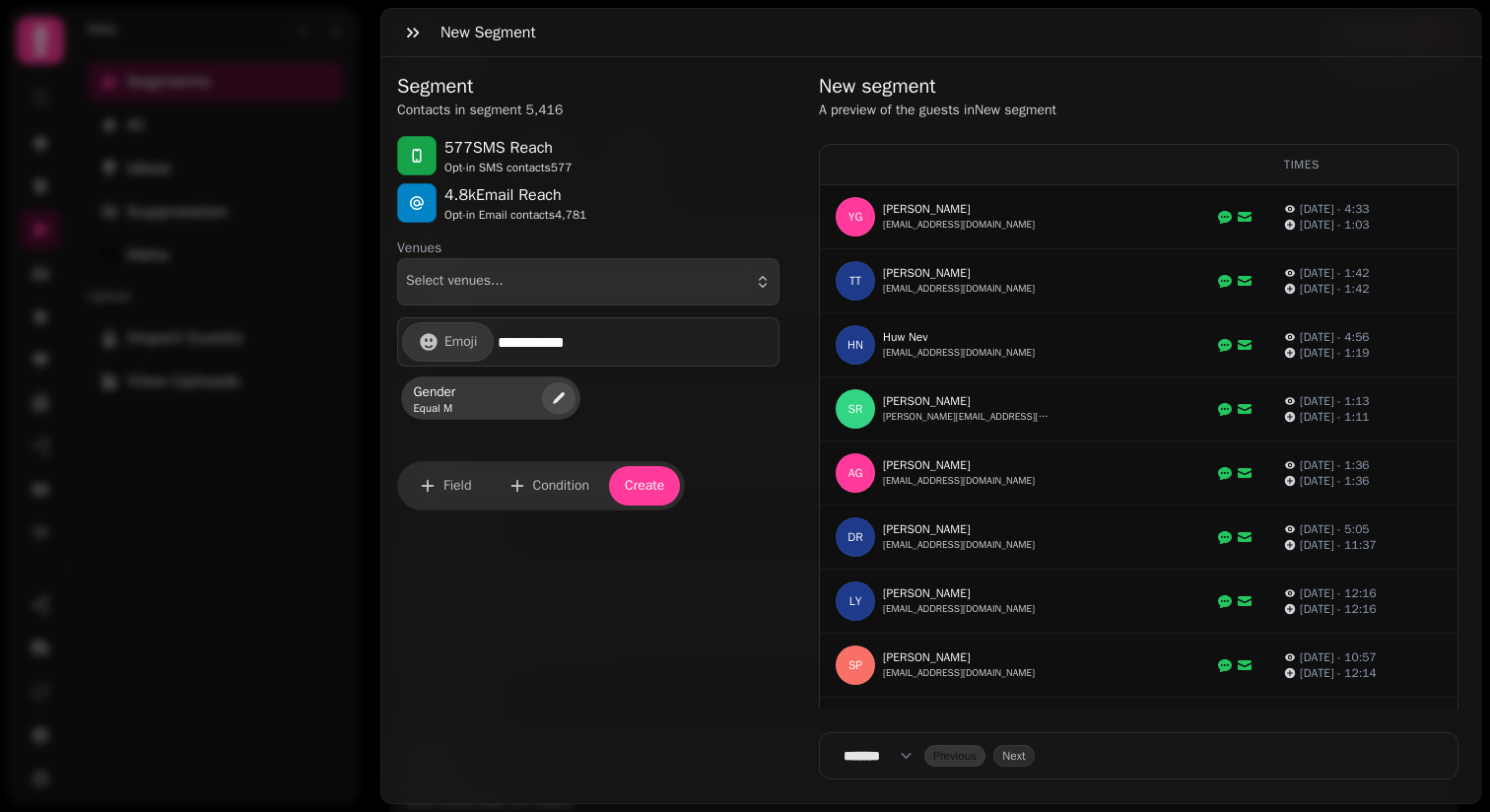 click 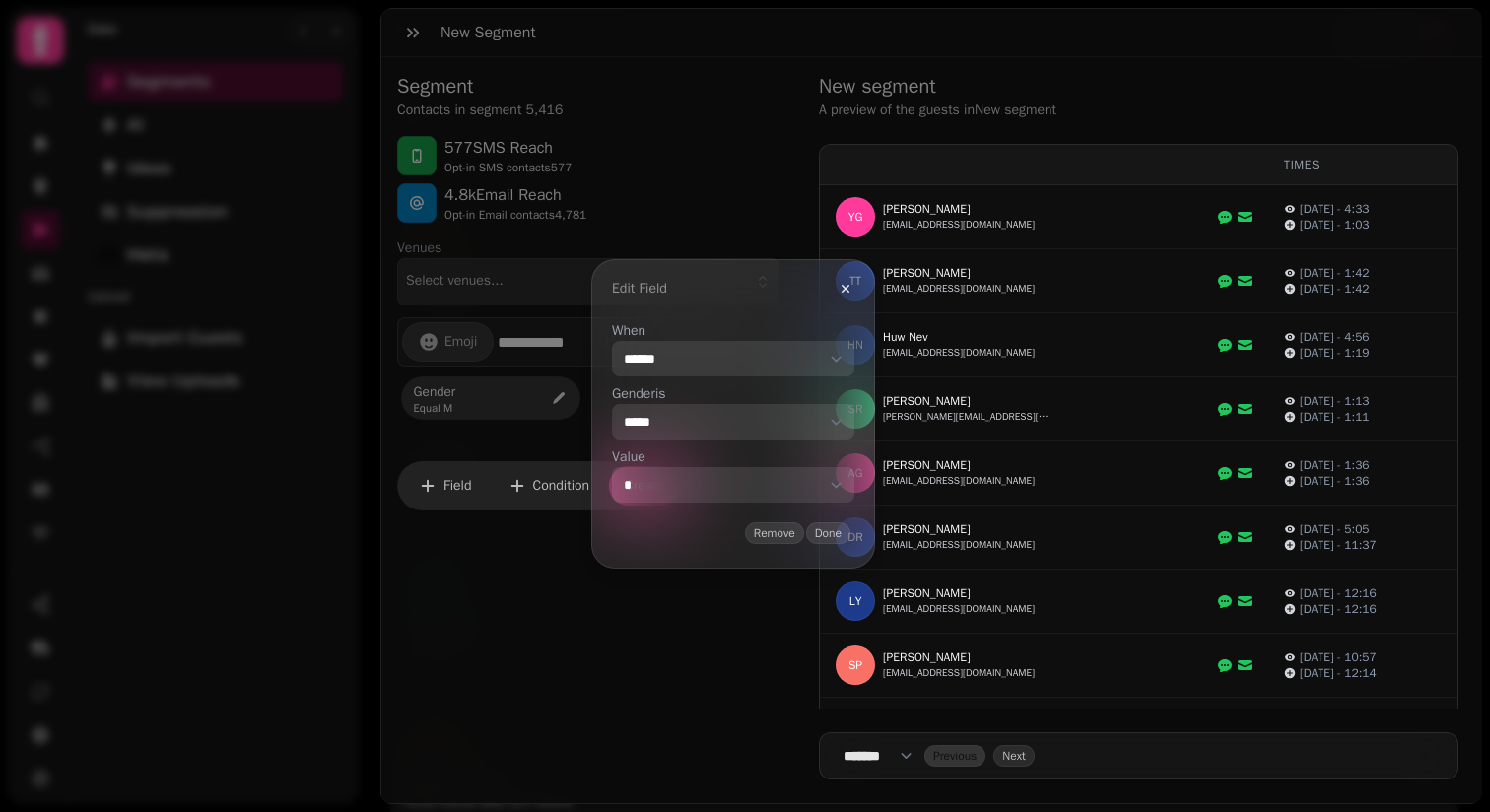 click on "**********" at bounding box center (733, 485) 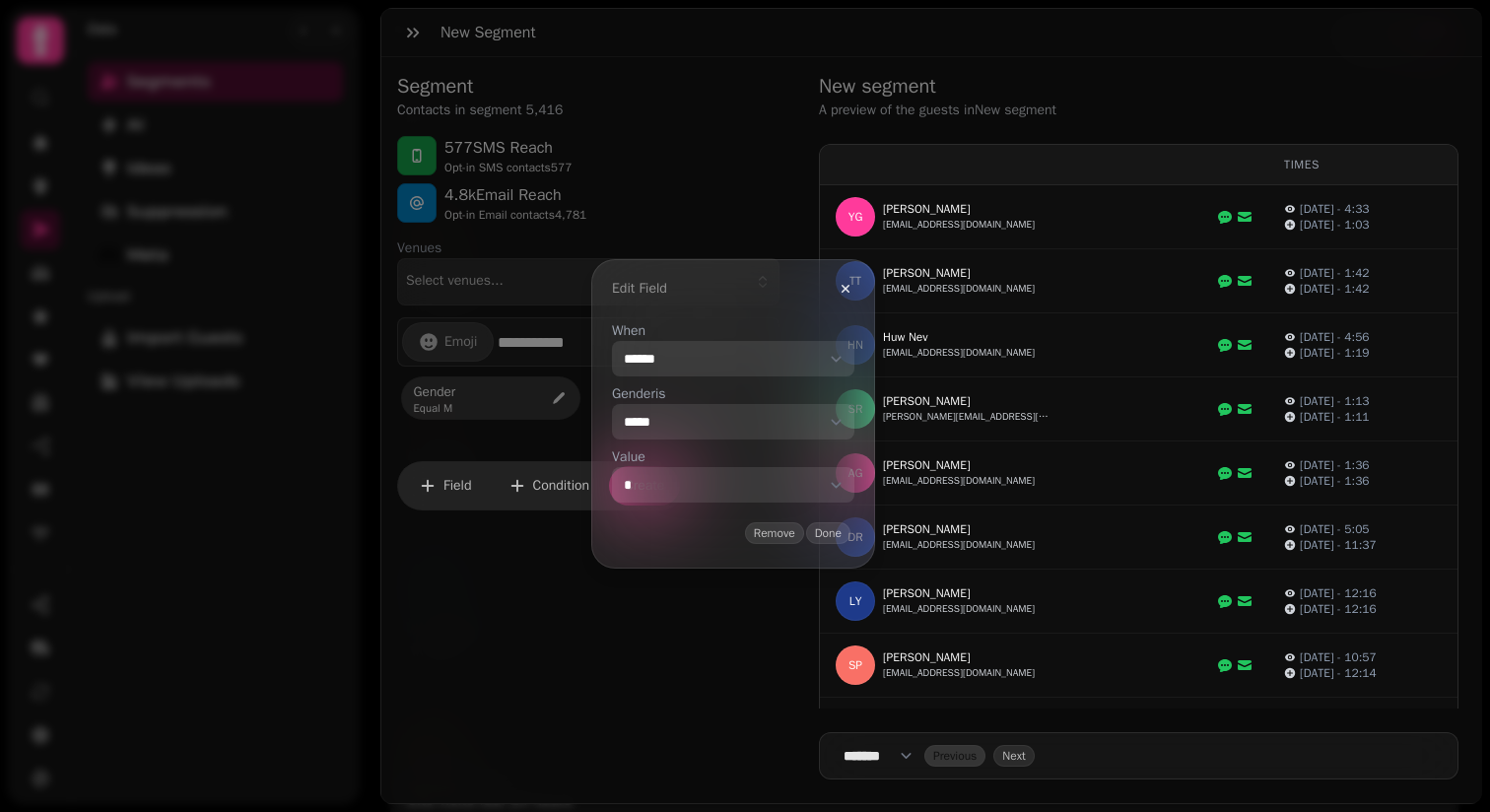 select on "*" 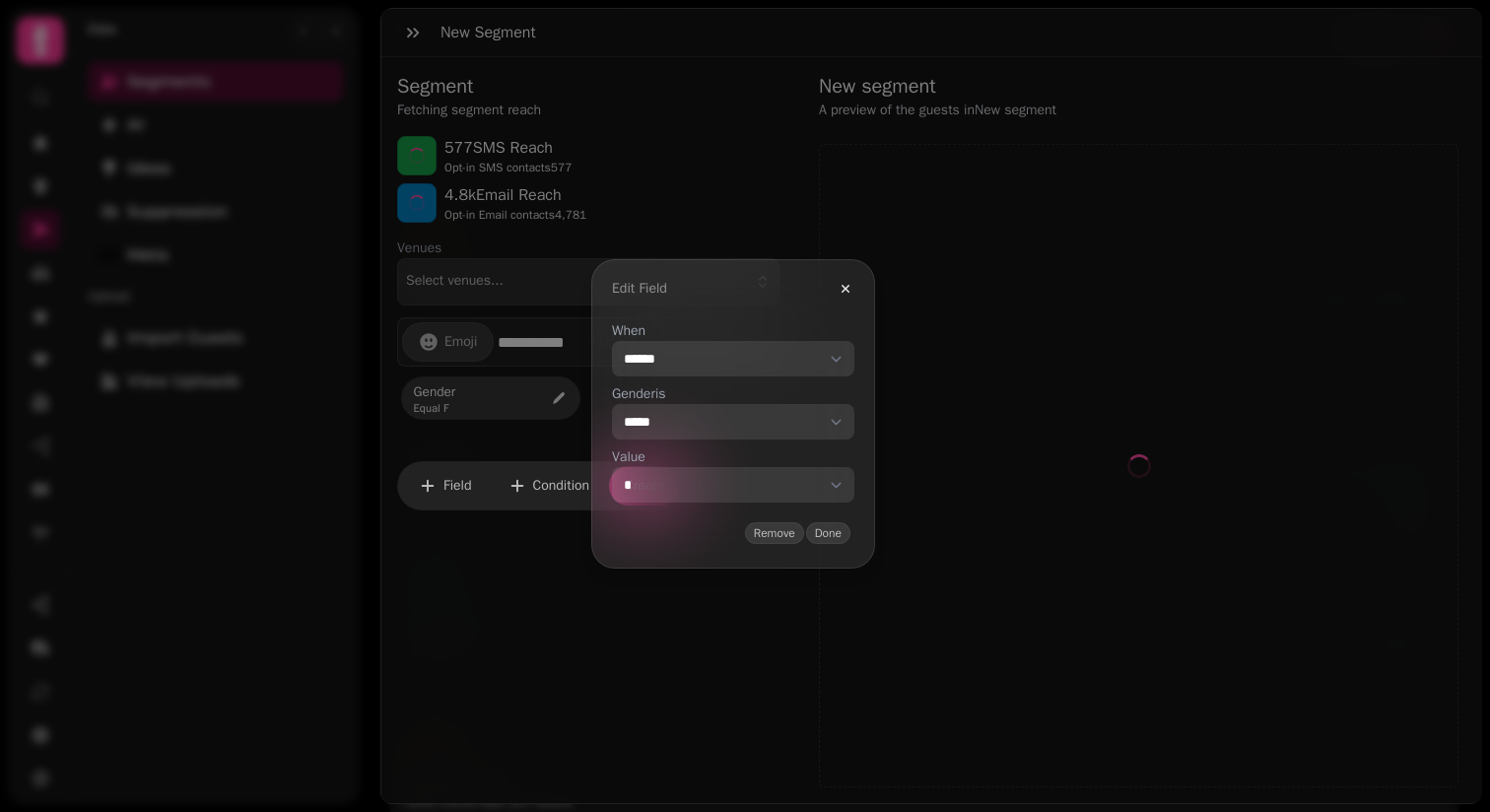 select on "**" 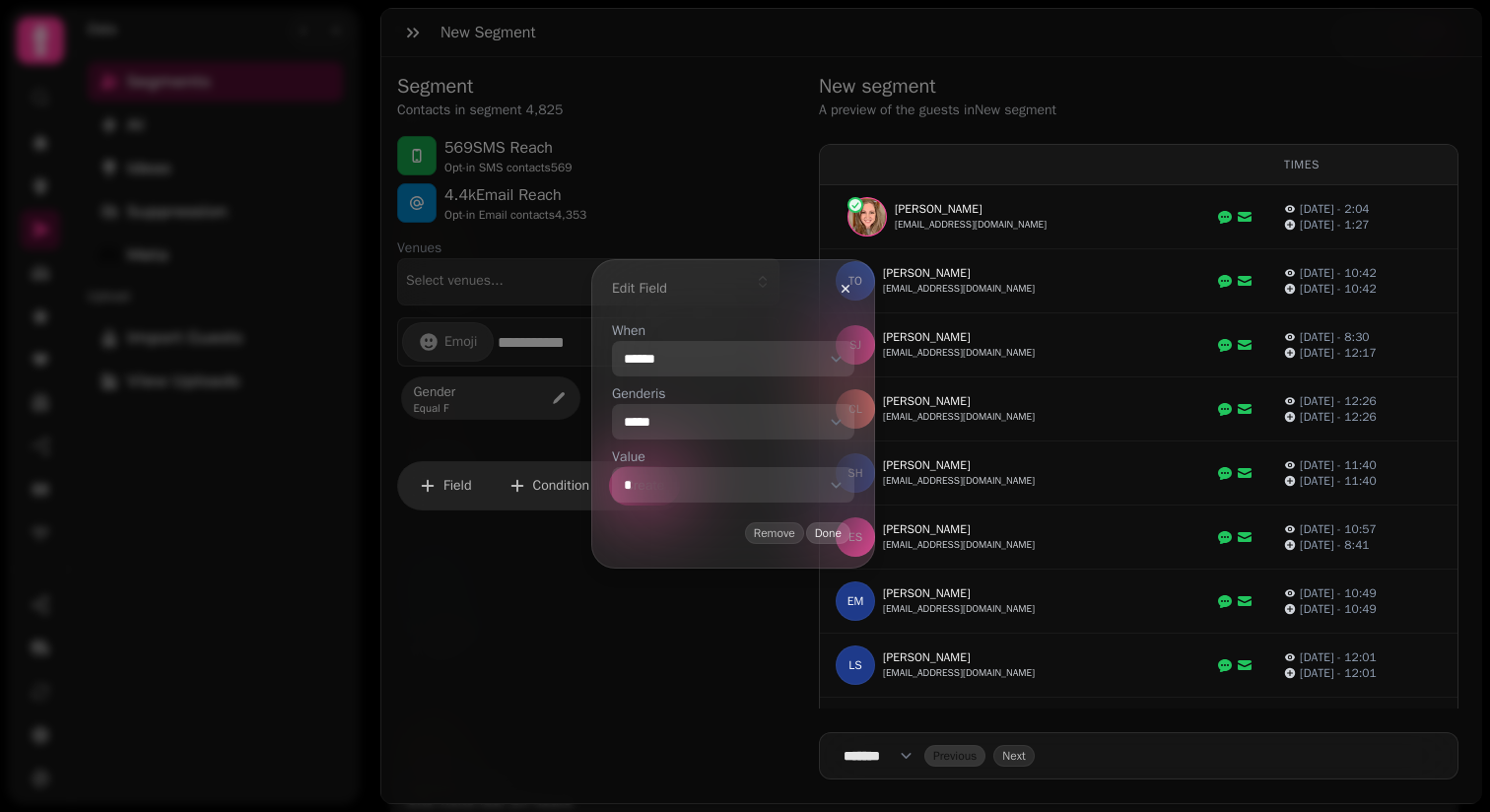 click on "Done" at bounding box center [828, 533] 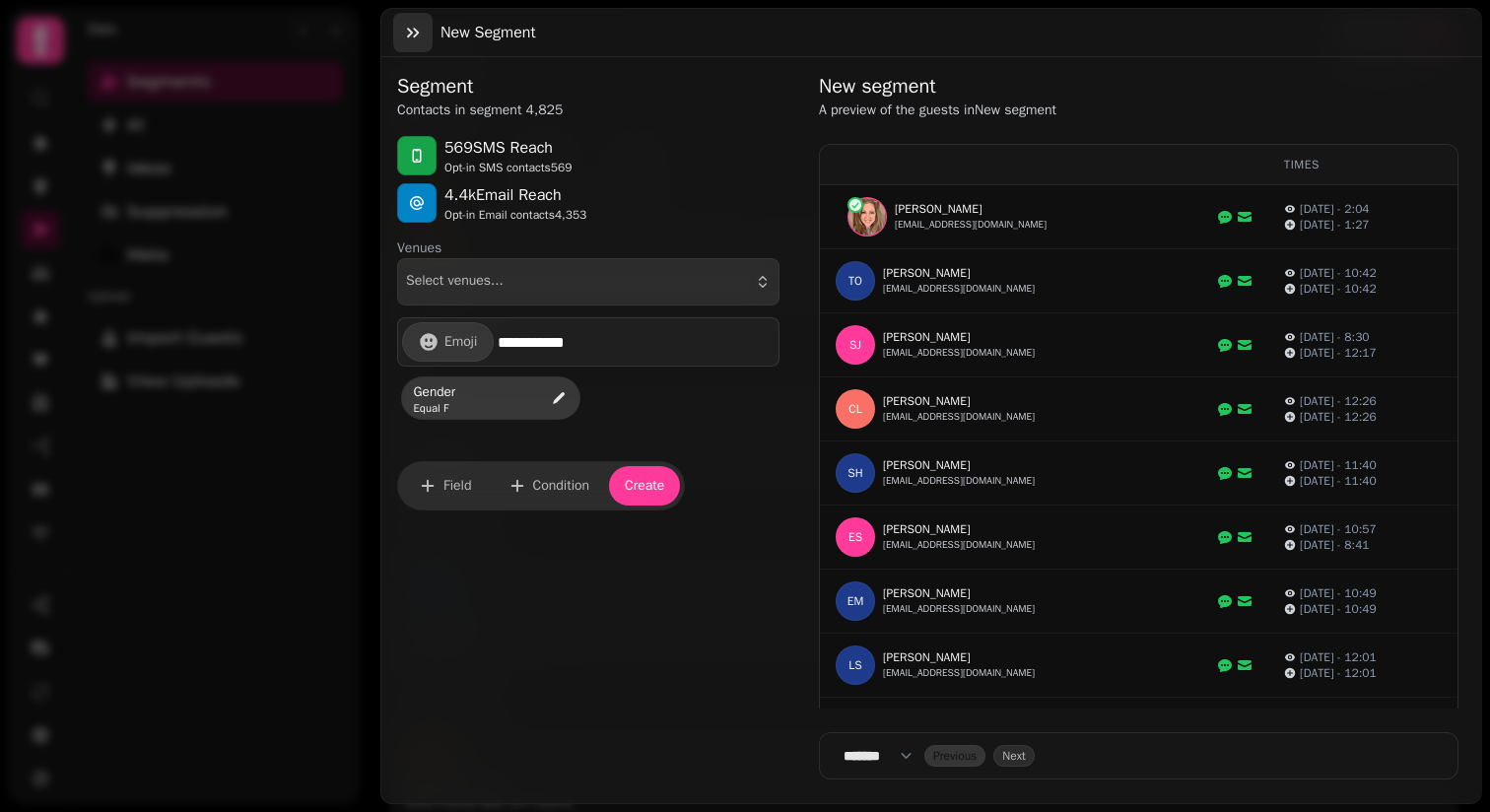 click 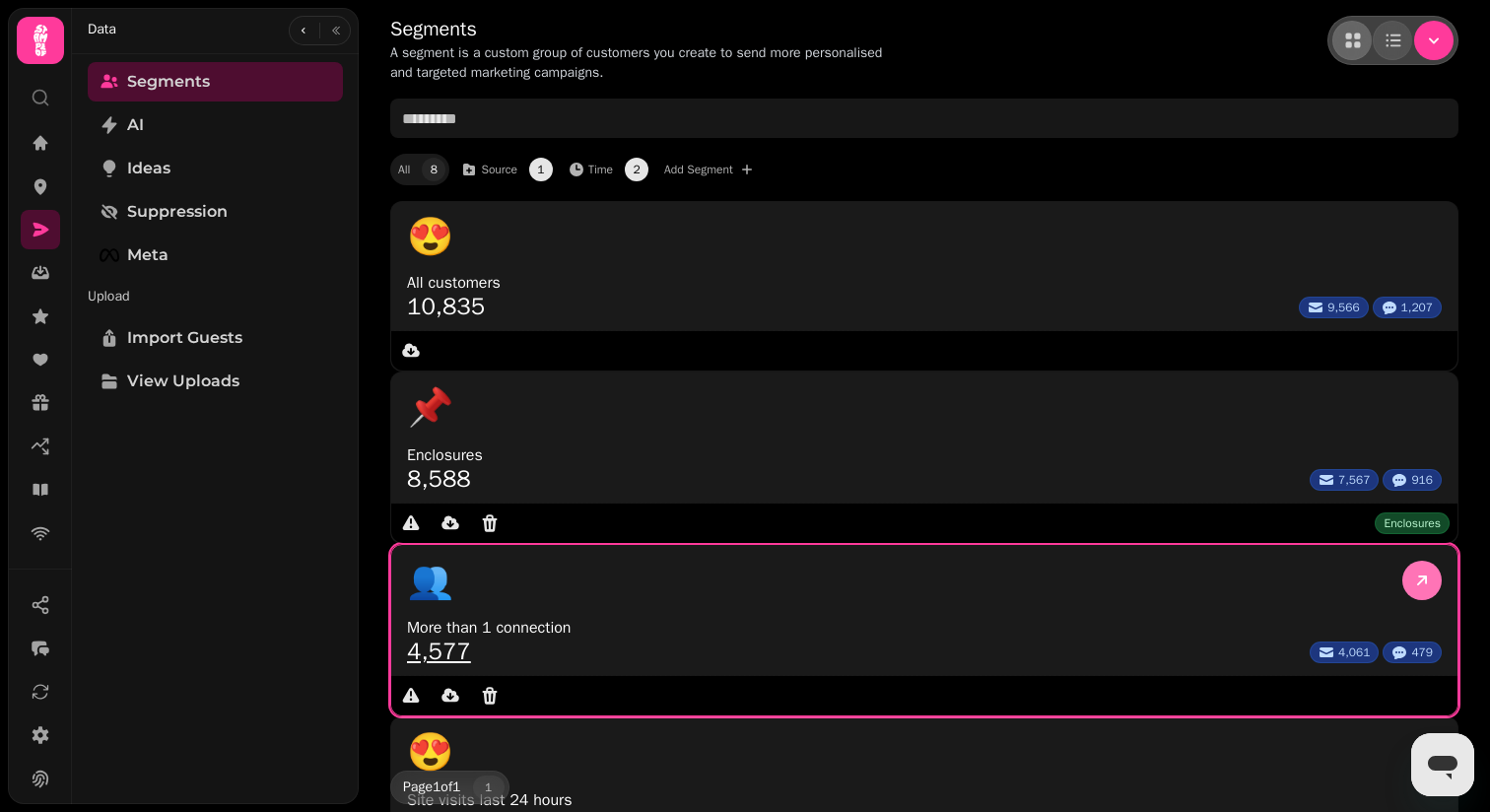 click 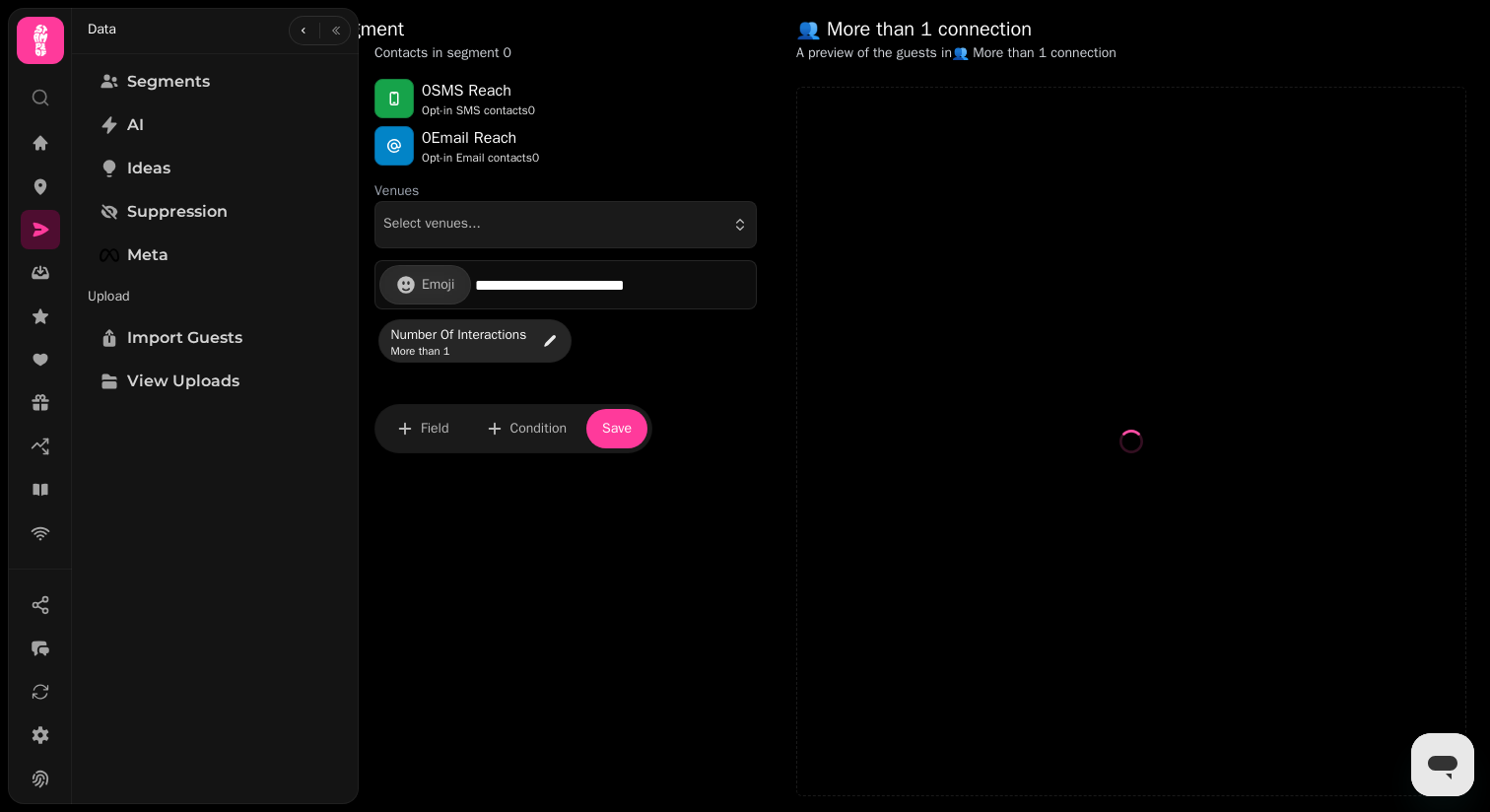 select on "**" 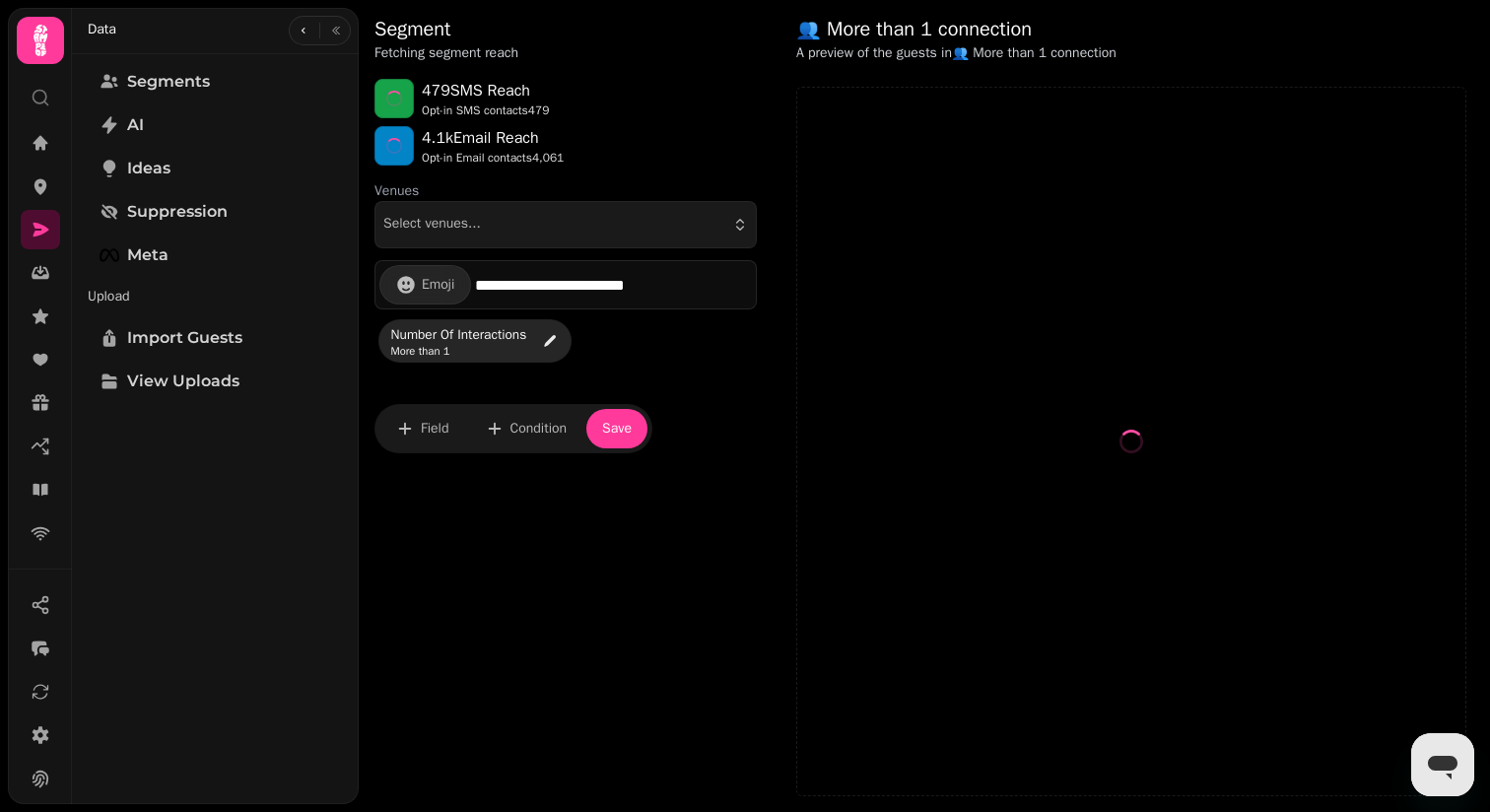 select on "**" 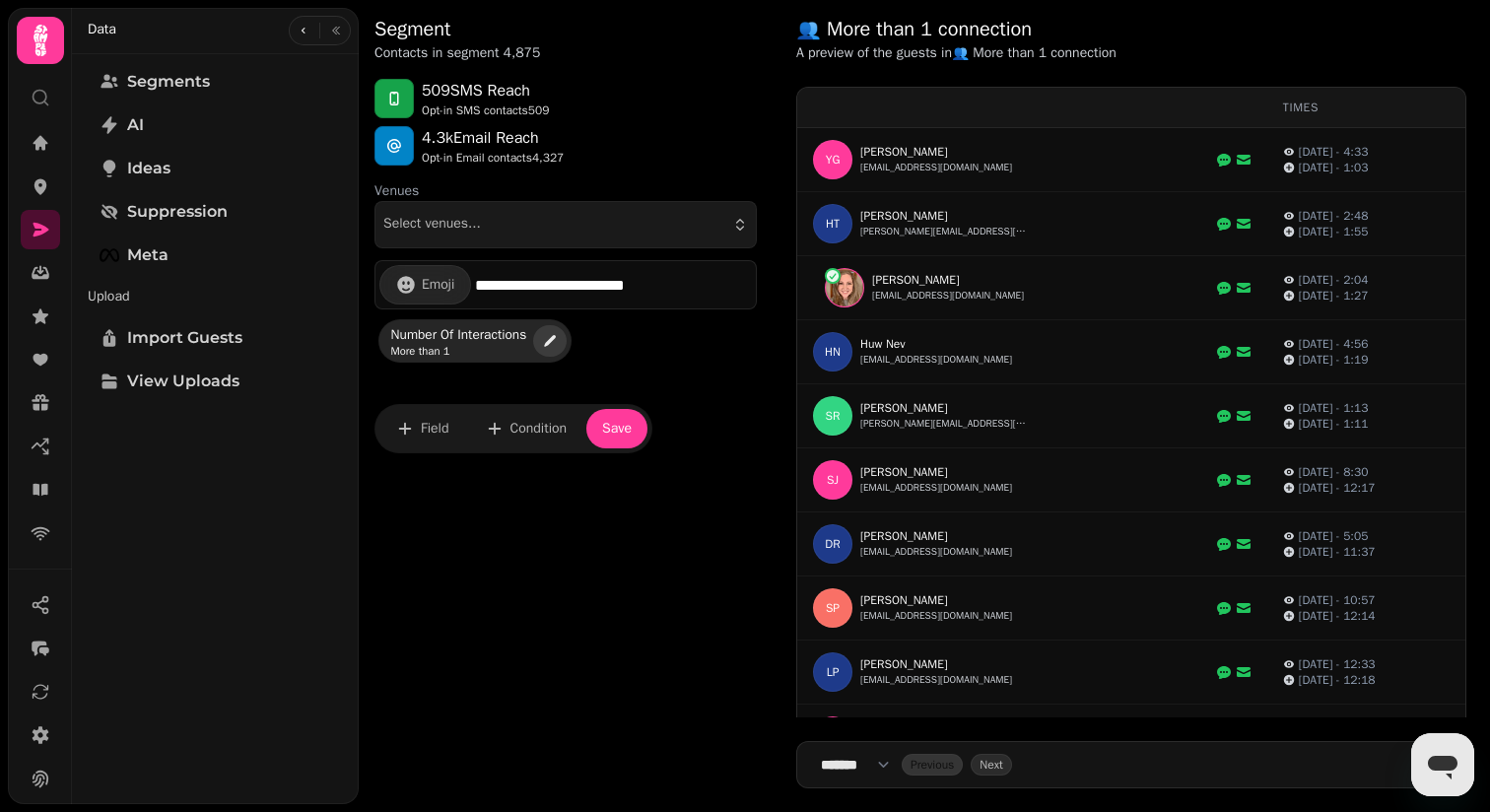 click 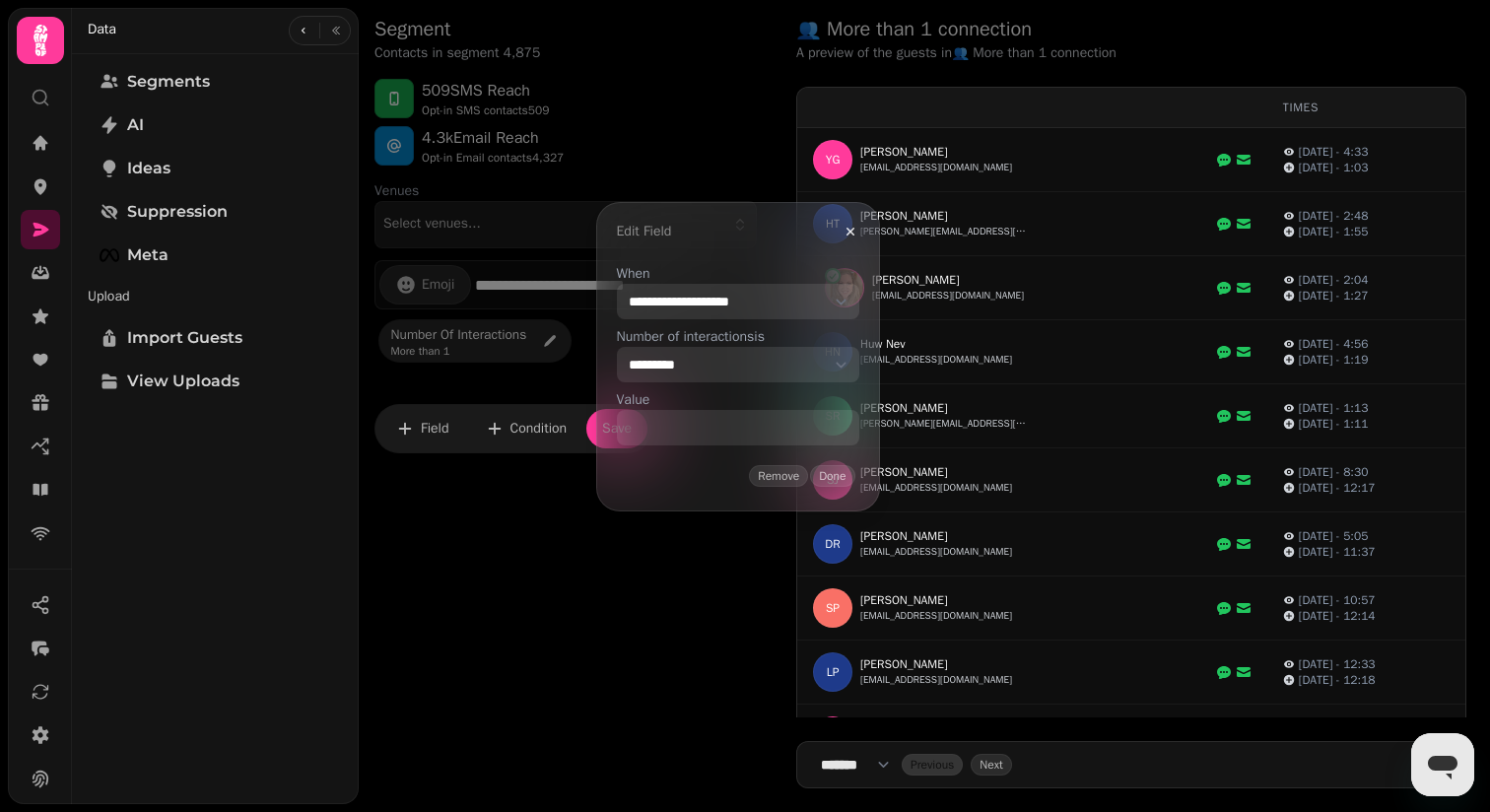 click on "*" at bounding box center [738, 428] 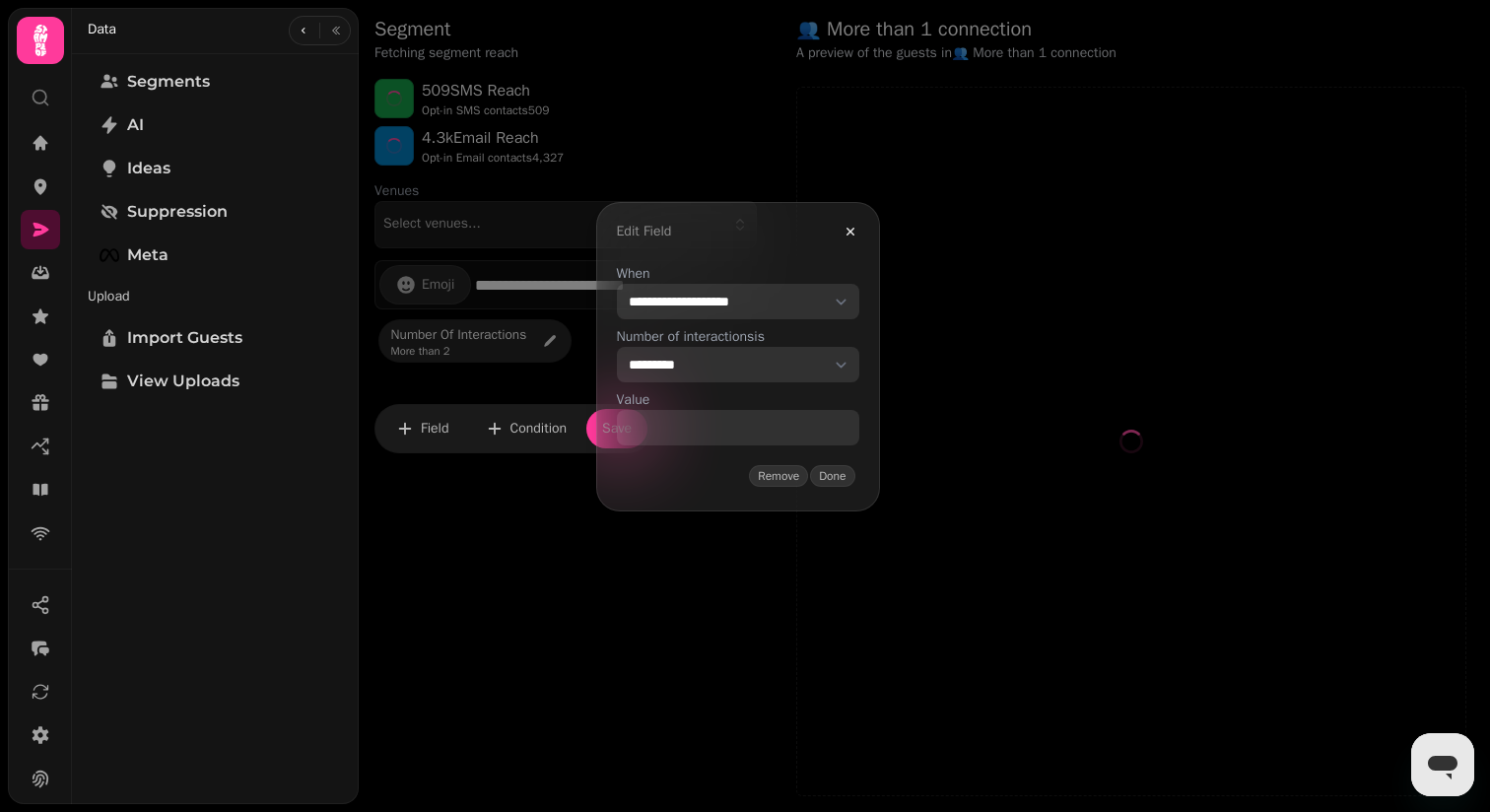 type on "*" 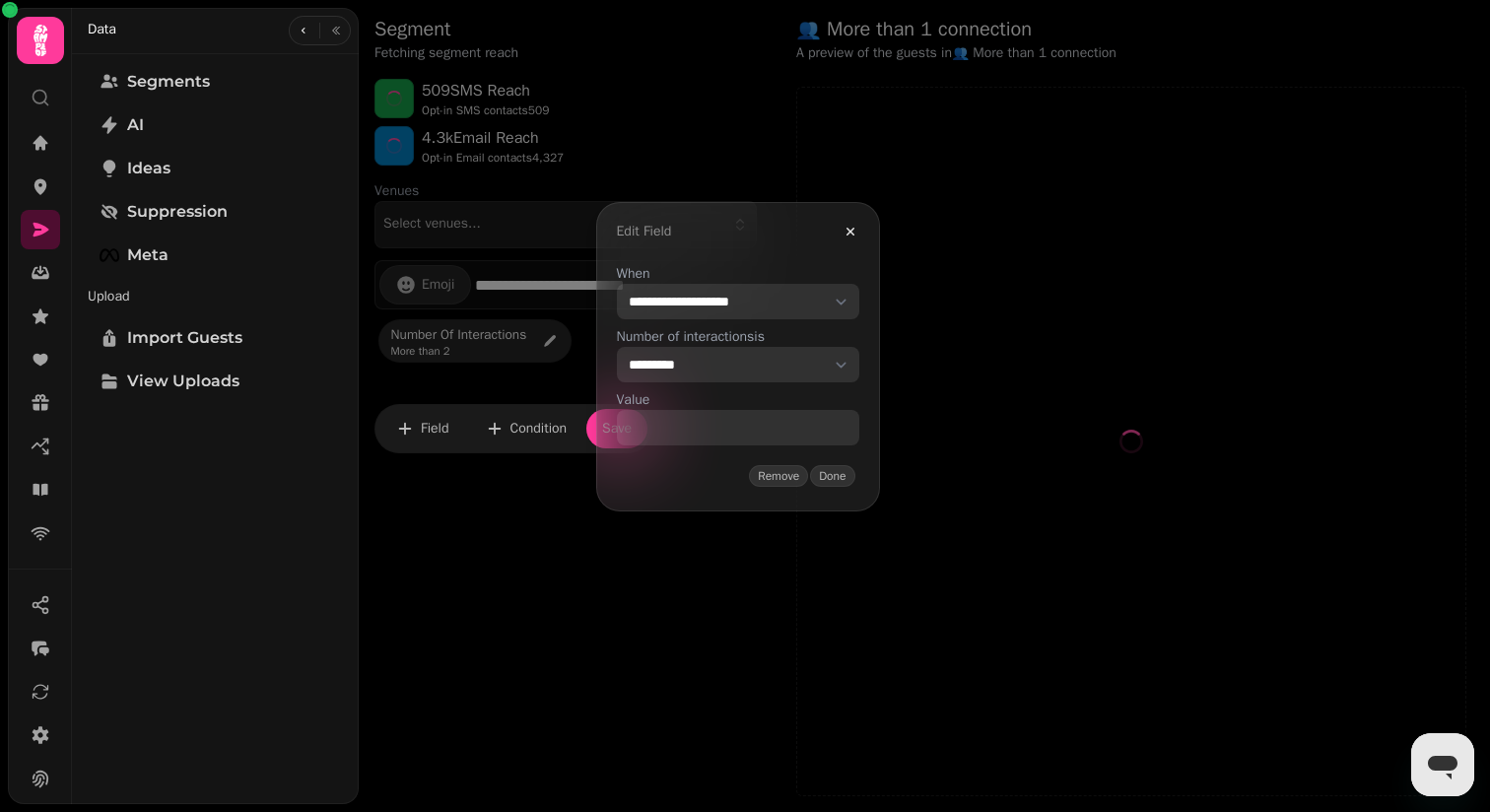 select on "**" 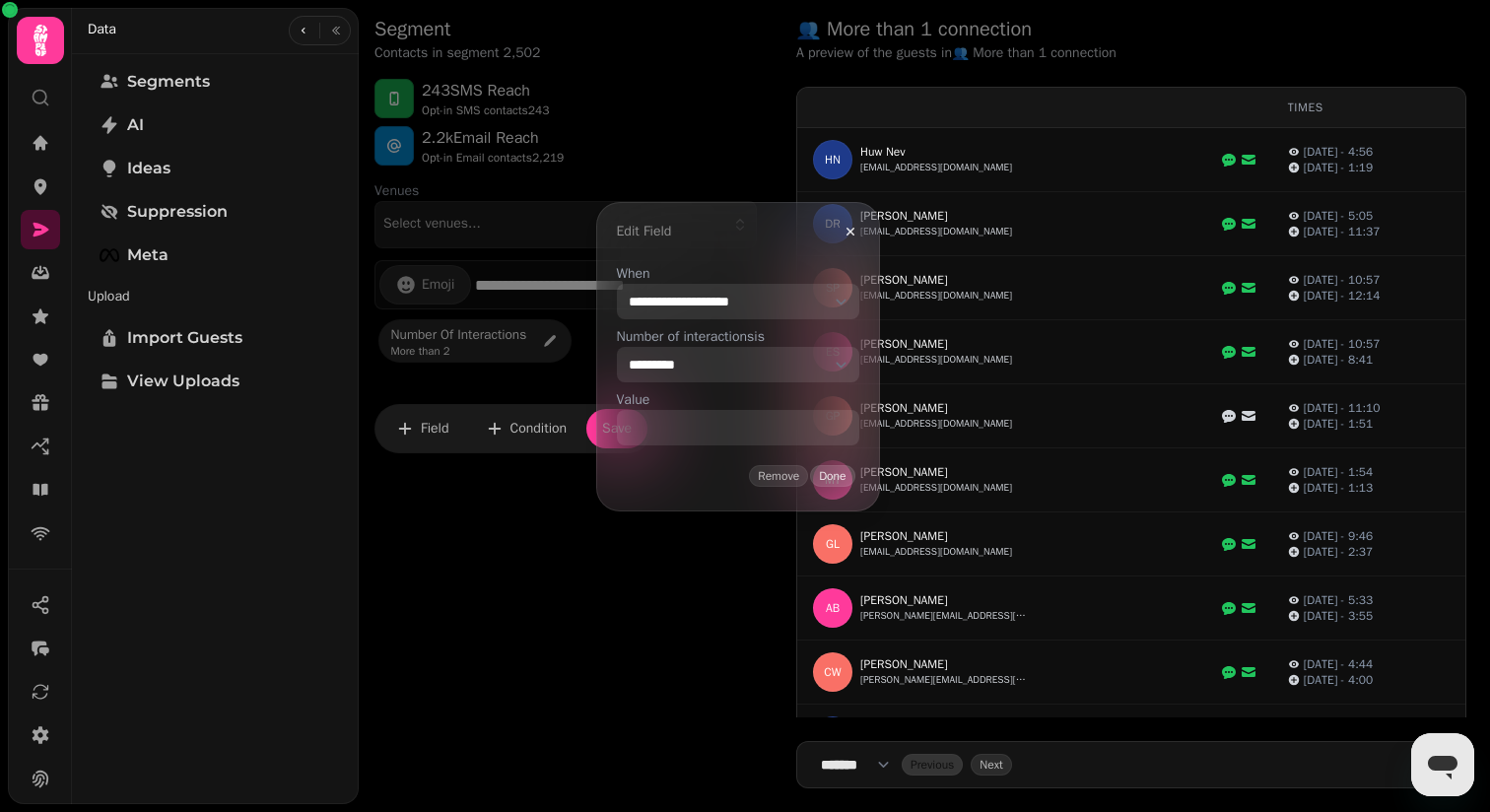 type on "*" 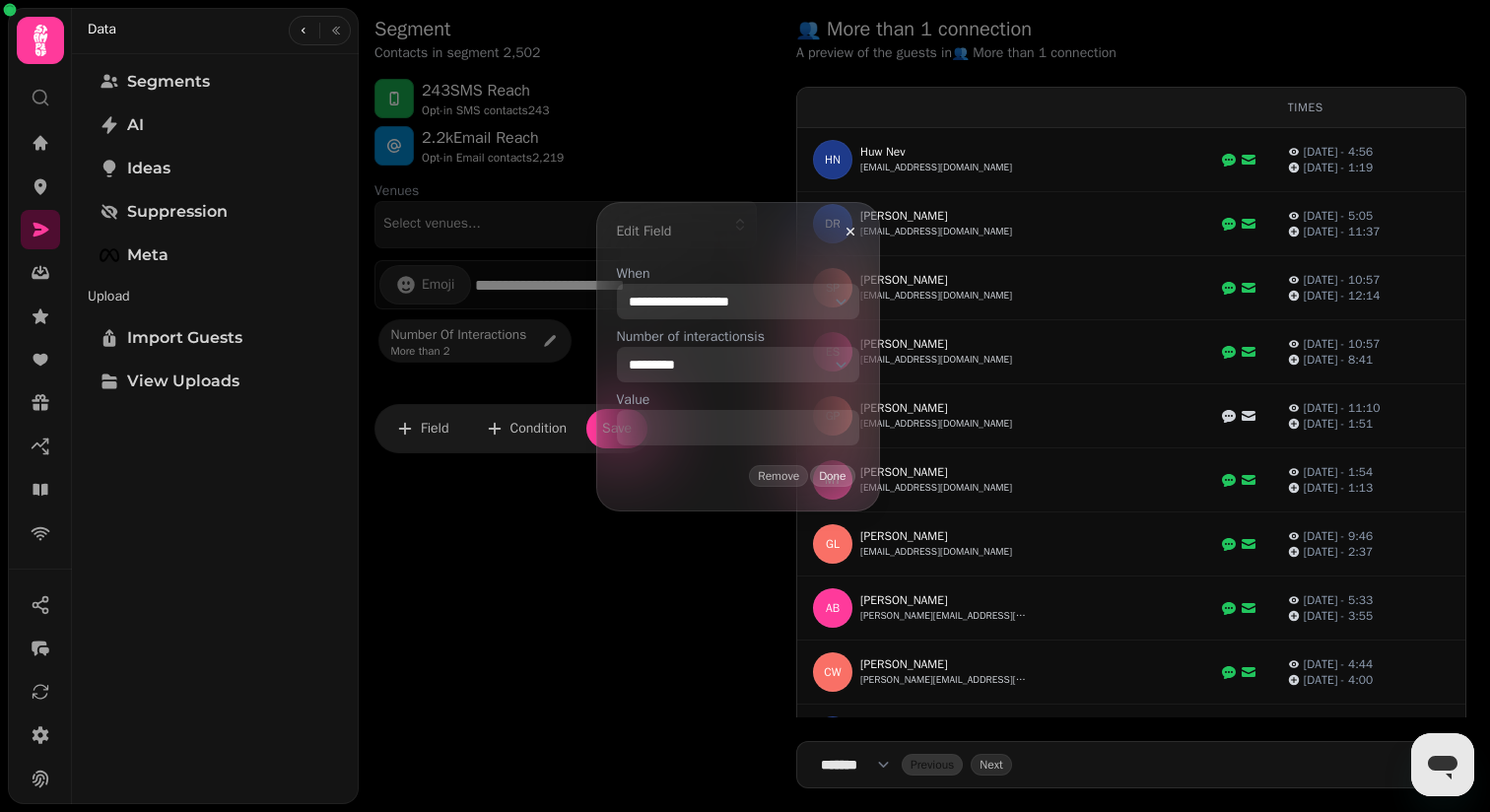 click on "Done" at bounding box center [832, 476] 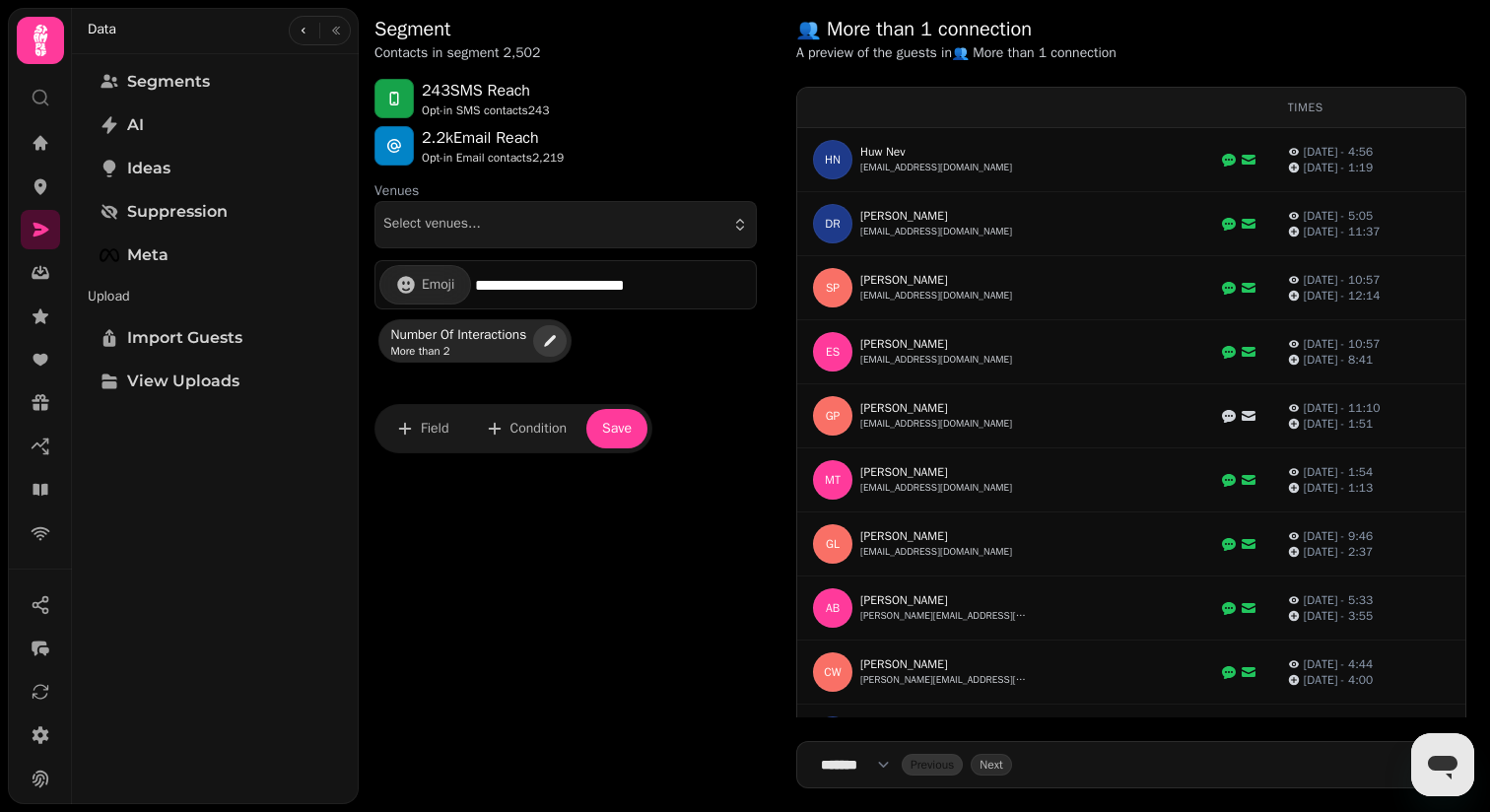 click 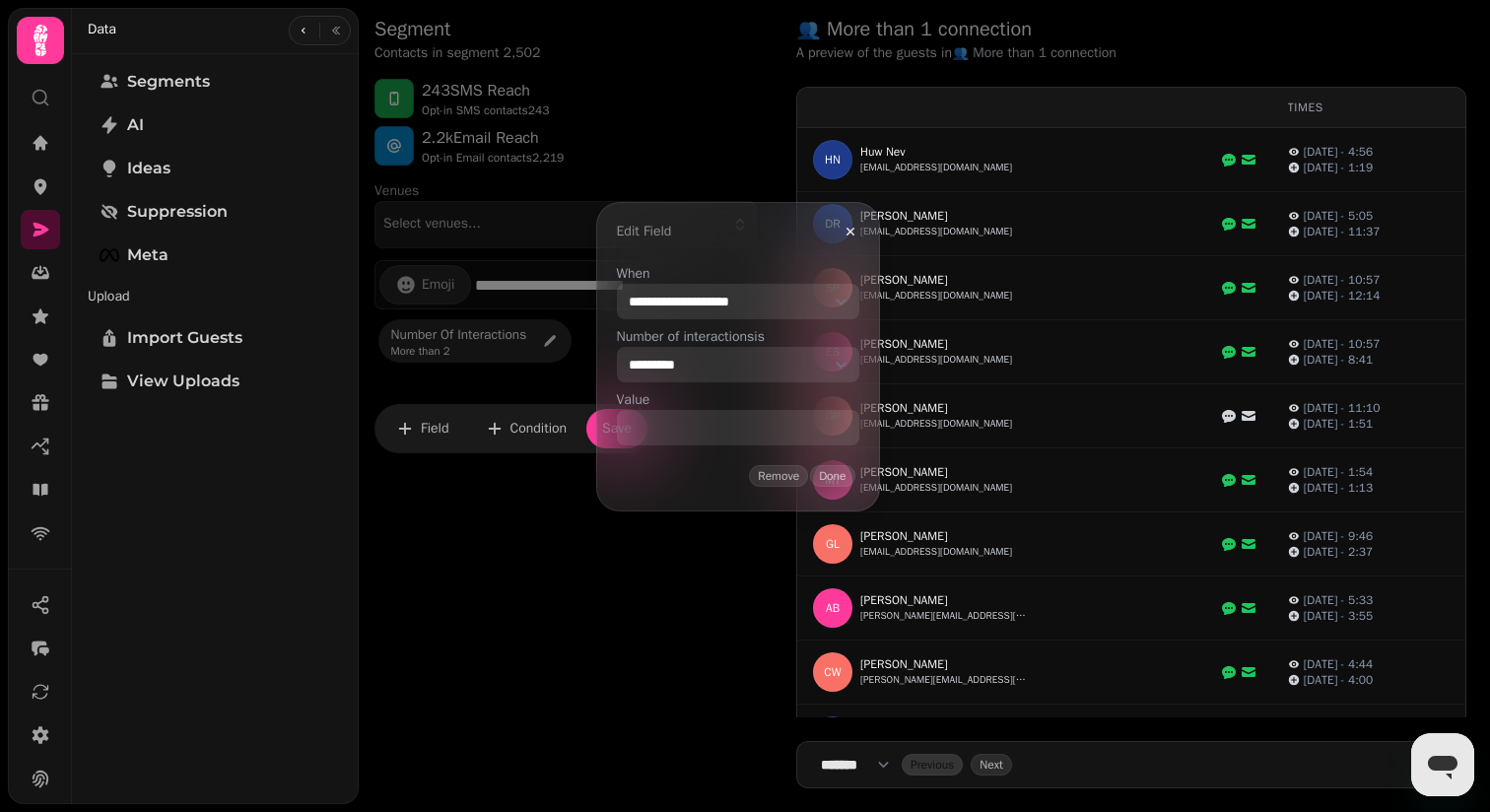 click on "*" at bounding box center (738, 428) 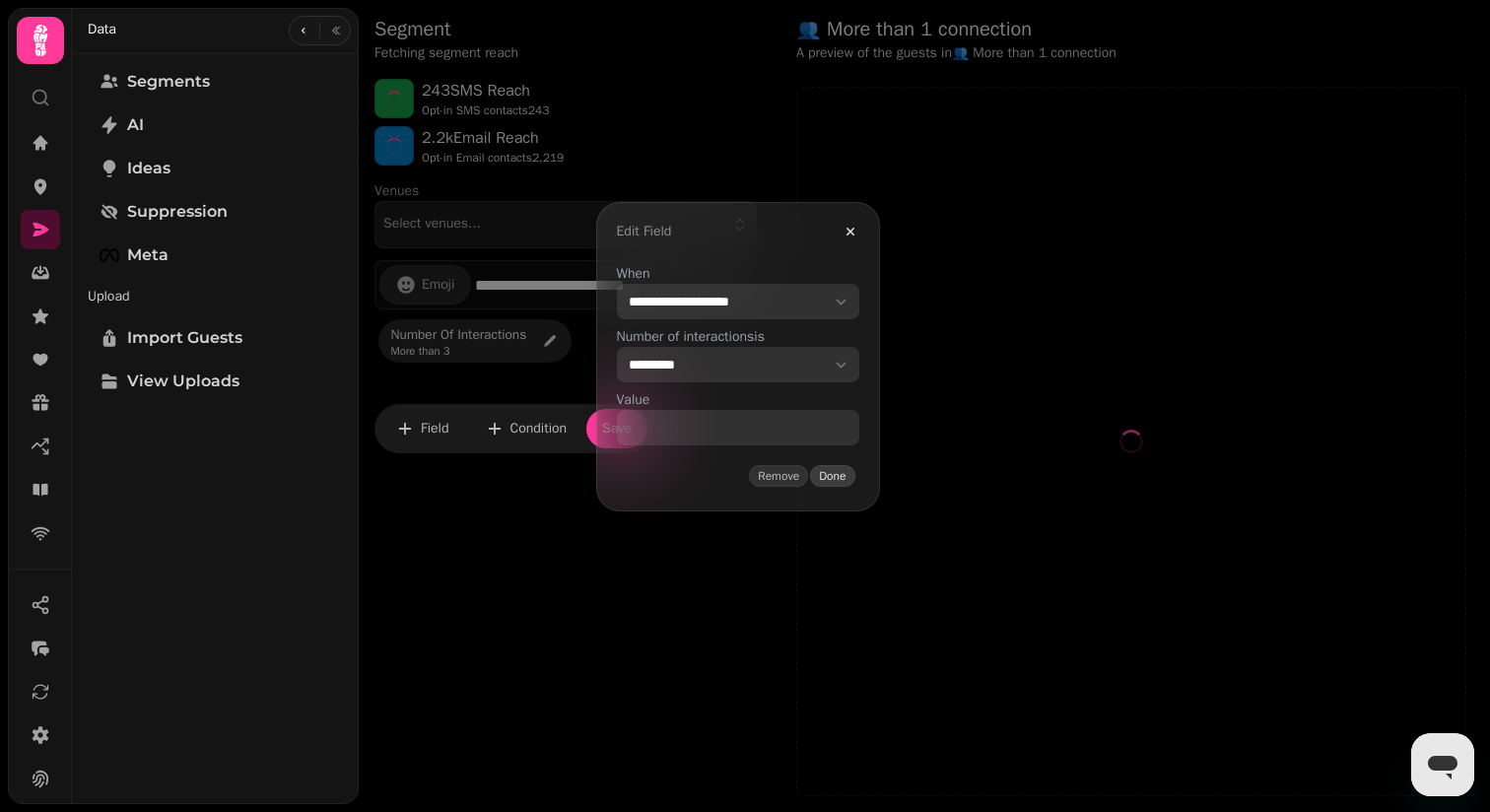 type on "*" 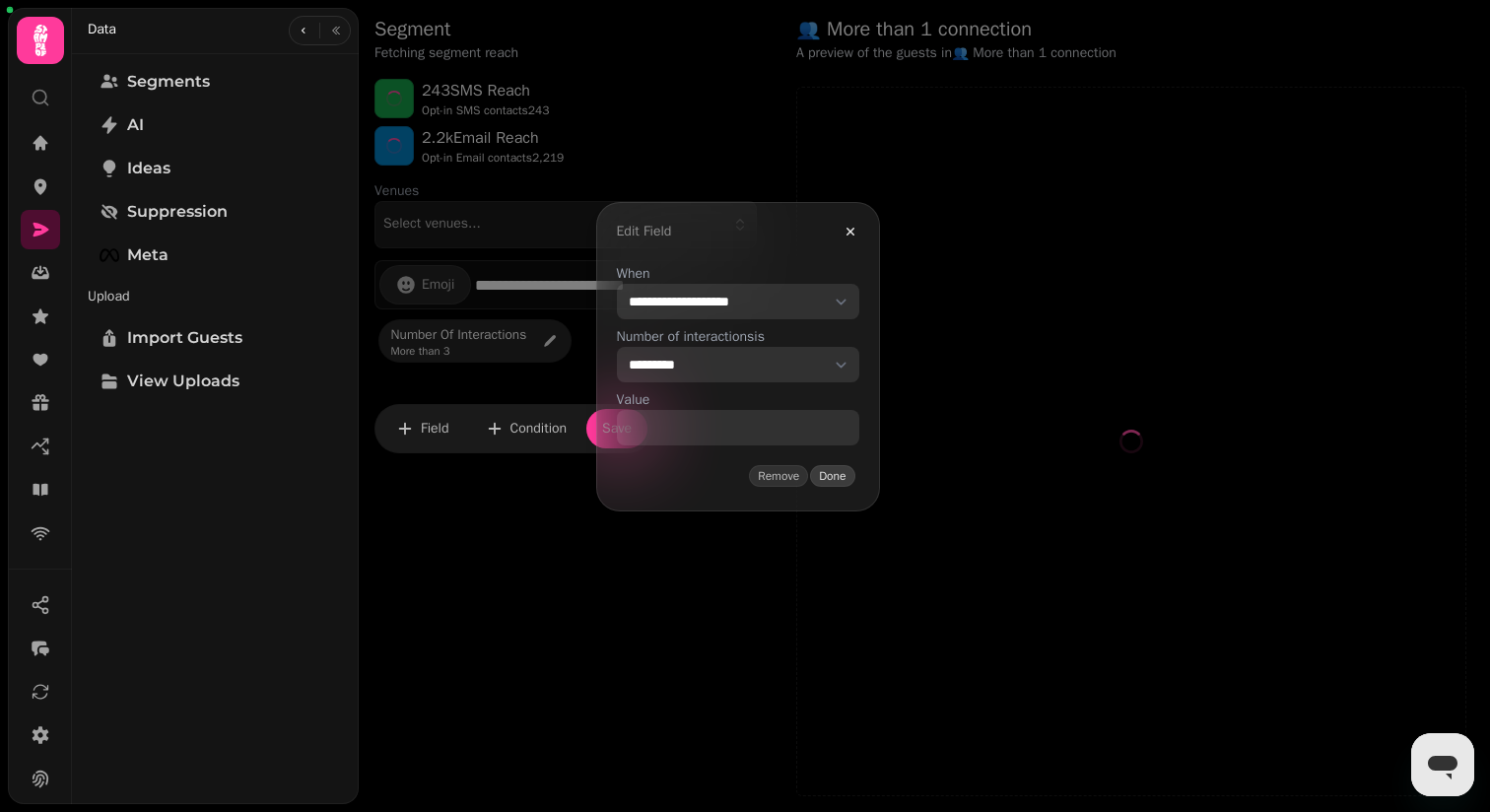click on "Done" at bounding box center [832, 476] 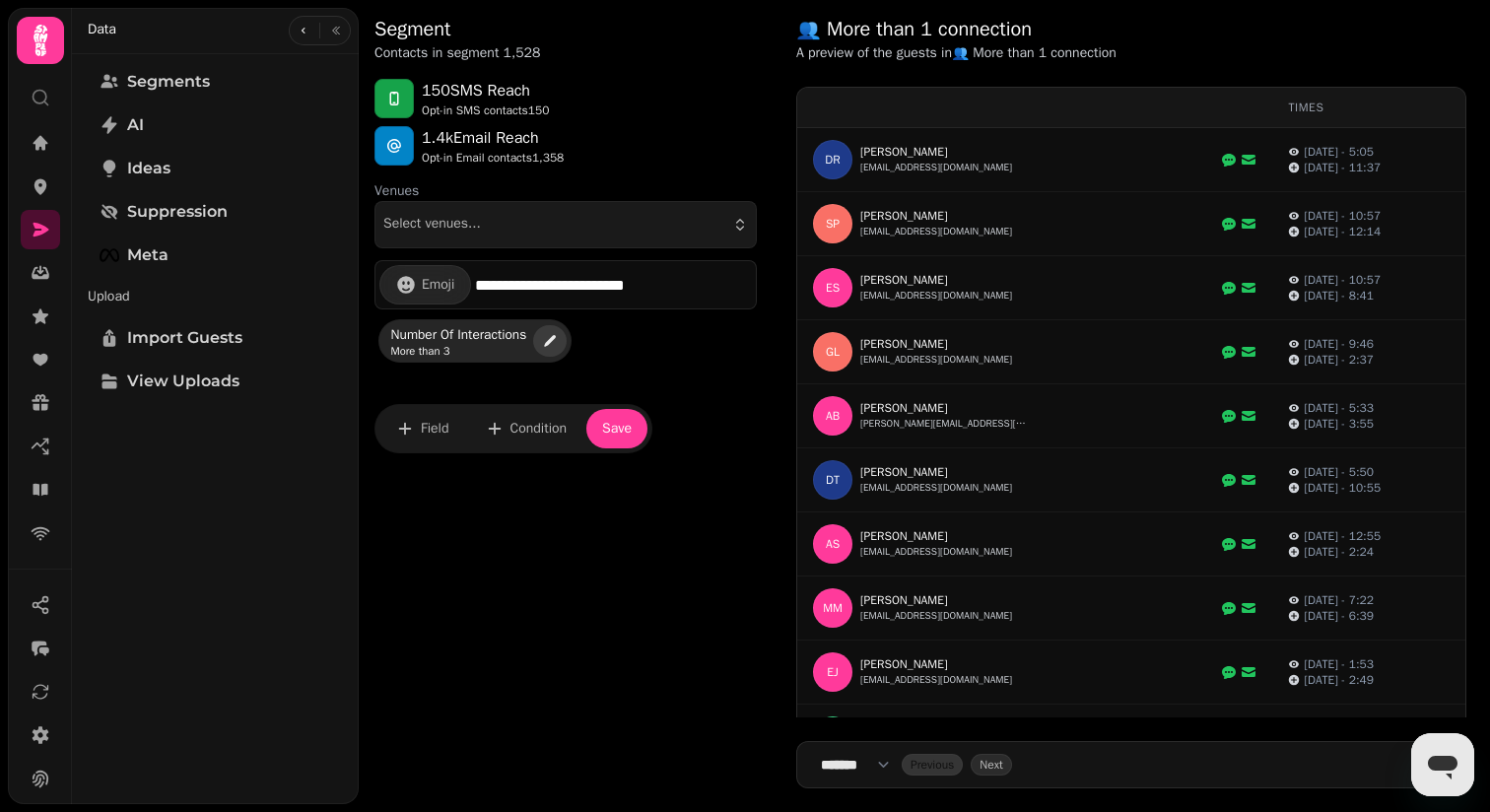 click 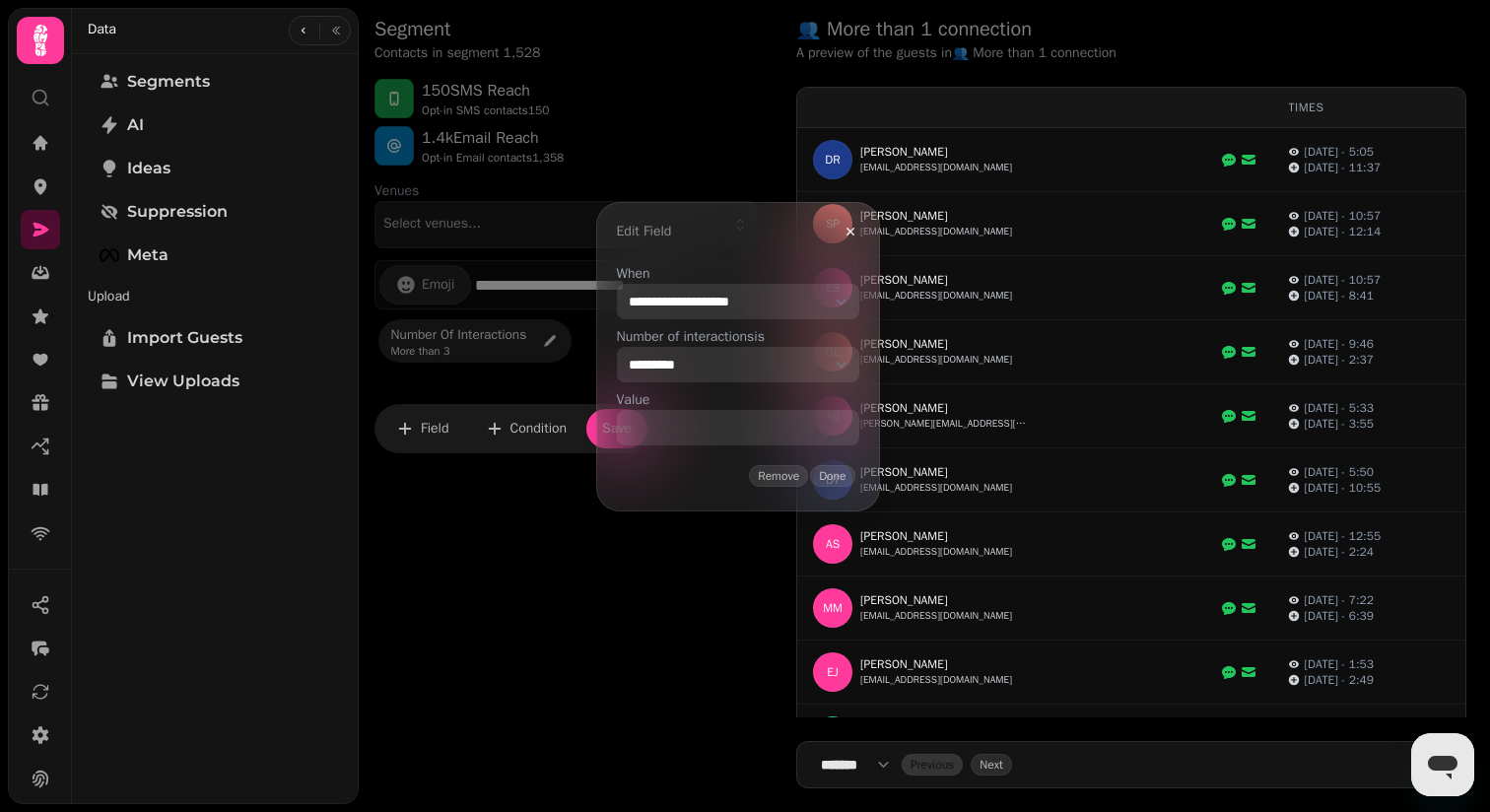 click on "*" at bounding box center [738, 428] 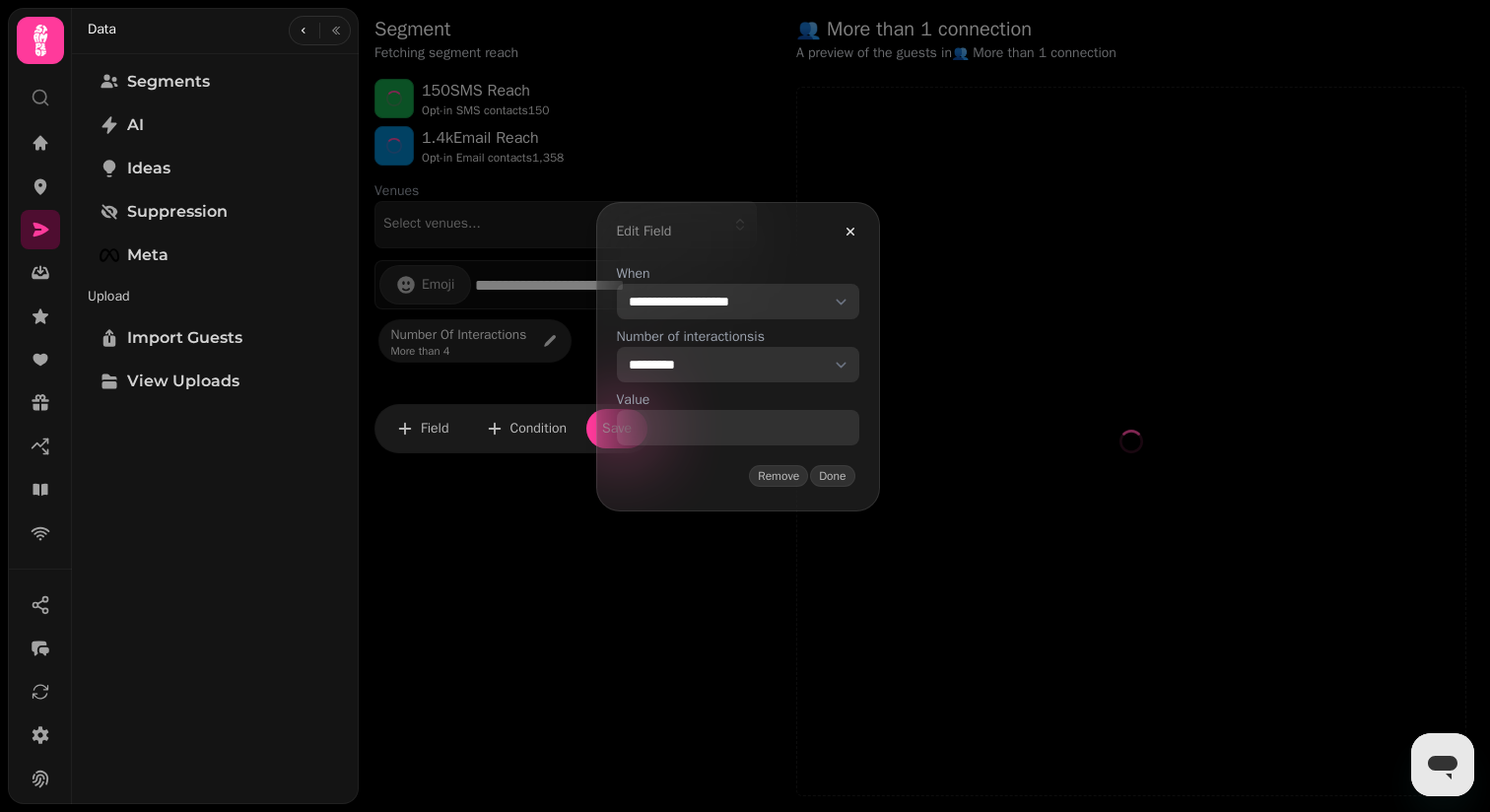 type on "*" 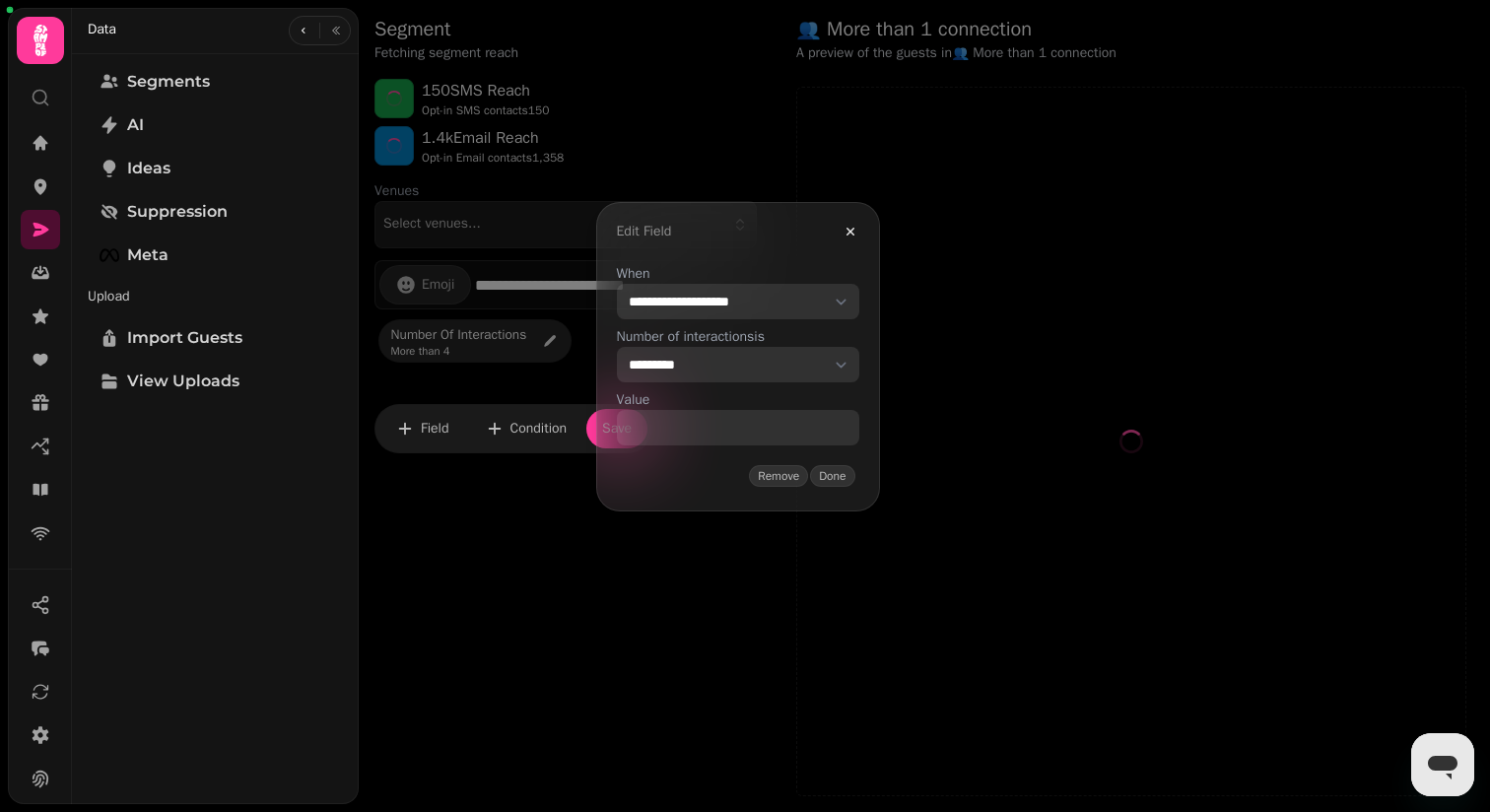 select on "**" 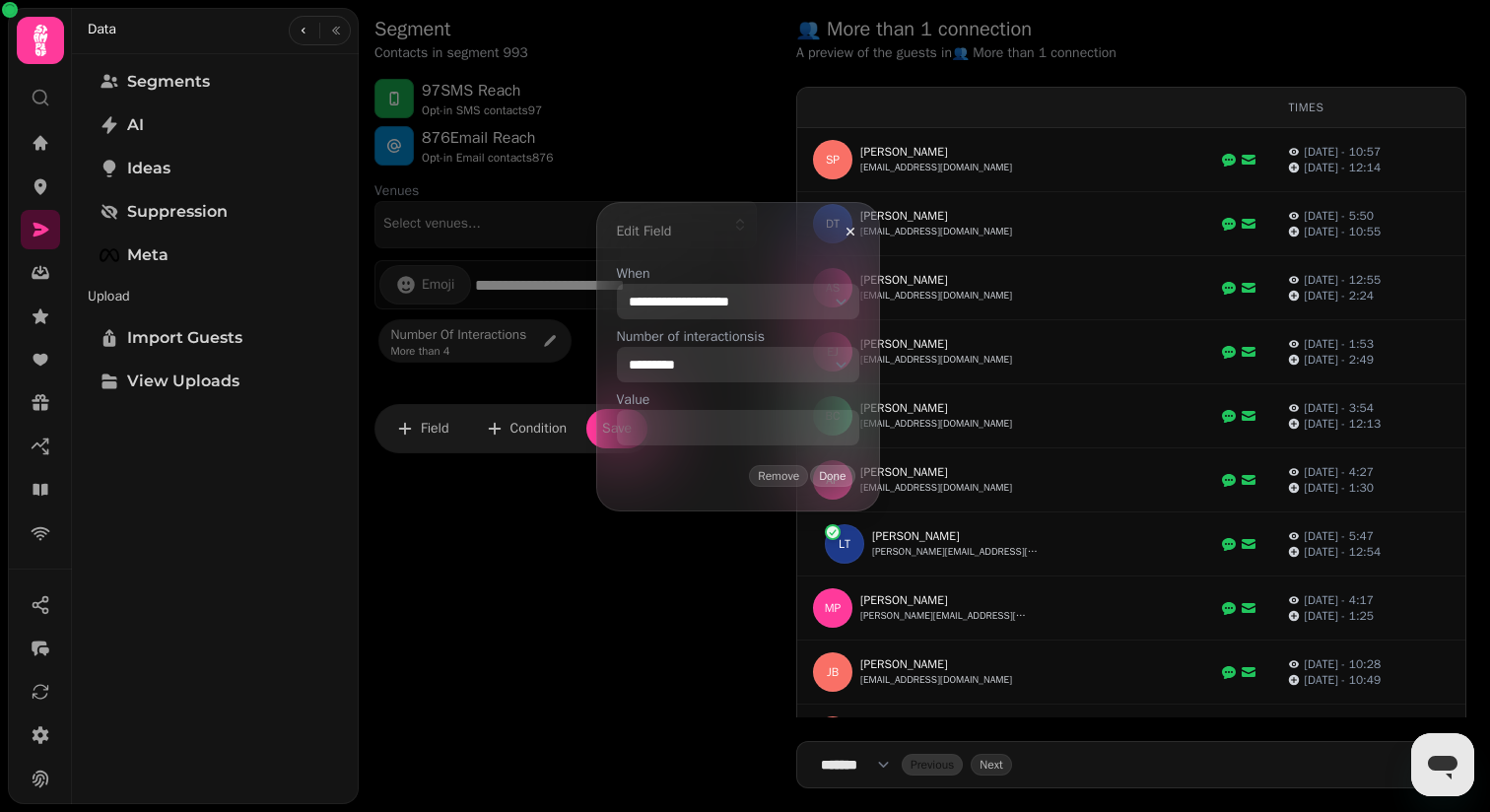 type on "*" 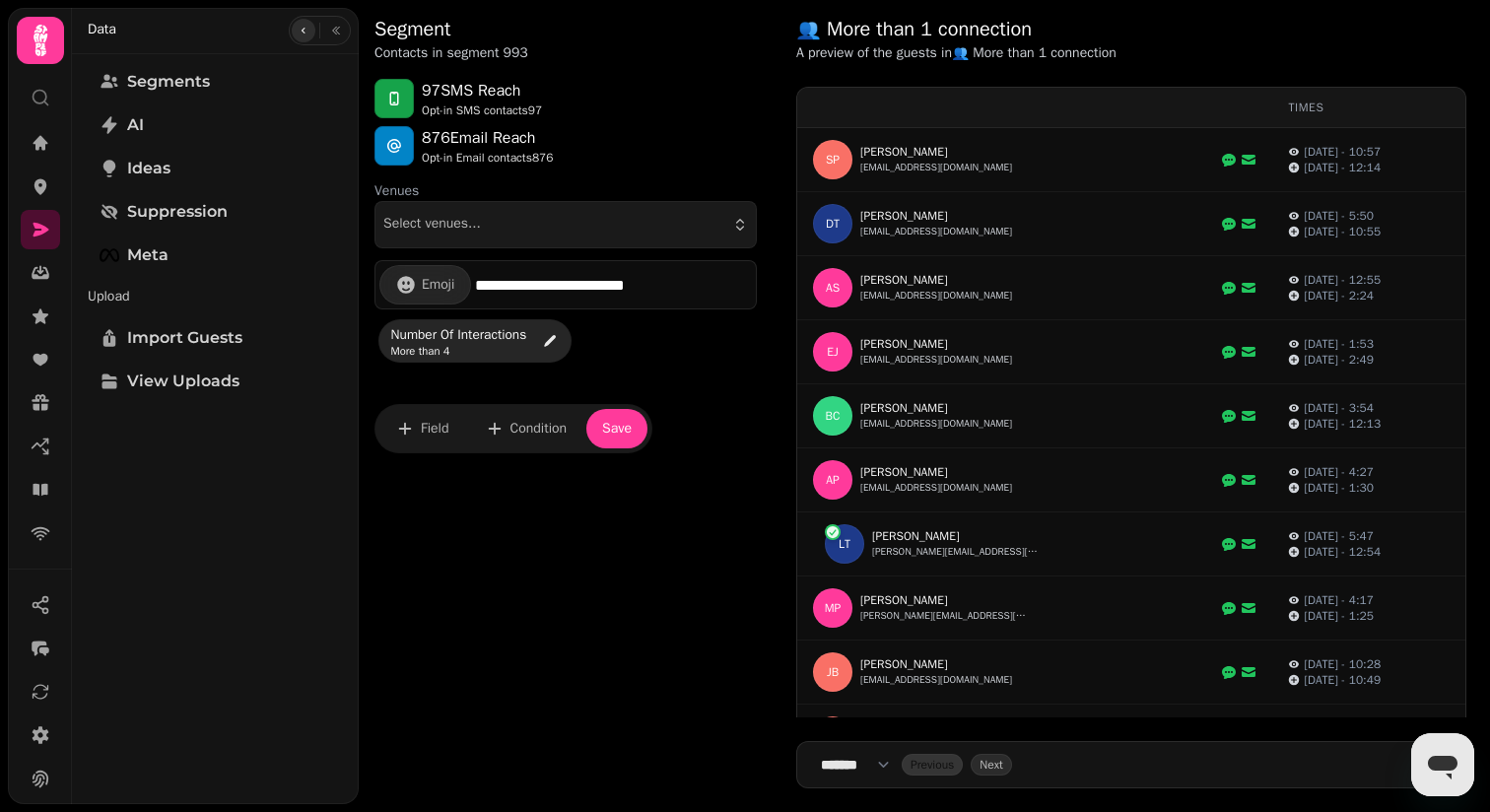 click at bounding box center (304, 31) 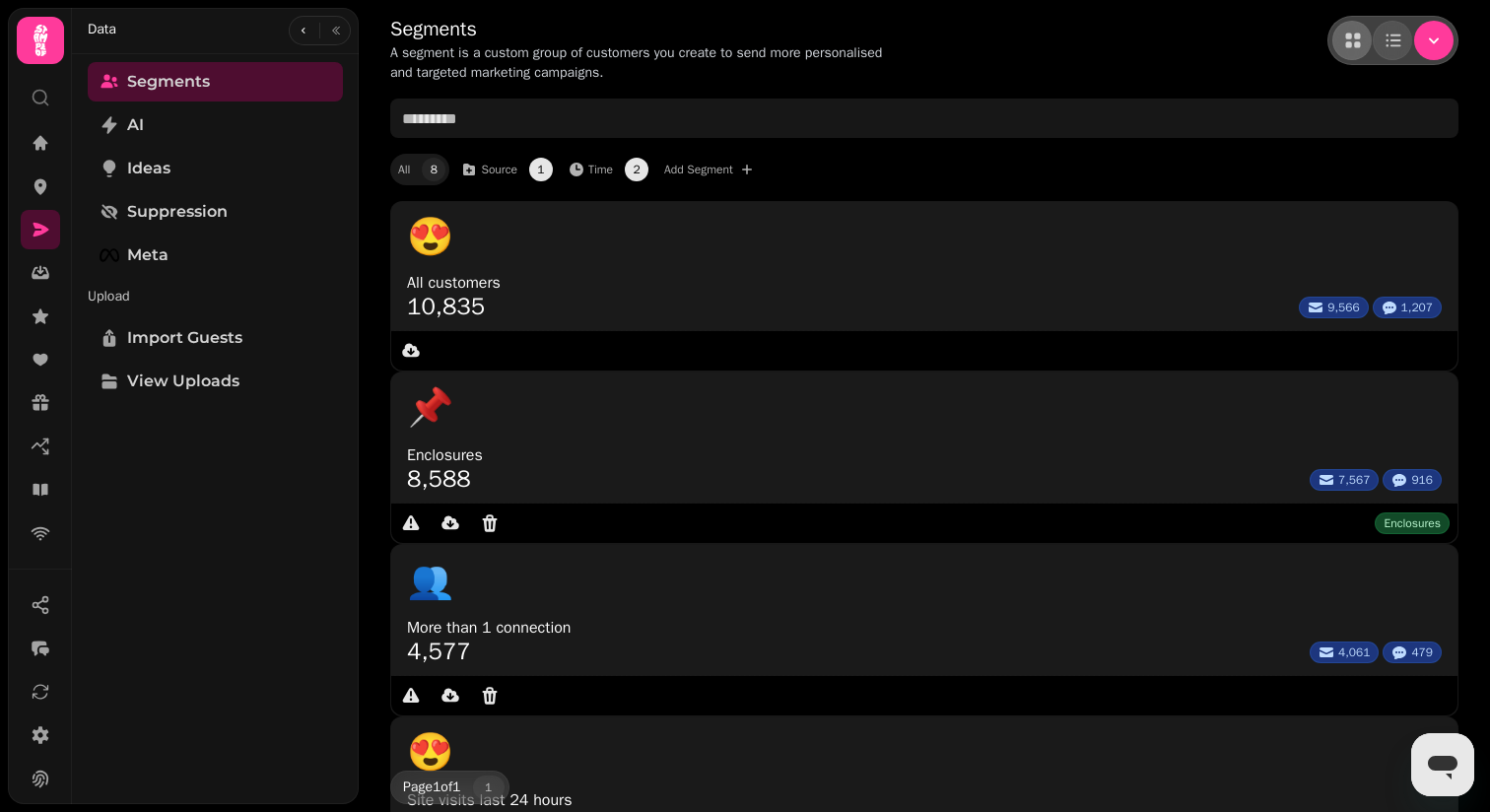click at bounding box center (1422, 1443) 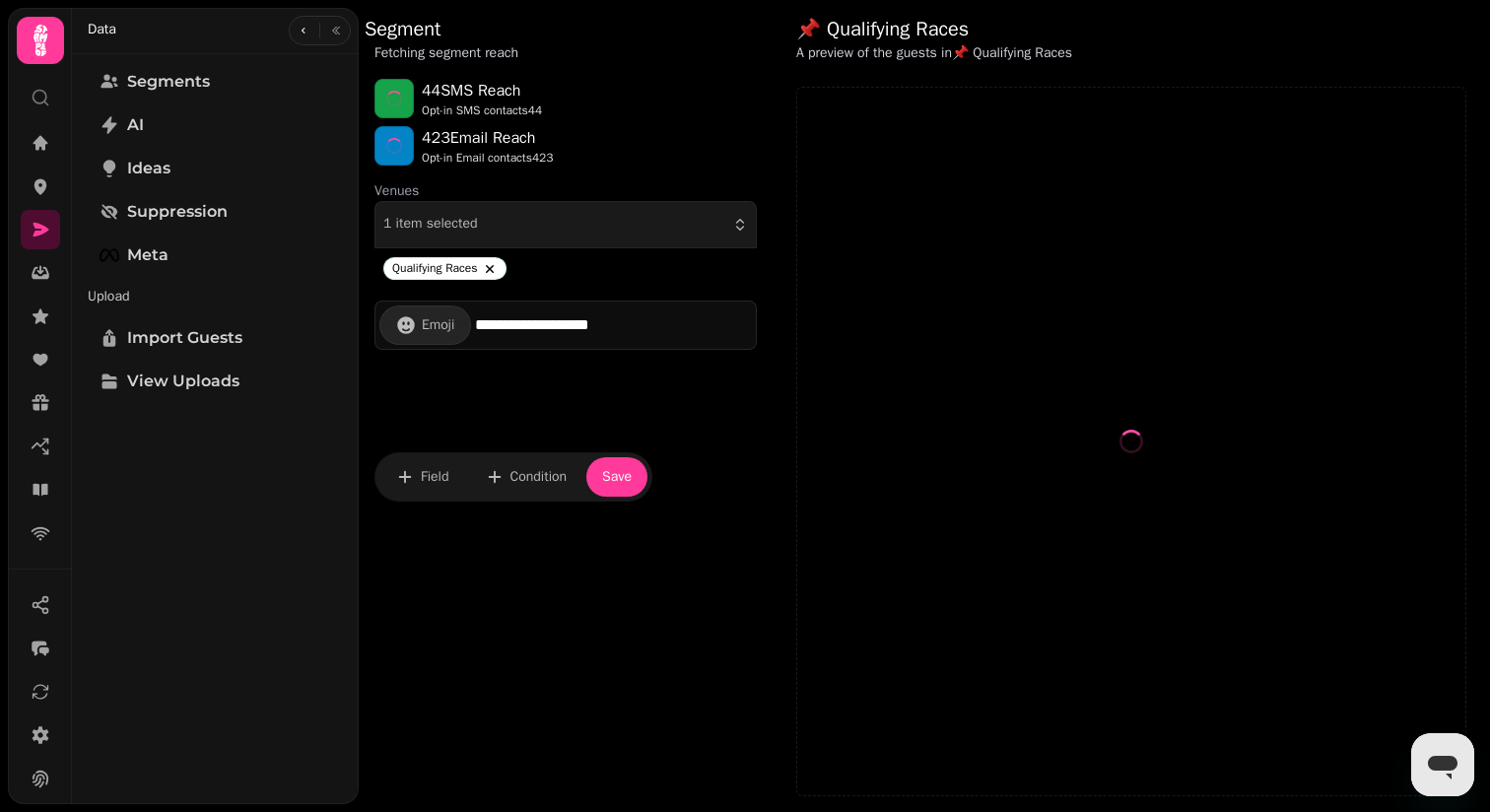 select on "**" 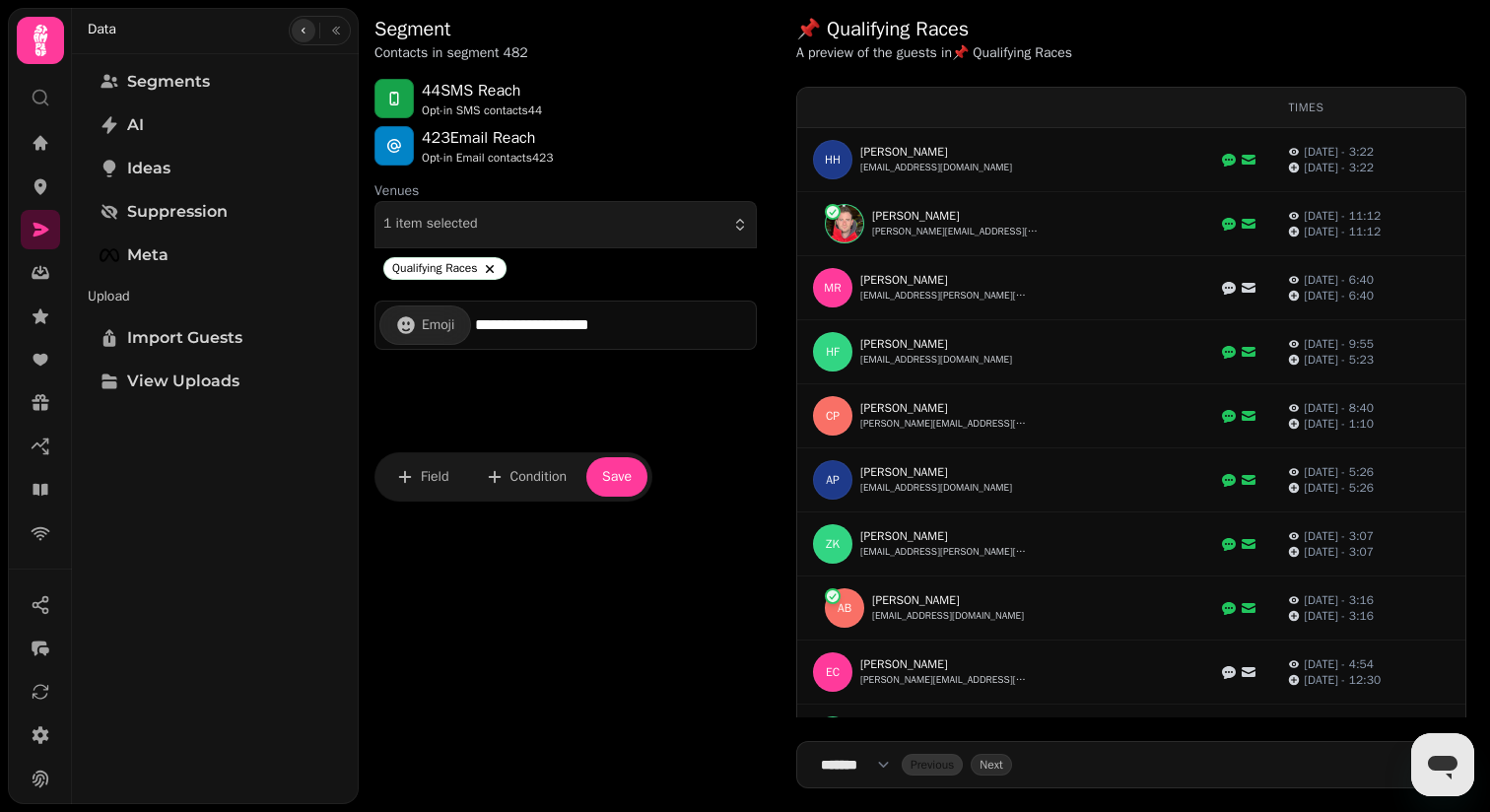 click 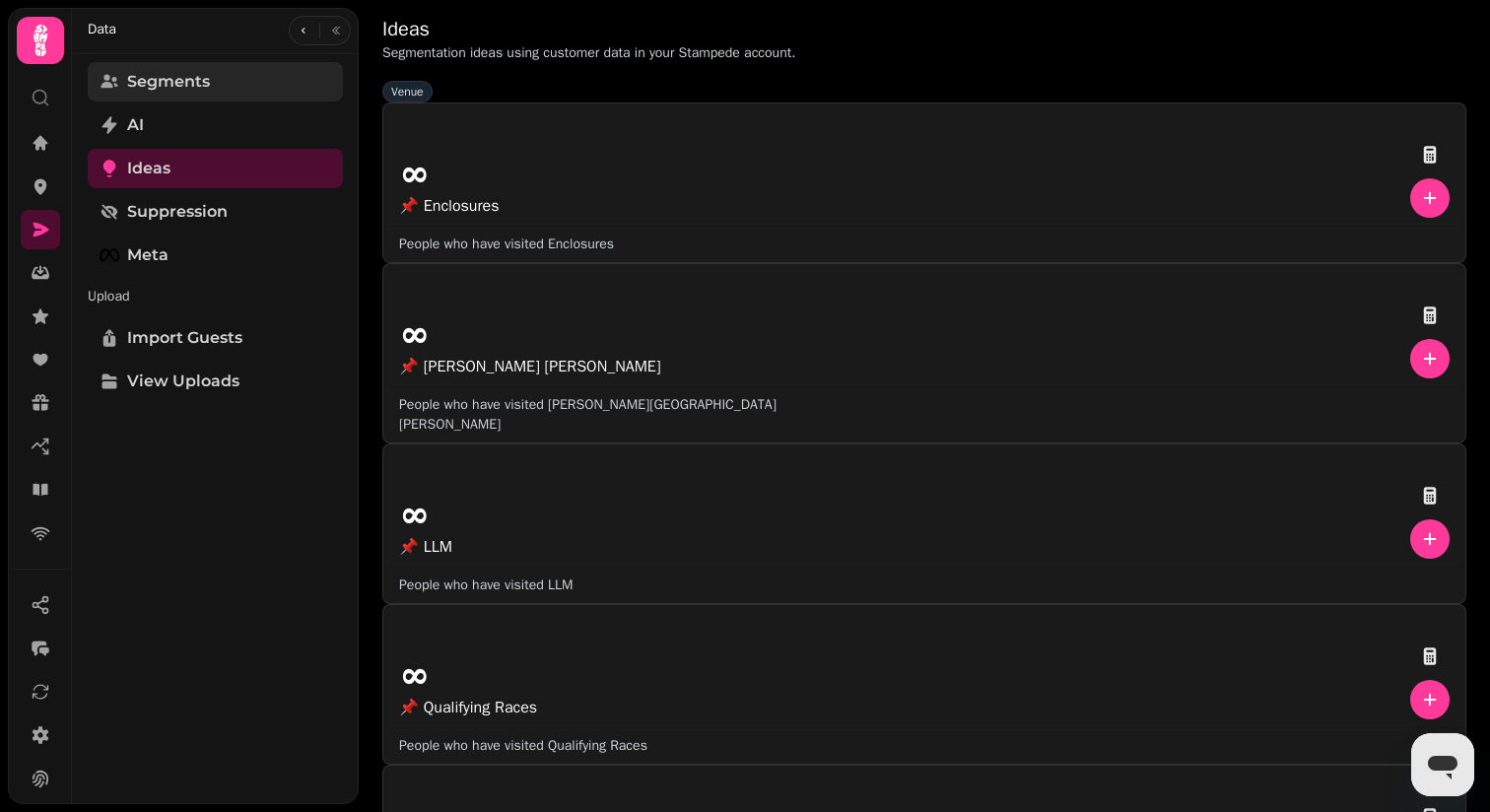 click on "Segments" at bounding box center (169, 82) 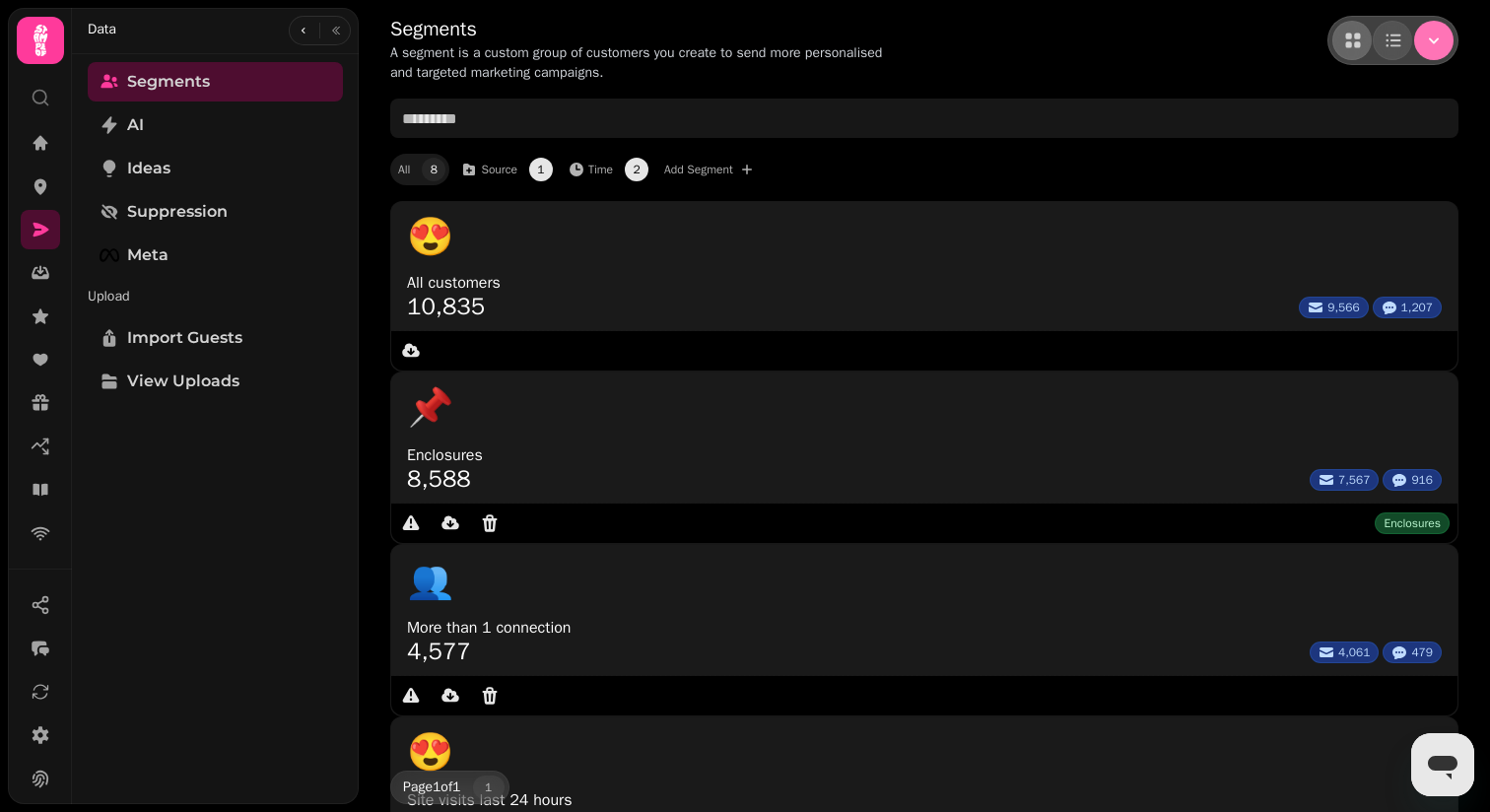 click 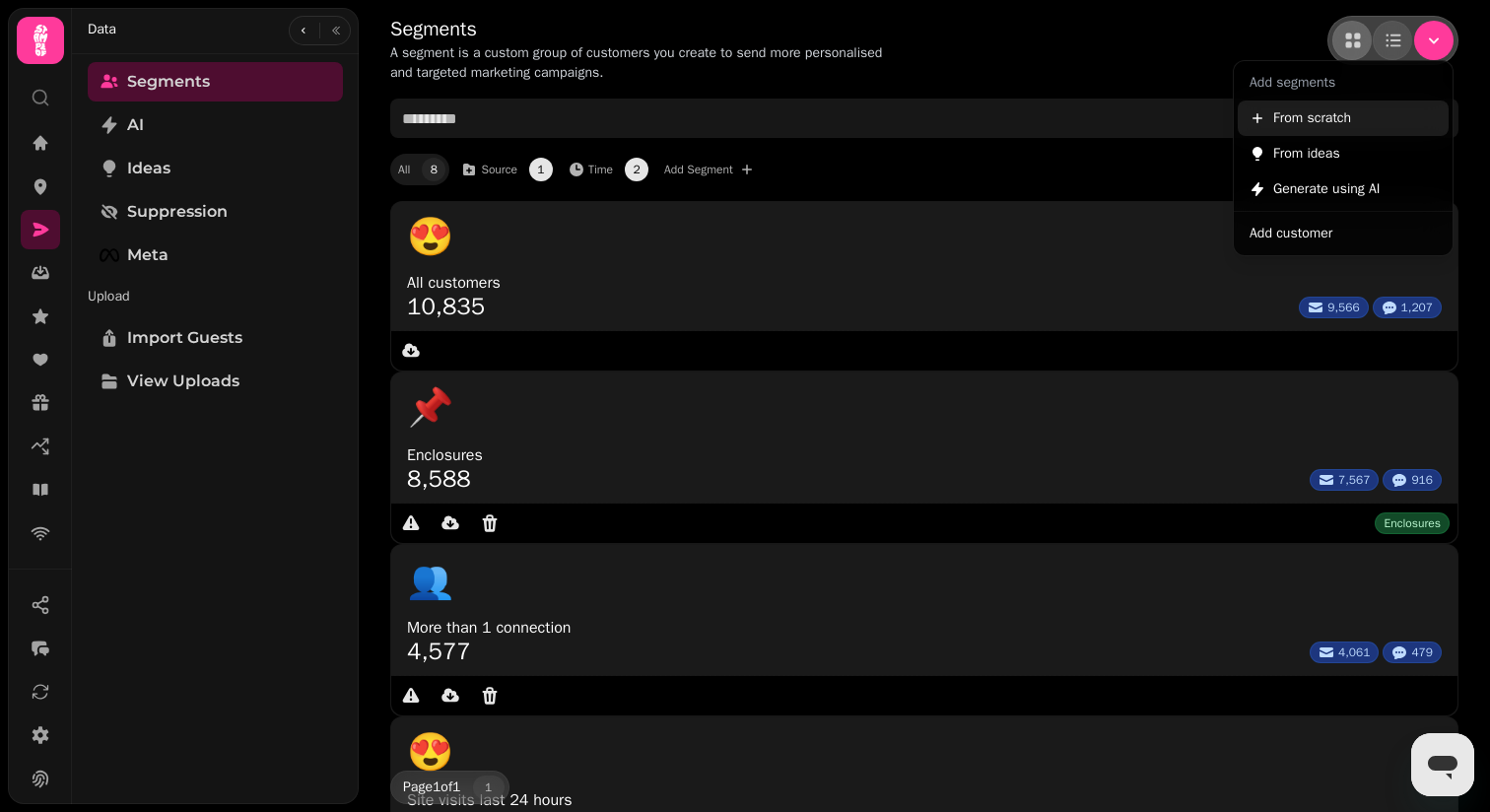 drag, startPoint x: 1375, startPoint y: 136, endPoint x: 1380, endPoint y: 108, distance: 28.442925 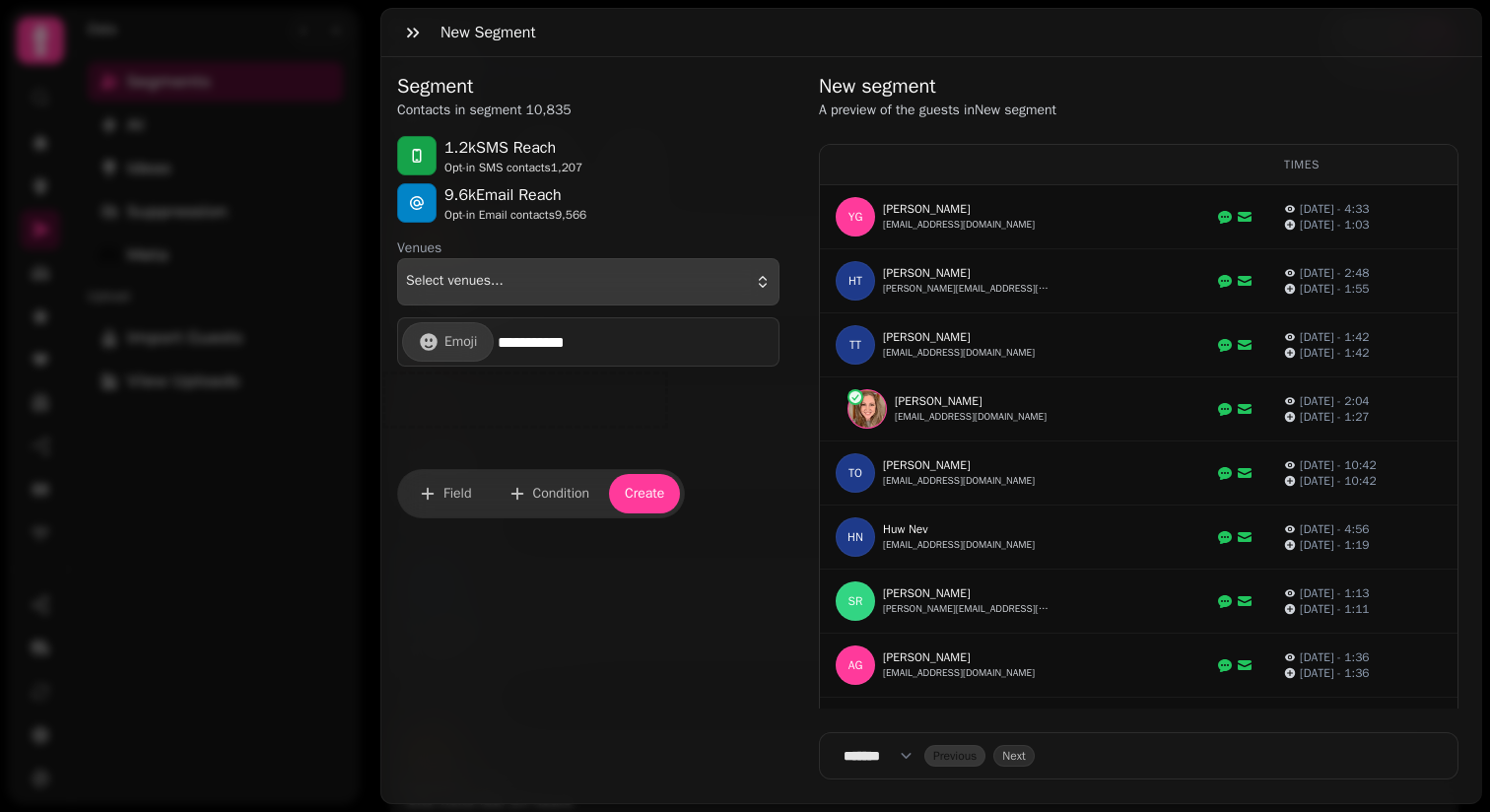 click on "Select venues..." at bounding box center [588, 282] 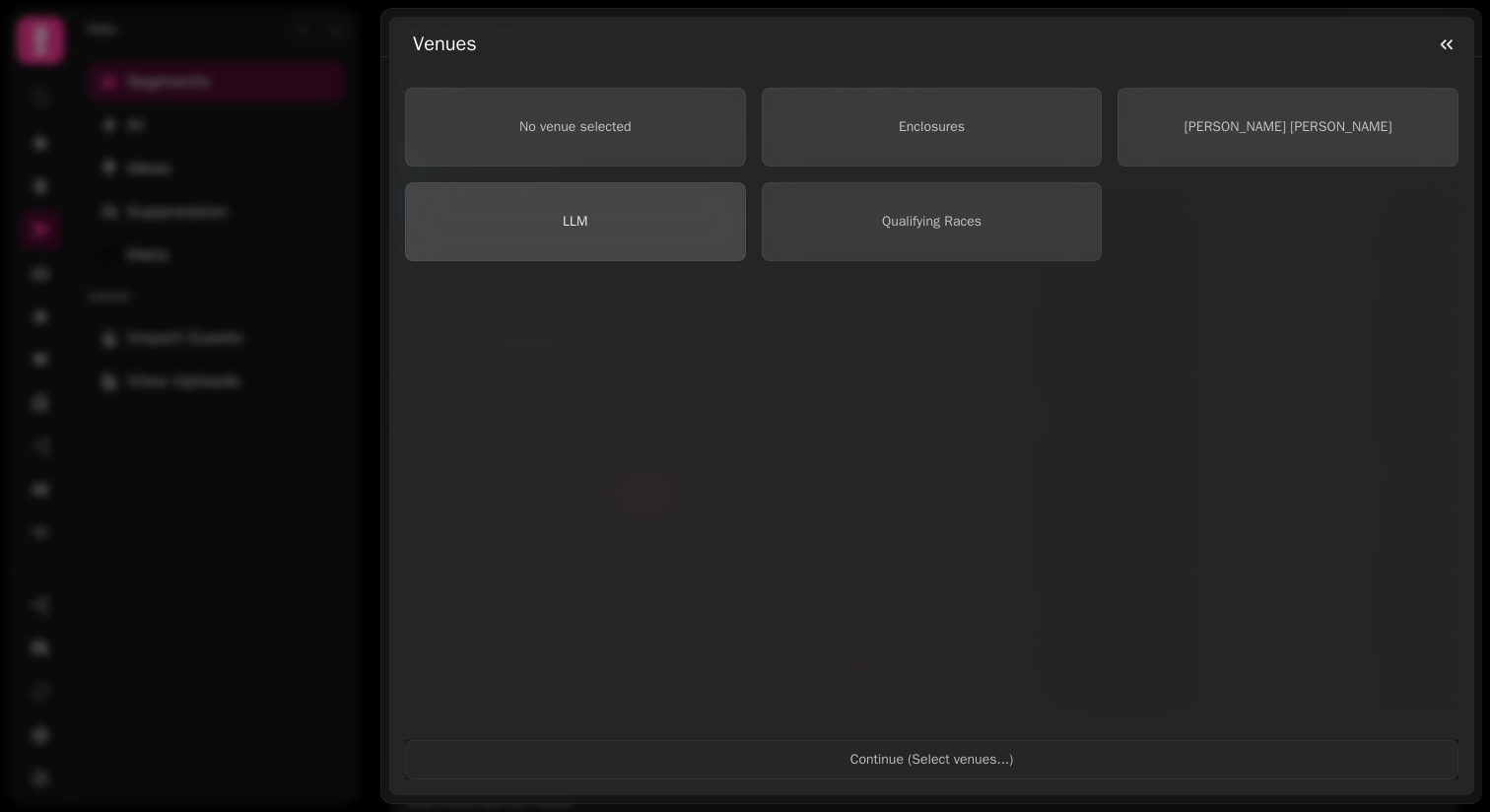 click on "LLM" at bounding box center [575, 221] 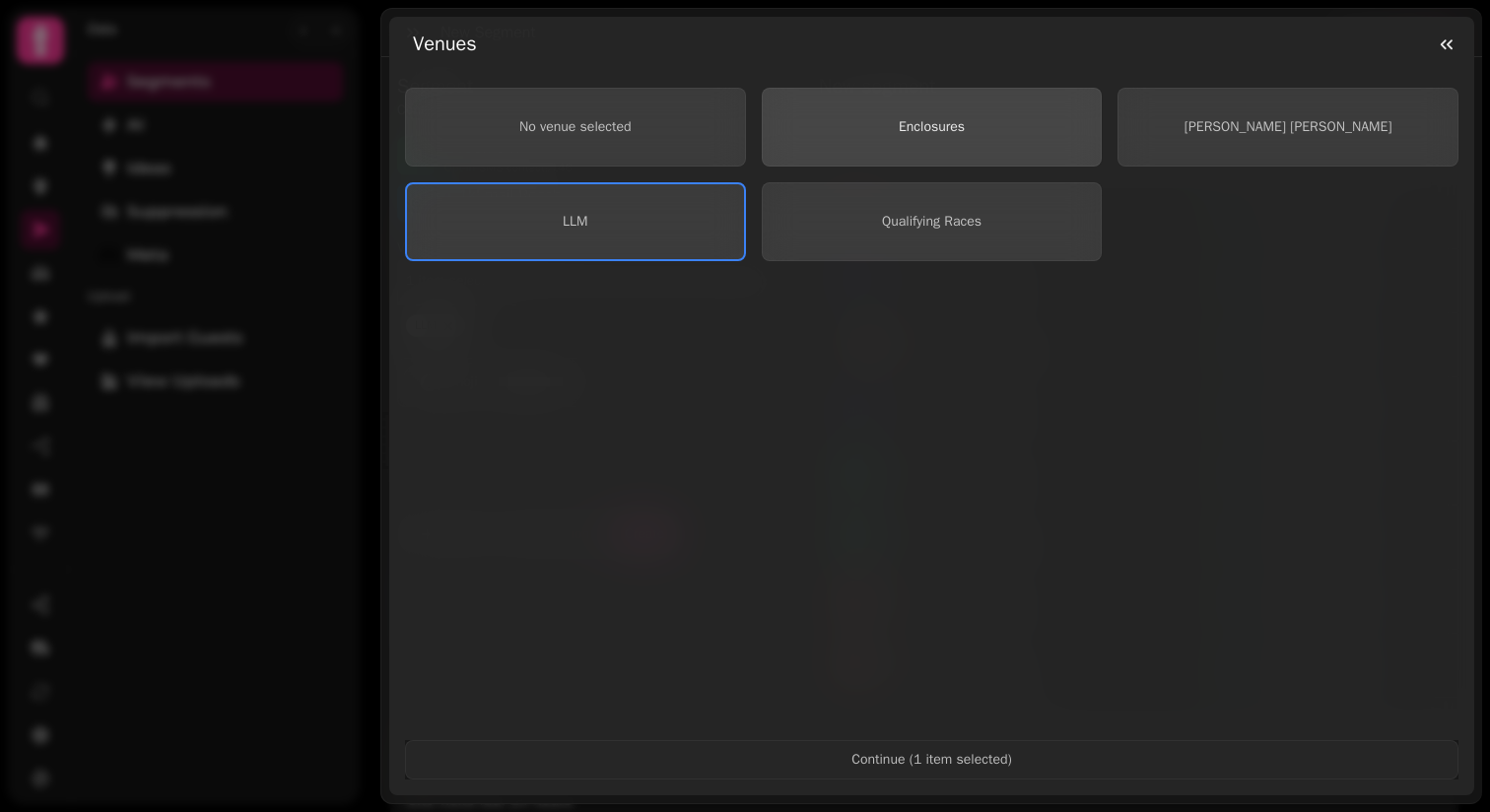 click on "Enclosures" at bounding box center (932, 127) 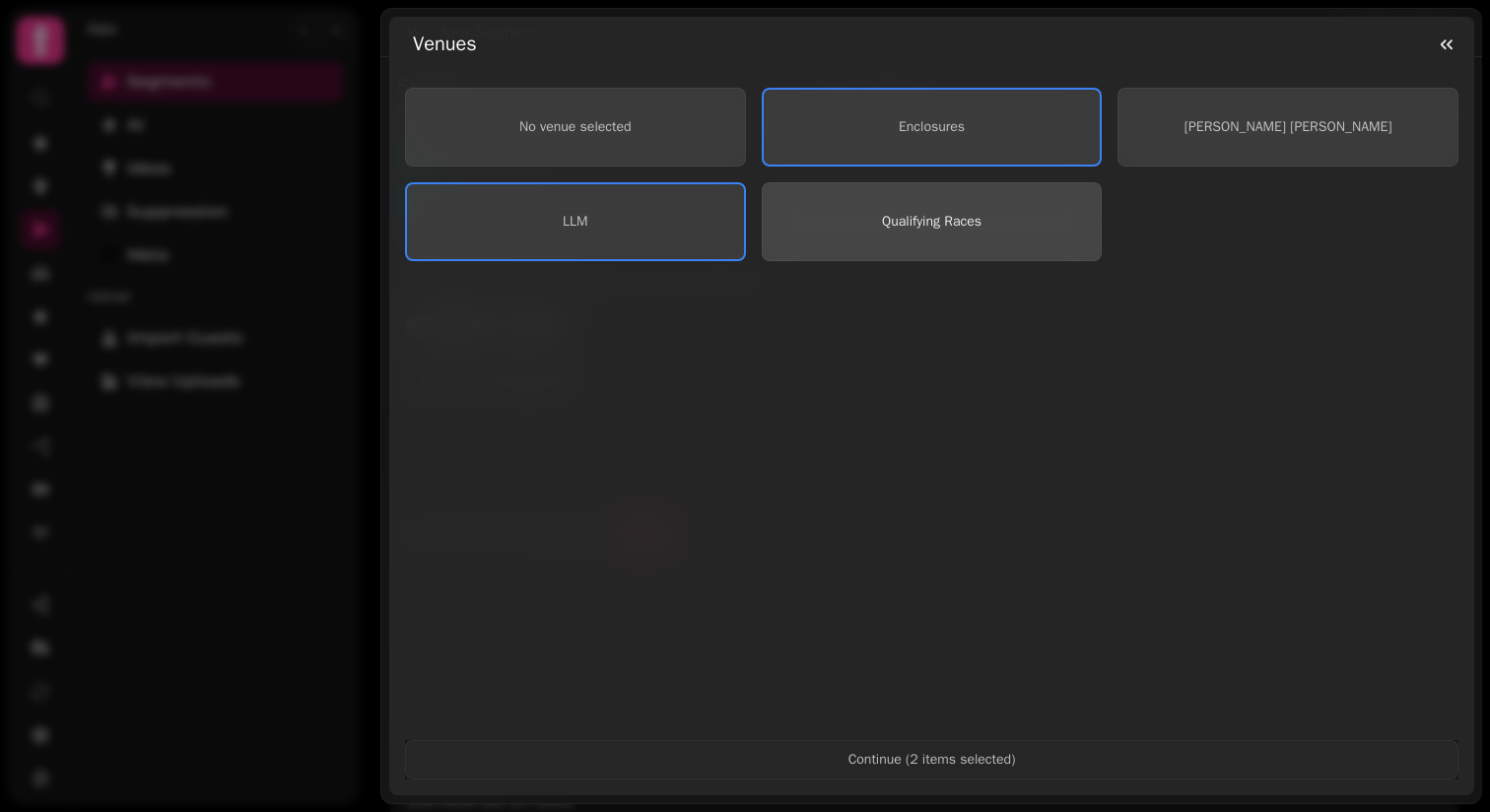 click on "Qualifying Races" at bounding box center [932, 222] 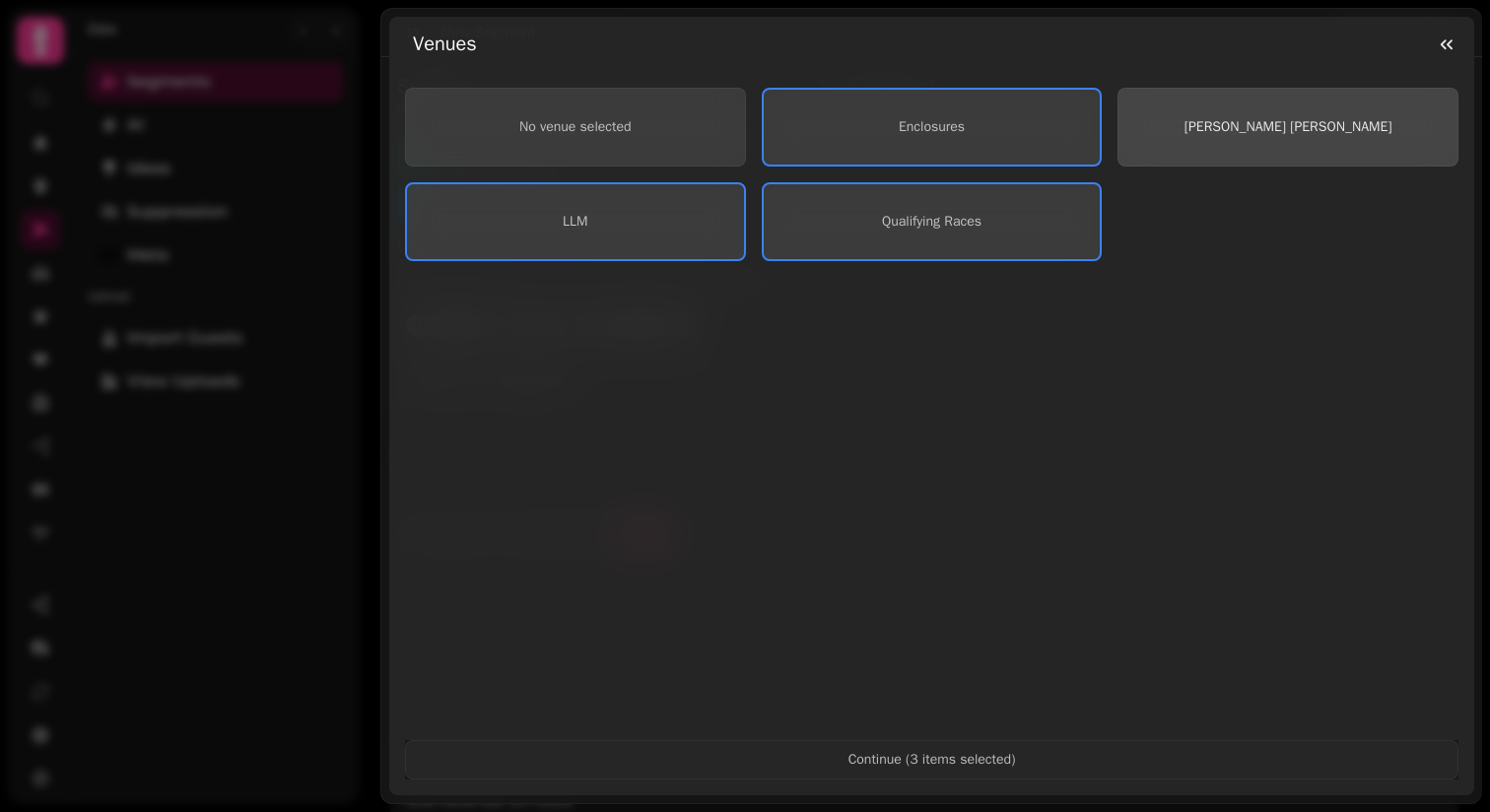 click on "Fawley Meadows" at bounding box center (1288, 127) 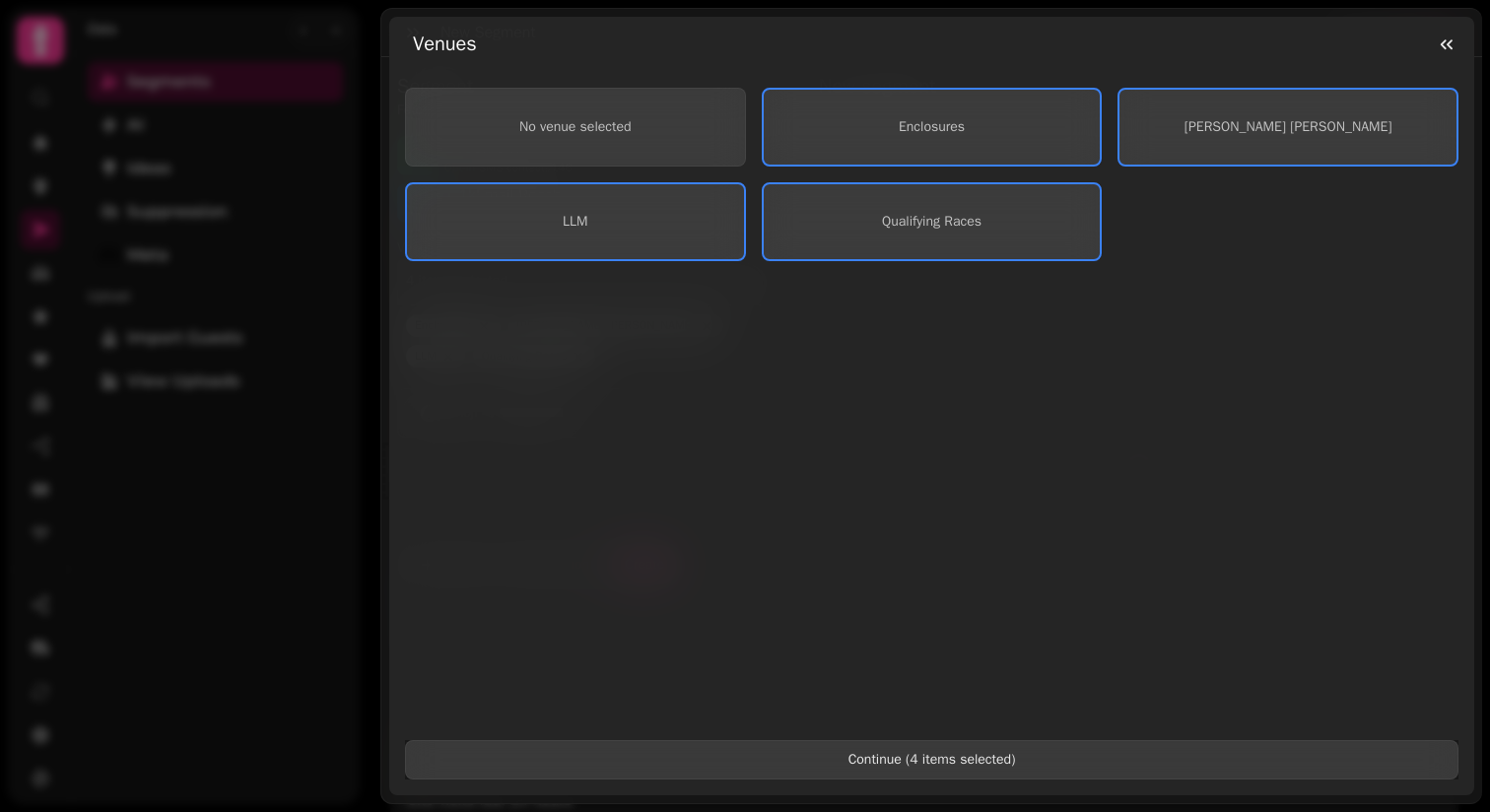 click on "Continue ( 4 items selected )" at bounding box center (931, 760) 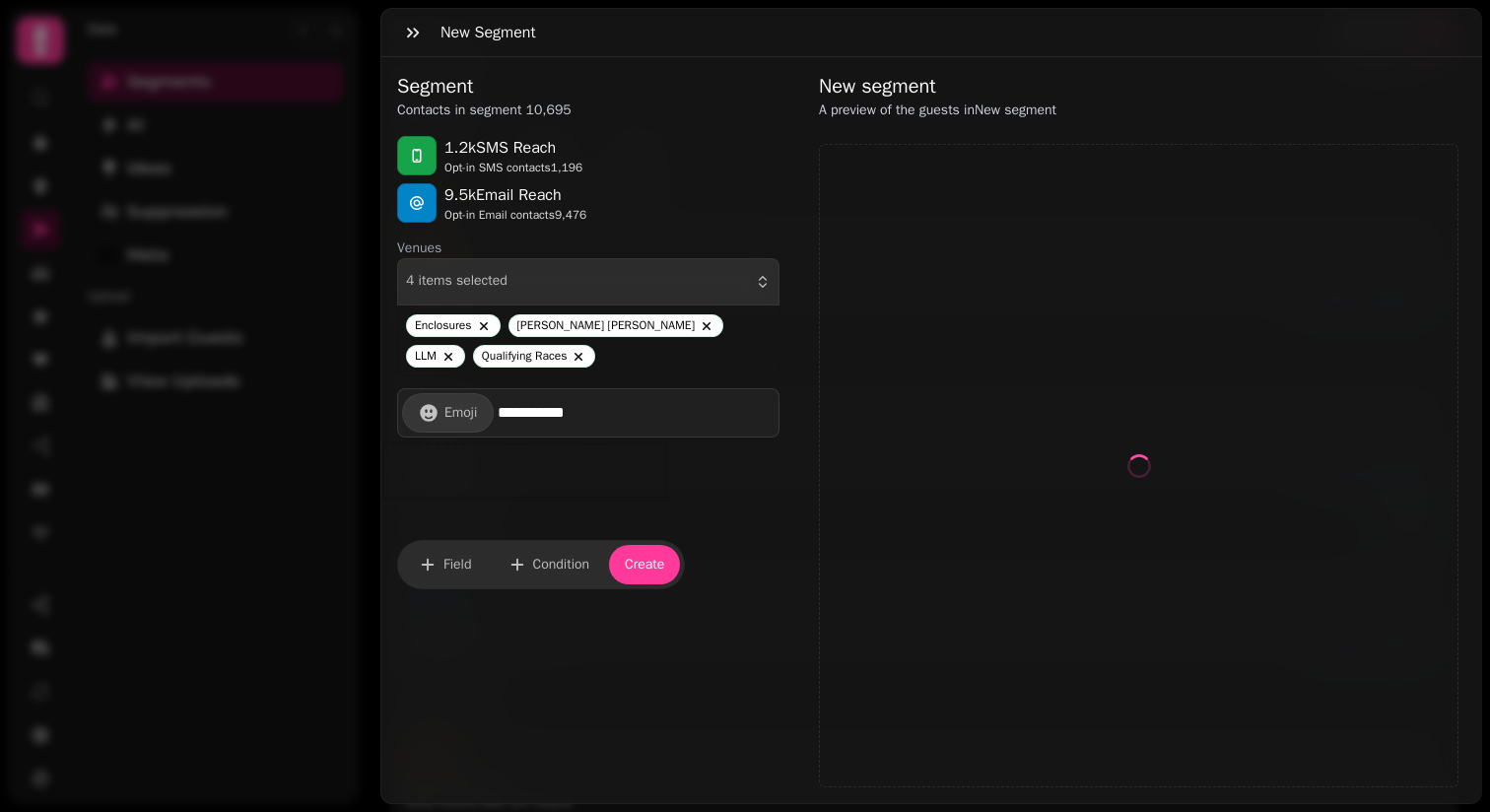 select on "**" 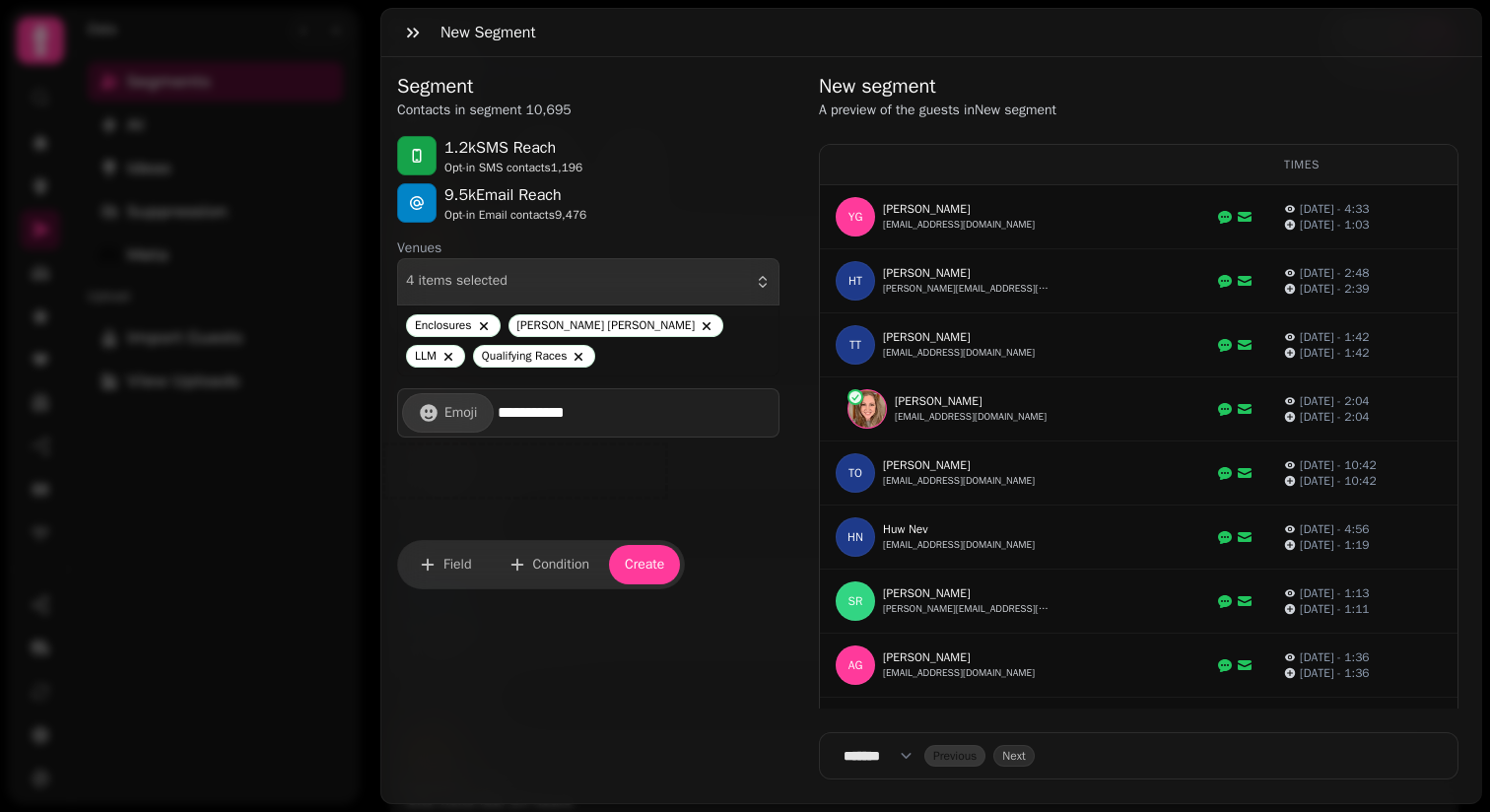type 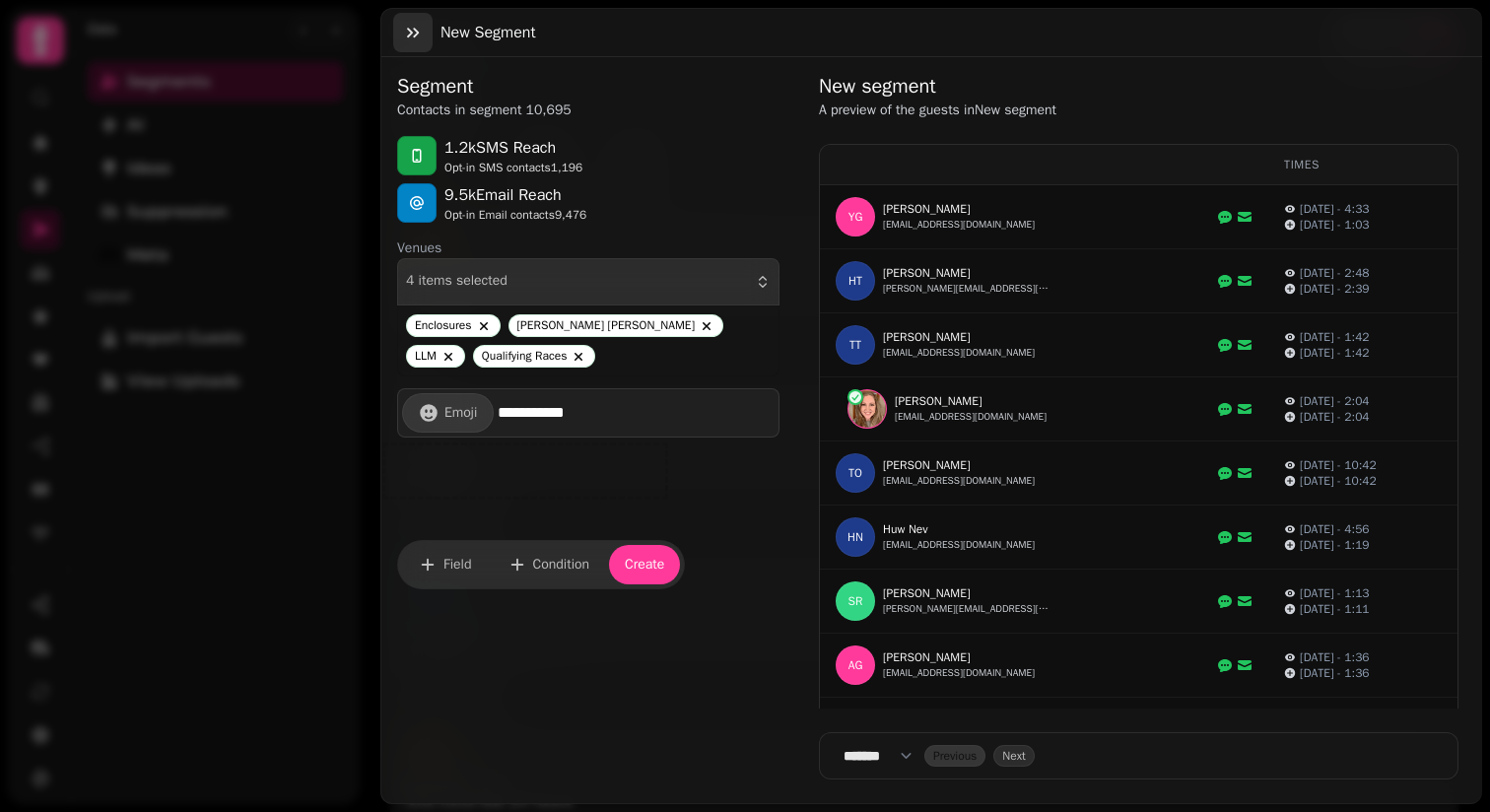 click 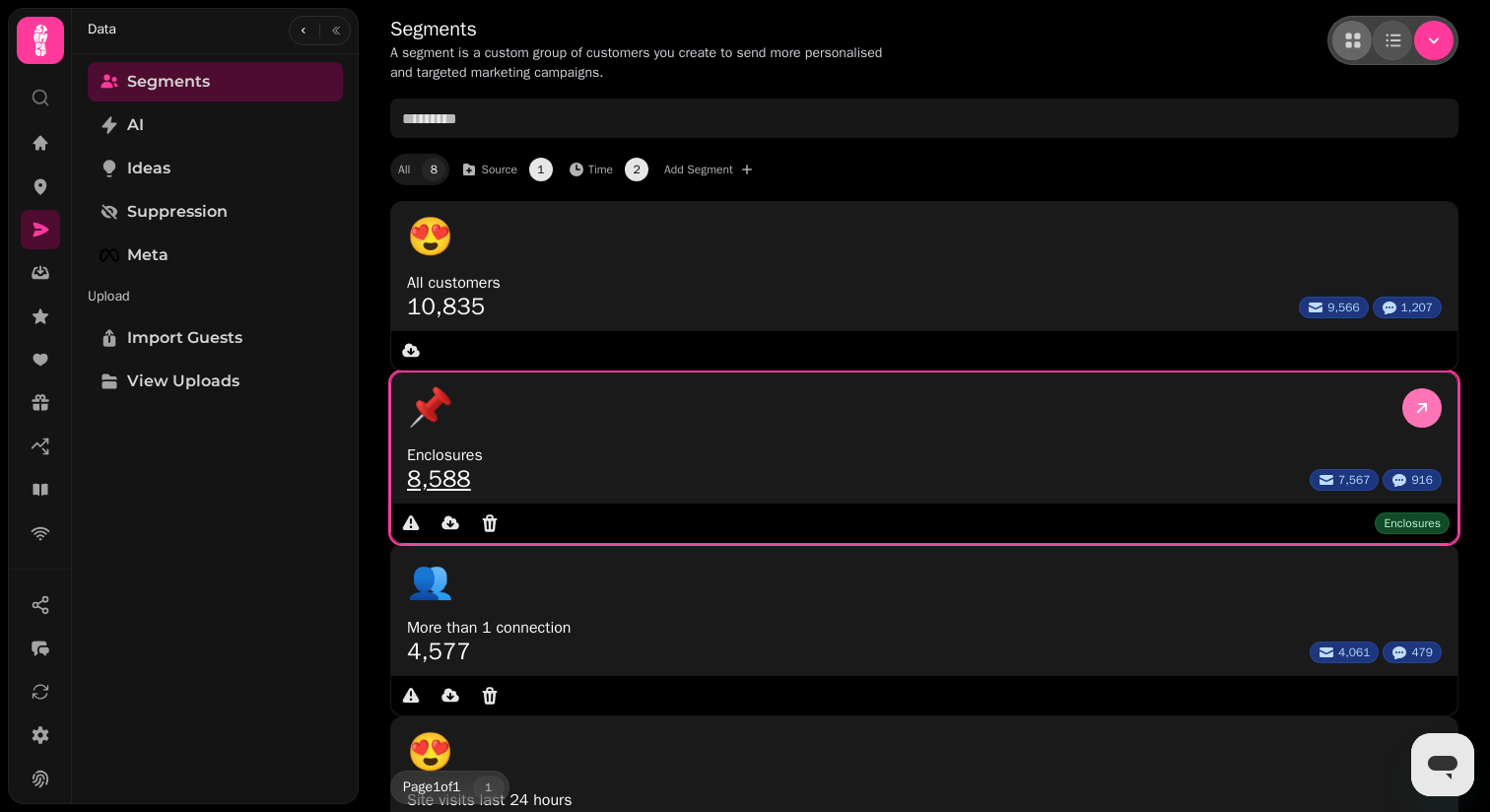 click 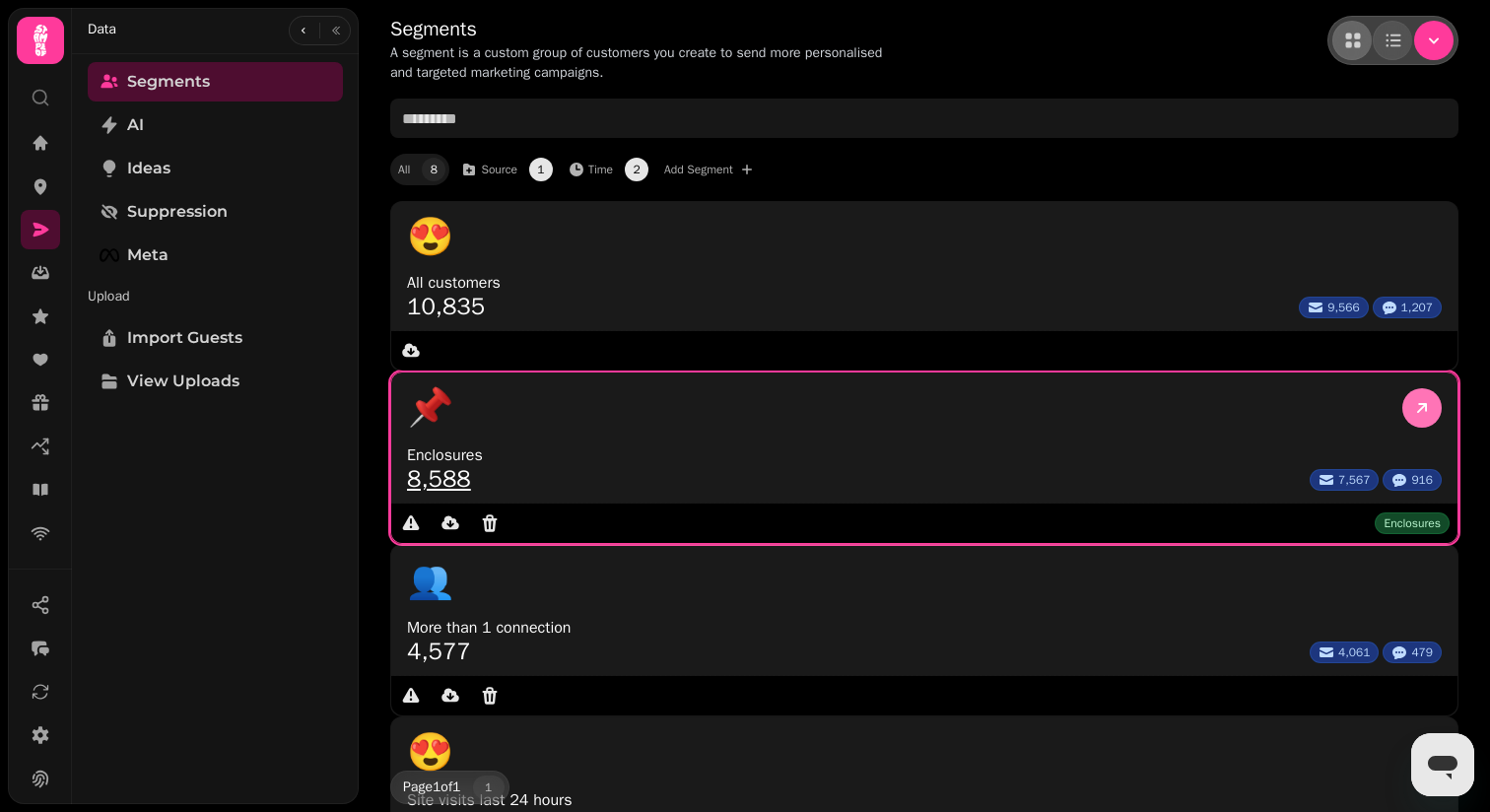 select on "**" 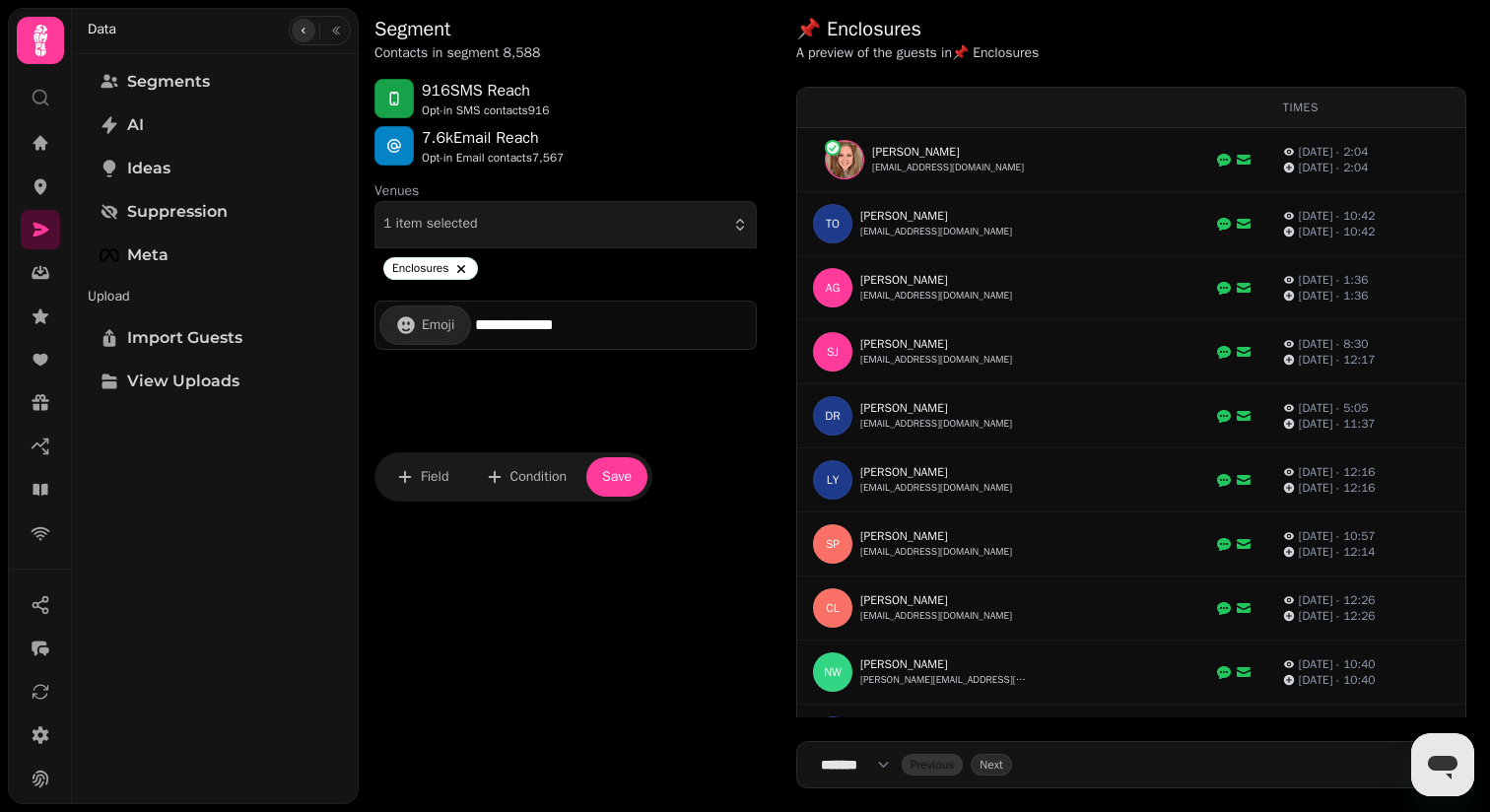 click 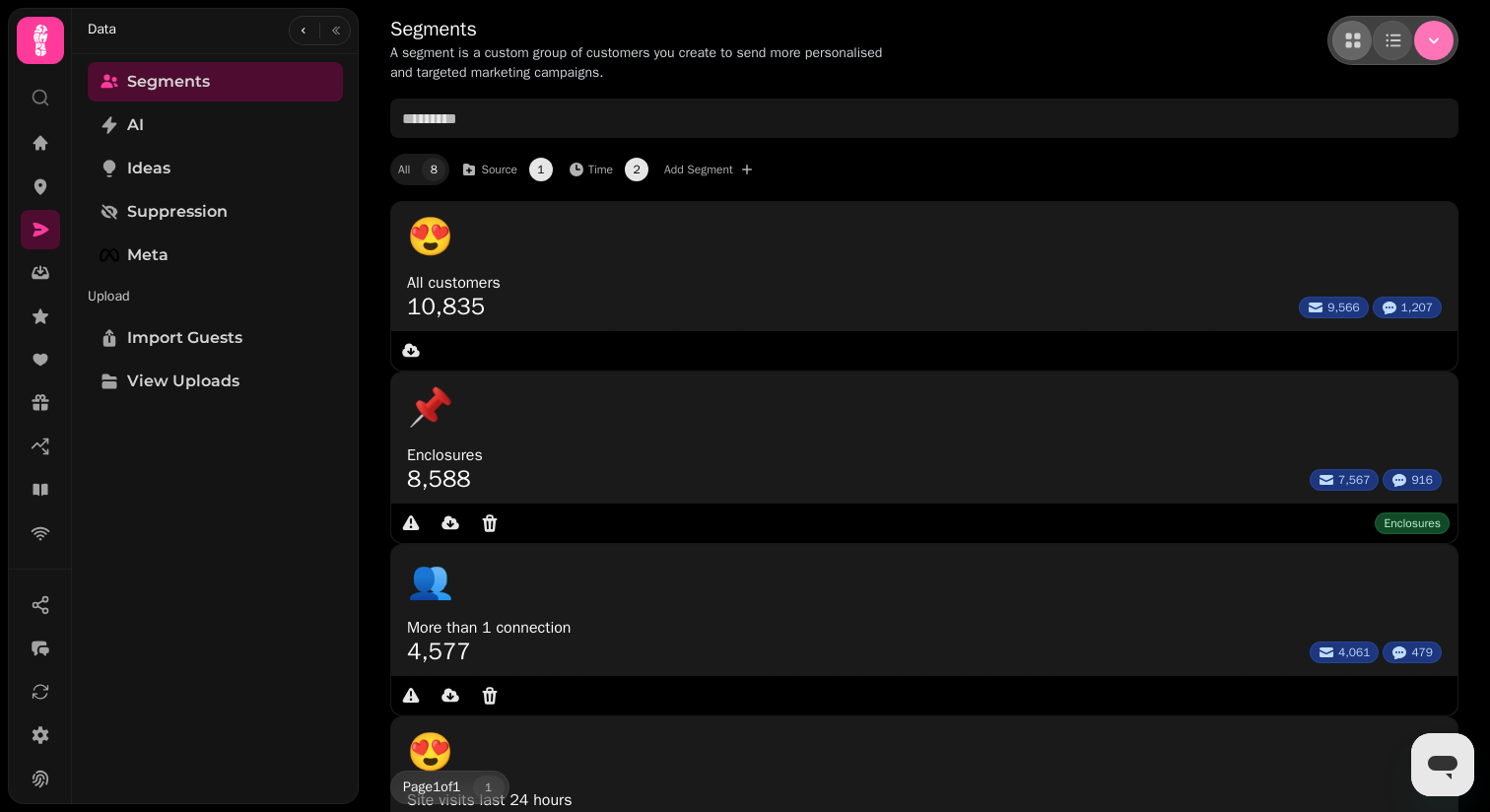 click 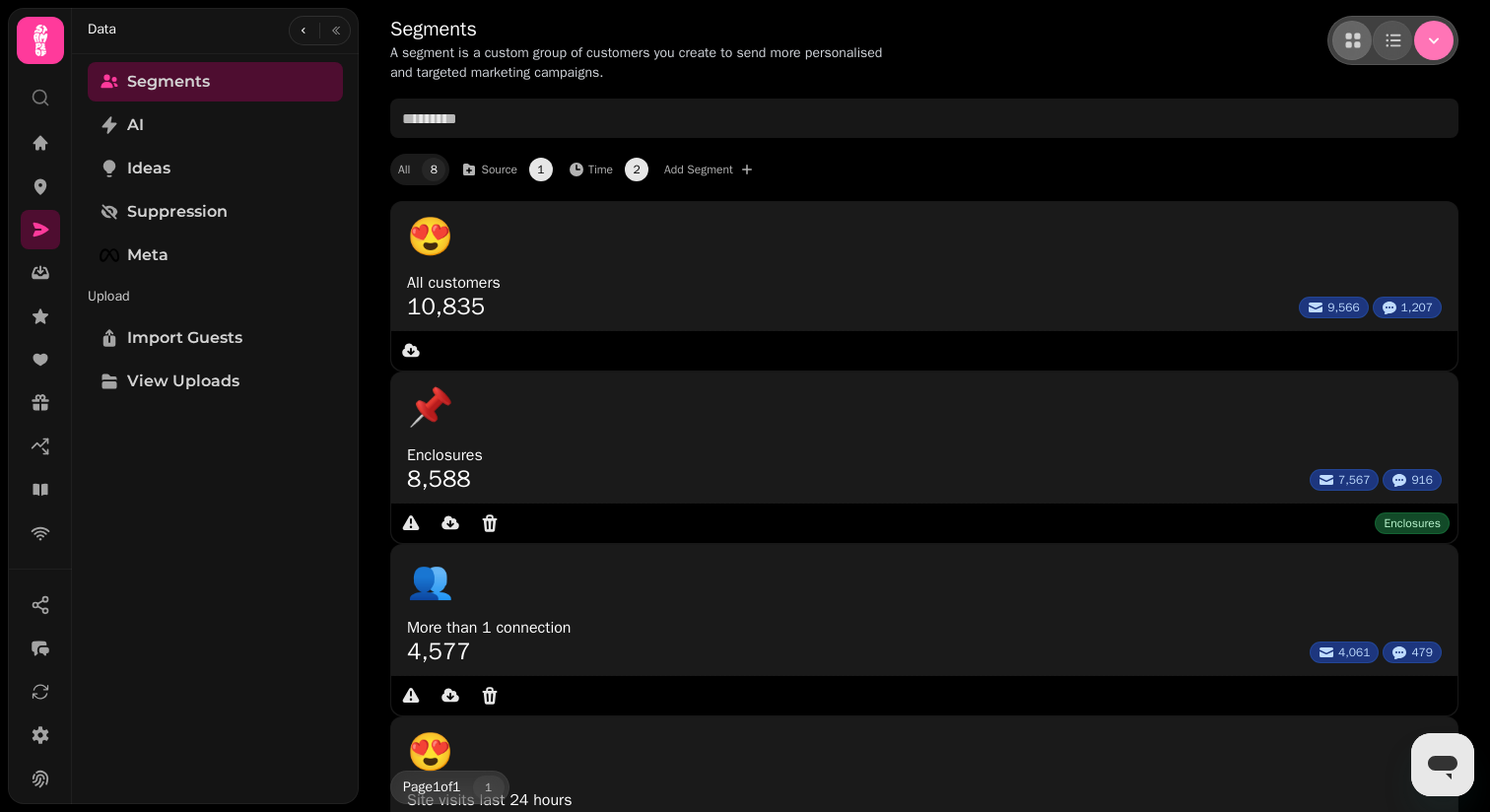 click 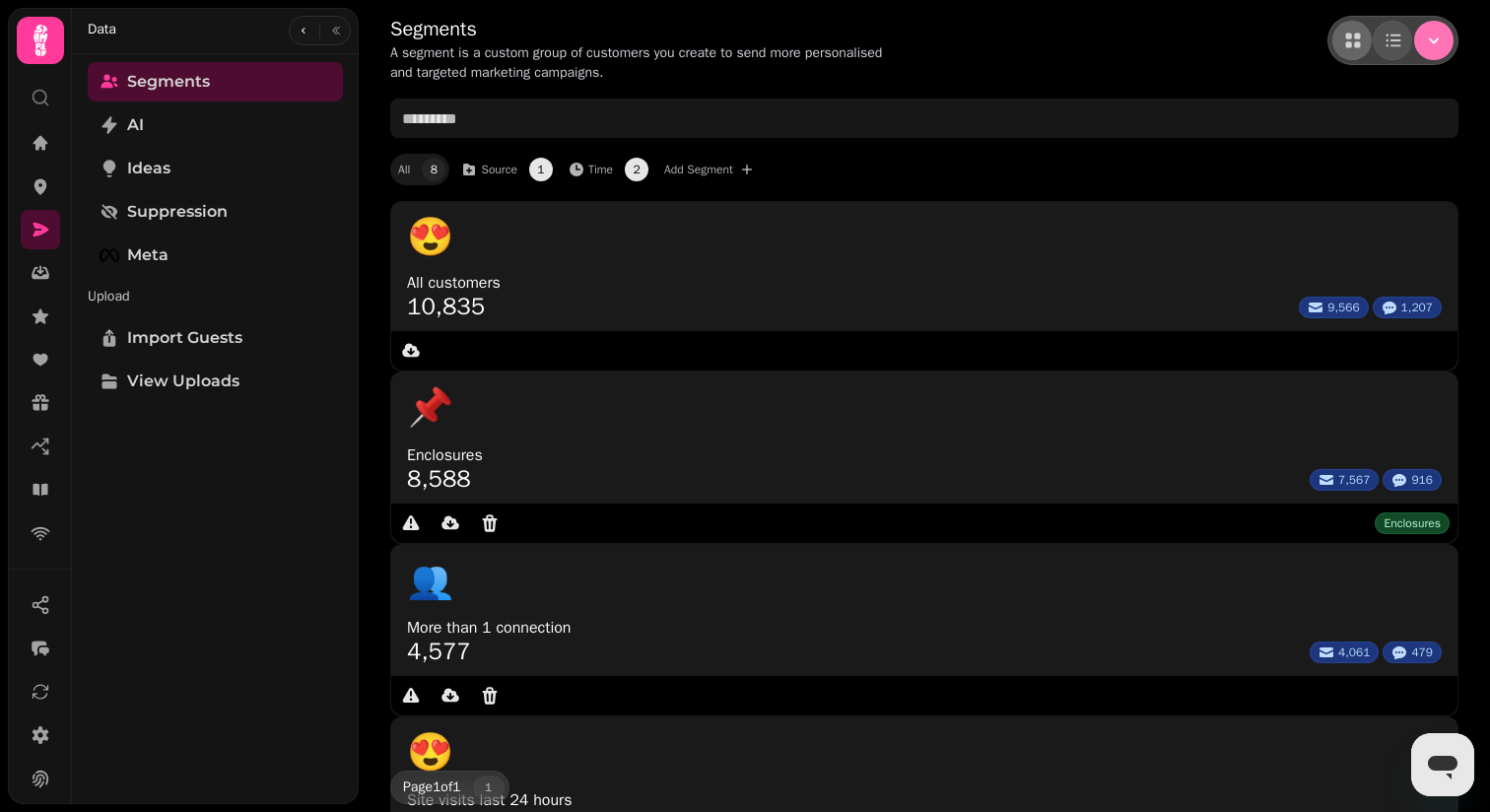click 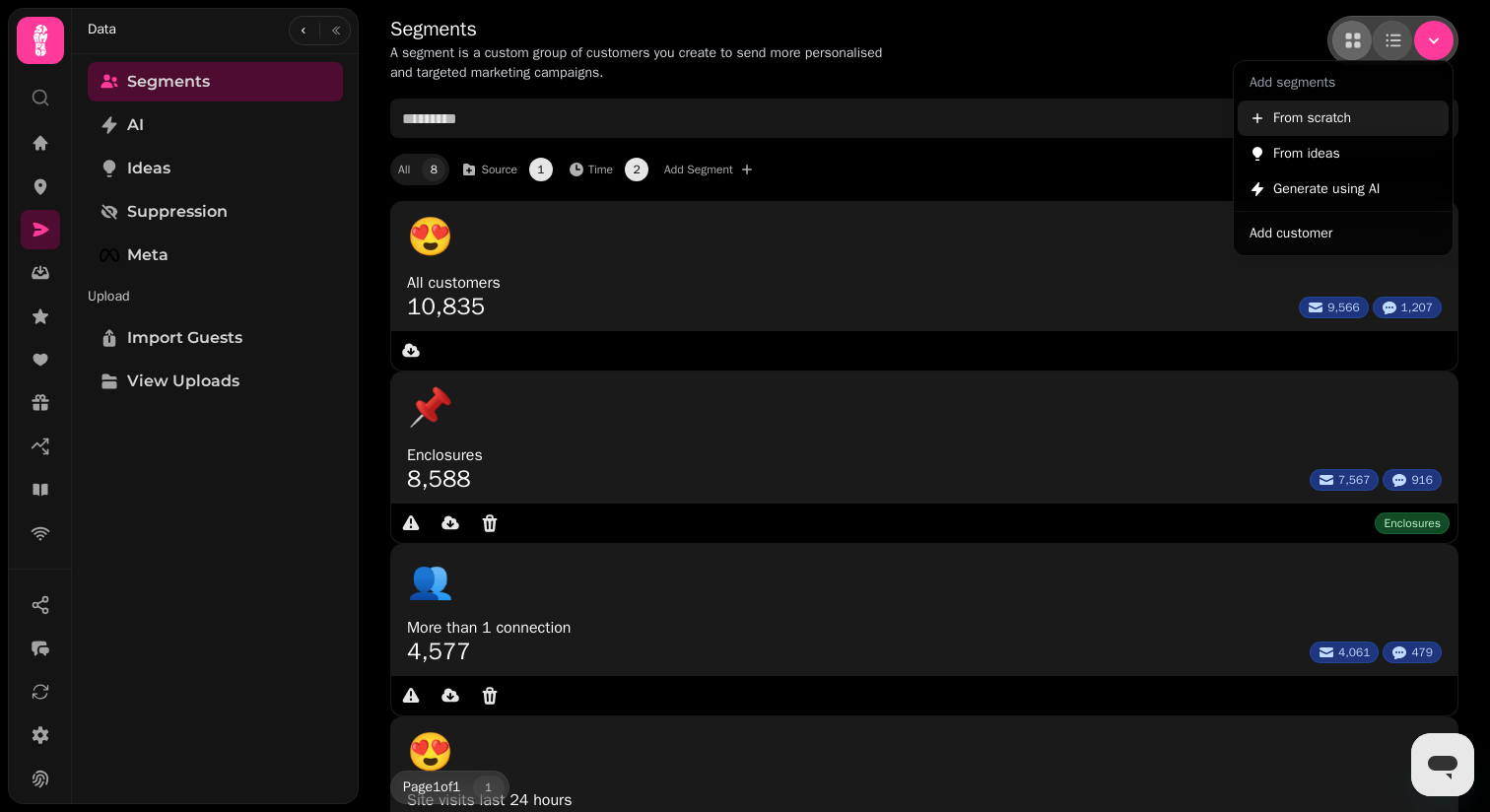 click on "From scratch" at bounding box center [1343, 118] 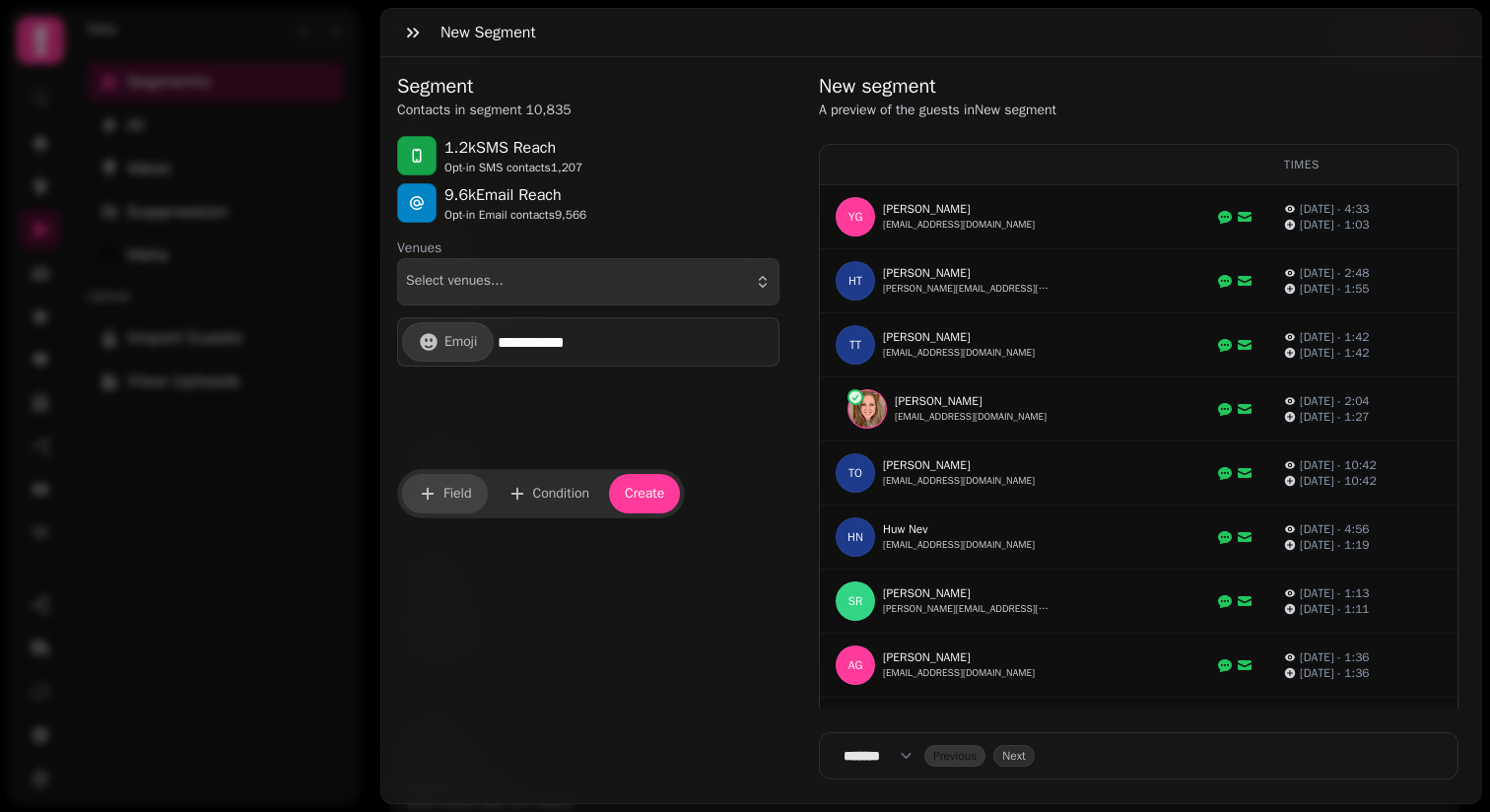 click on "Field" at bounding box center [457, 494] 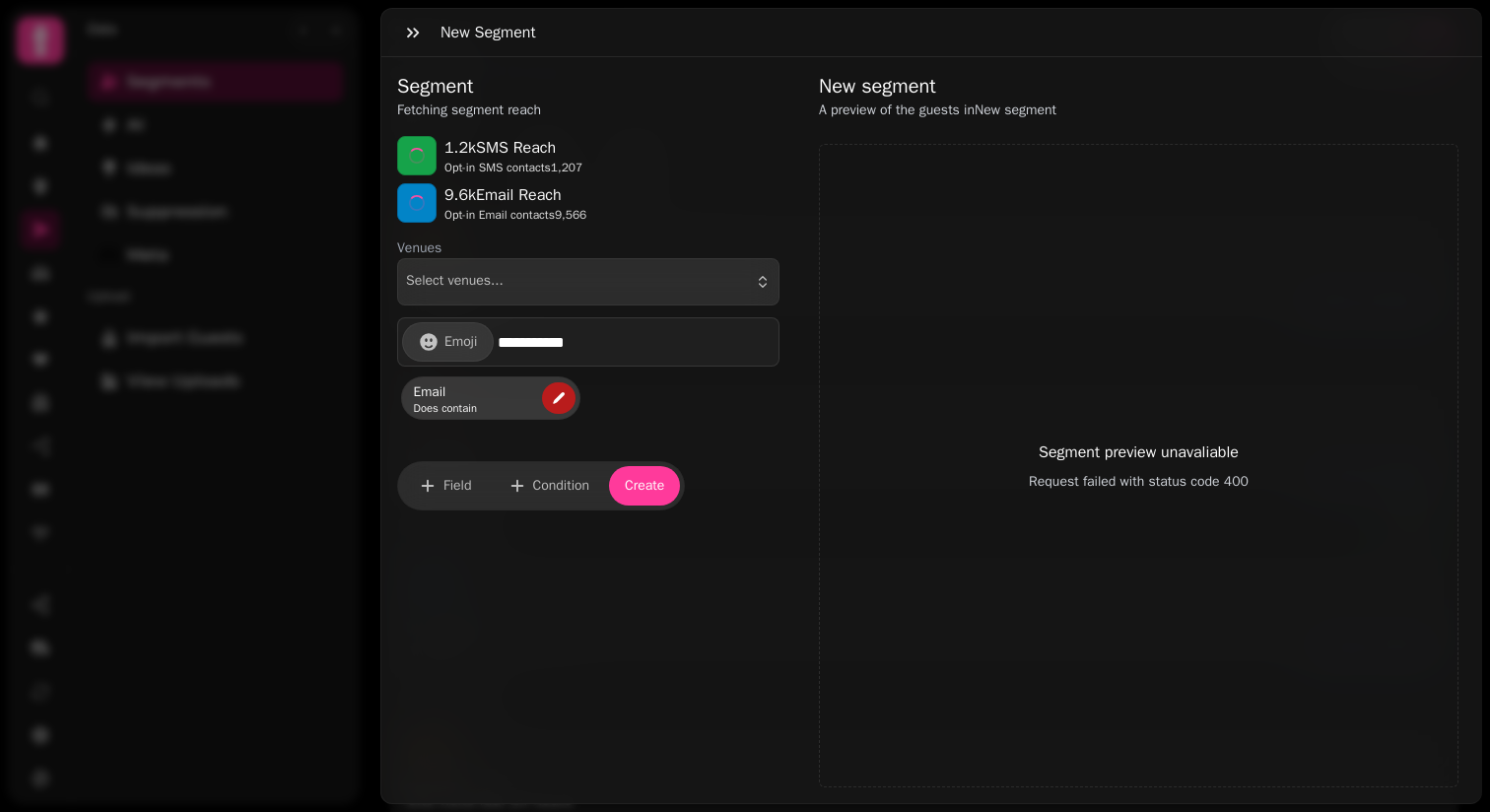 click at bounding box center (559, 398) 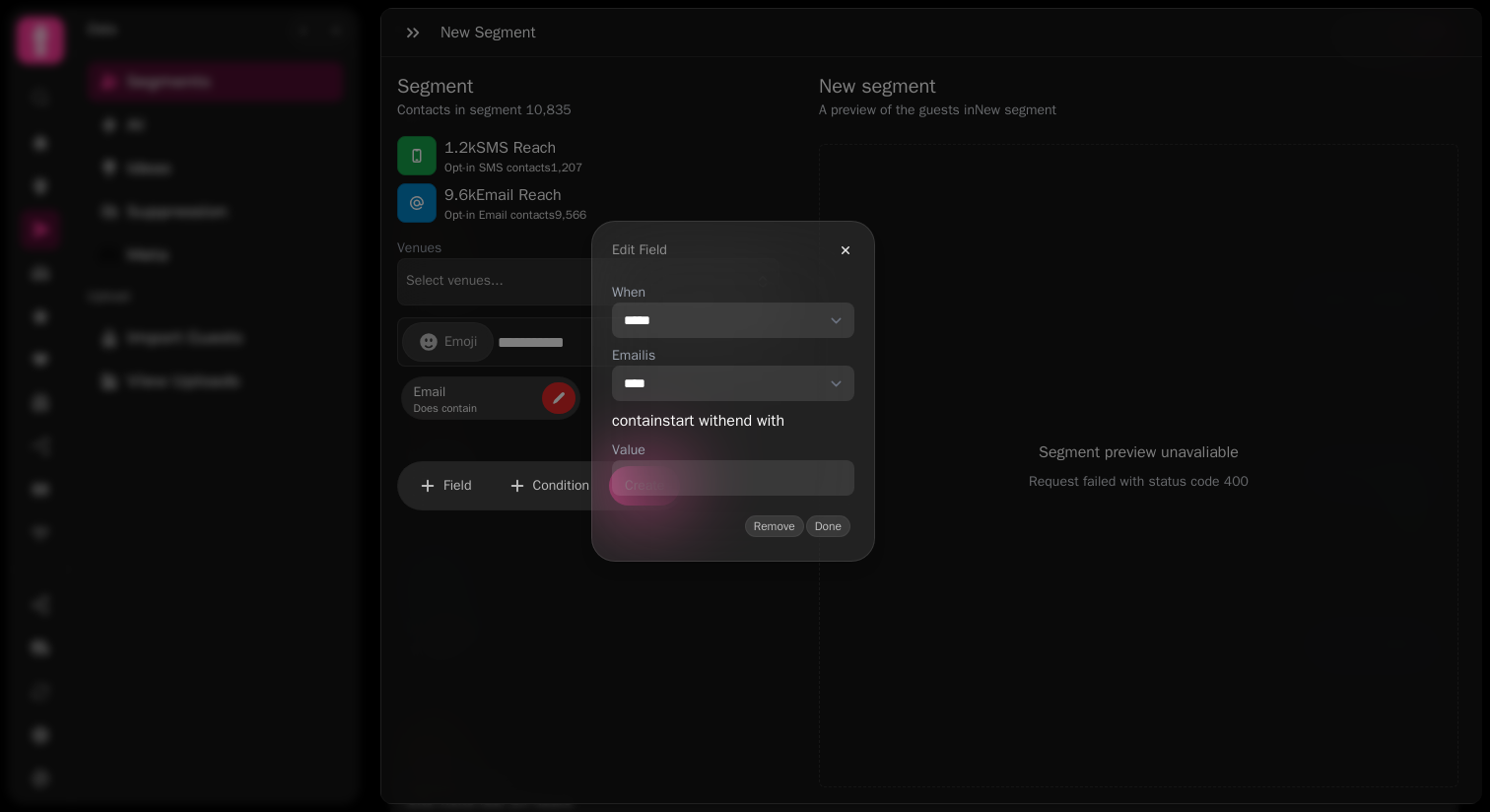 click on "**********" at bounding box center (733, 320) 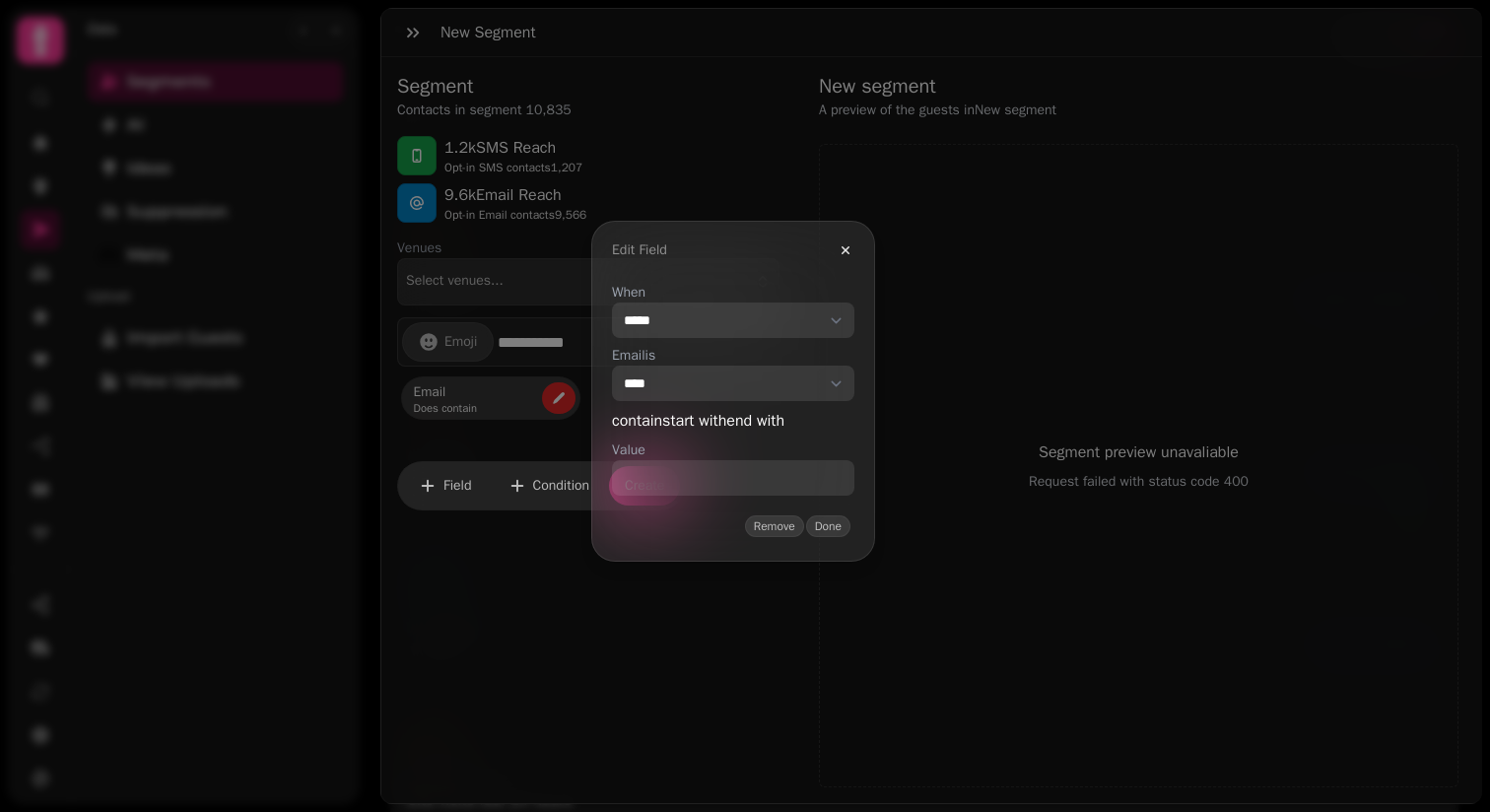 select on "**********" 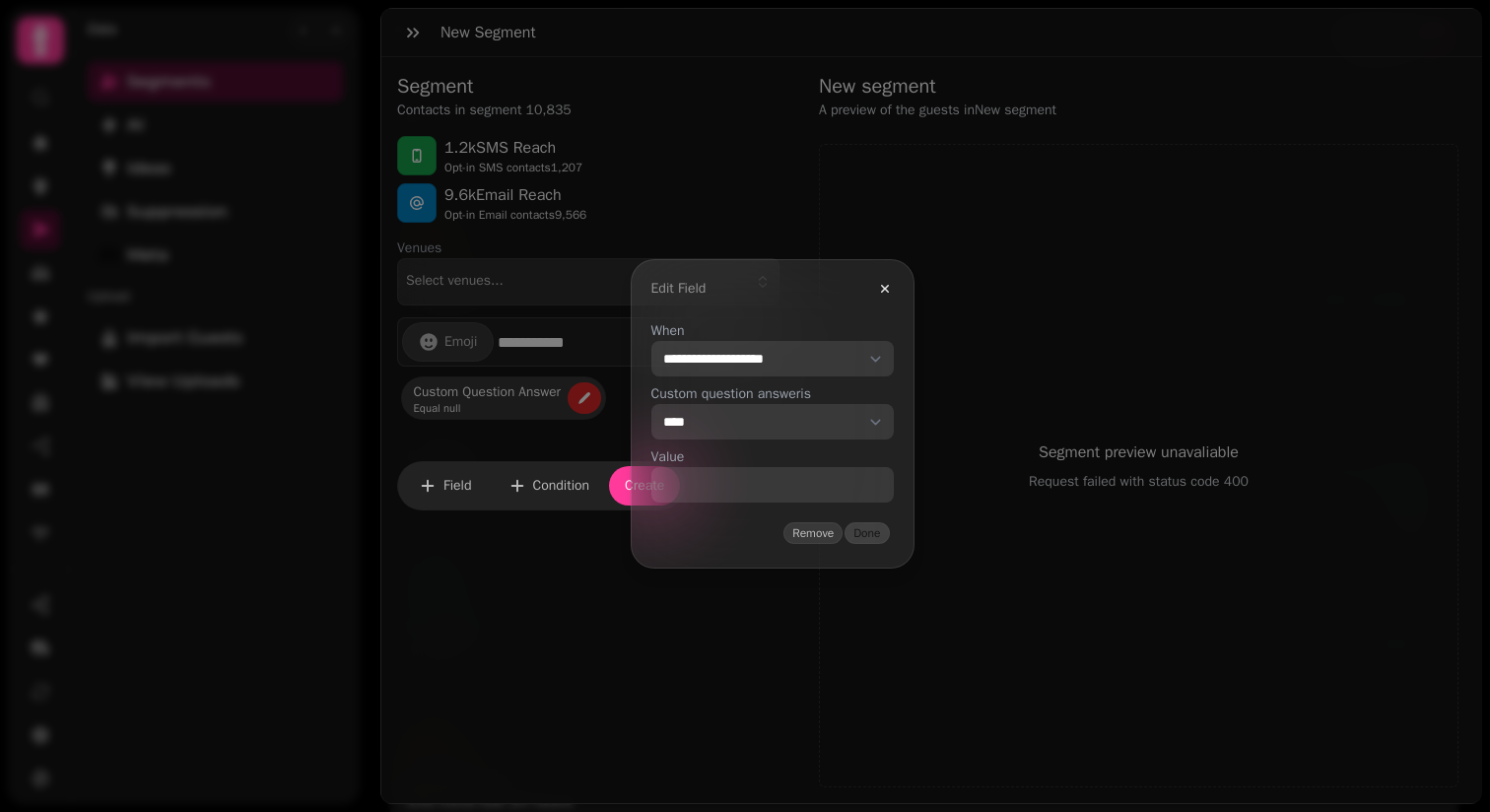 click on "When" at bounding box center (773, 485) 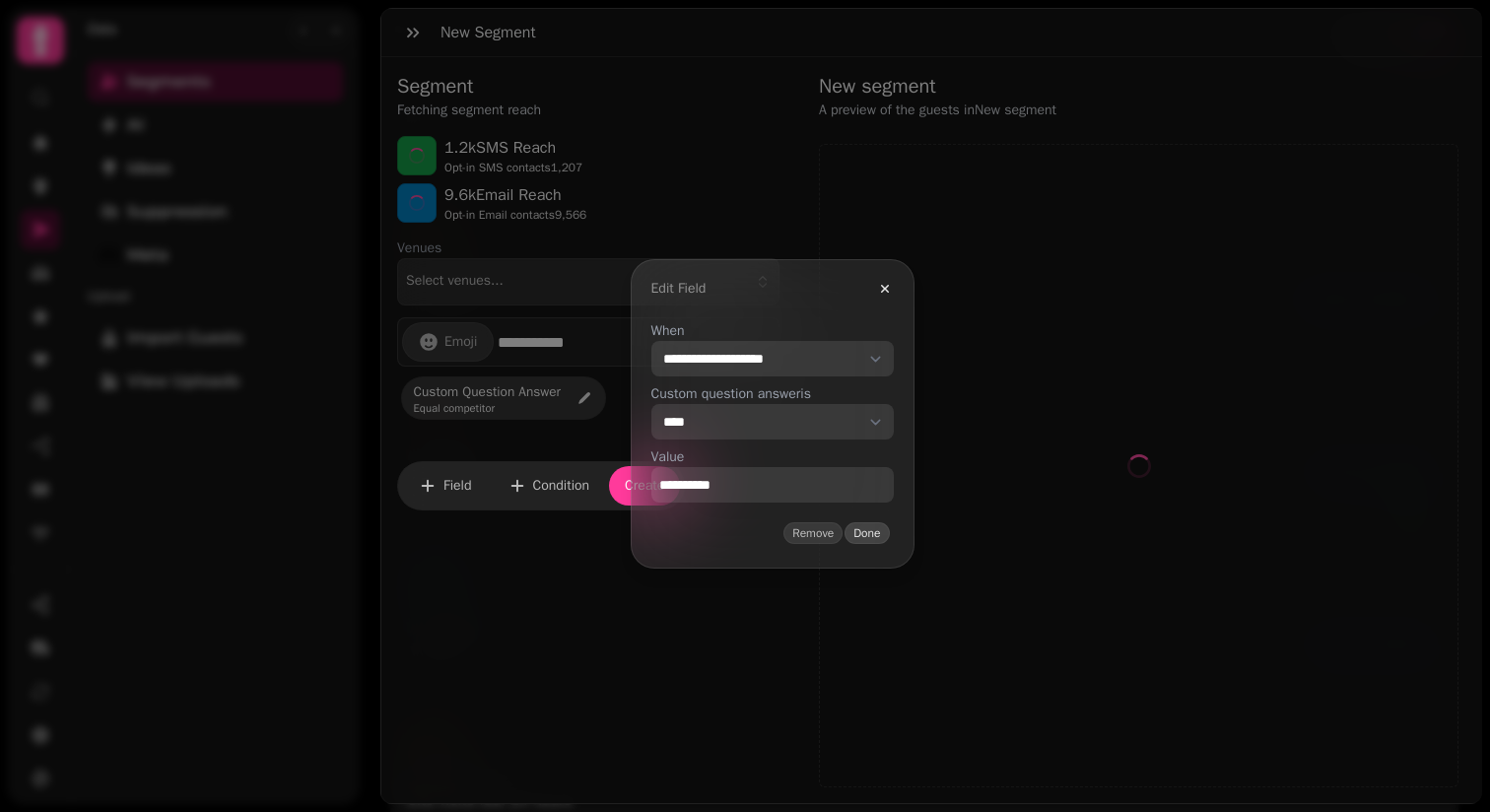 type on "**********" 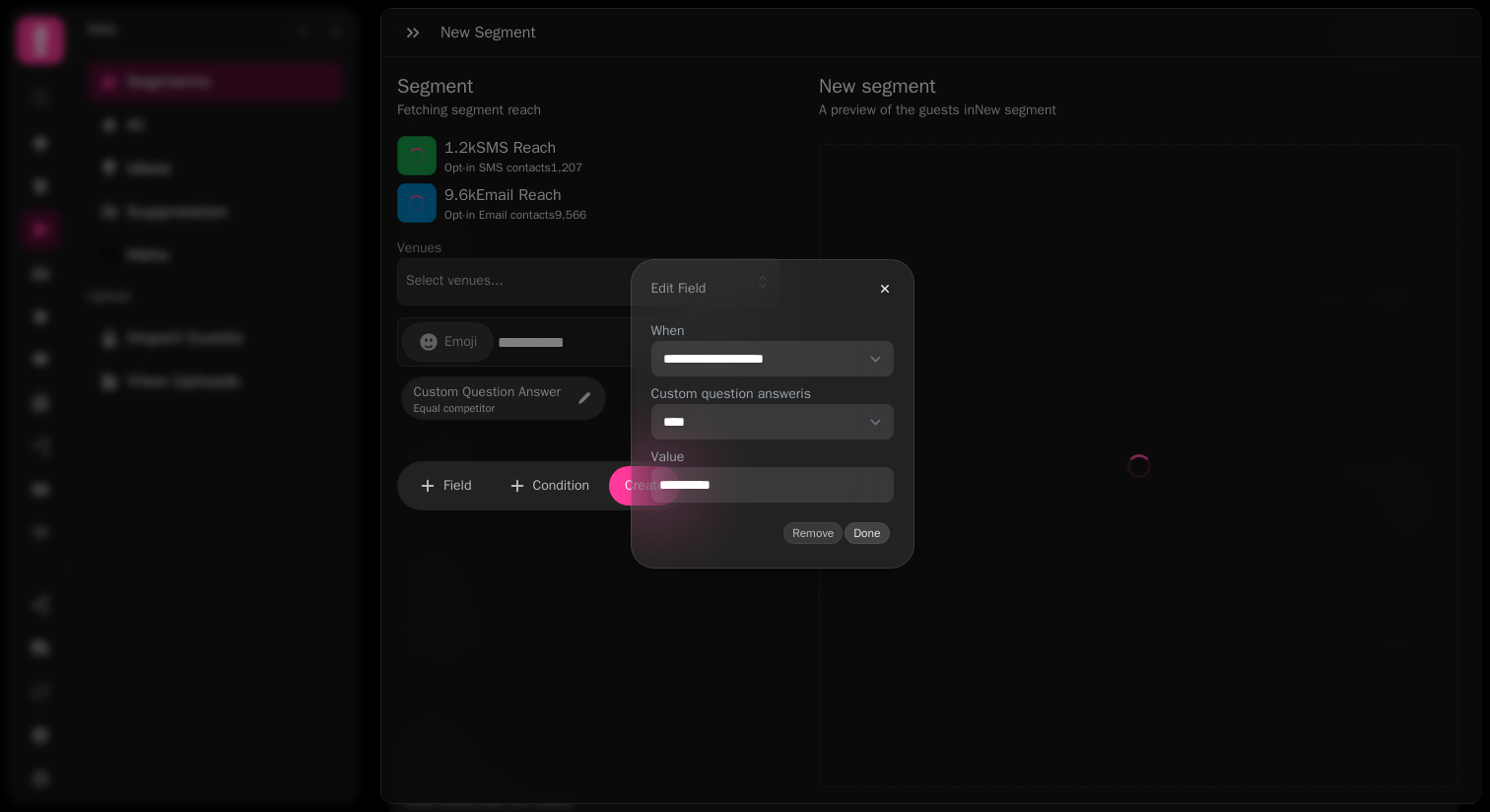 click on "Done" at bounding box center (866, 533) 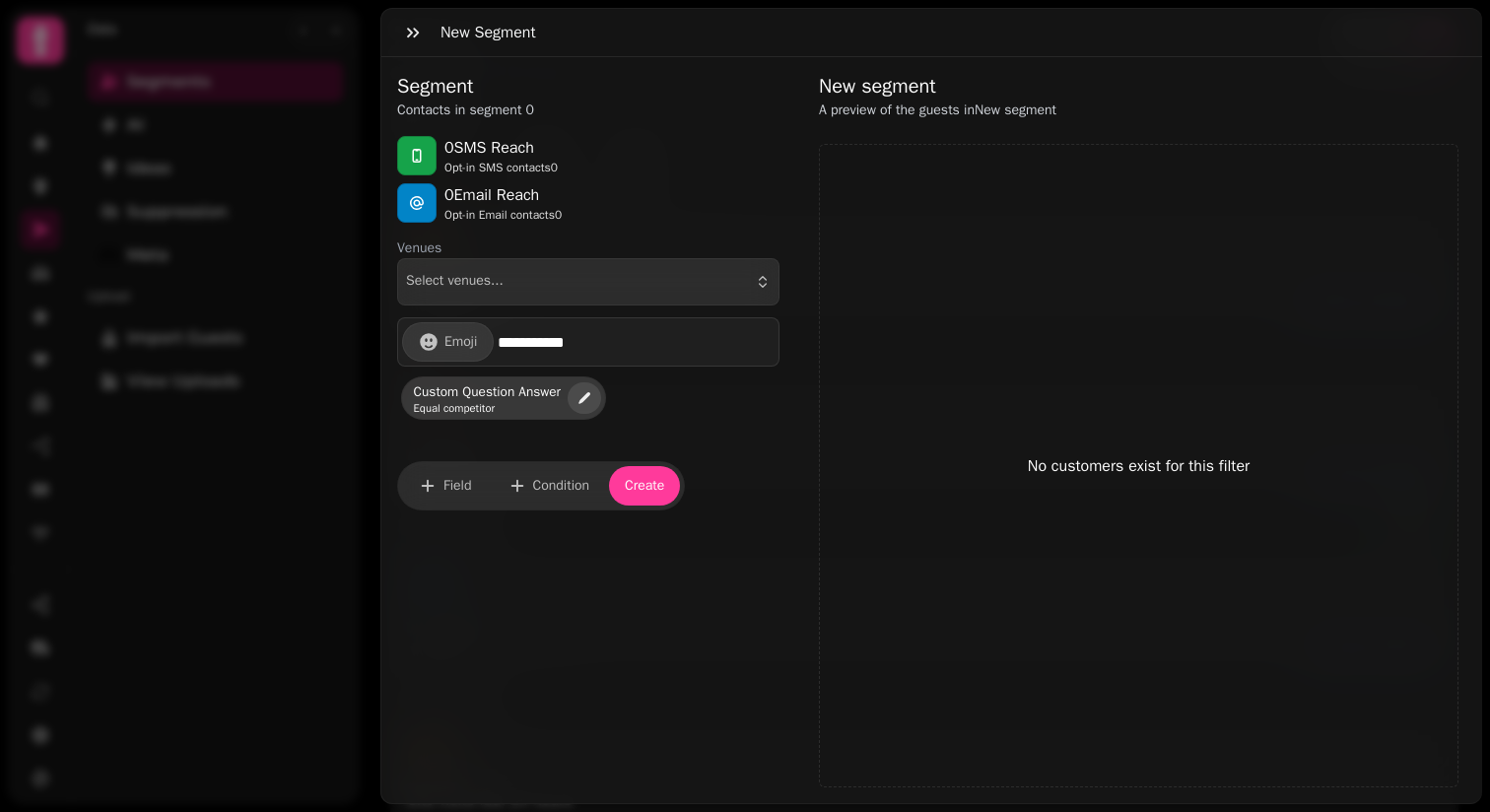 click 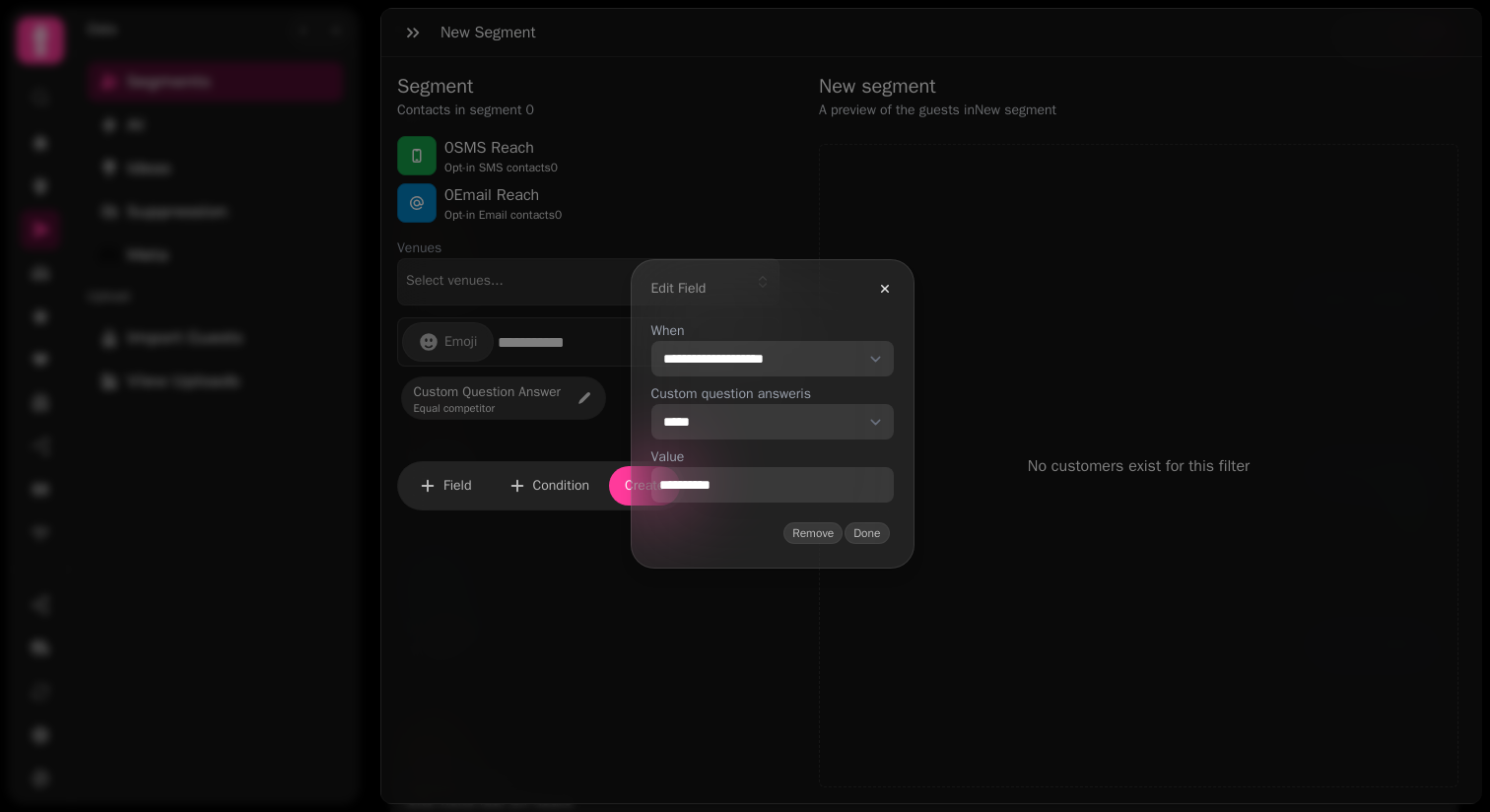 click on "**********" at bounding box center (773, 485) 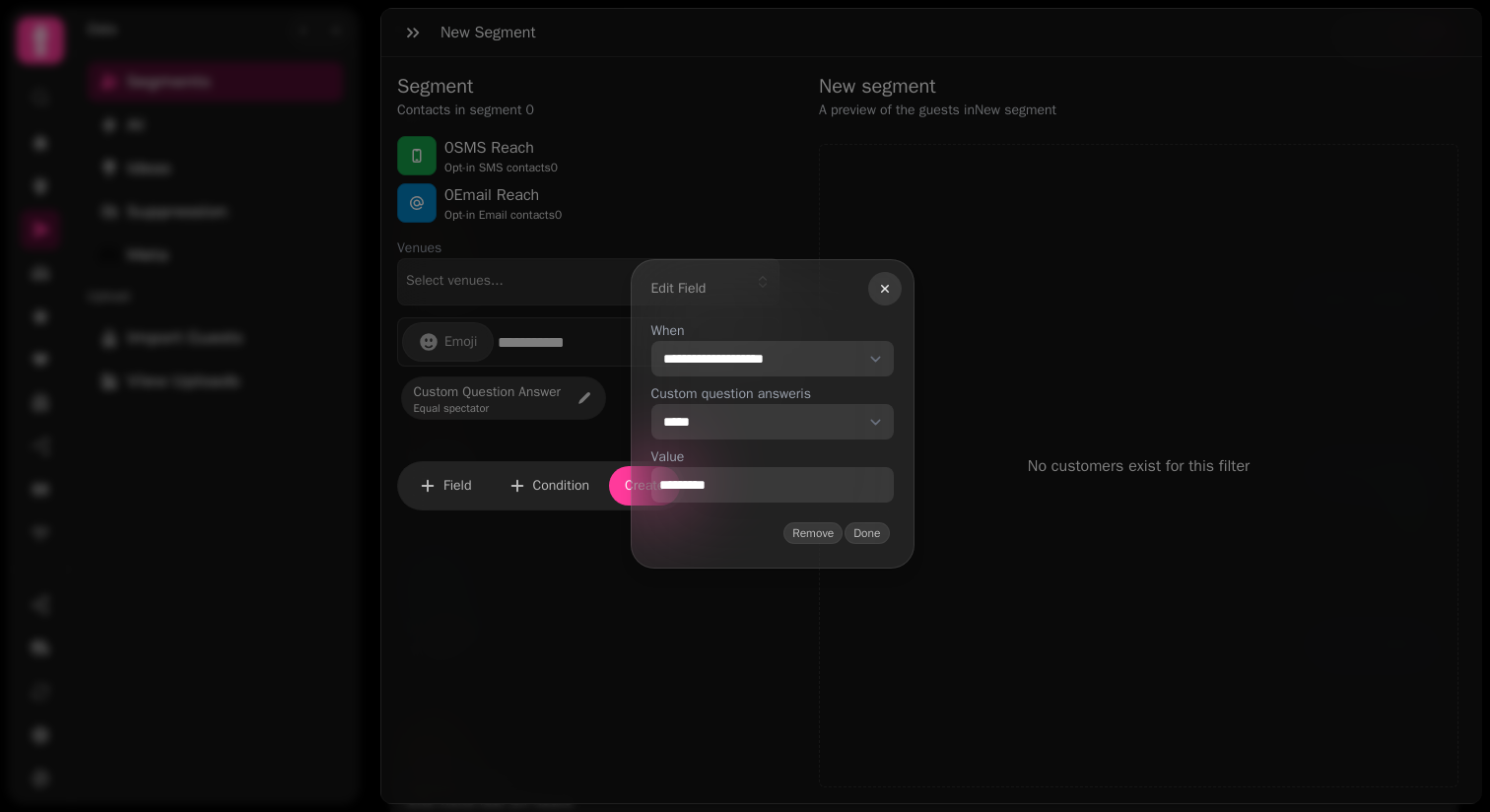 type on "*********" 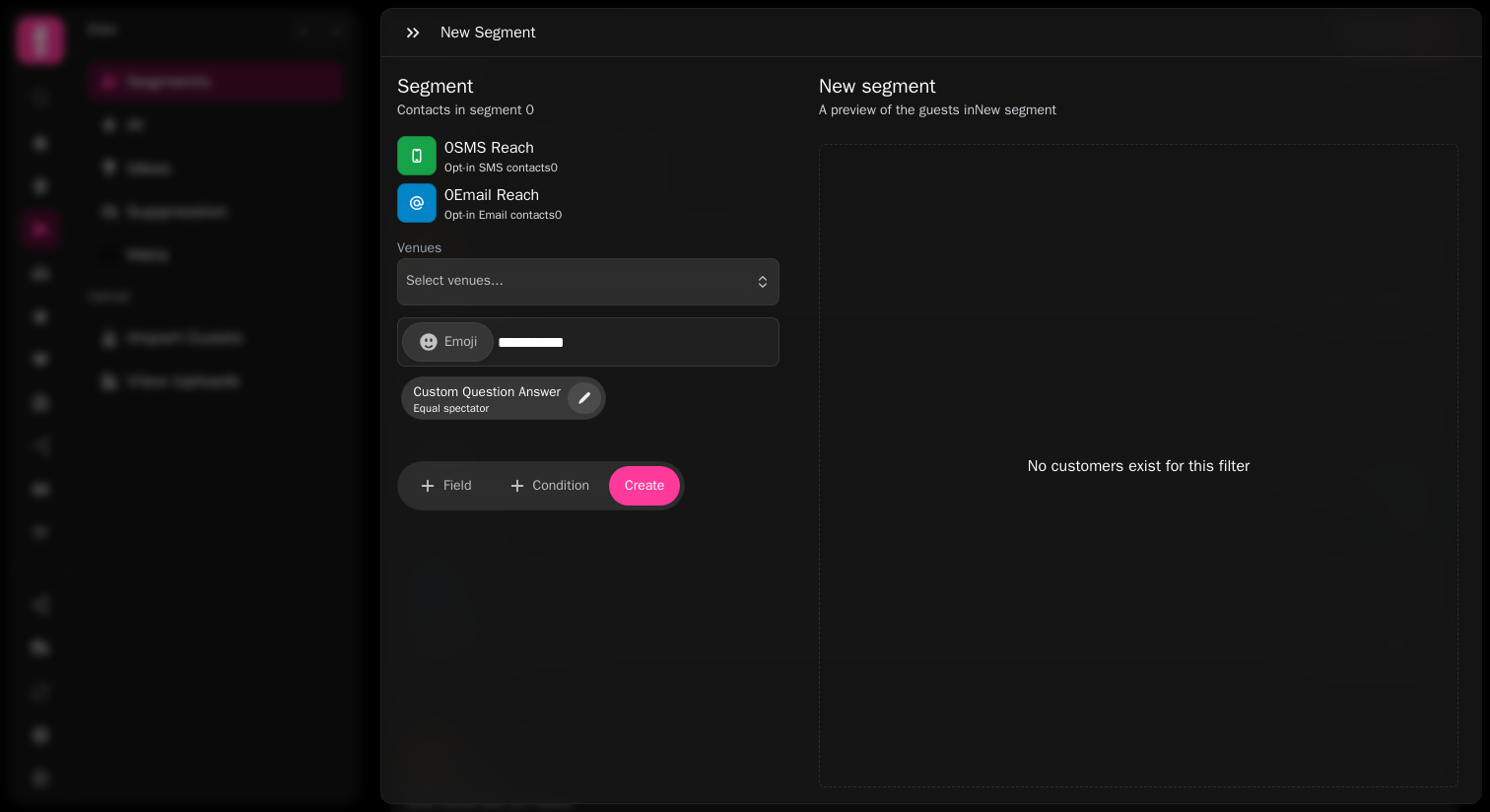 click 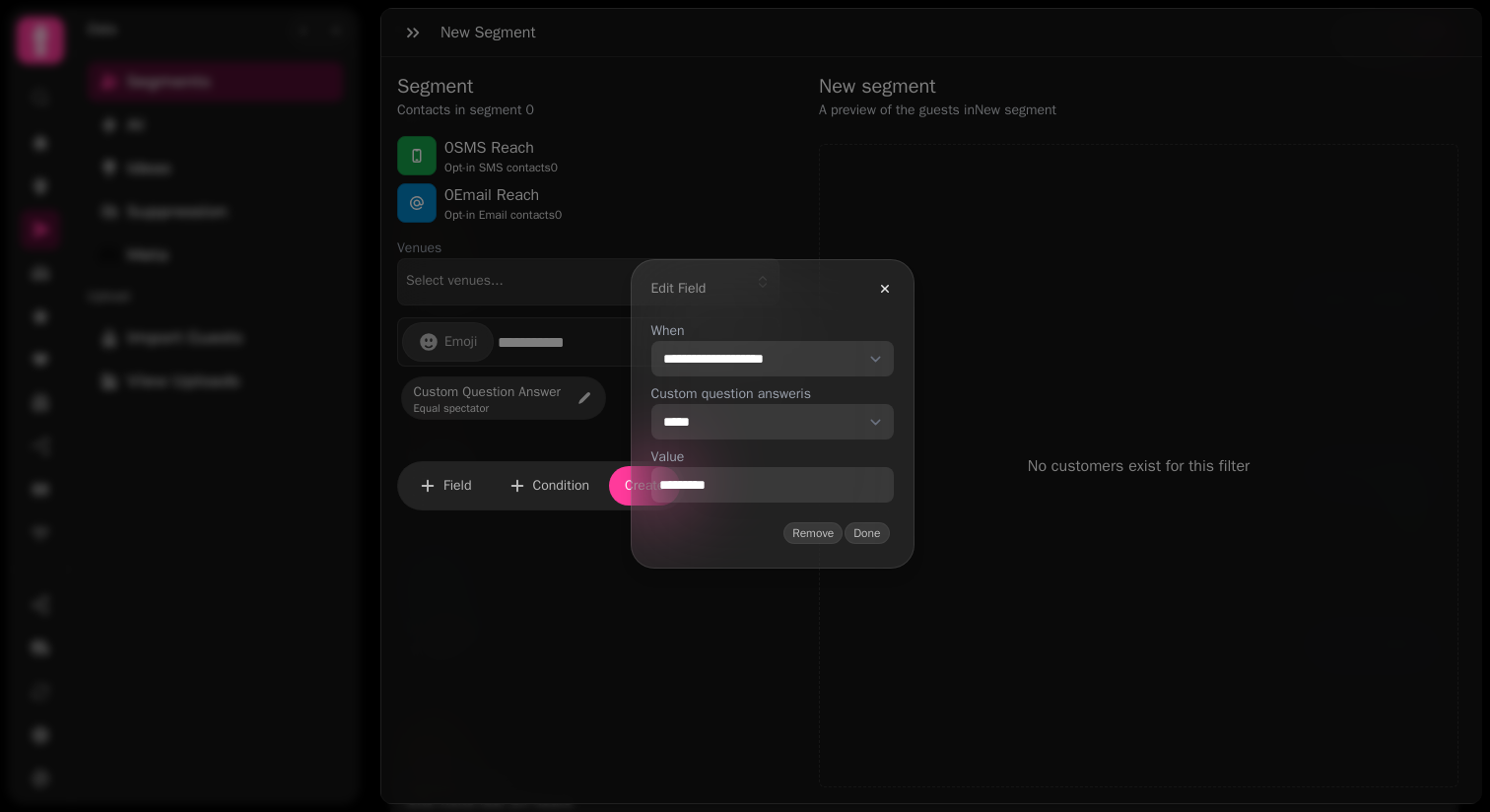 click on "**********" at bounding box center (773, 359) 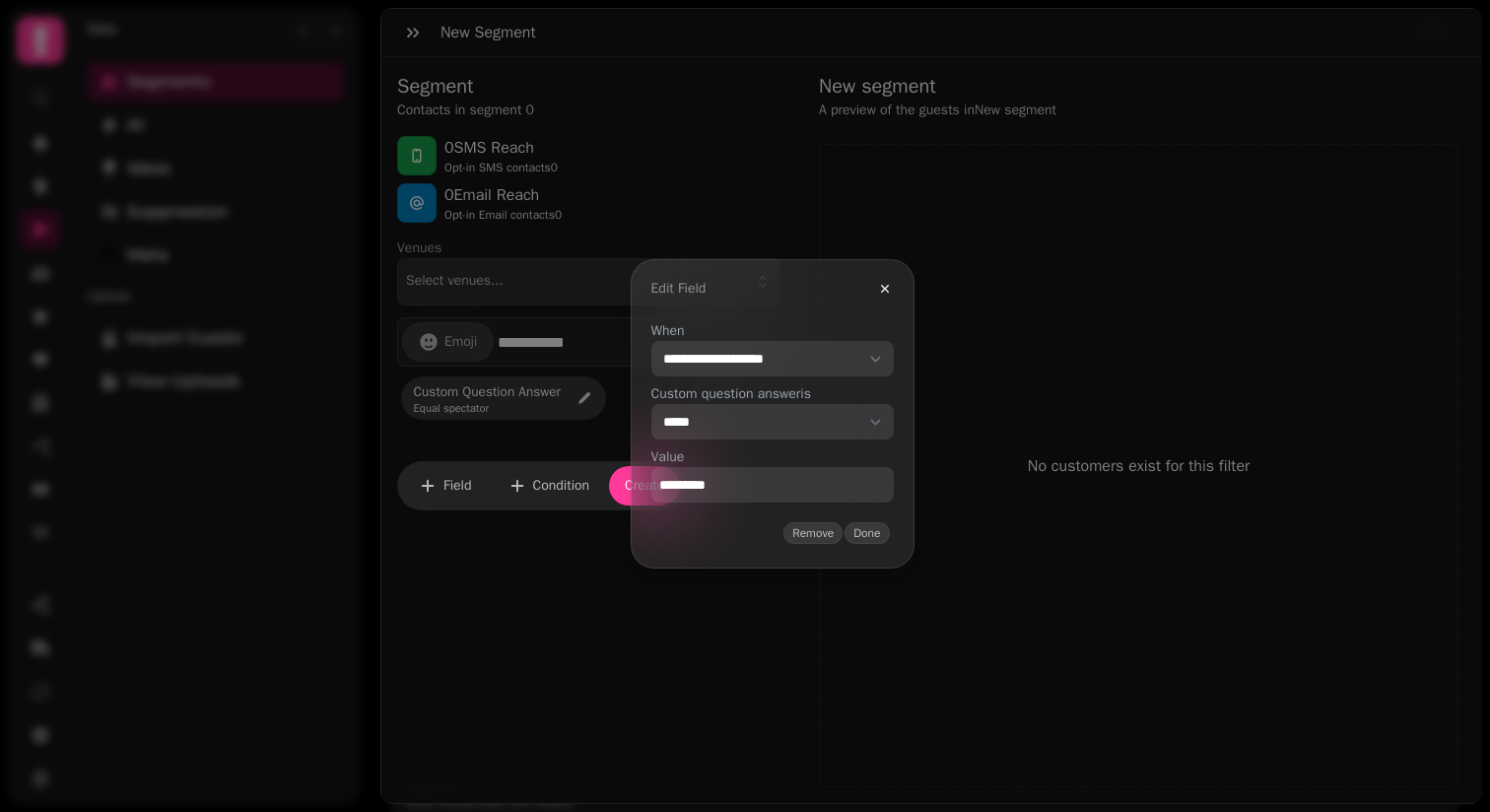 select on "****" 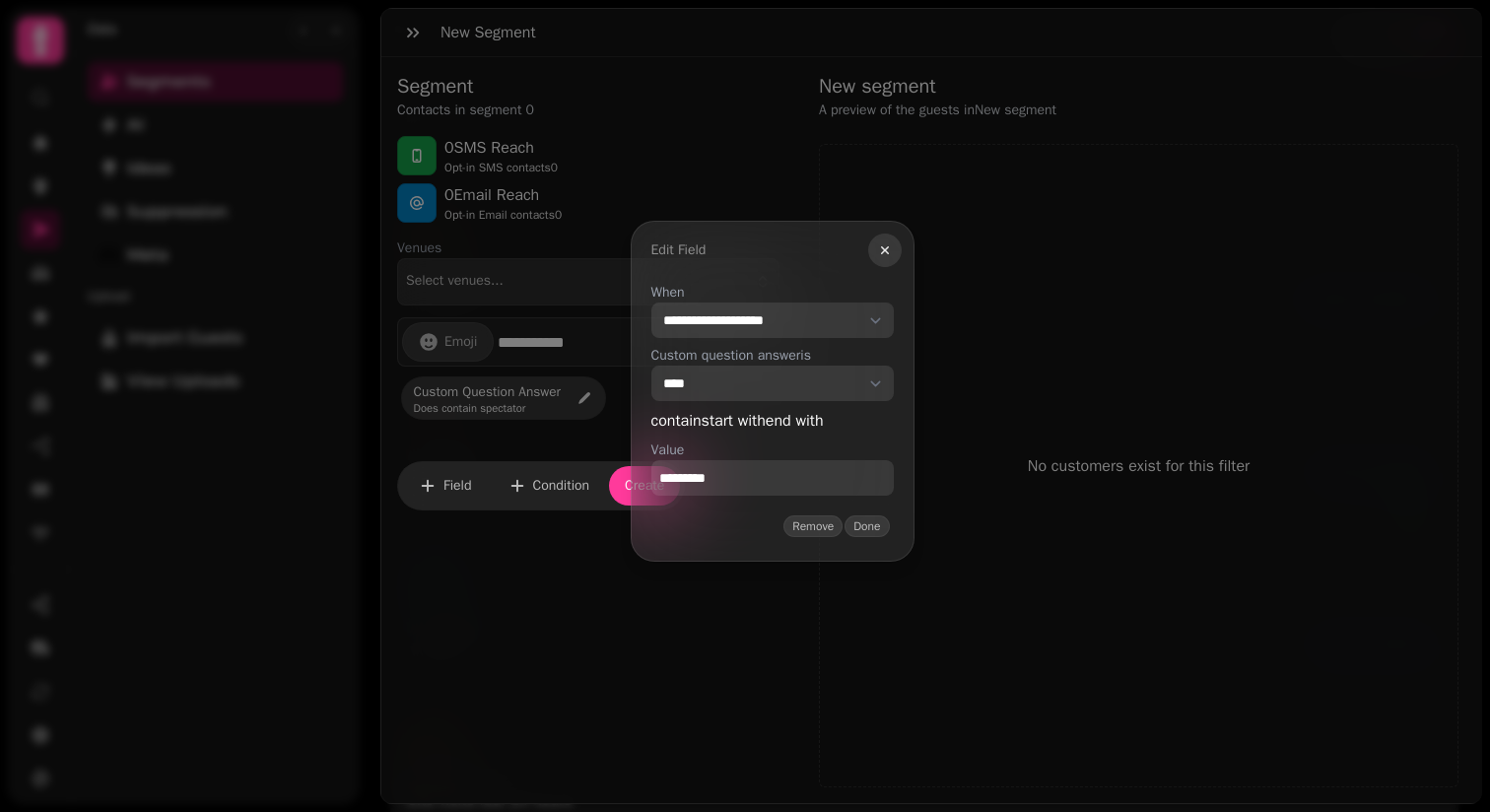 click 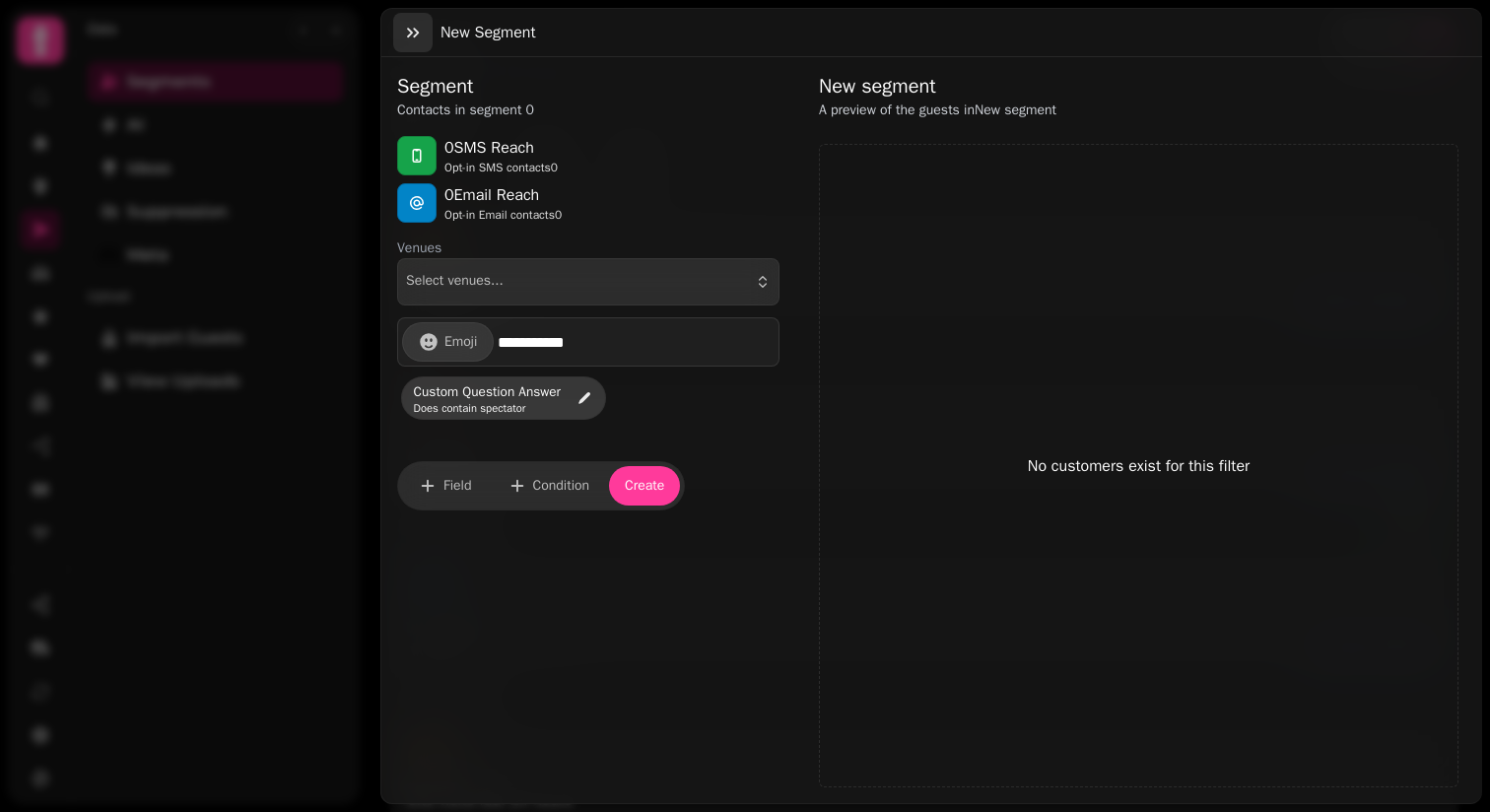 click 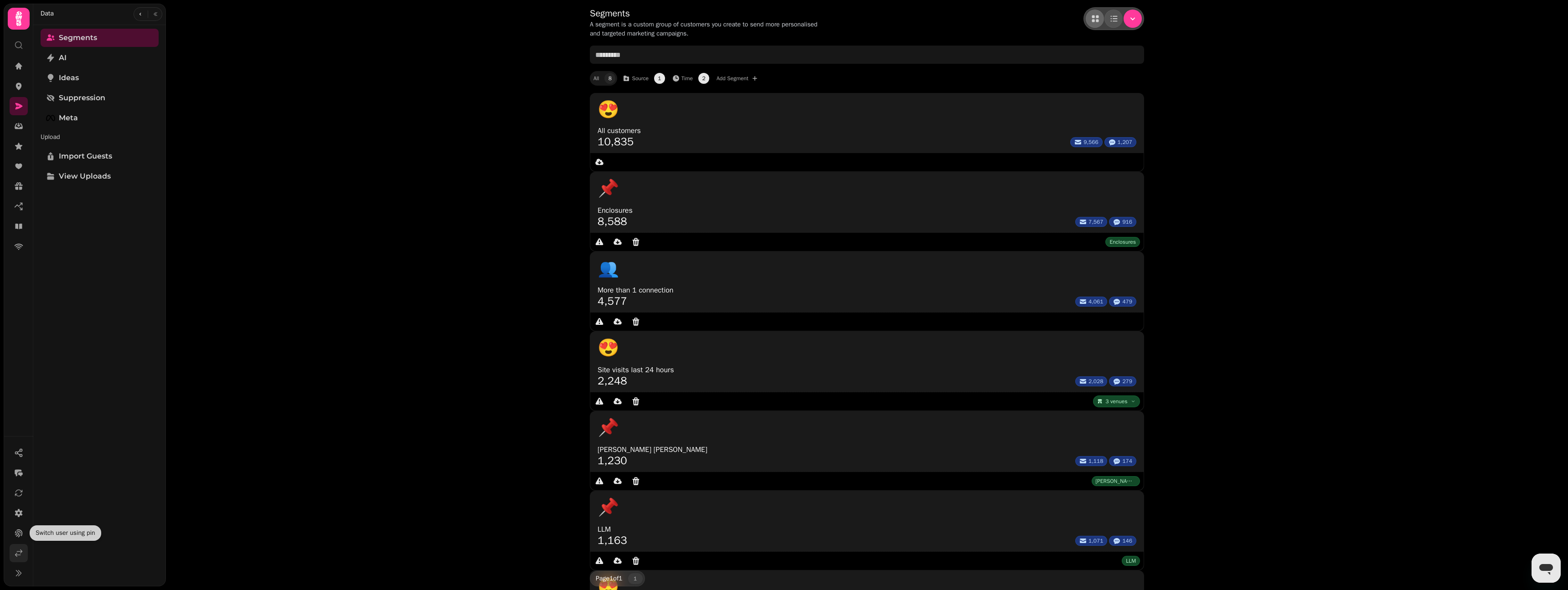 click 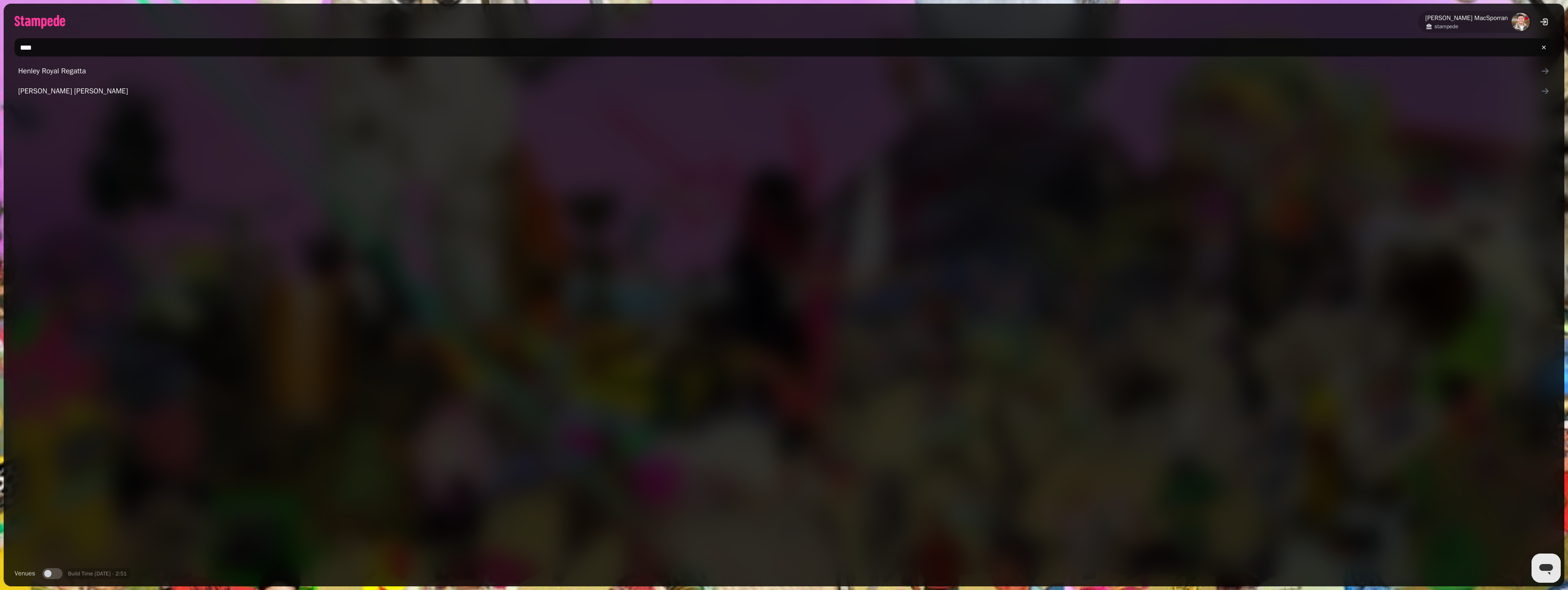 click on "****" at bounding box center [784, 47] 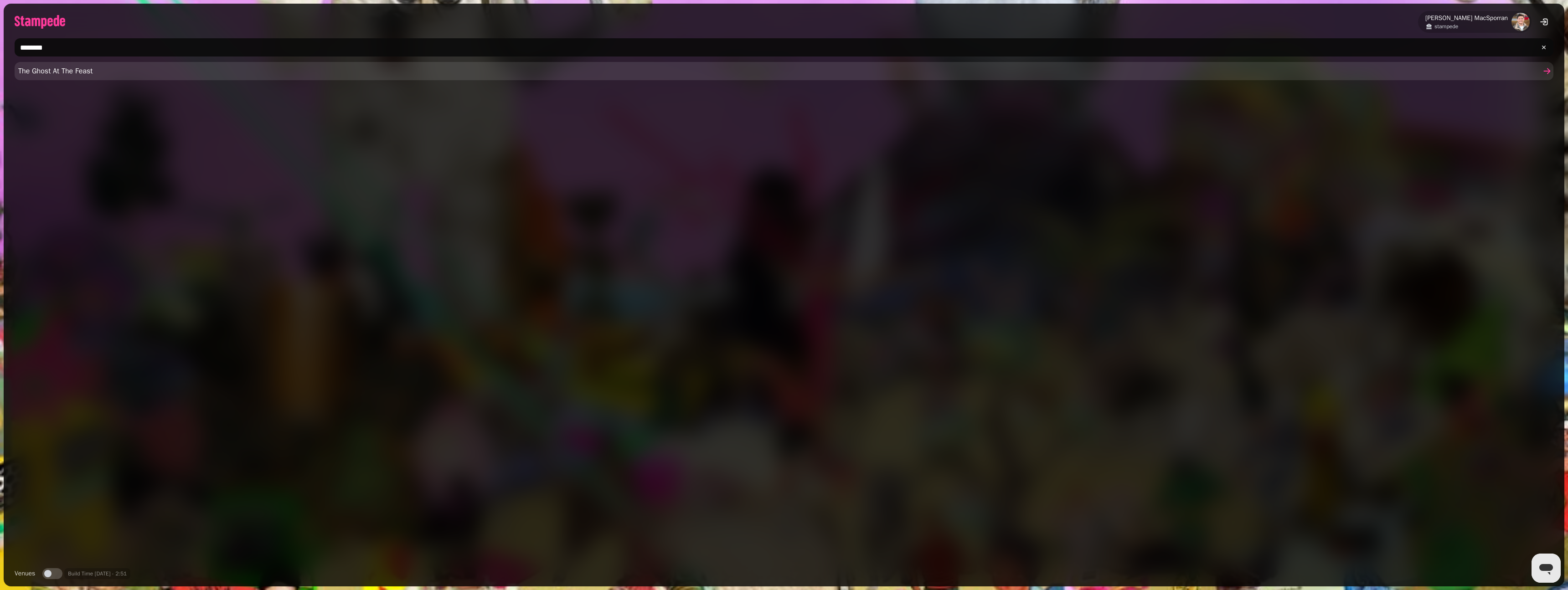 type on "********" 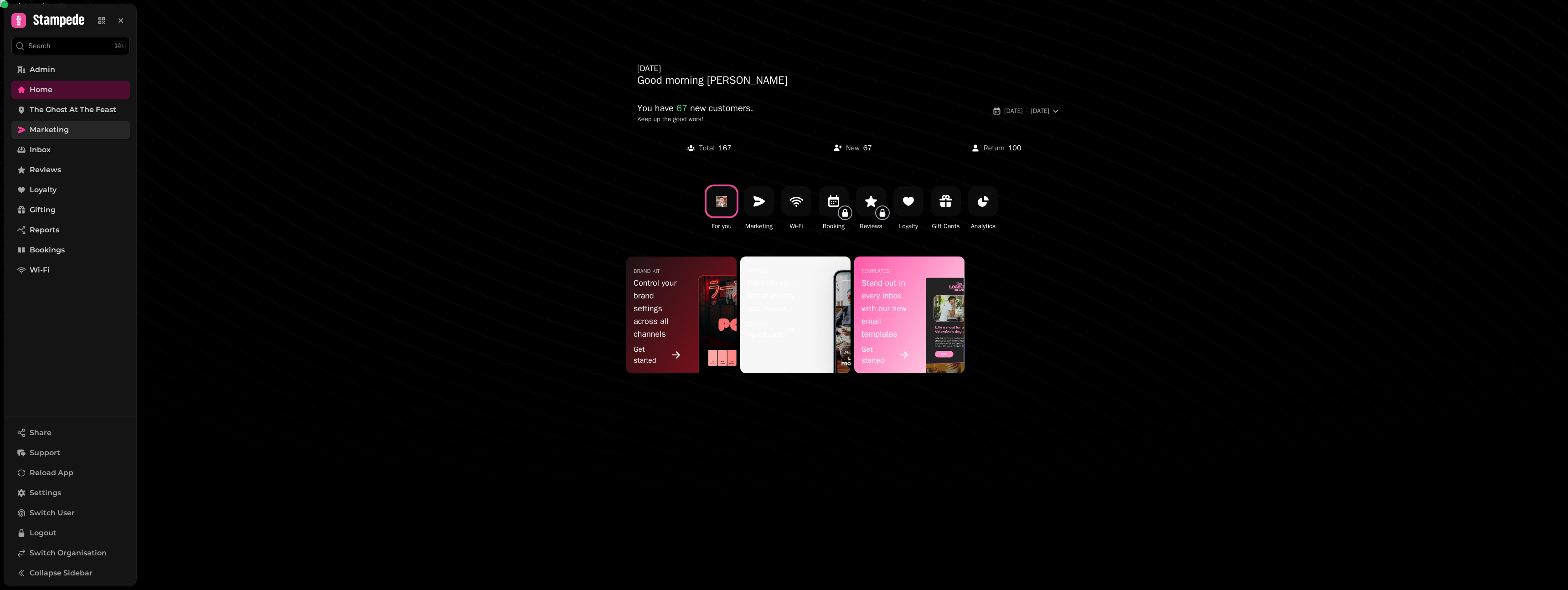 click on "Marketing" at bounding box center [49, 130] 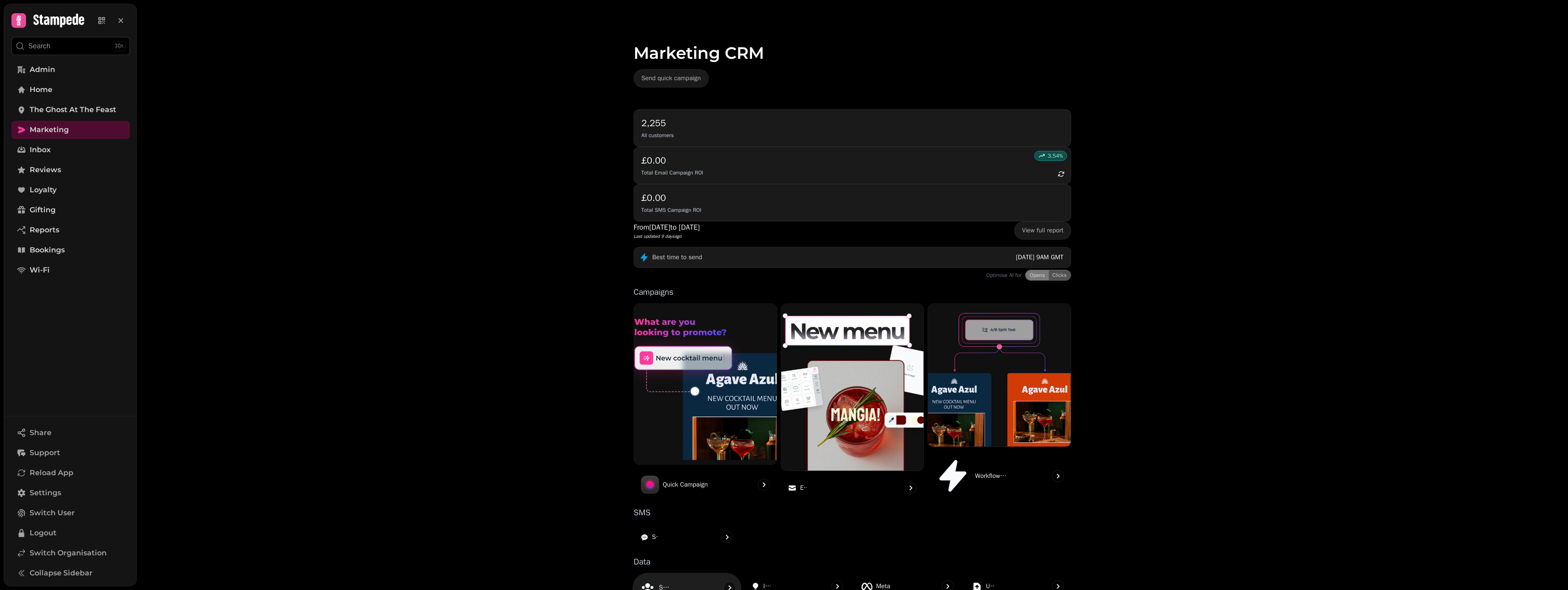 click on "Segments" at bounding box center (687, 588) 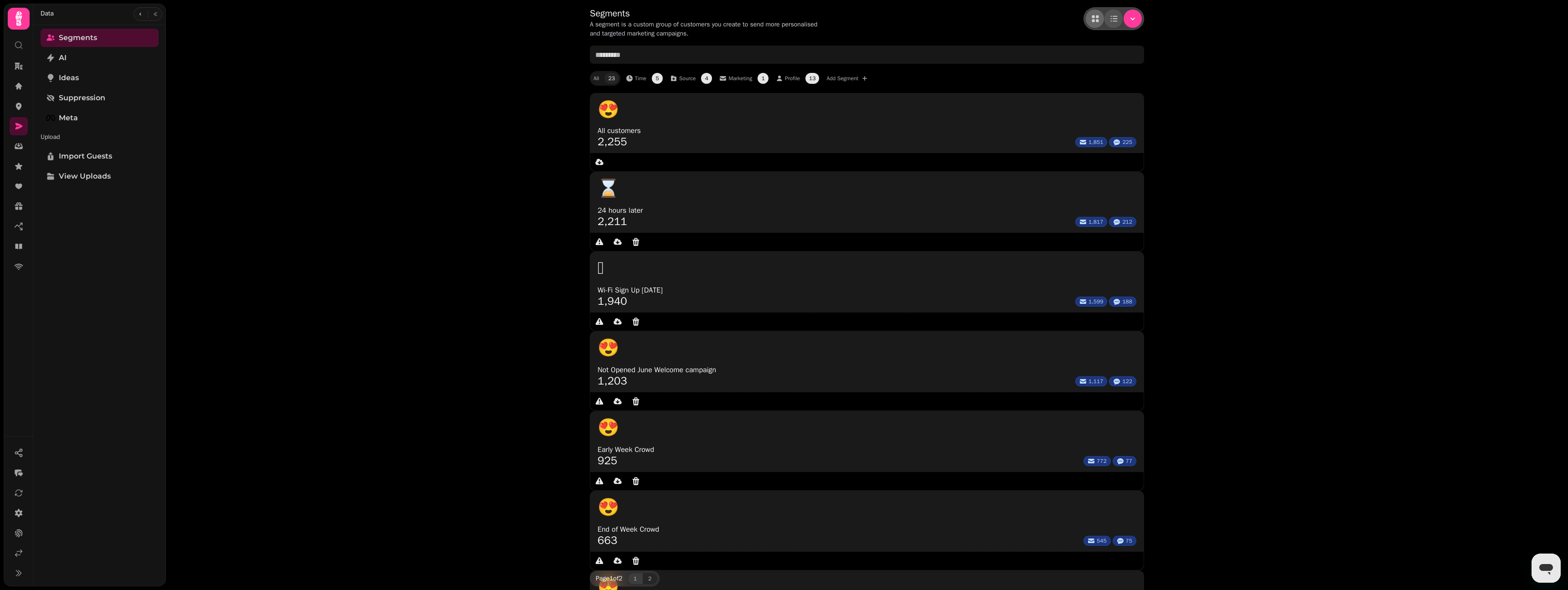 click 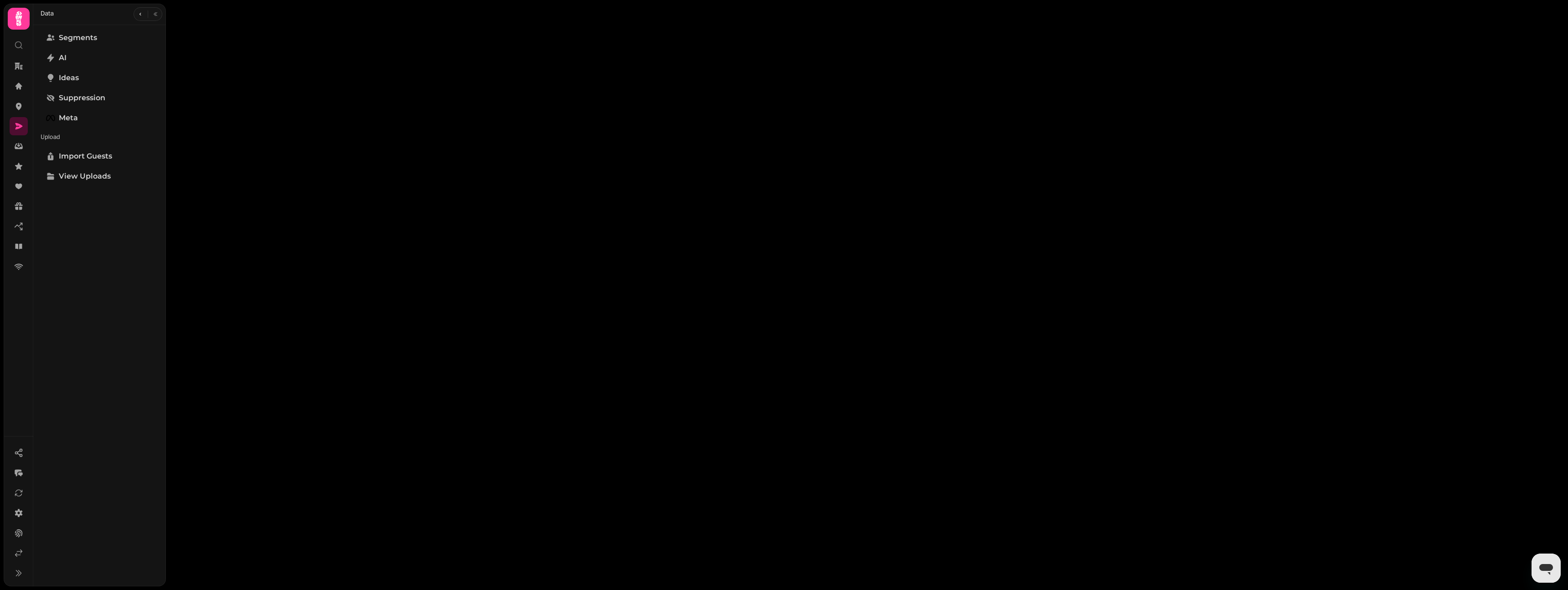 select on "**" 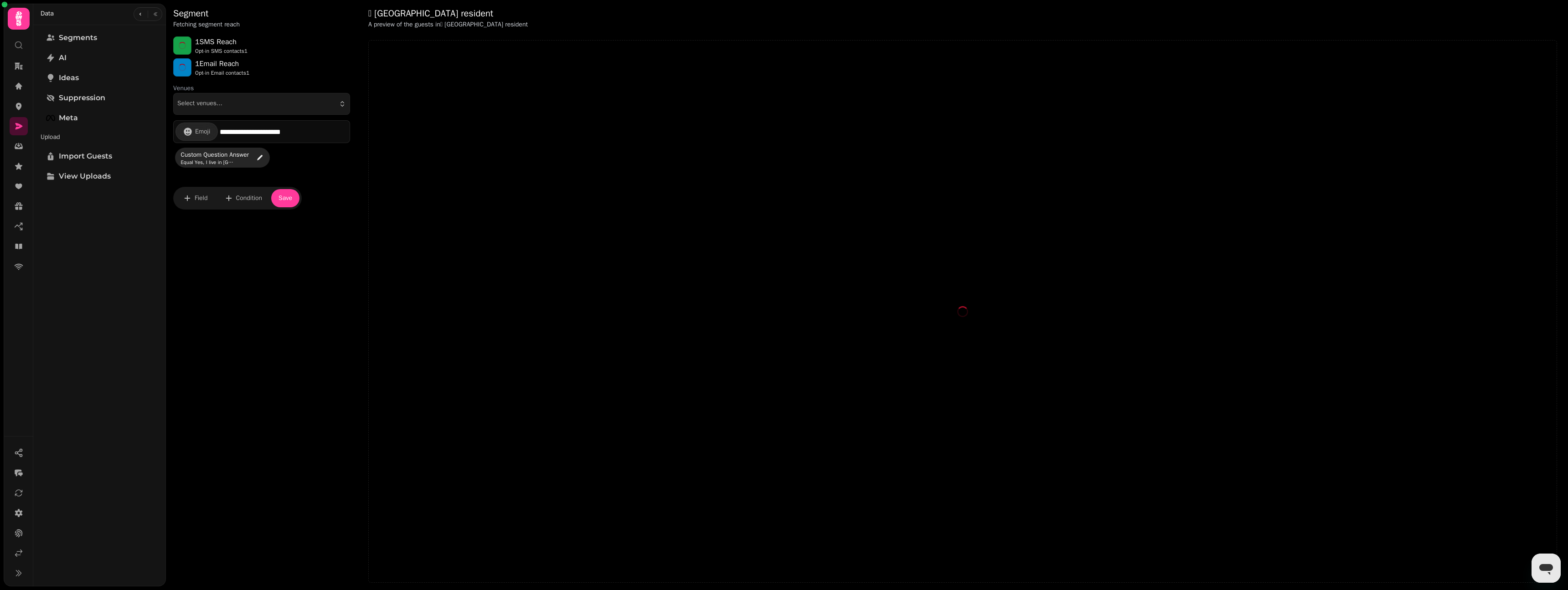 select on "**" 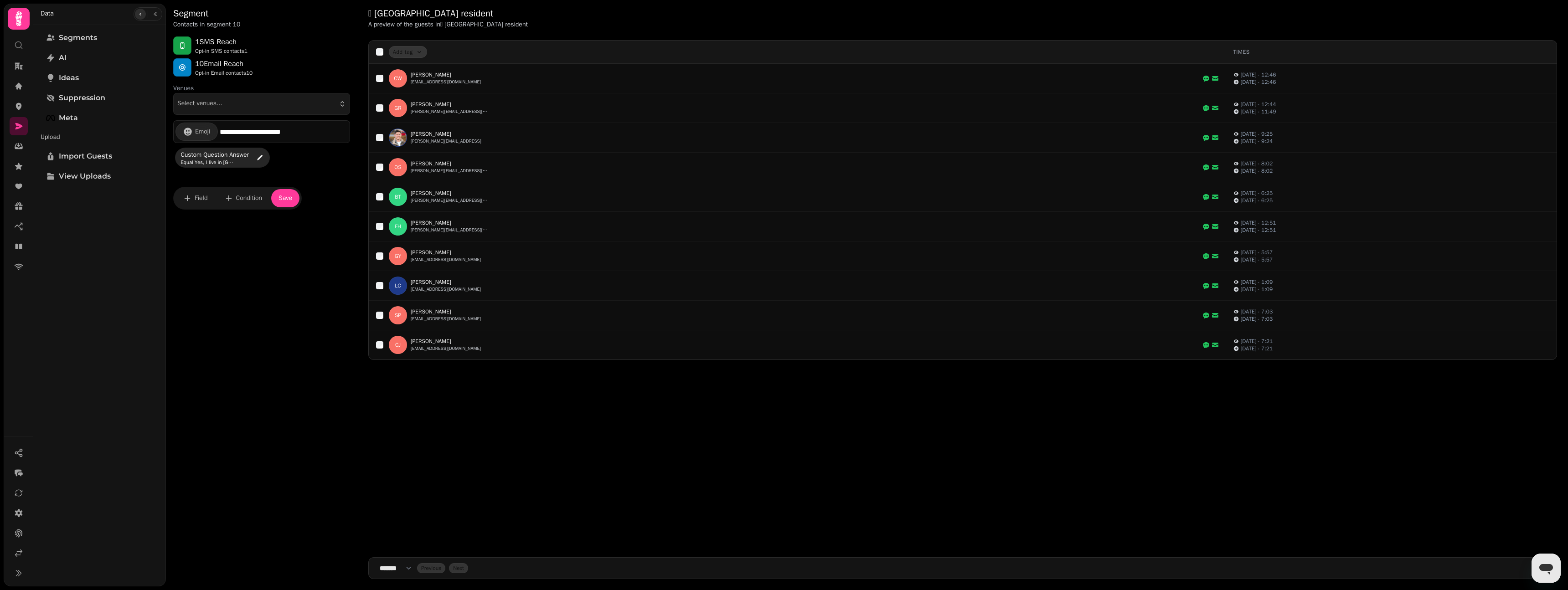 click 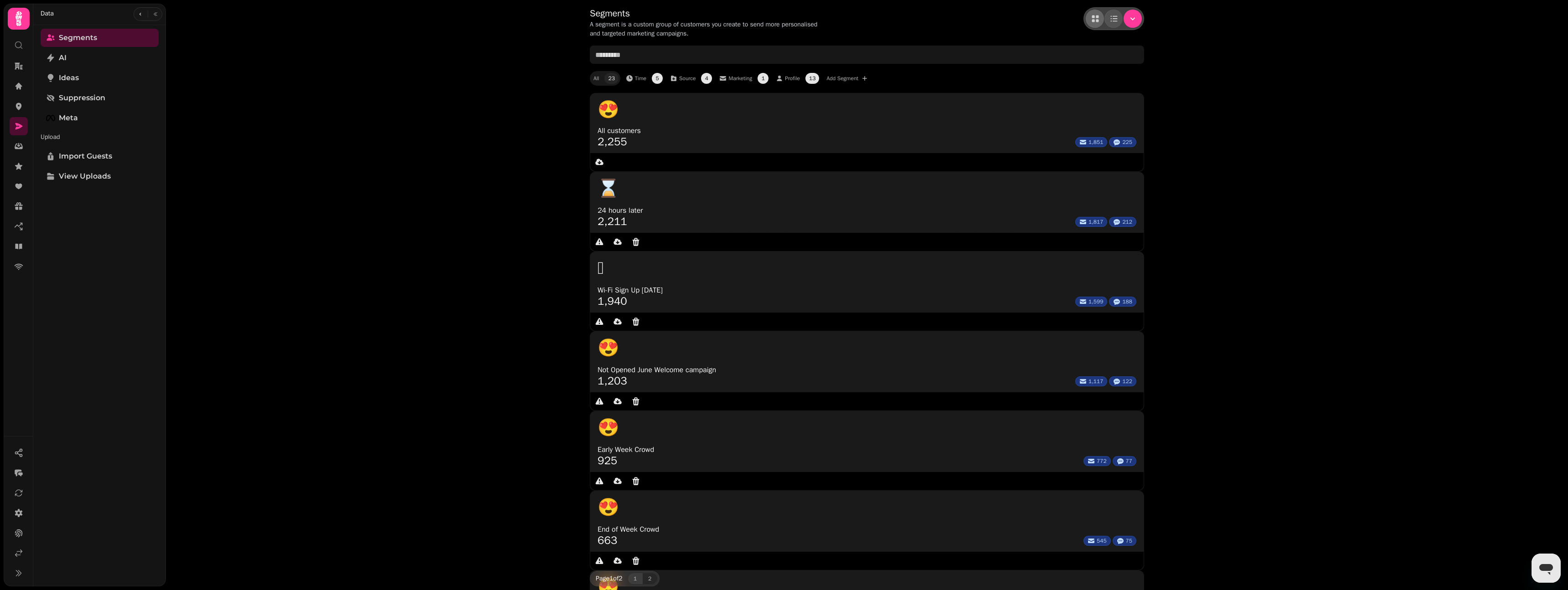 click 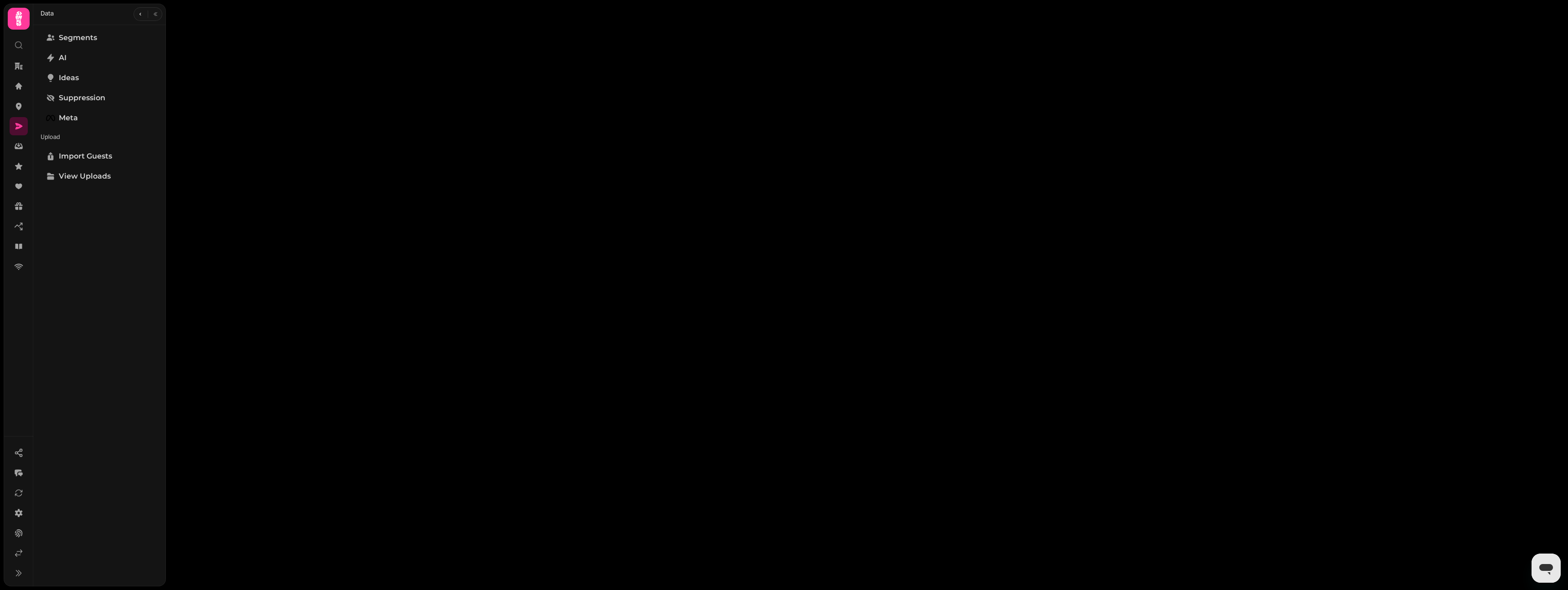 select on "**" 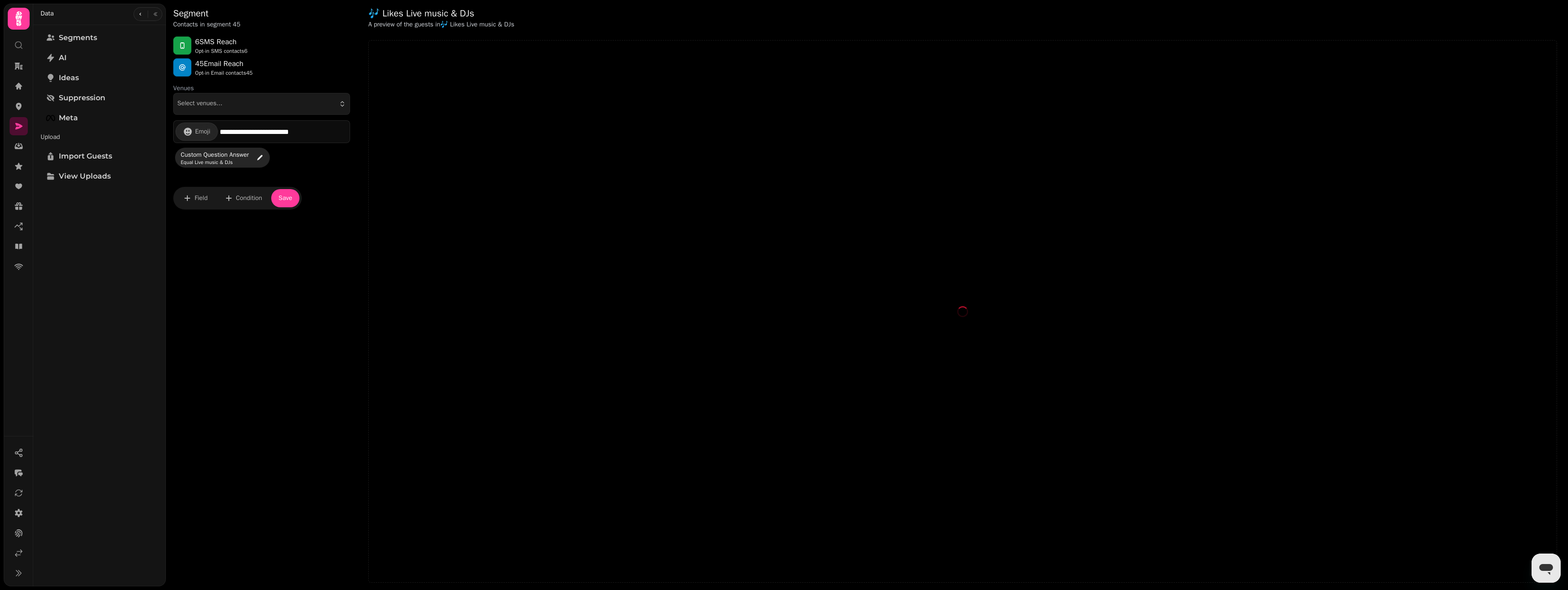 select on "**" 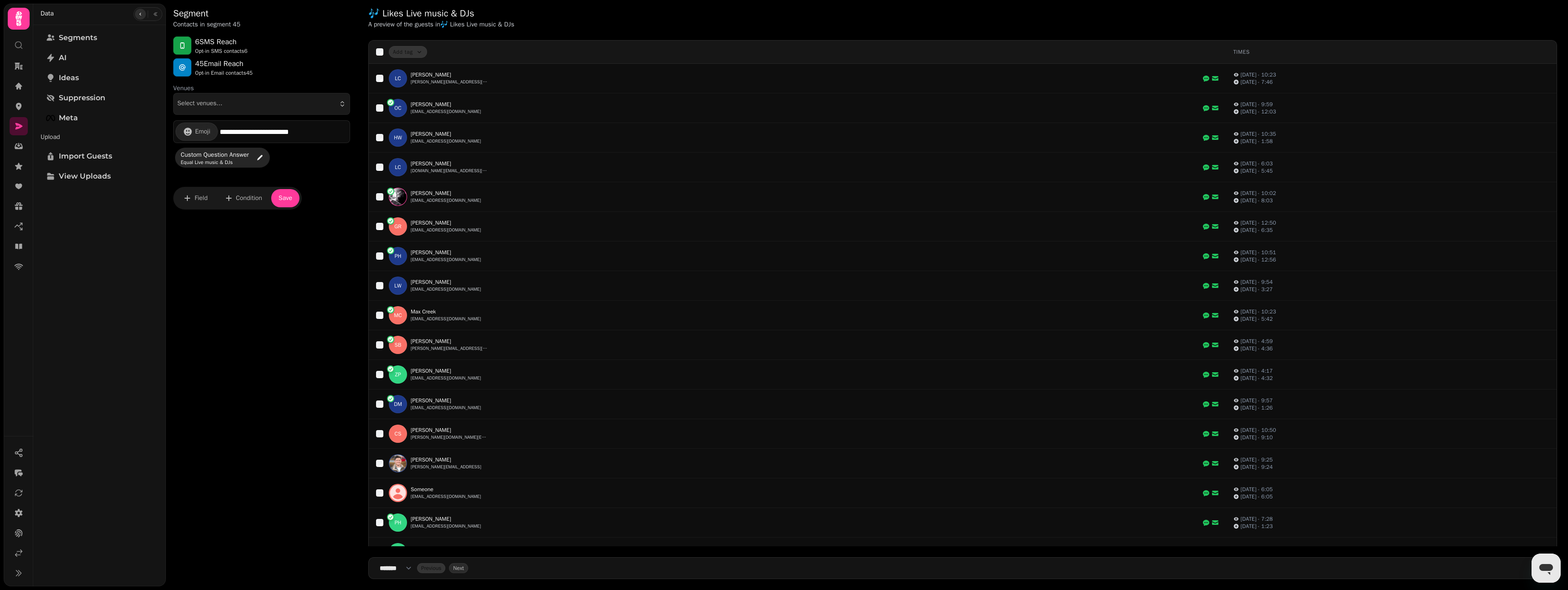 click 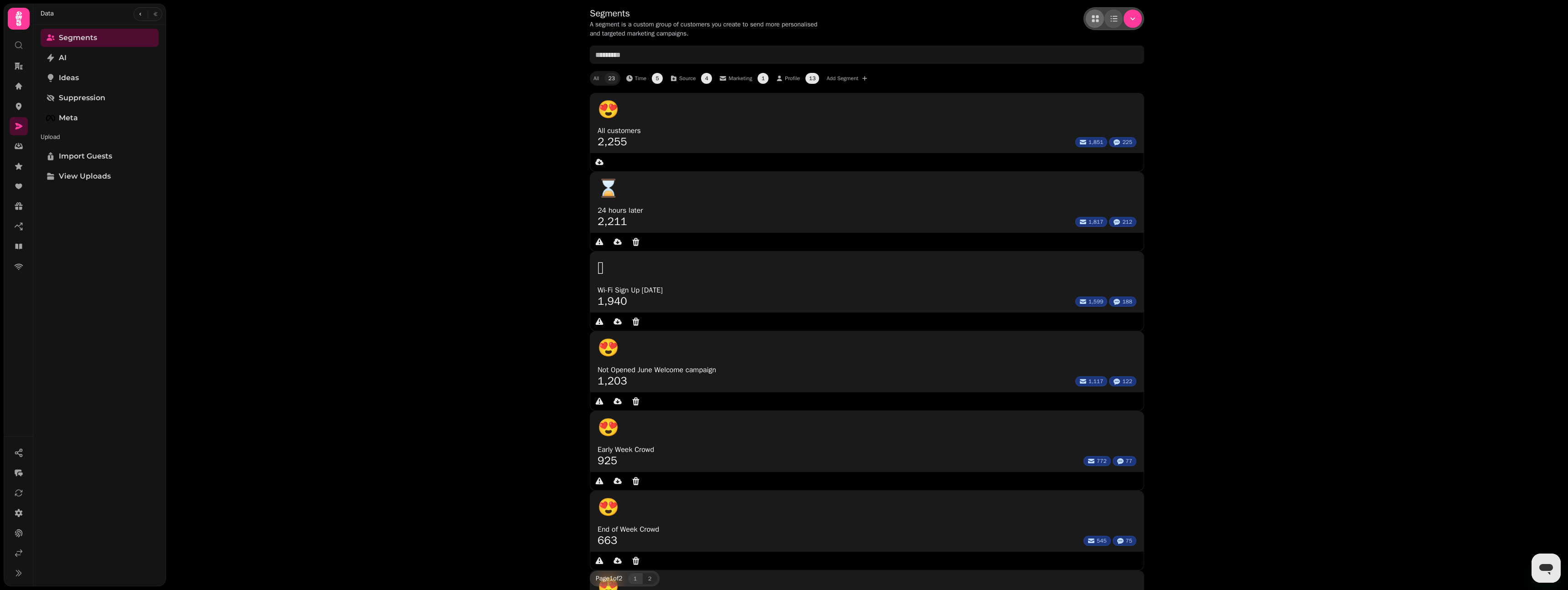 type 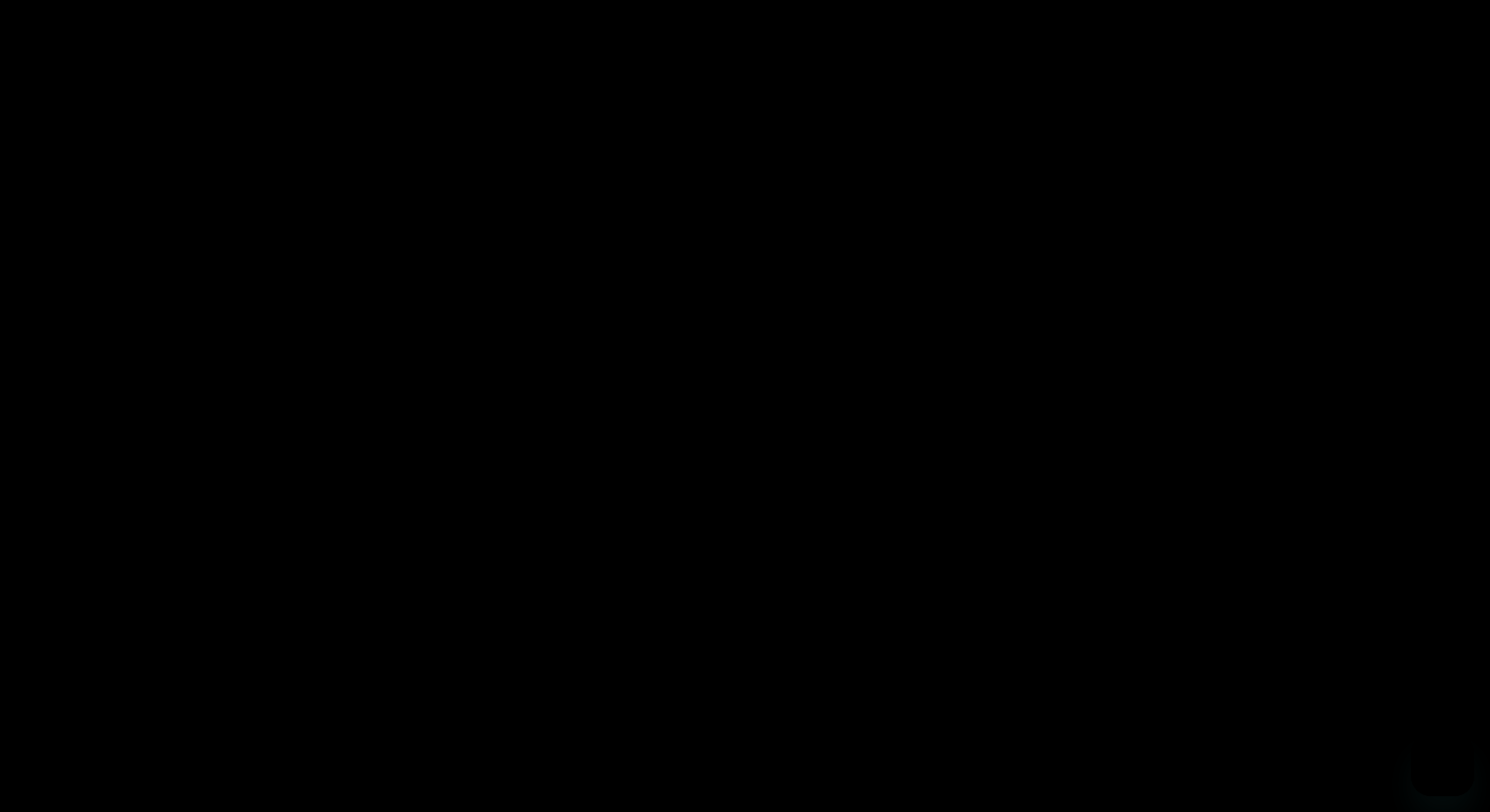 scroll, scrollTop: 0, scrollLeft: 0, axis: both 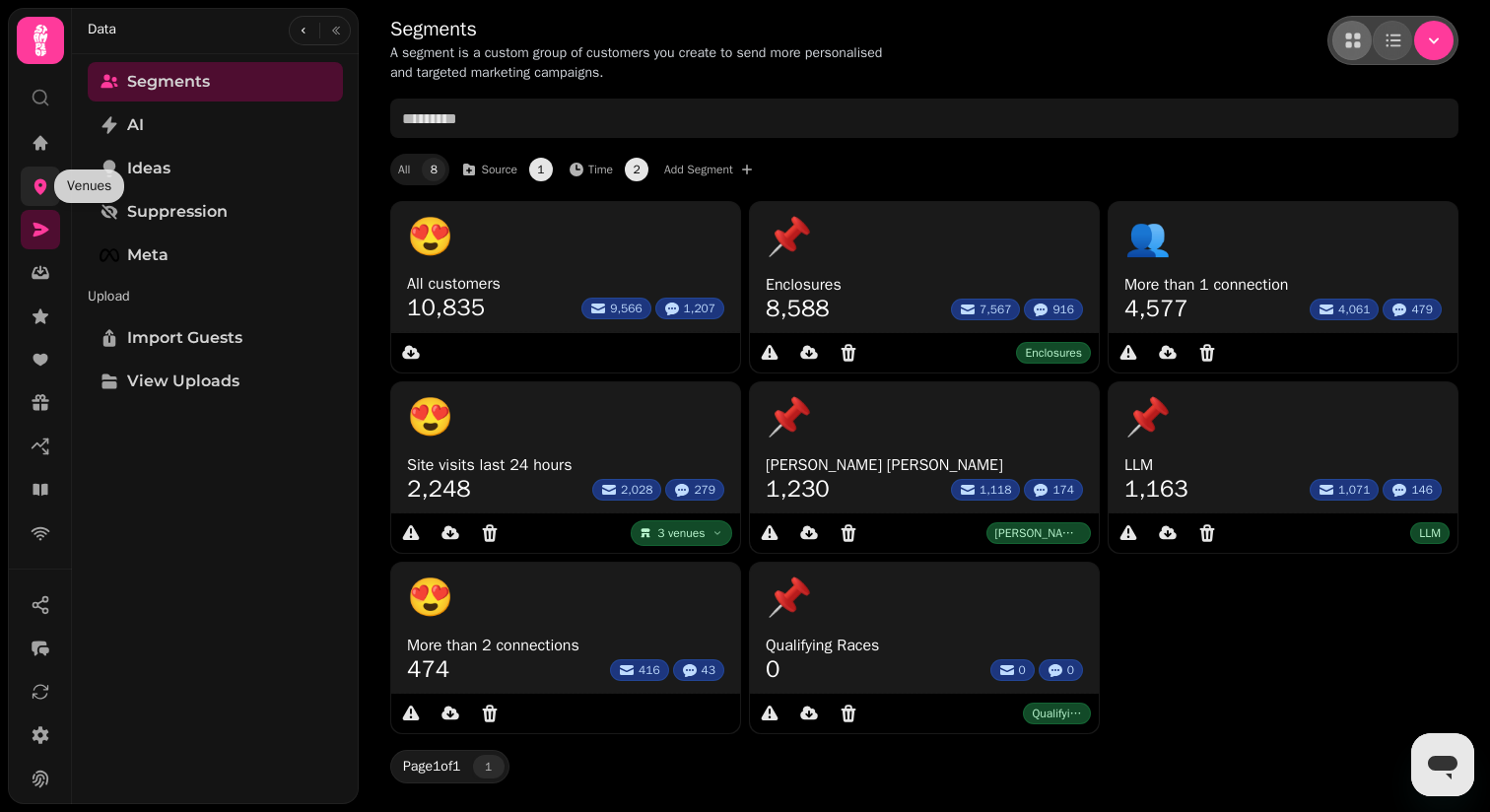 click 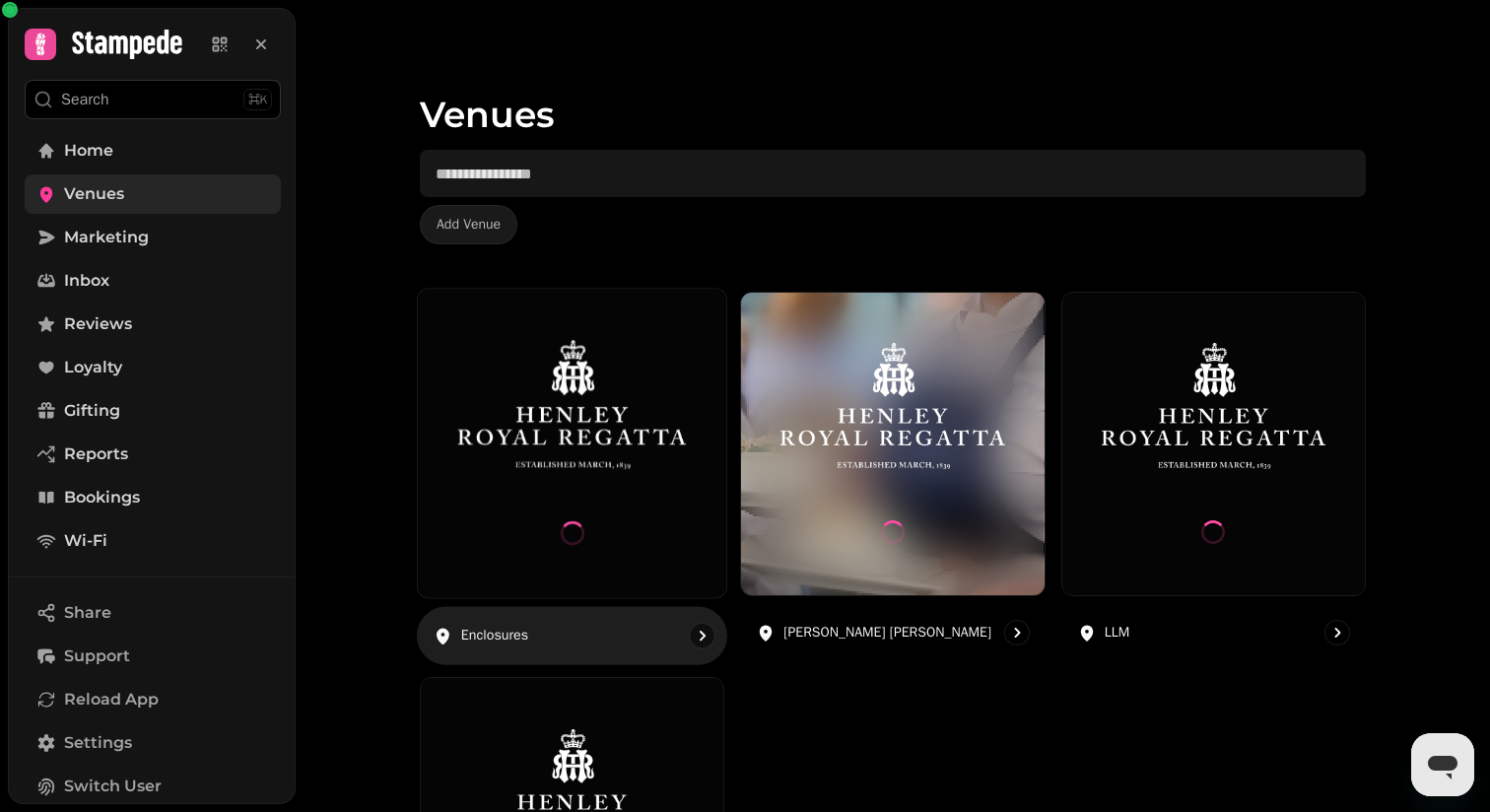 scroll, scrollTop: 155, scrollLeft: 0, axis: vertical 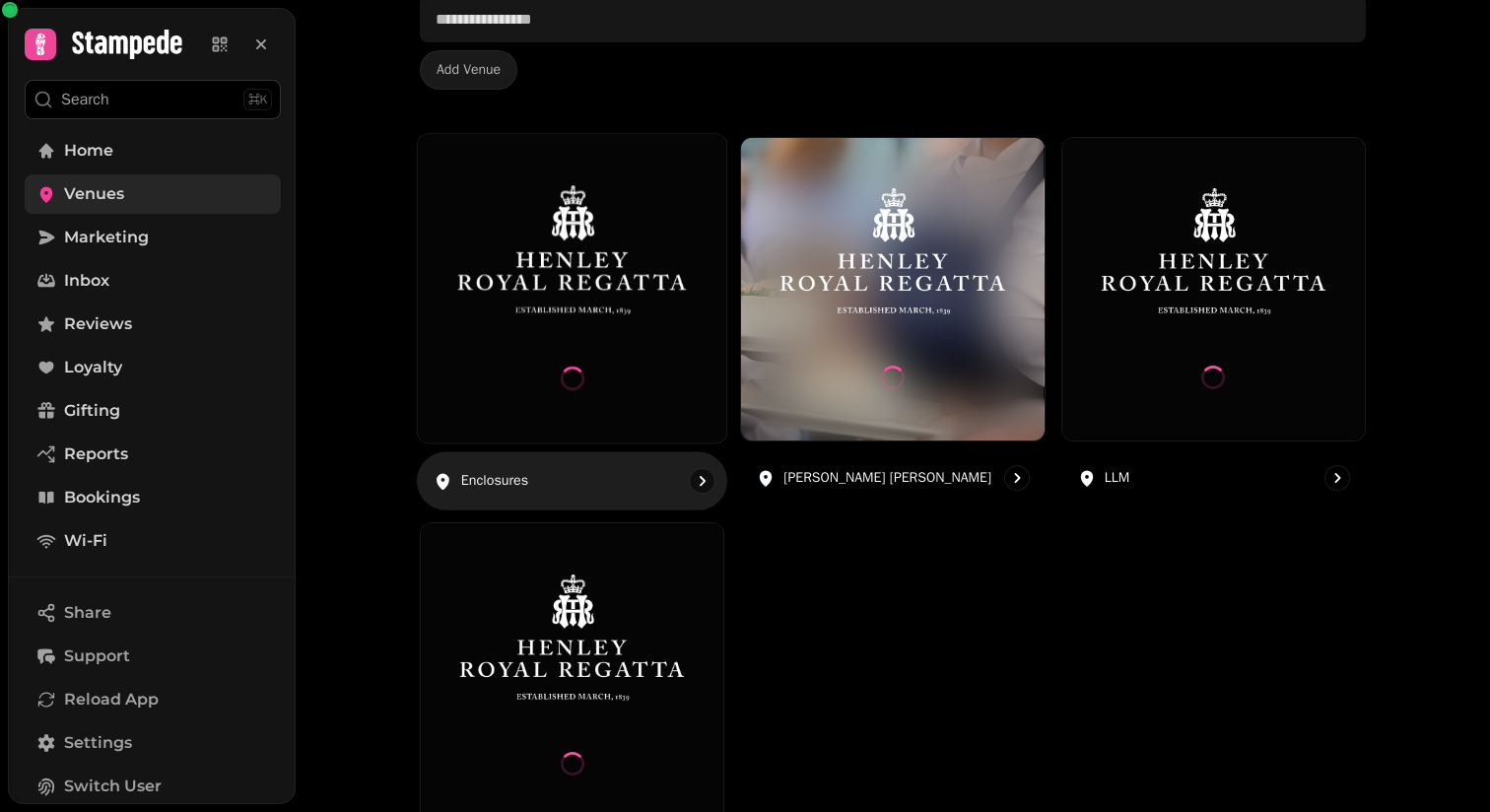 click at bounding box center [572, 288] 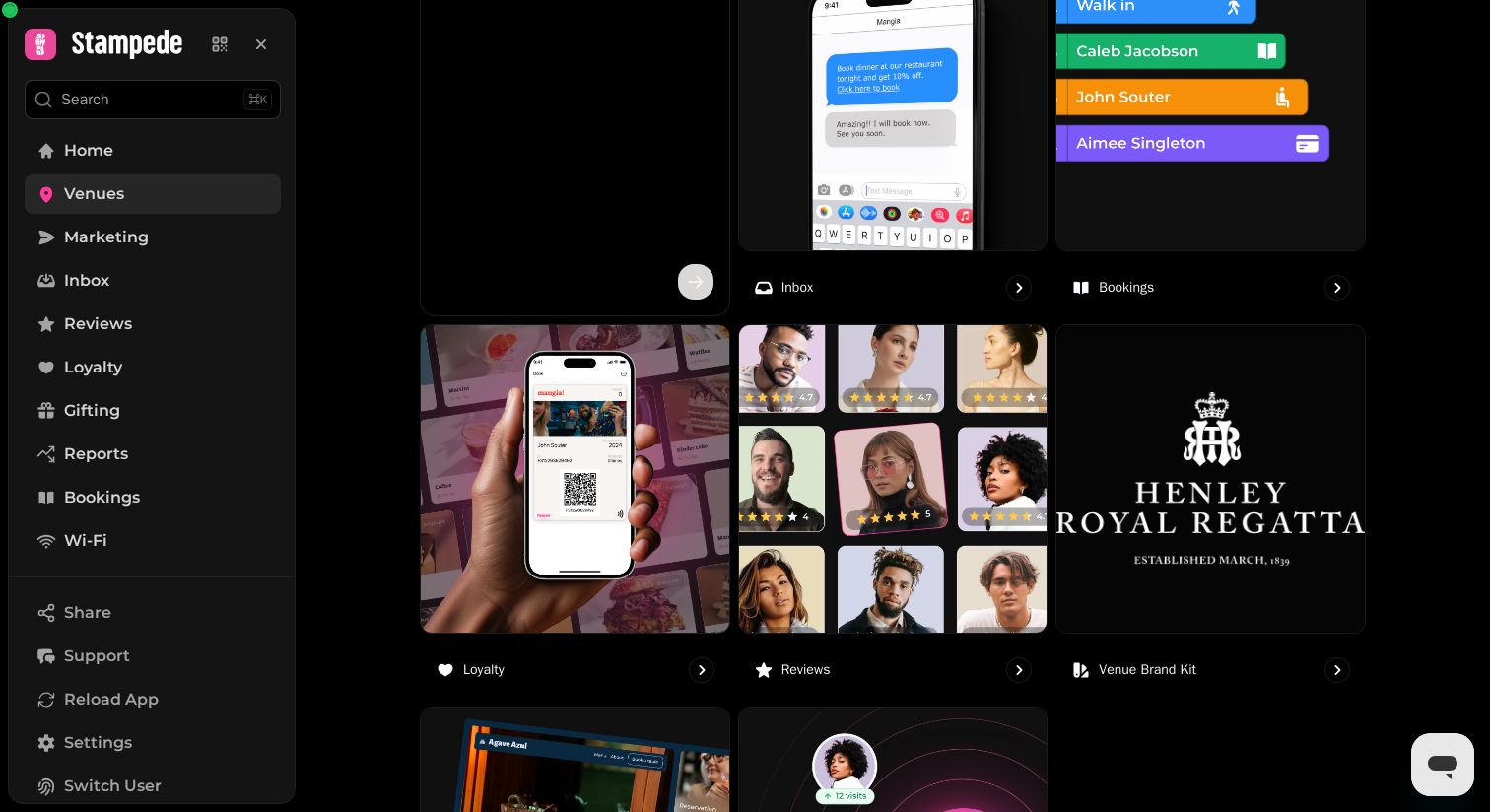 scroll, scrollTop: 992, scrollLeft: 0, axis: vertical 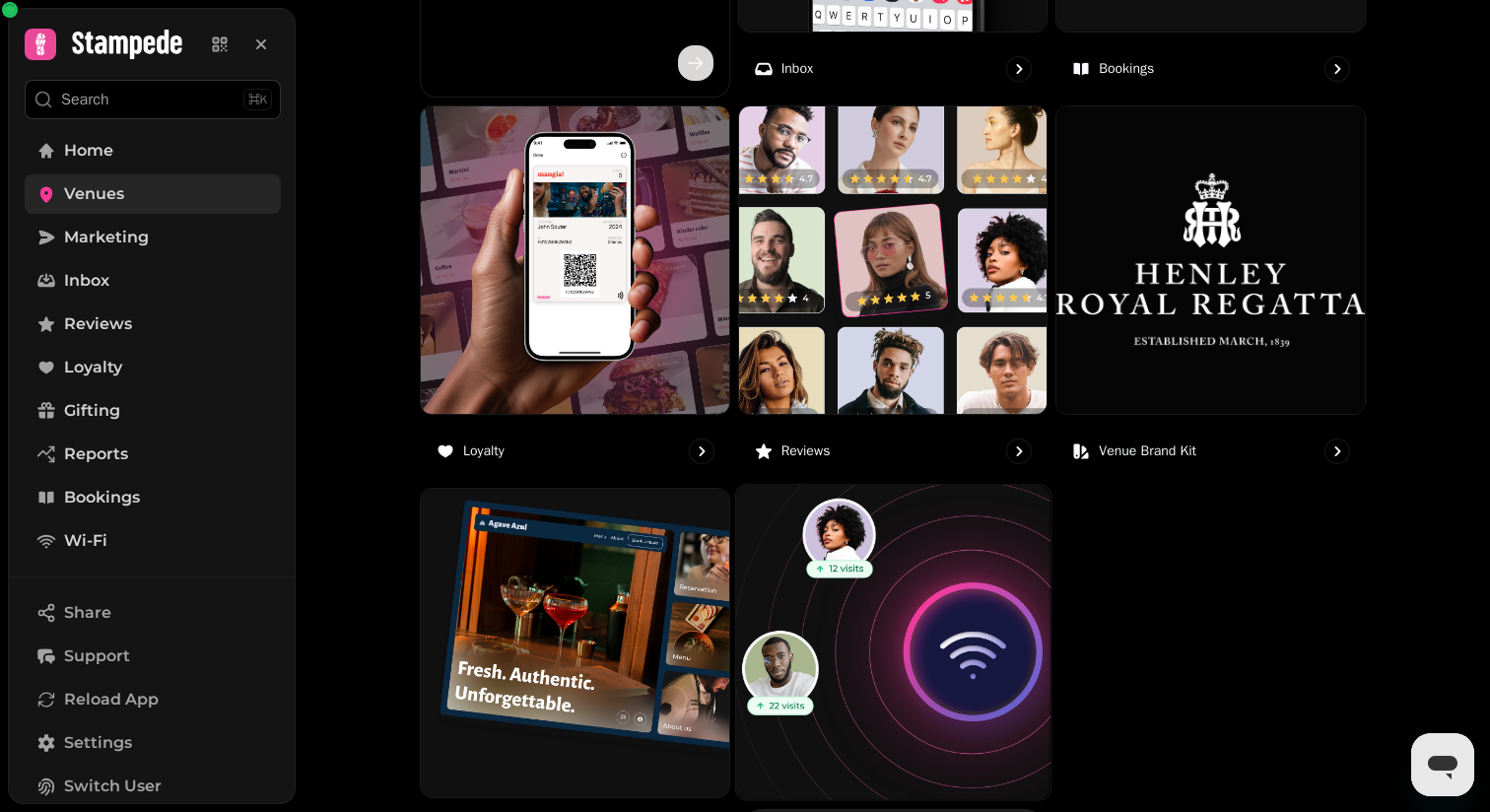 click at bounding box center [893, 643] 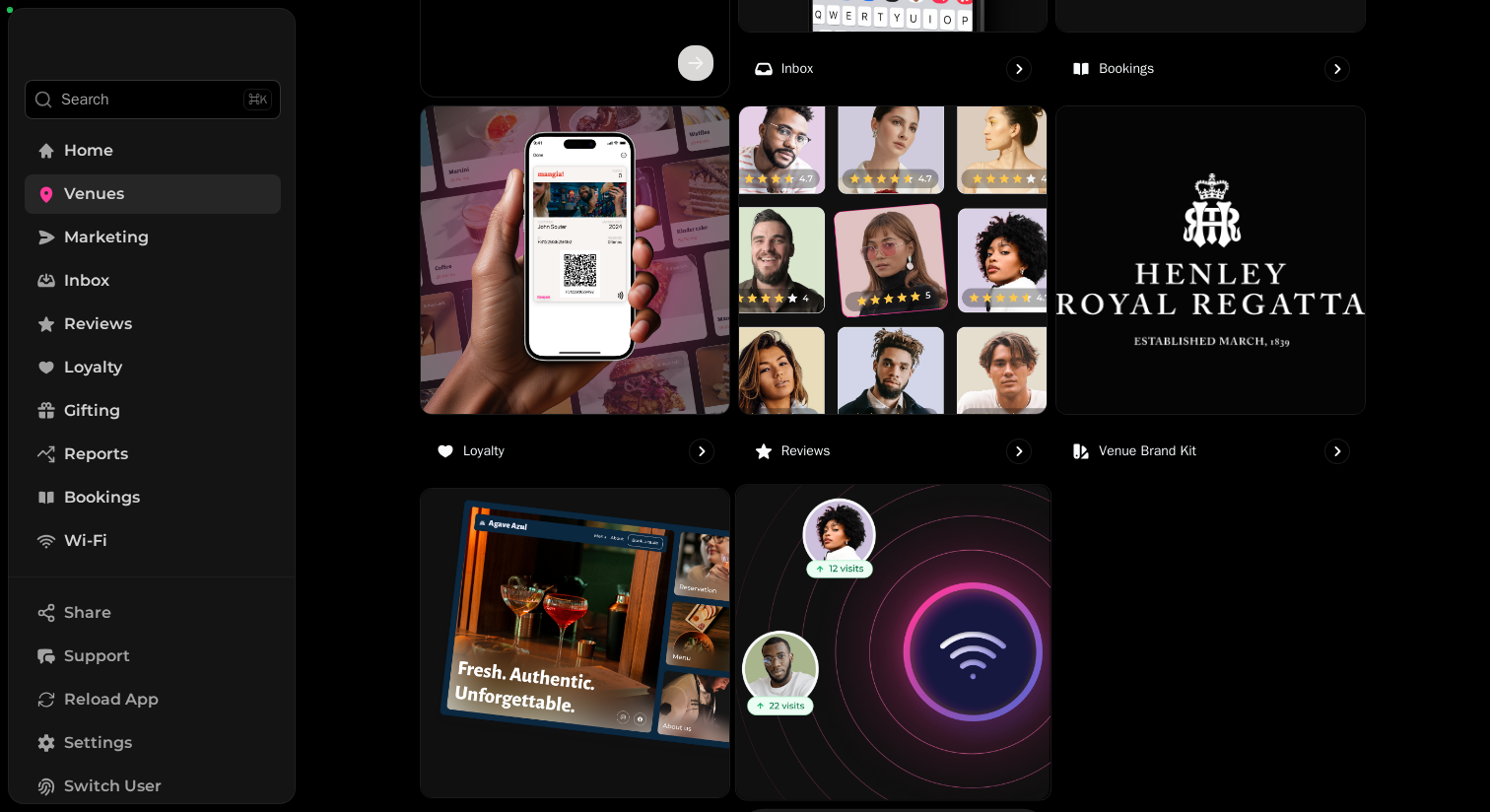 scroll, scrollTop: 0, scrollLeft: 0, axis: both 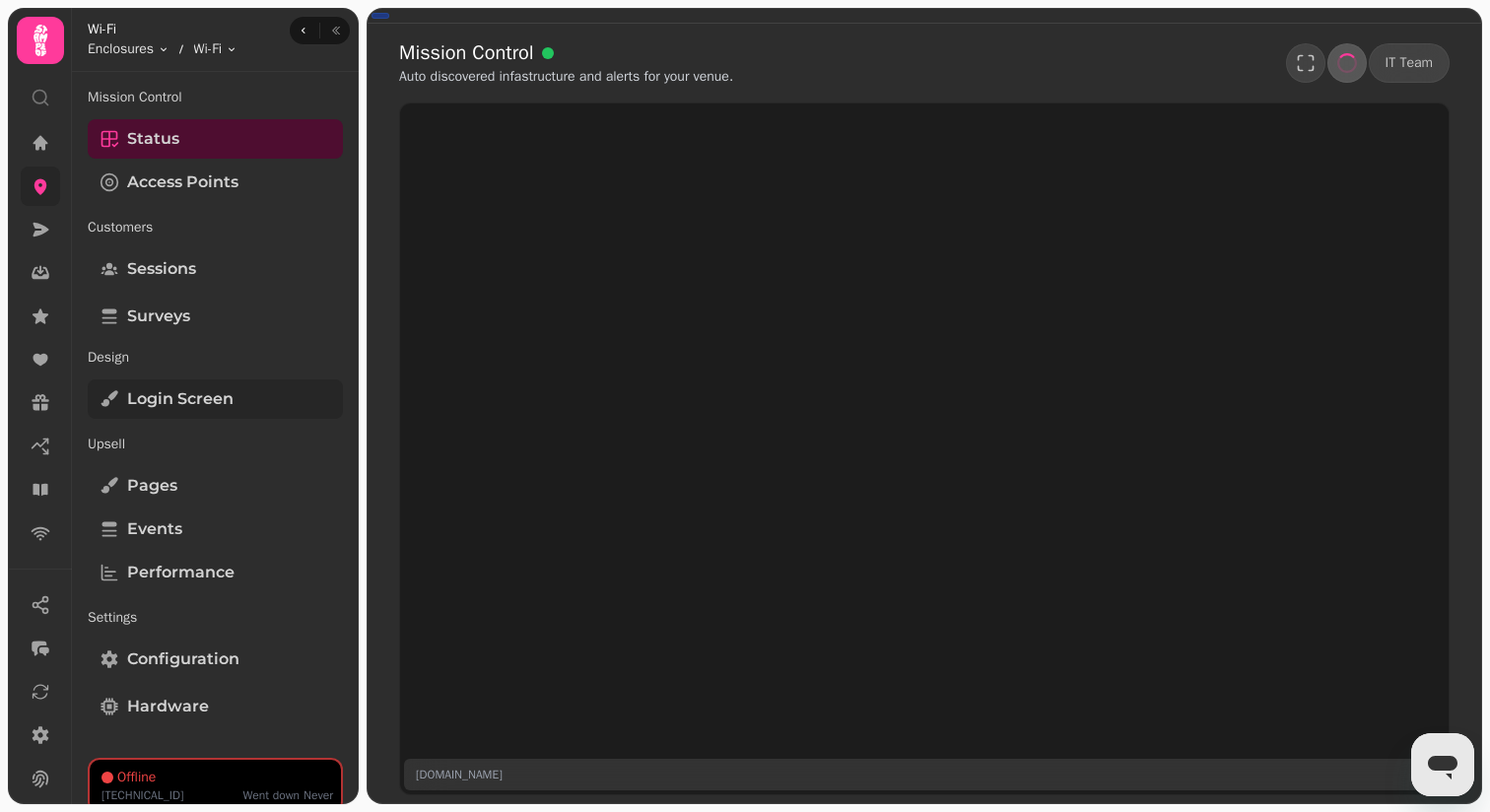 click on "Login screen" at bounding box center [215, 399] 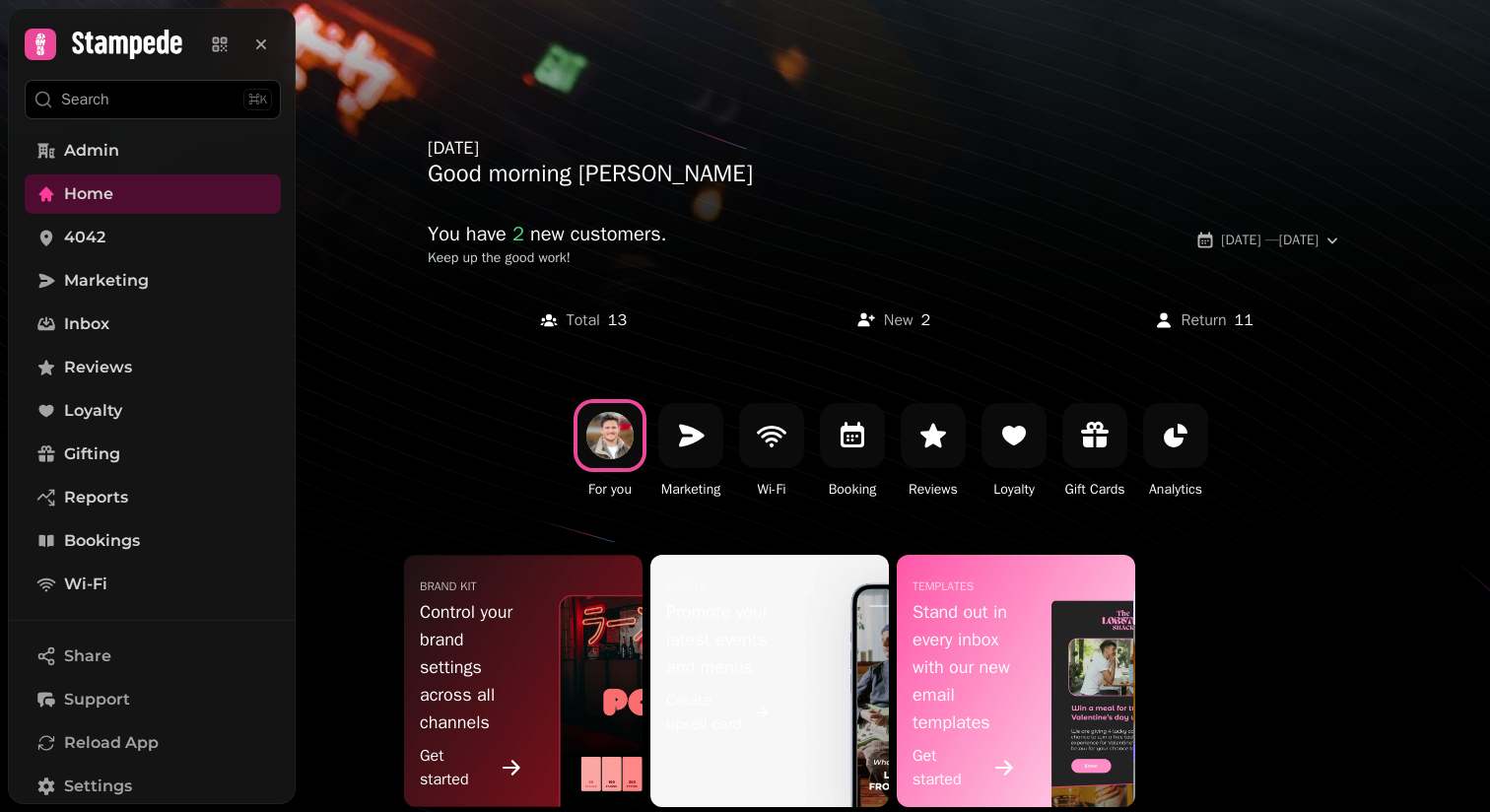 scroll, scrollTop: 0, scrollLeft: 0, axis: both 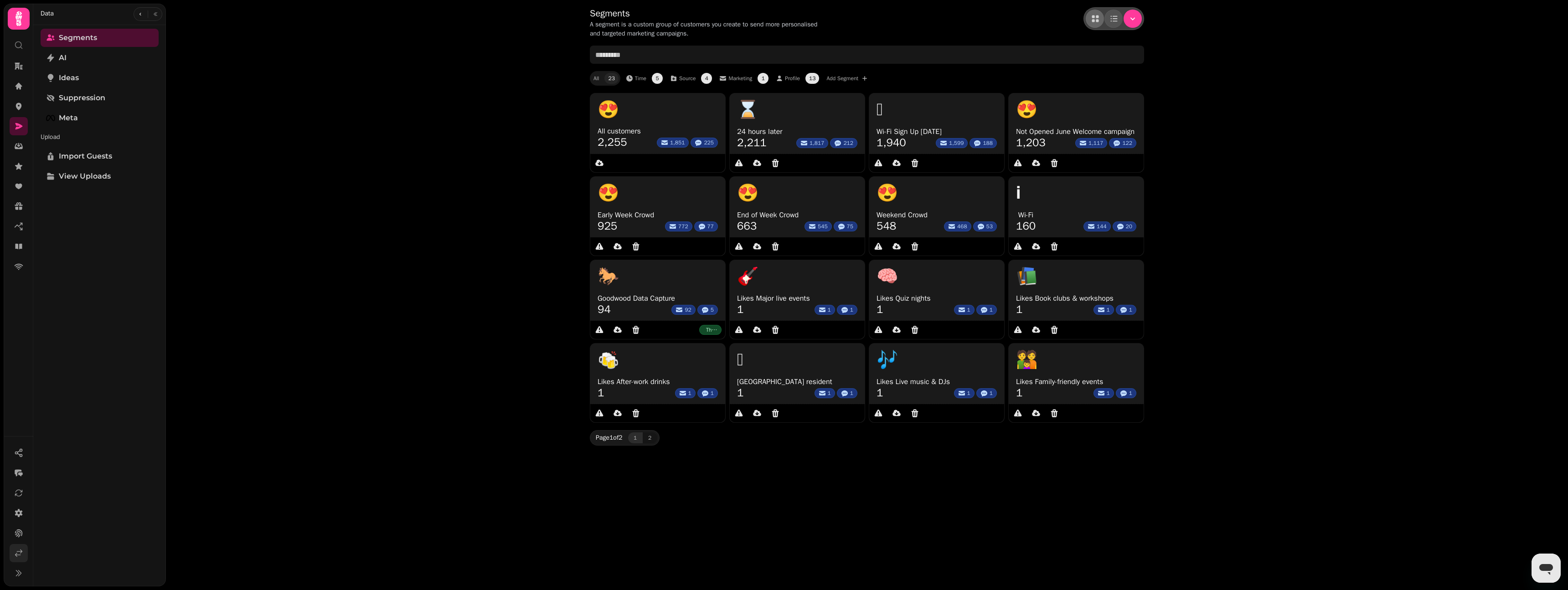click 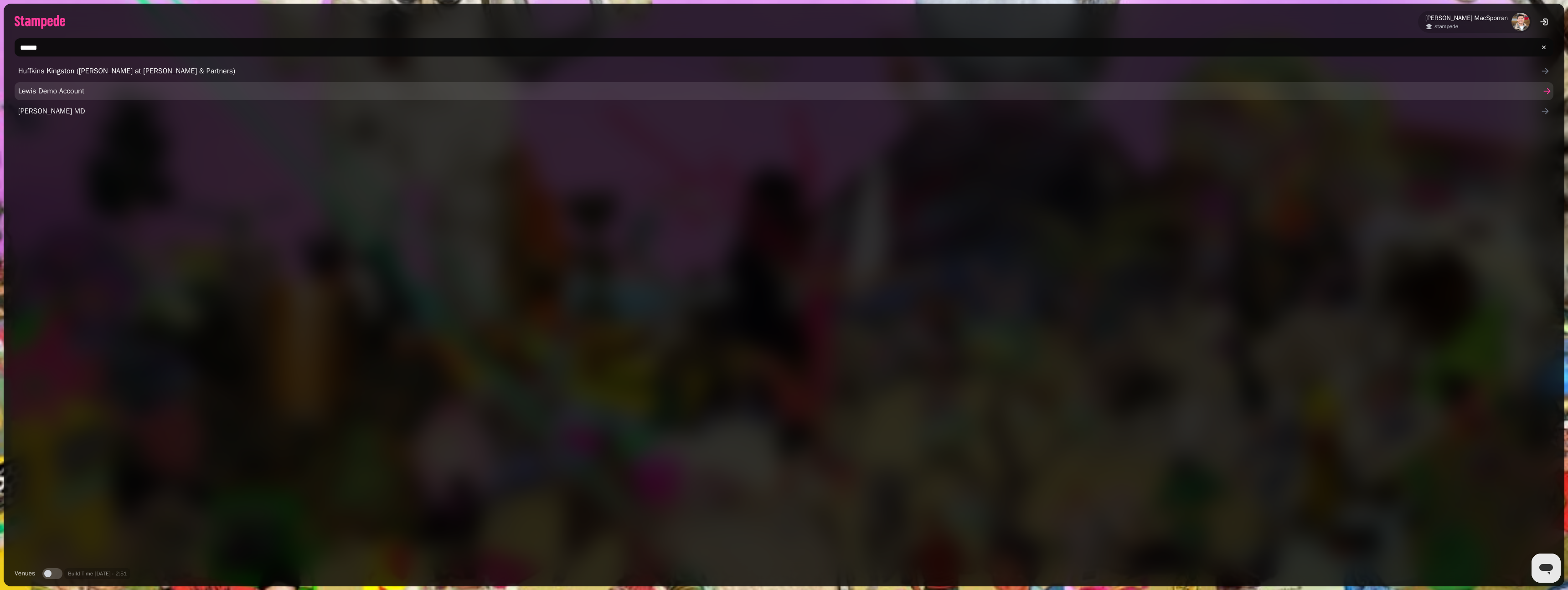 type on "*****" 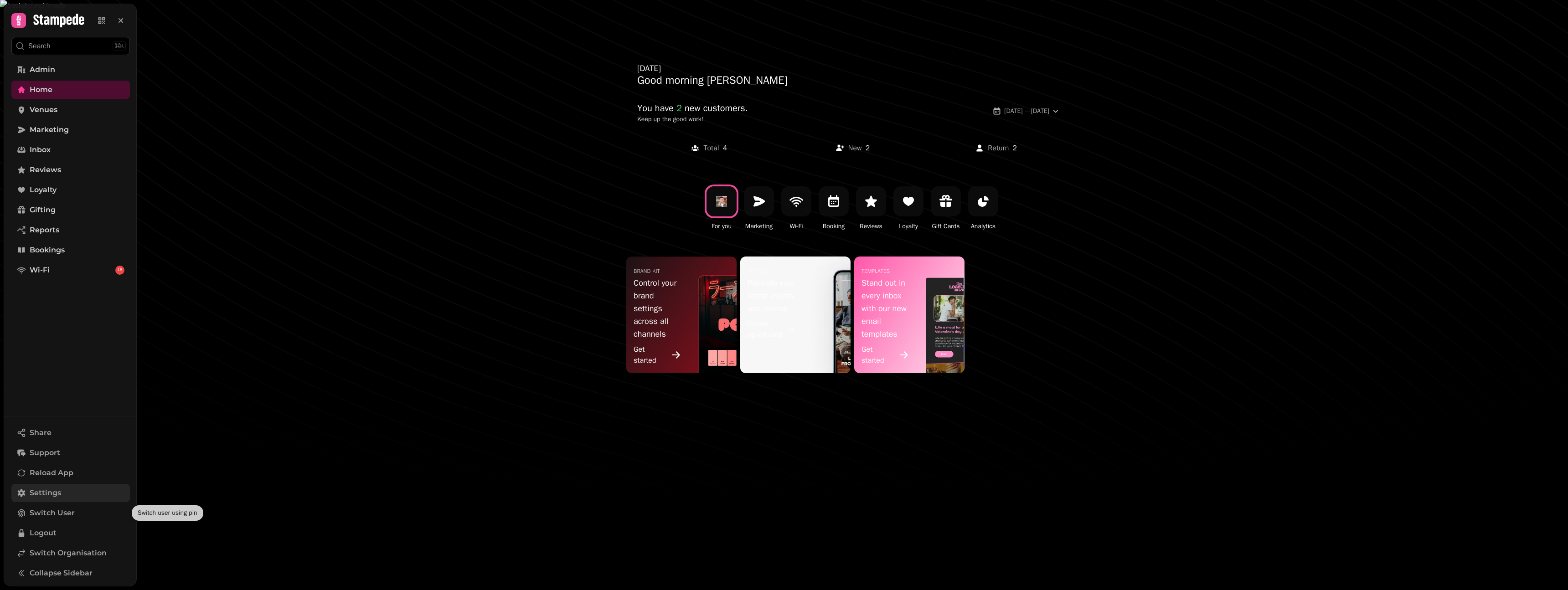 click on "Settings" at bounding box center [45, 493] 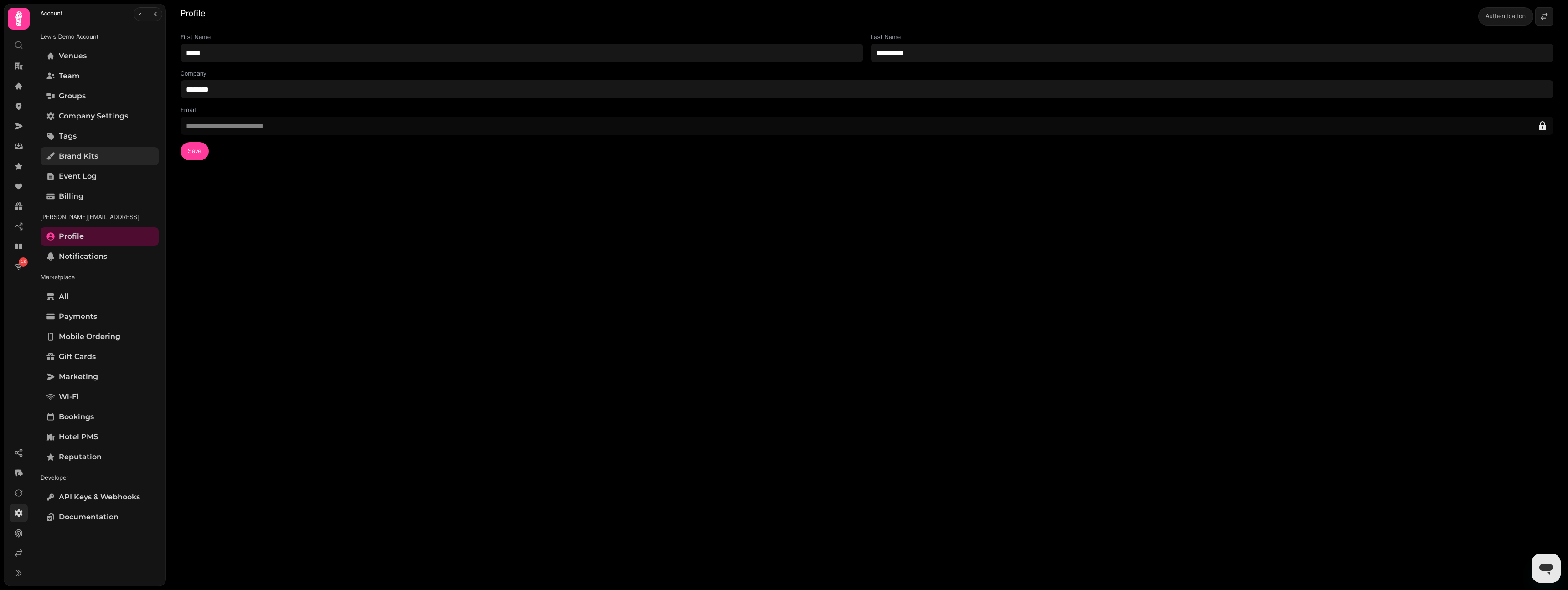 click on "Brand Kits" at bounding box center (78, 156) 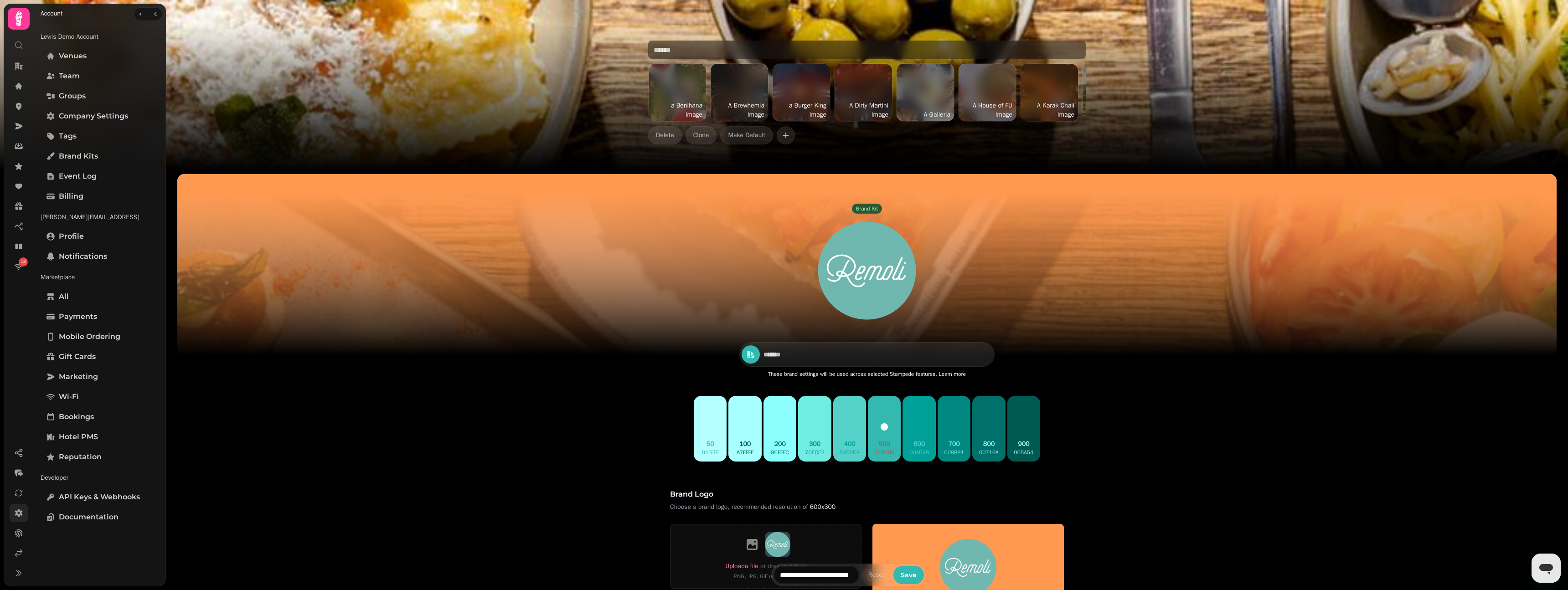 scroll, scrollTop: 0, scrollLeft: 0, axis: both 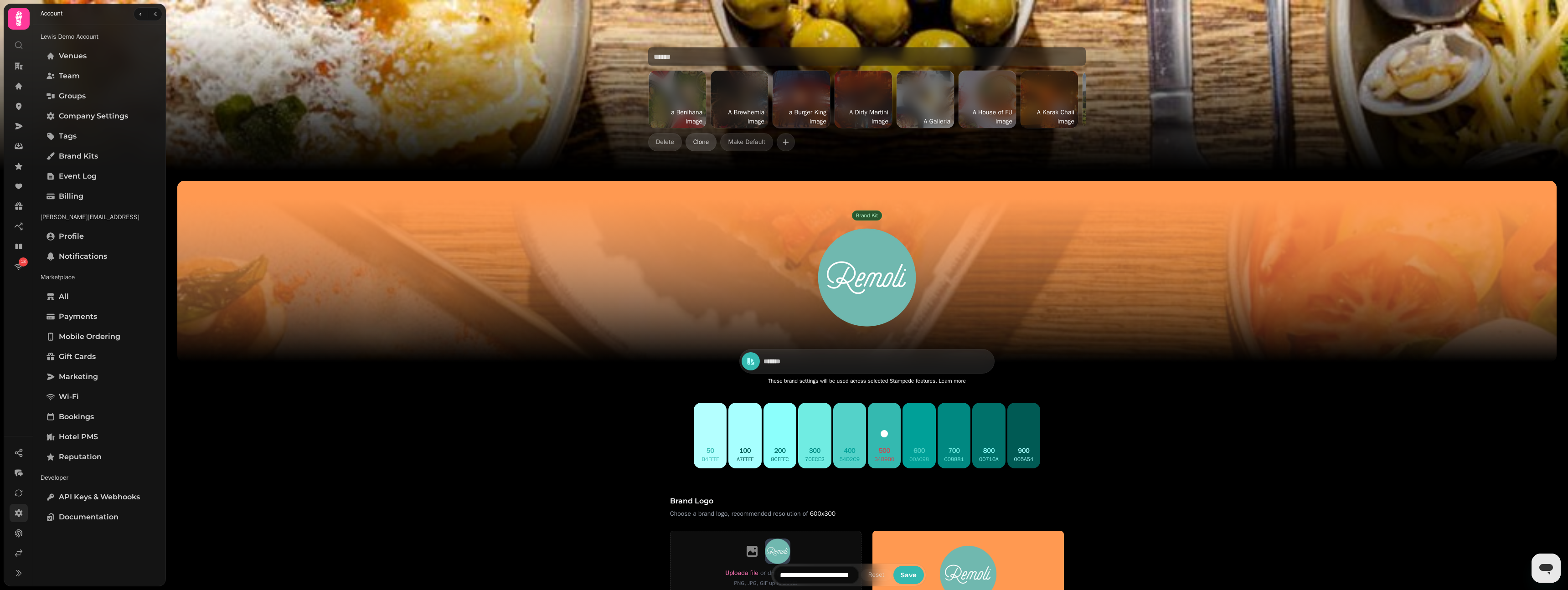 click on "Clone" at bounding box center [701, 142] 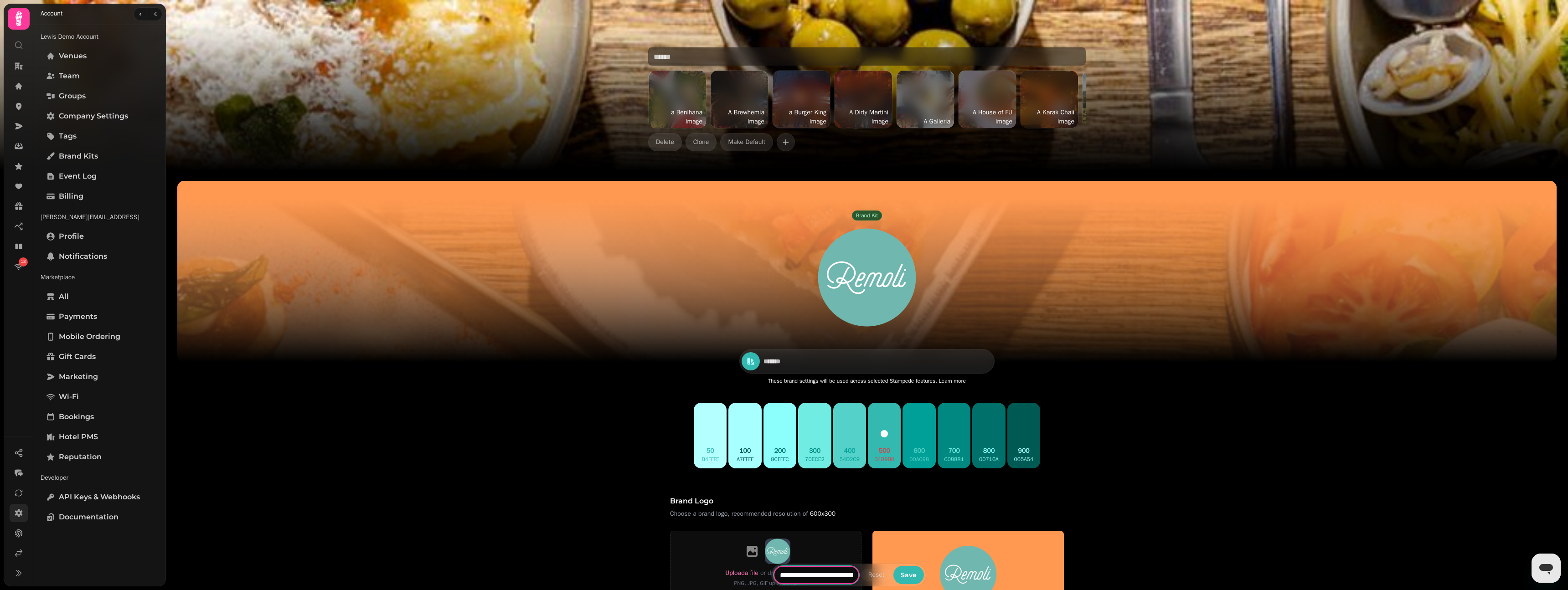 click on "**********" at bounding box center [816, 575] 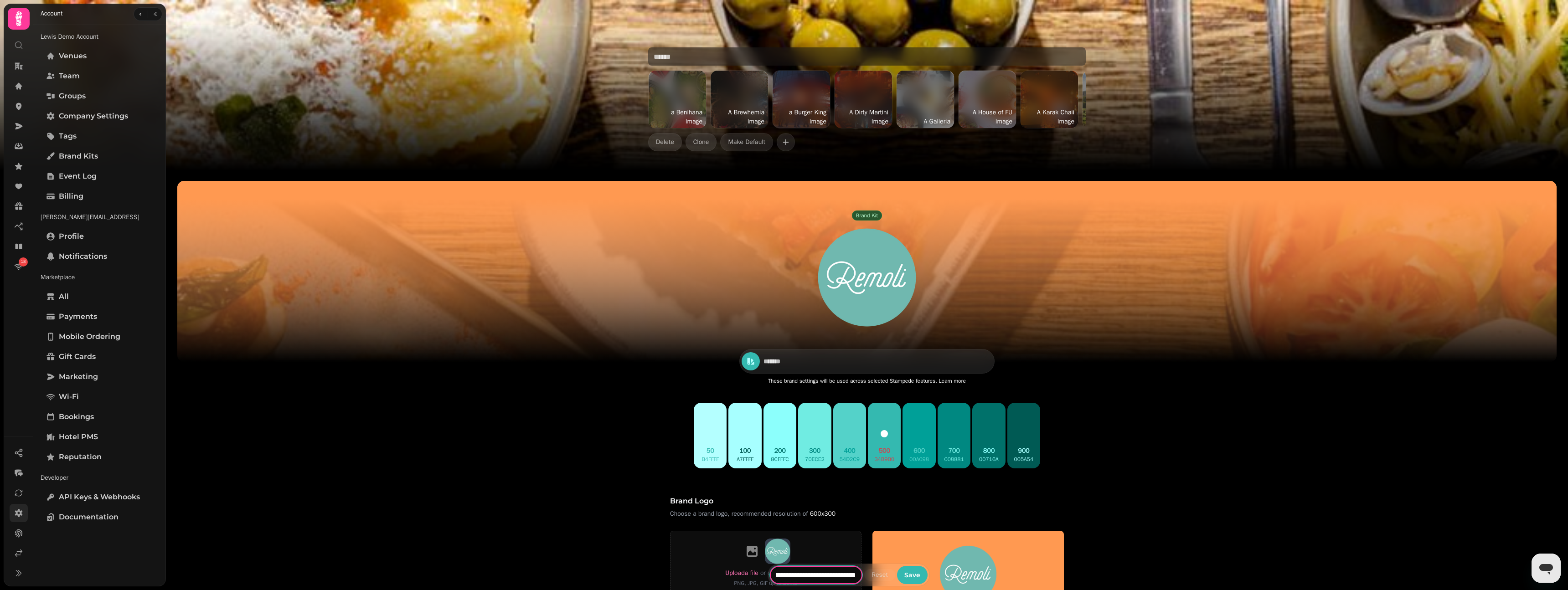 click on "**********" at bounding box center (849, 575) 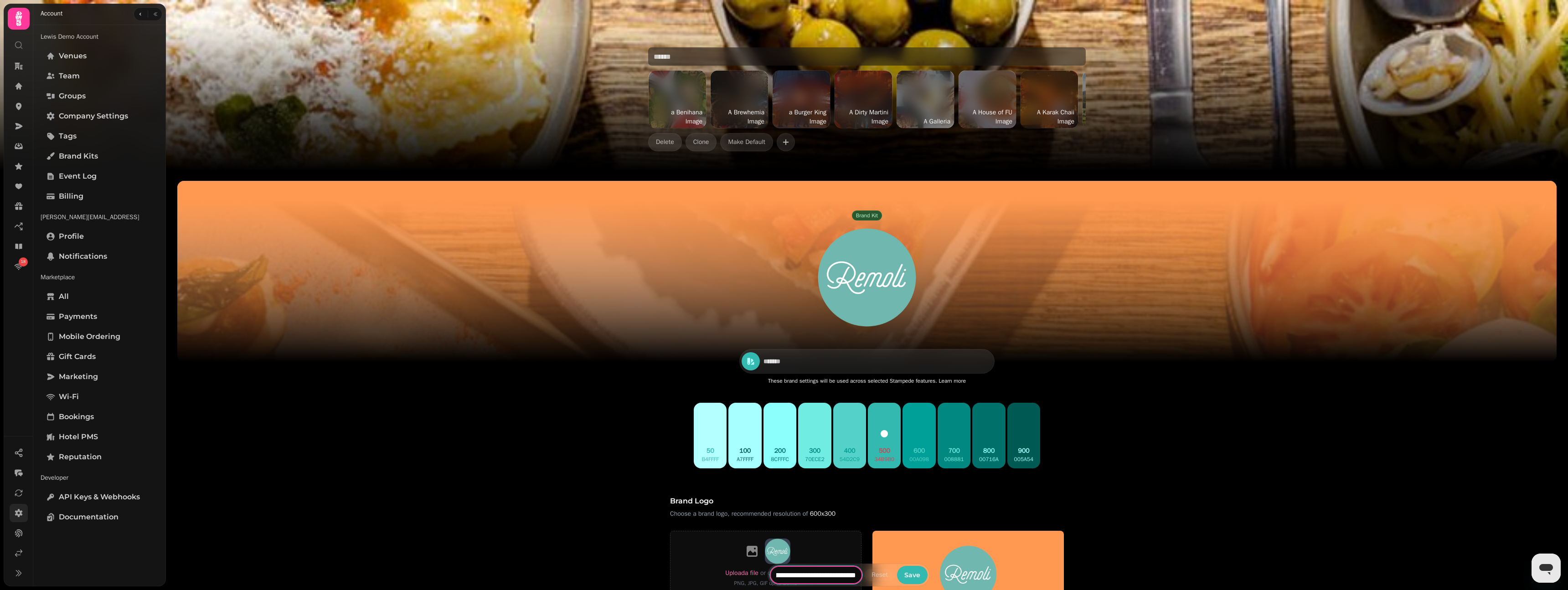 click on "**********" at bounding box center (816, 575) 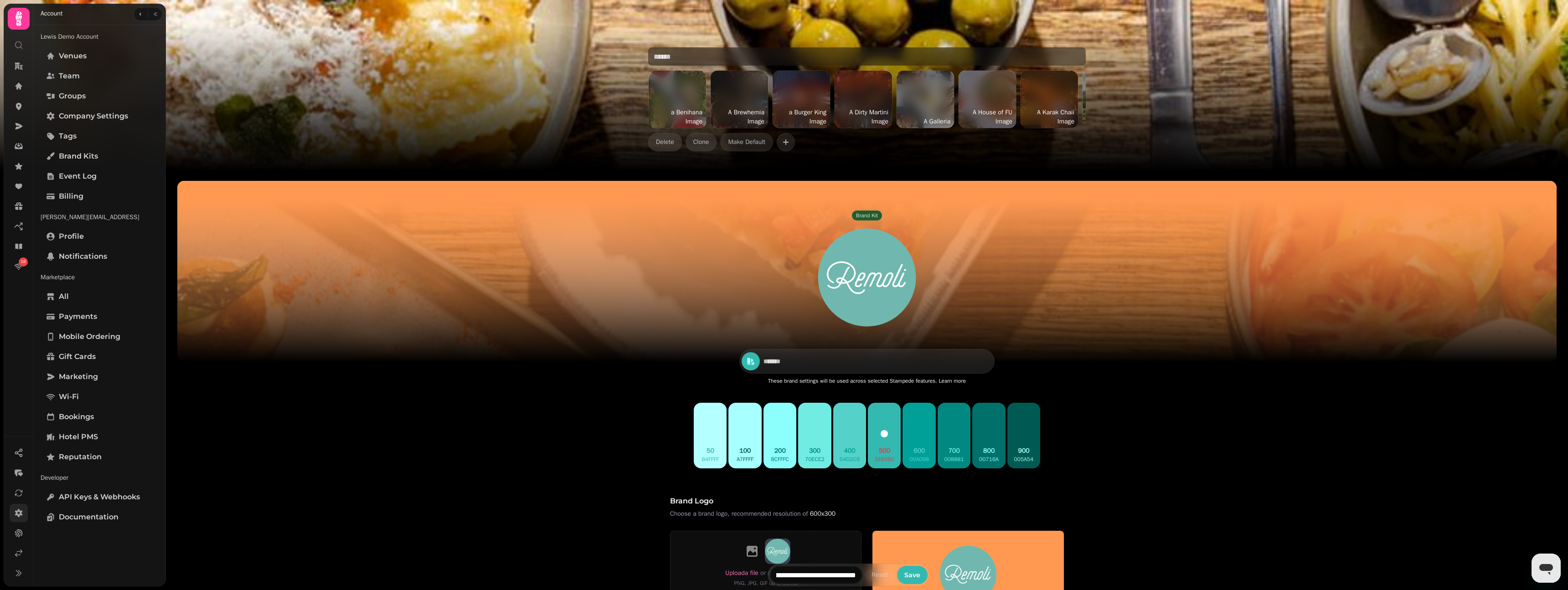 scroll, scrollTop: 0, scrollLeft: 0, axis: both 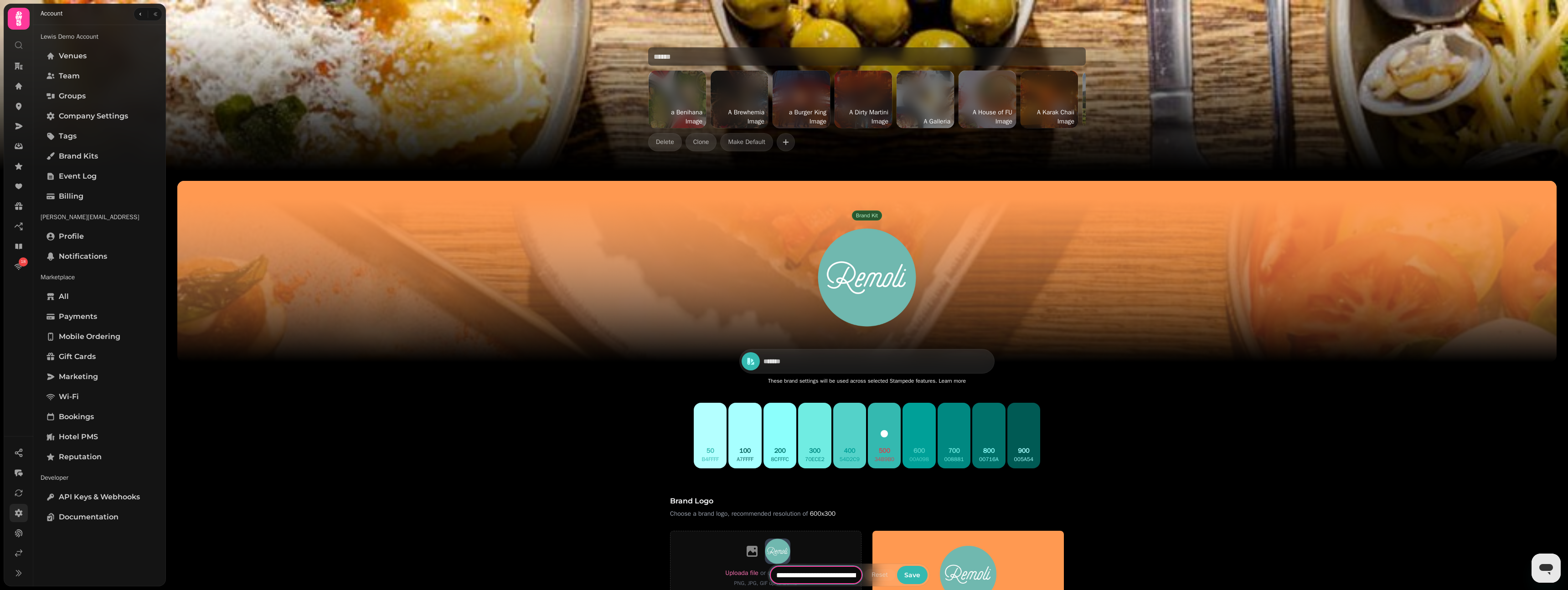 click on "**********" at bounding box center (816, 575) 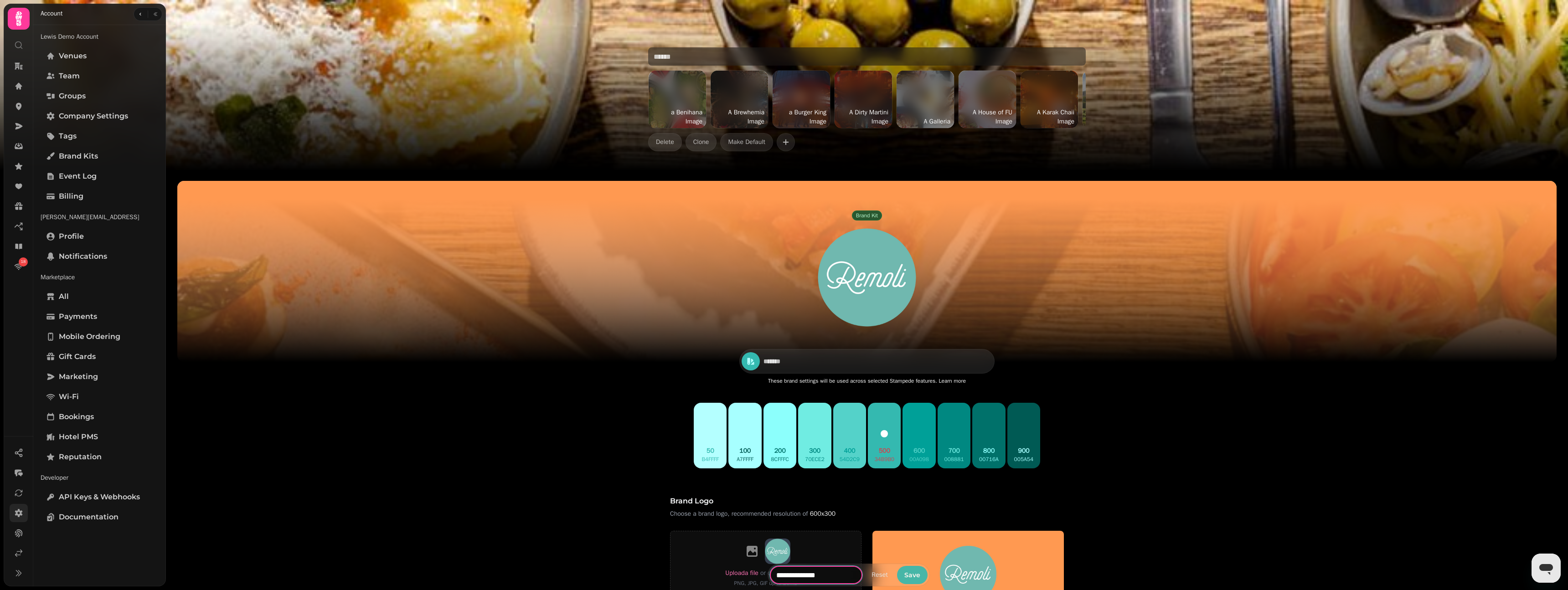 type on "**********" 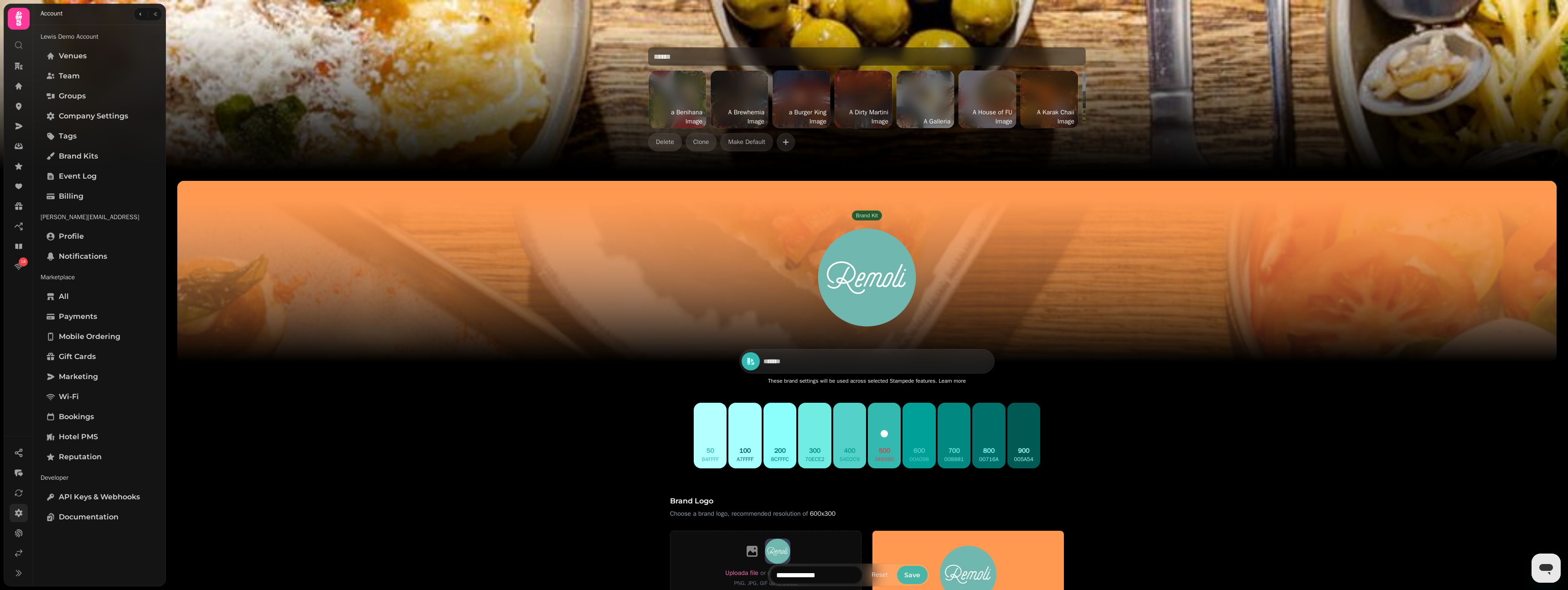 click on "Save" at bounding box center [912, 575] 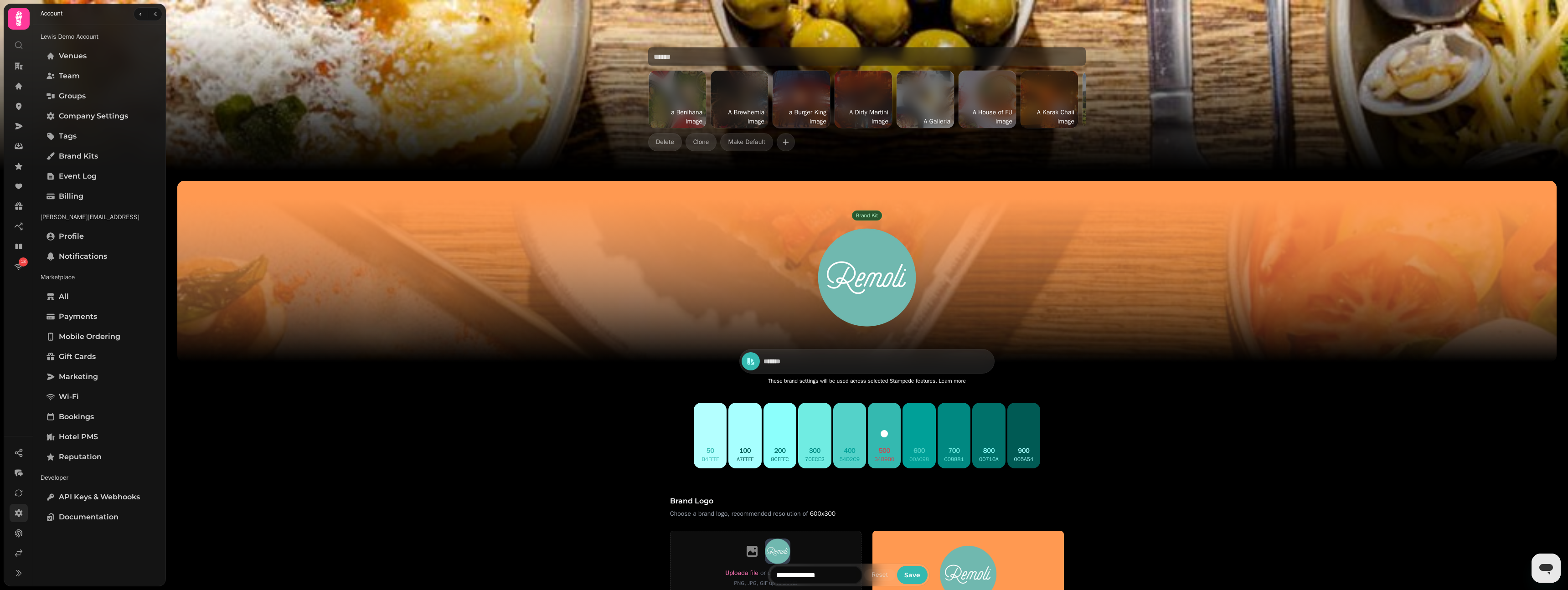 scroll, scrollTop: 116, scrollLeft: 0, axis: vertical 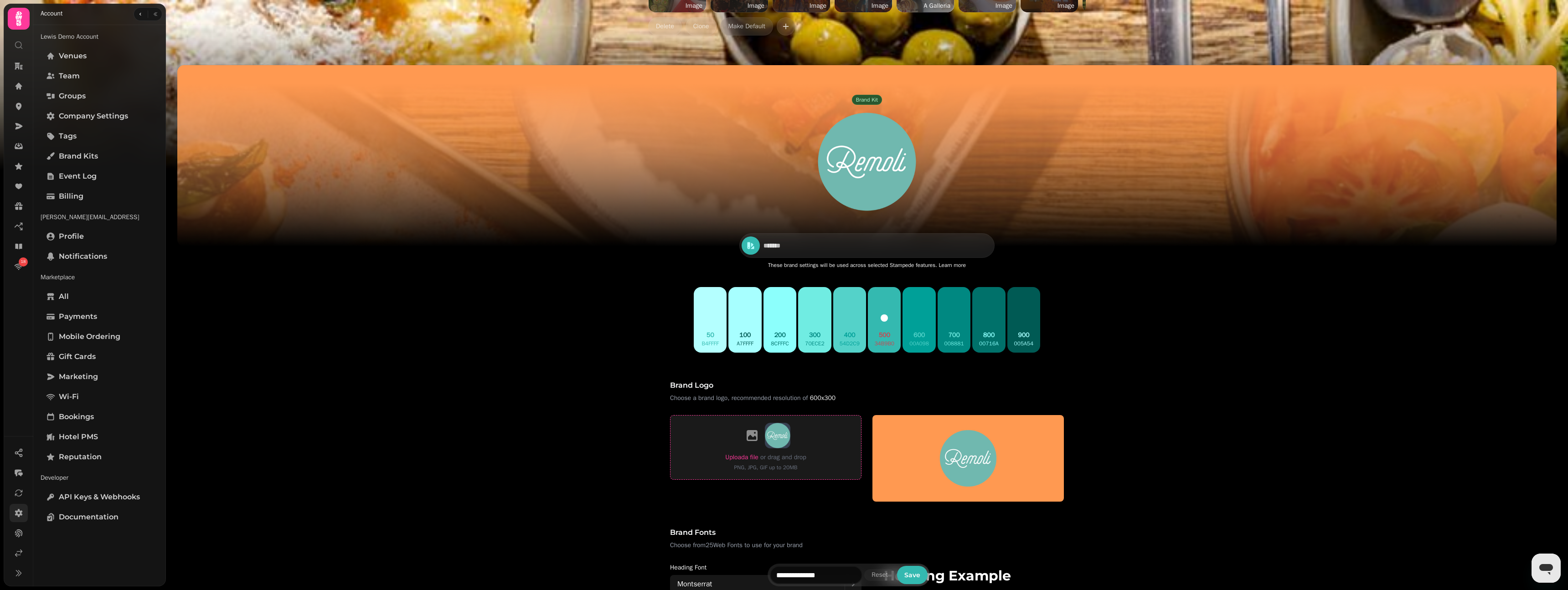 click on "Upload  a file" at bounding box center (742, 457) 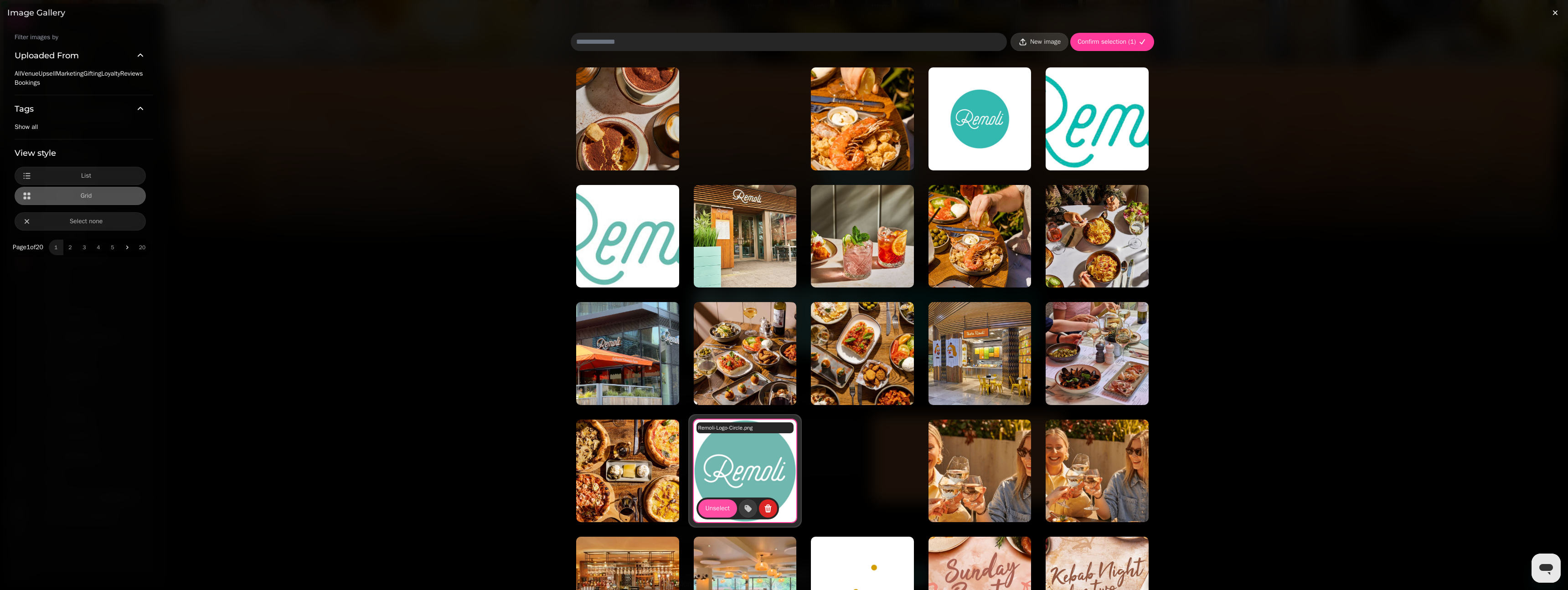 click on "New image" at bounding box center (1039, 42) 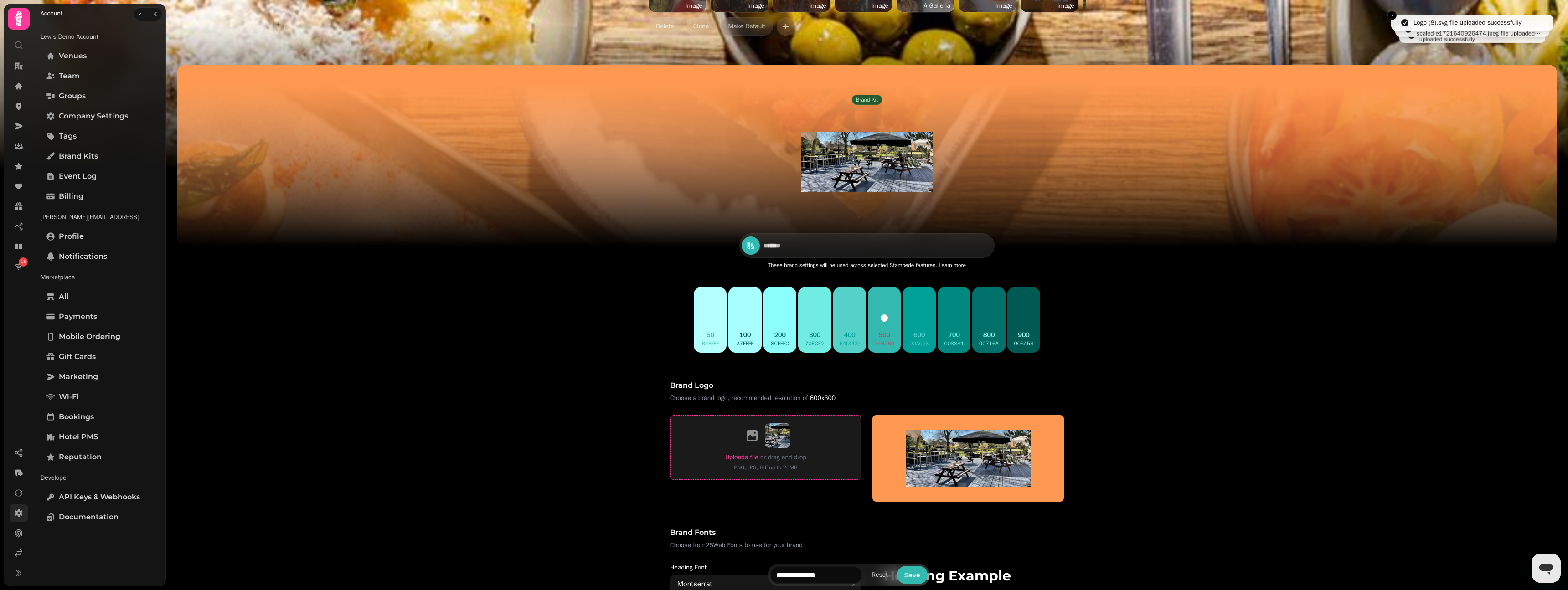 click on "Upload  a file" at bounding box center (742, 457) 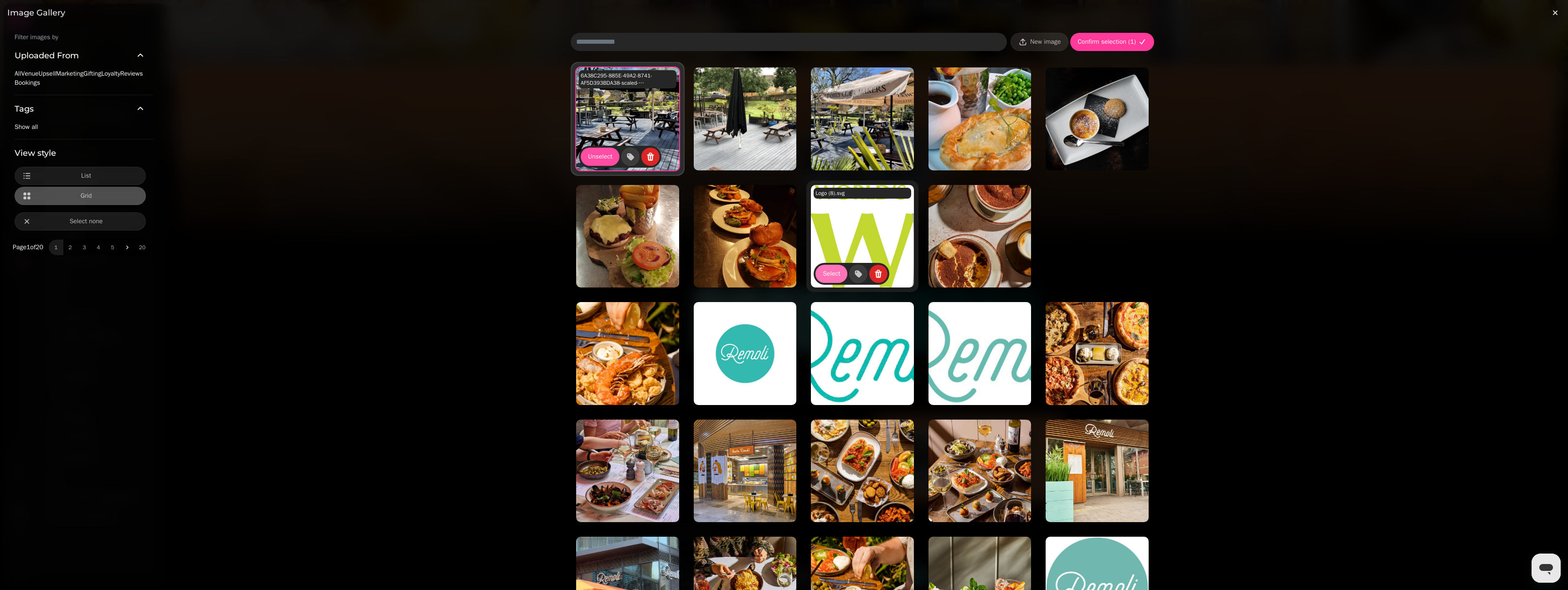 click on "Select" at bounding box center (831, 274) 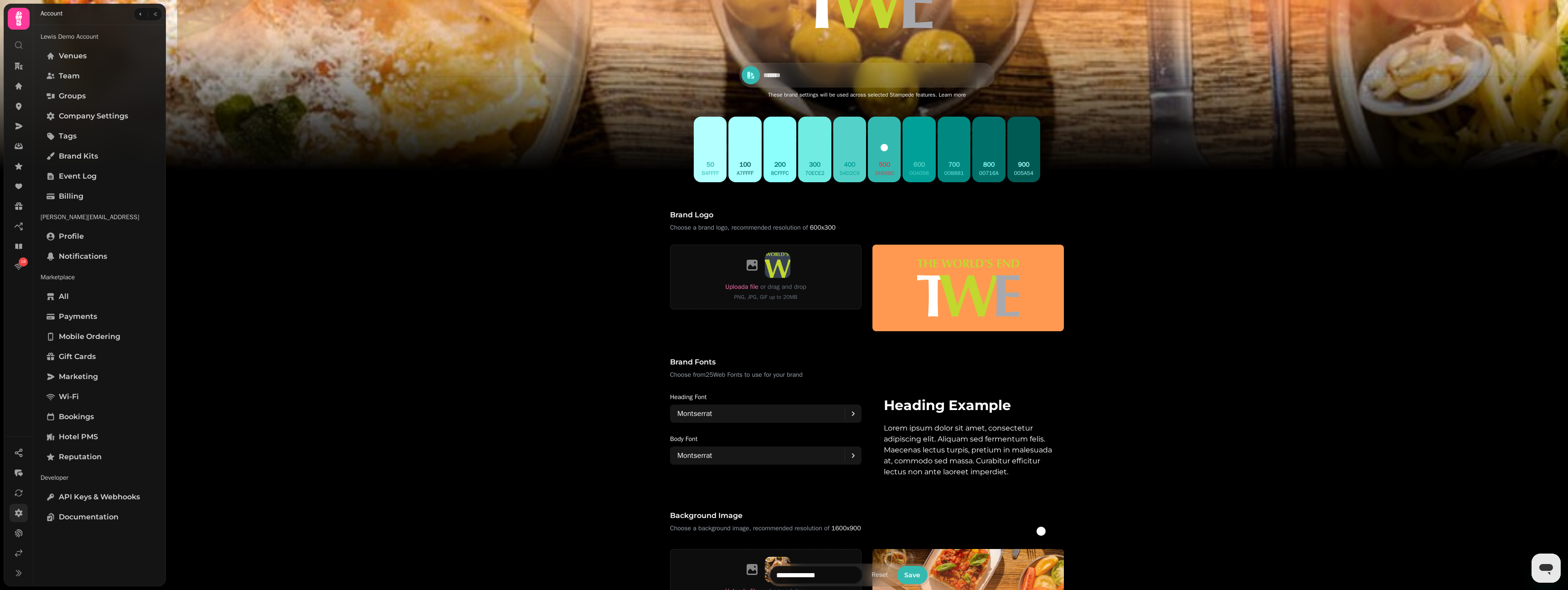scroll, scrollTop: 418, scrollLeft: 0, axis: vertical 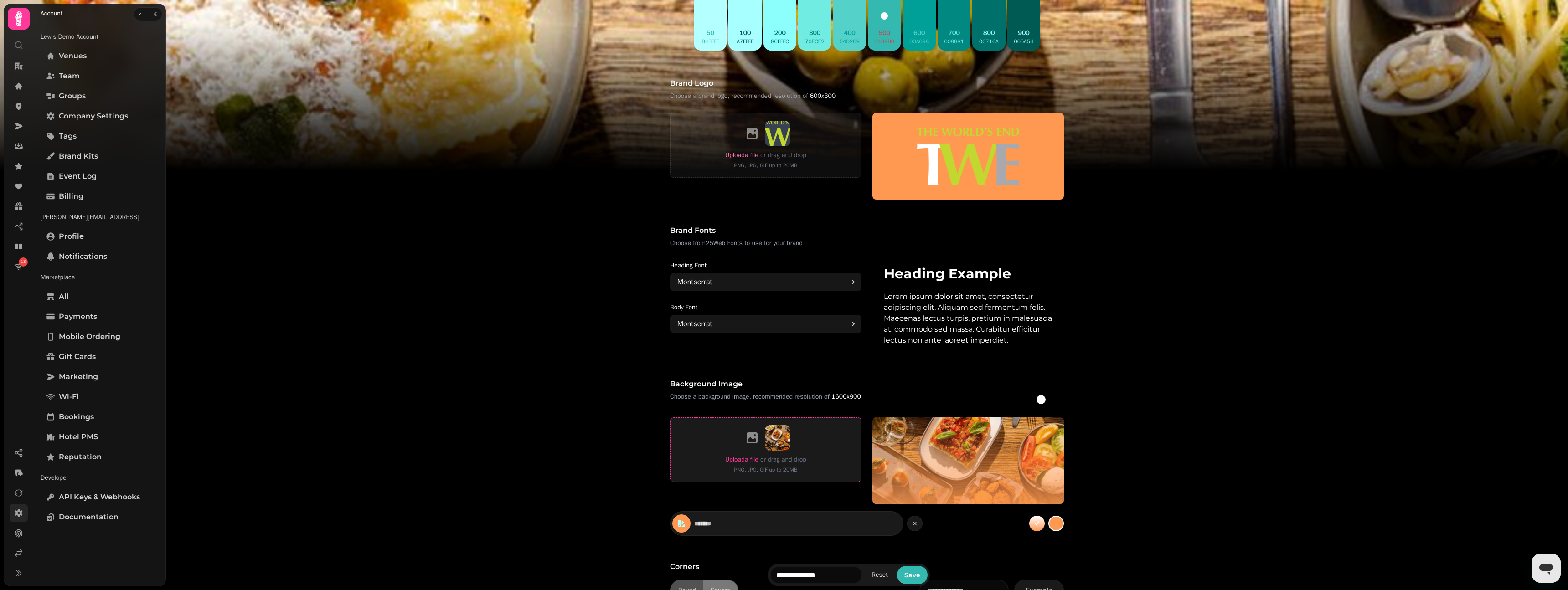 click on "Upload  a file" at bounding box center (742, 459) 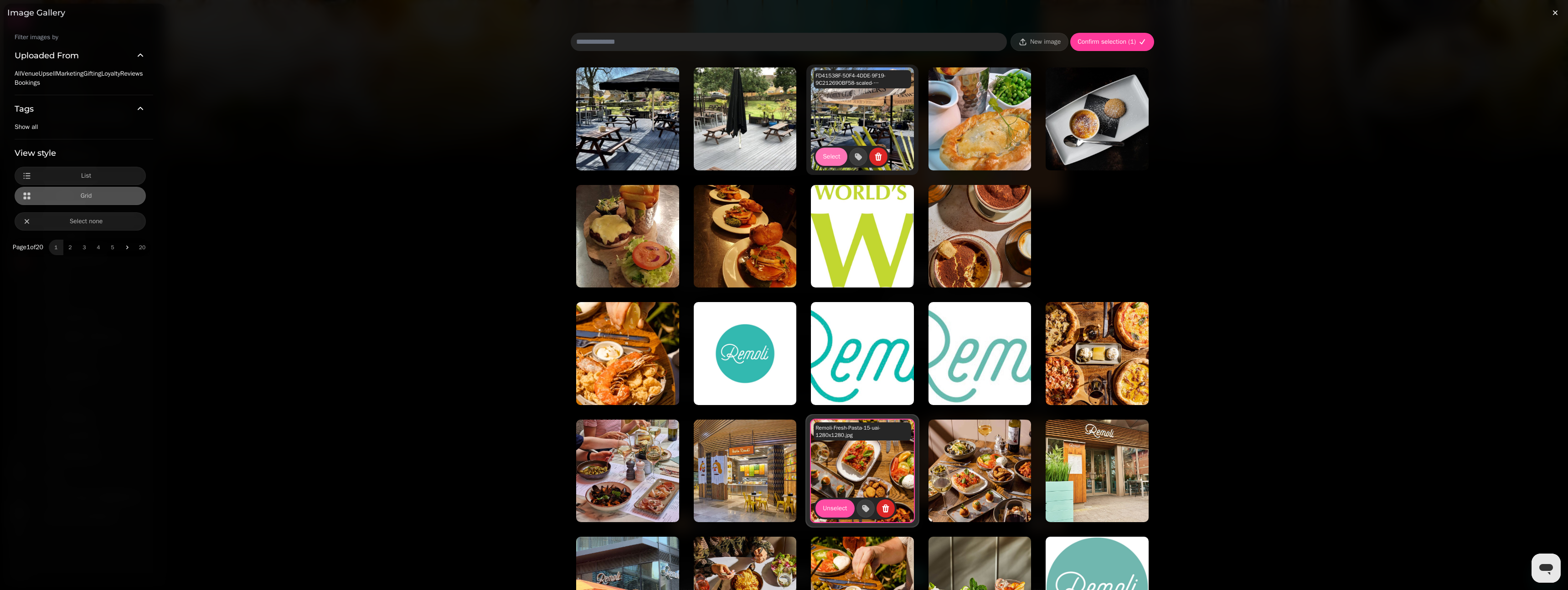 click on "Select" at bounding box center [831, 157] 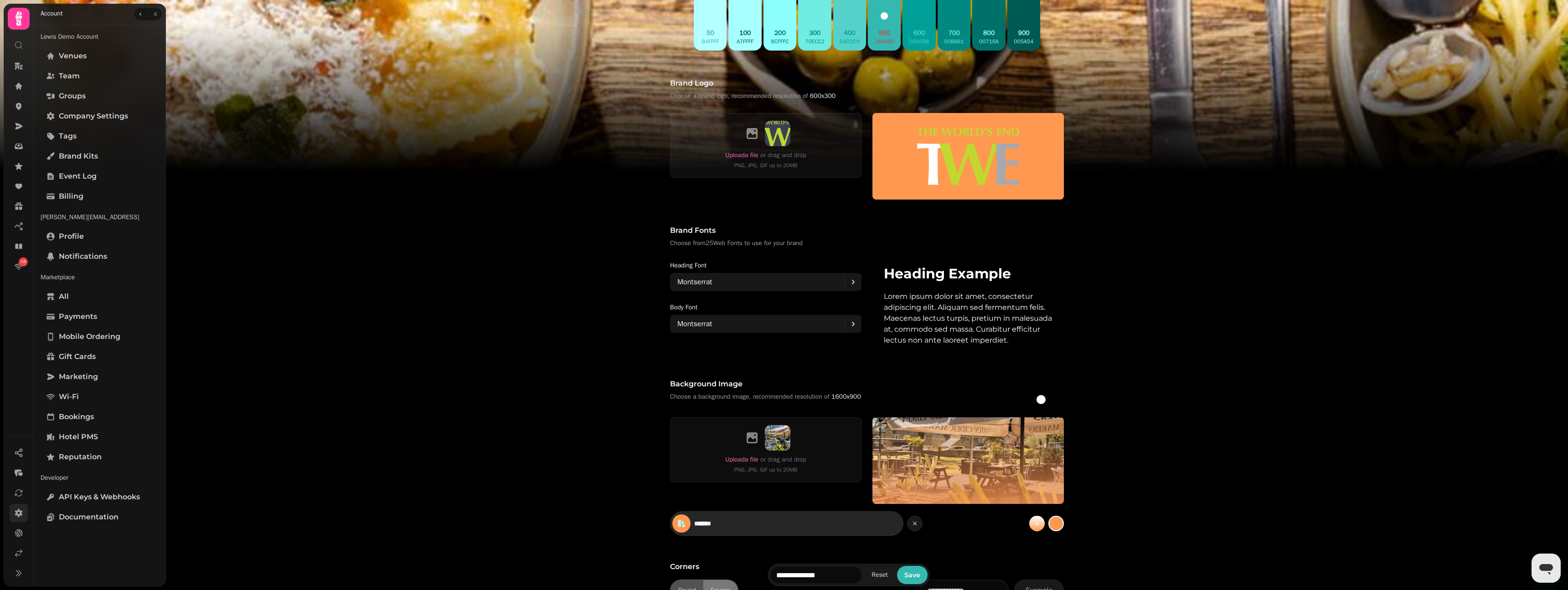 click on "*******" at bounding box center [726, 523] 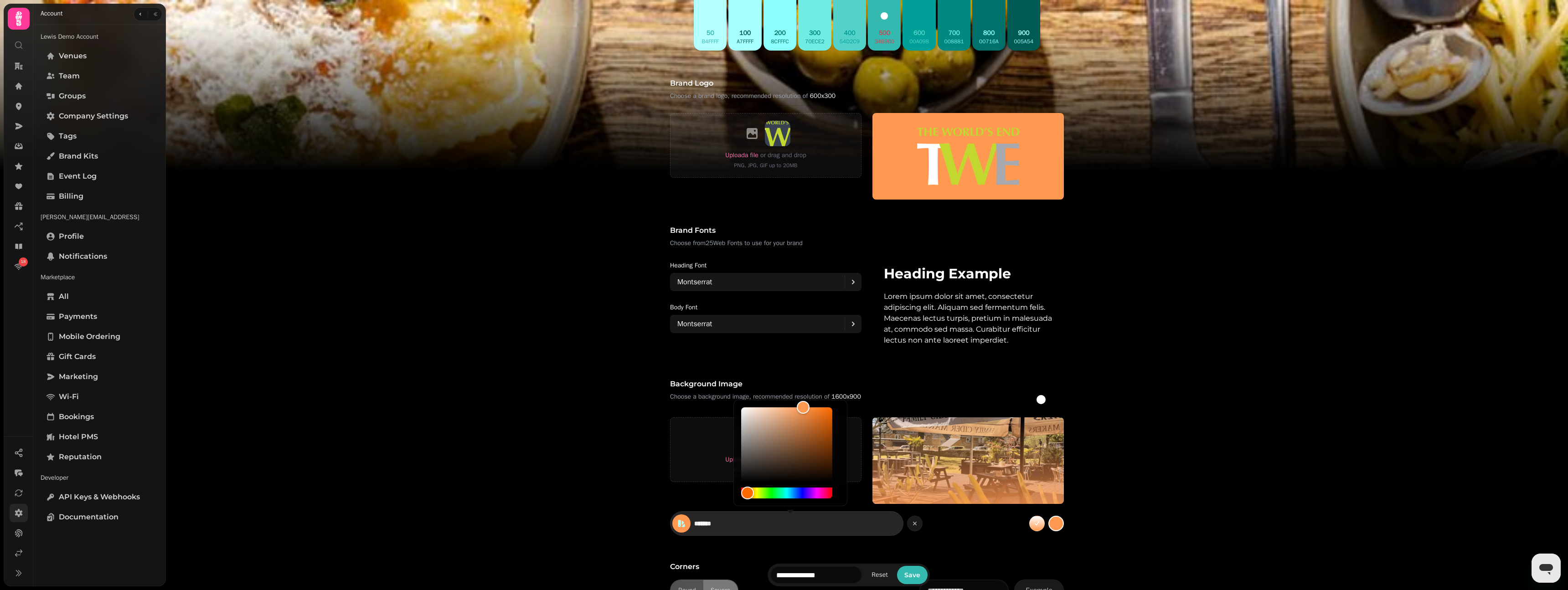 click on "*******" at bounding box center [726, 523] 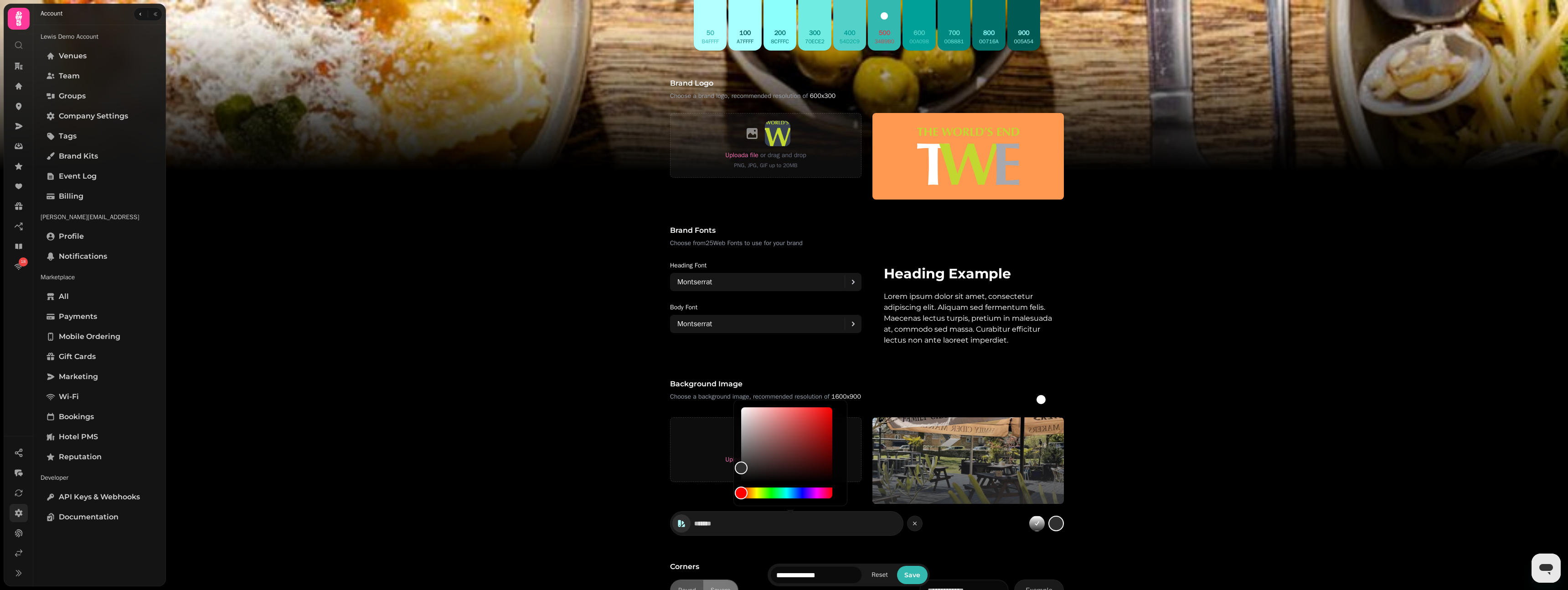 type on "*******" 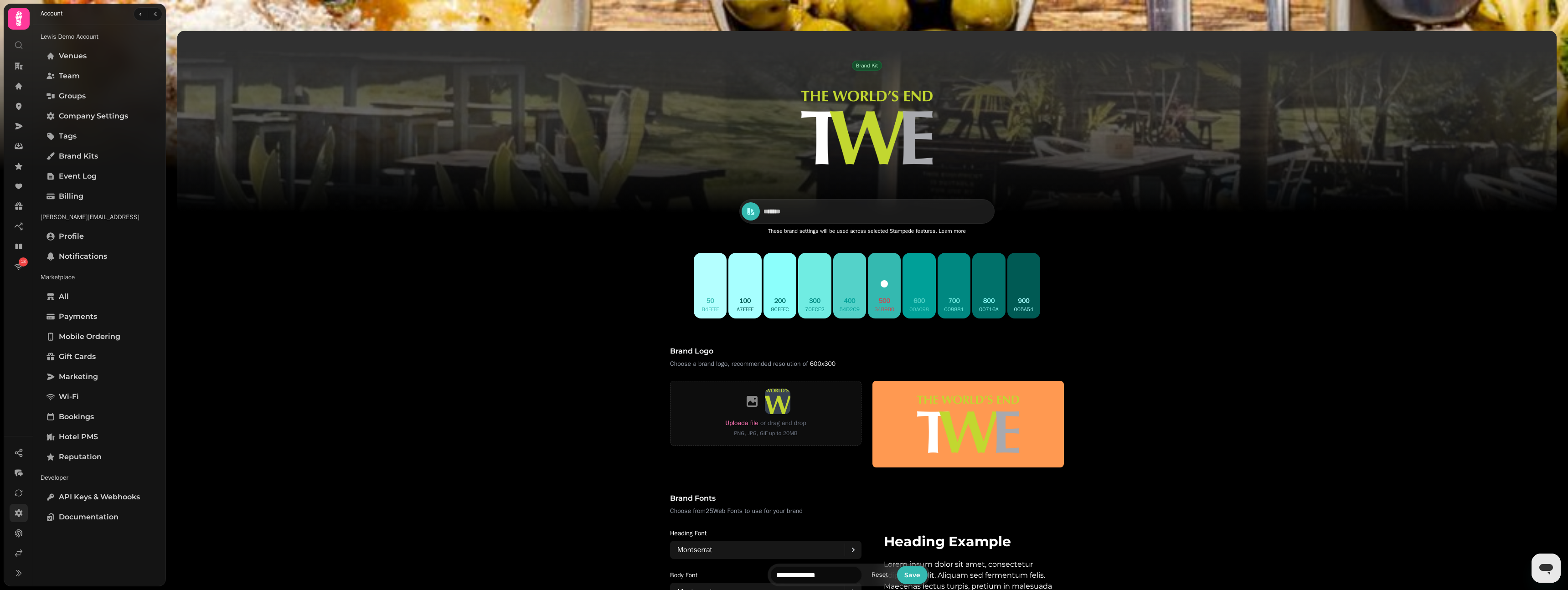 scroll, scrollTop: 103, scrollLeft: 0, axis: vertical 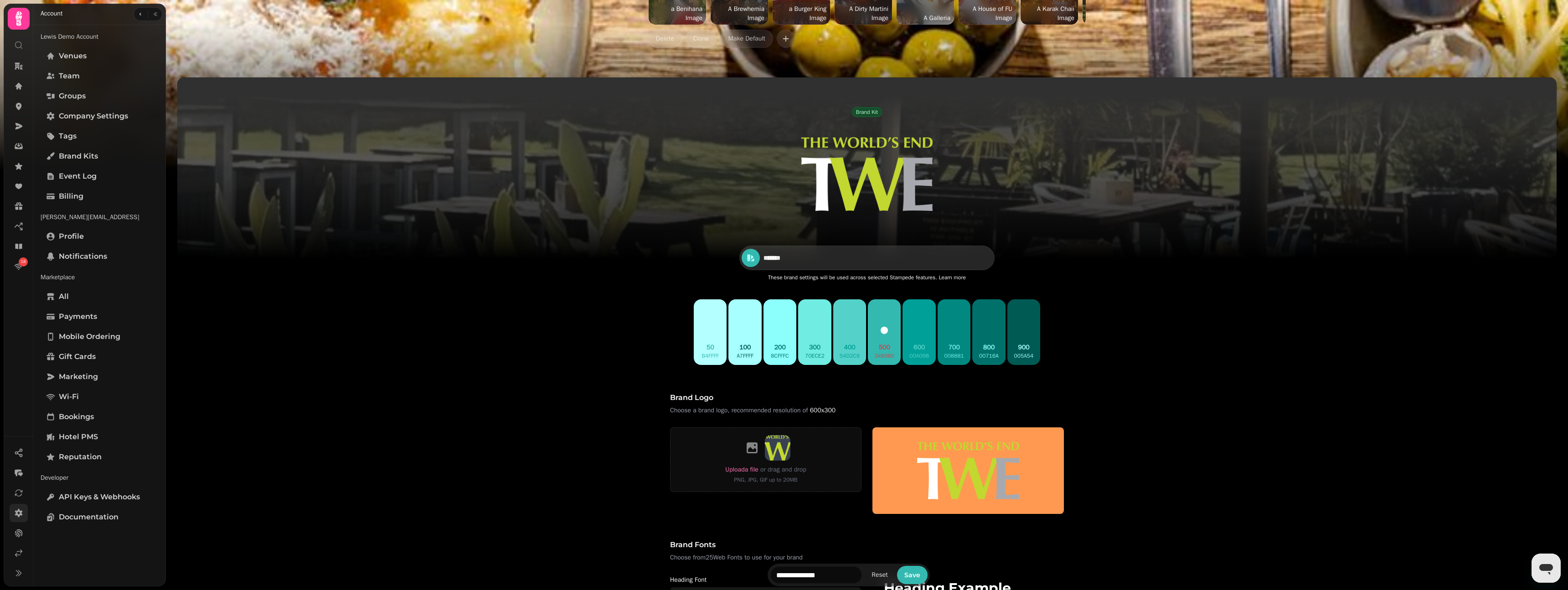 click on "*******" at bounding box center (795, 258) 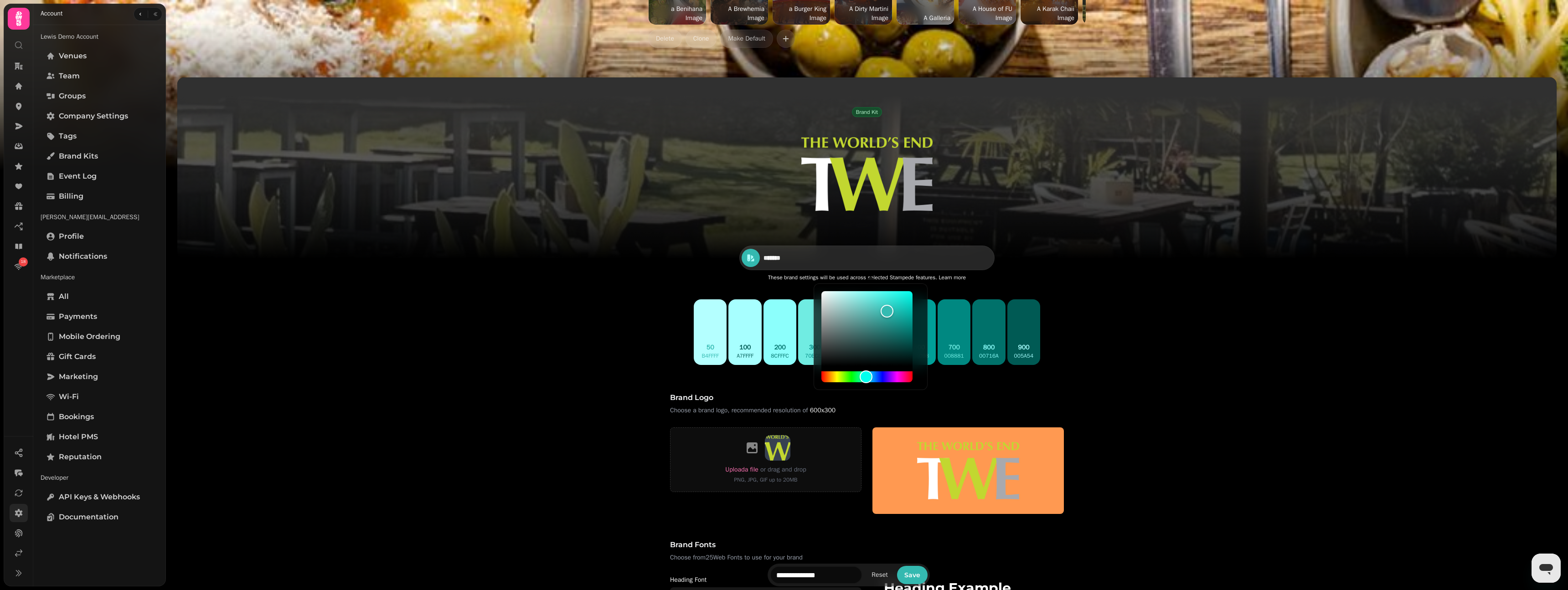 click on "*******" at bounding box center (795, 258) 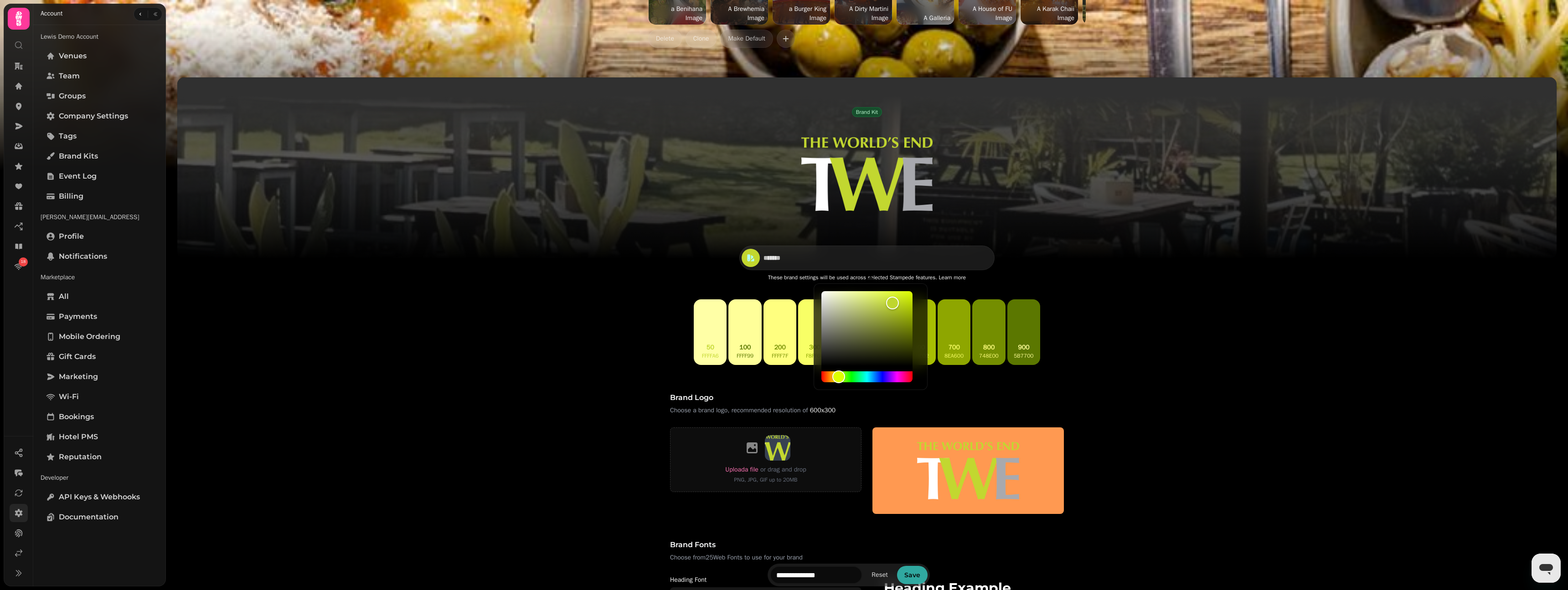 type on "*******" 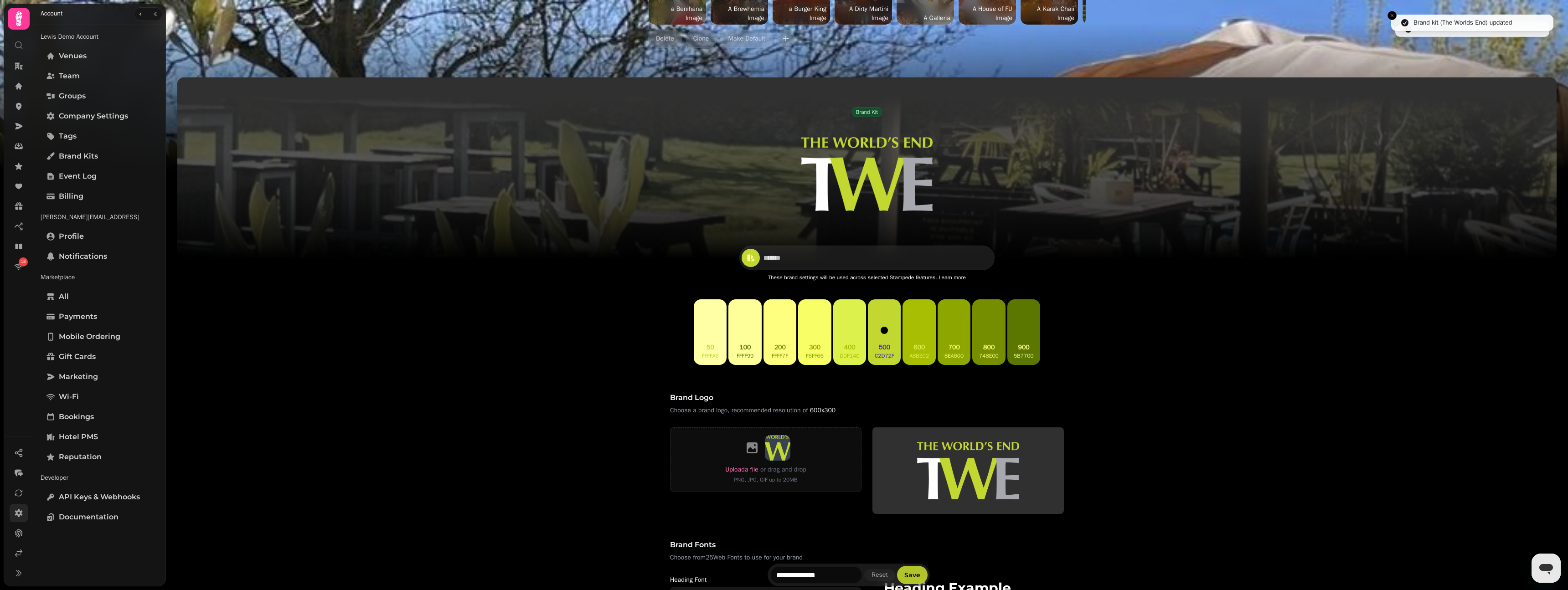 click on "Save" at bounding box center [912, 575] 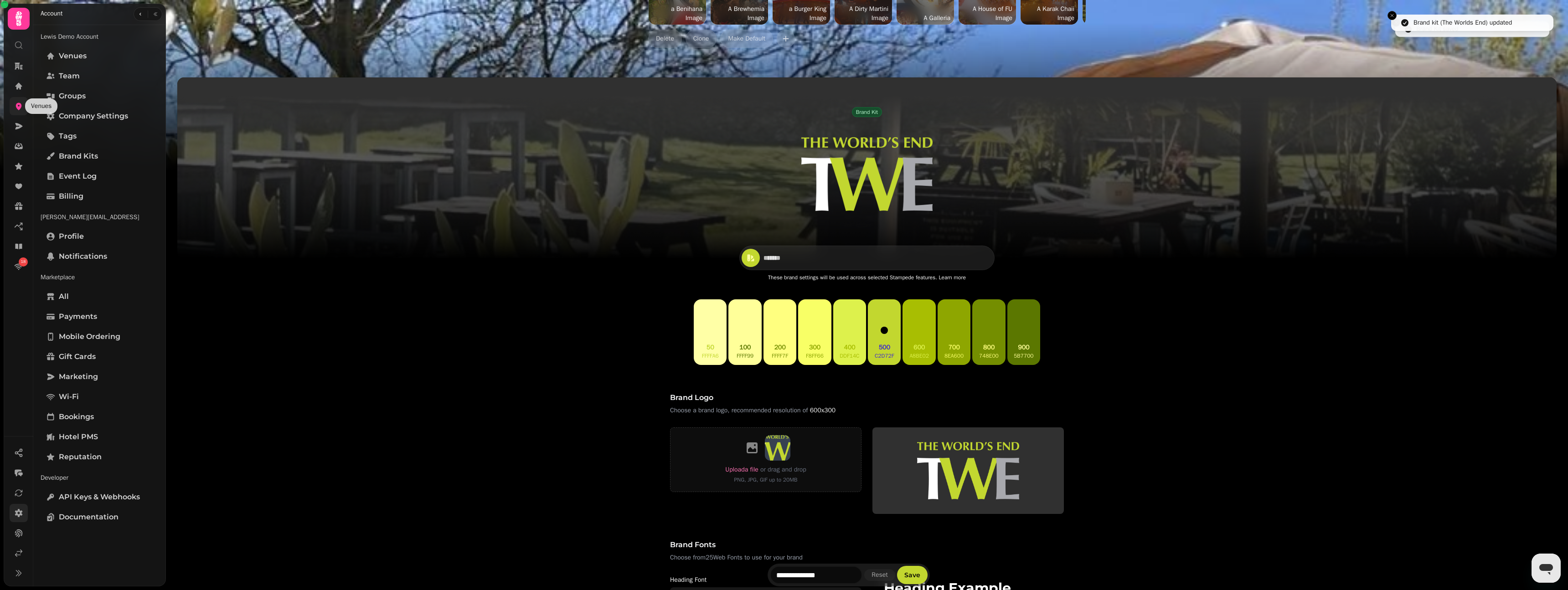 click 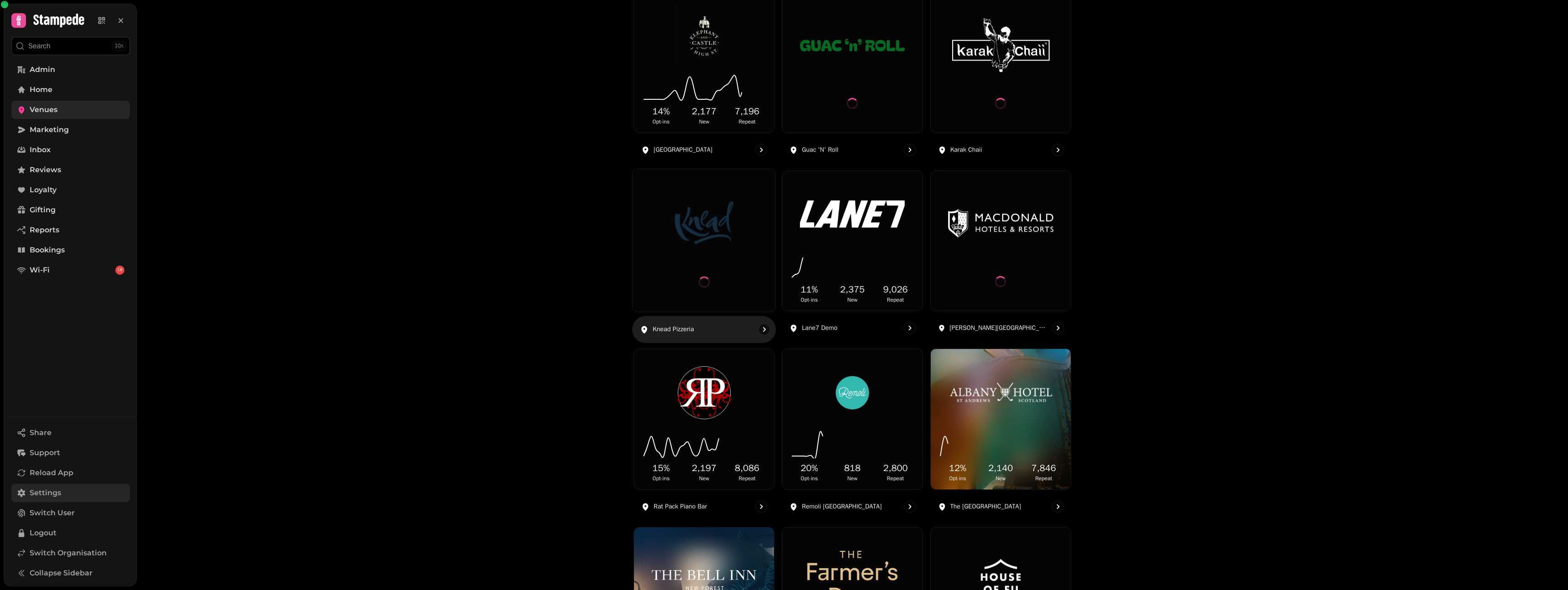 scroll, scrollTop: 581, scrollLeft: 0, axis: vertical 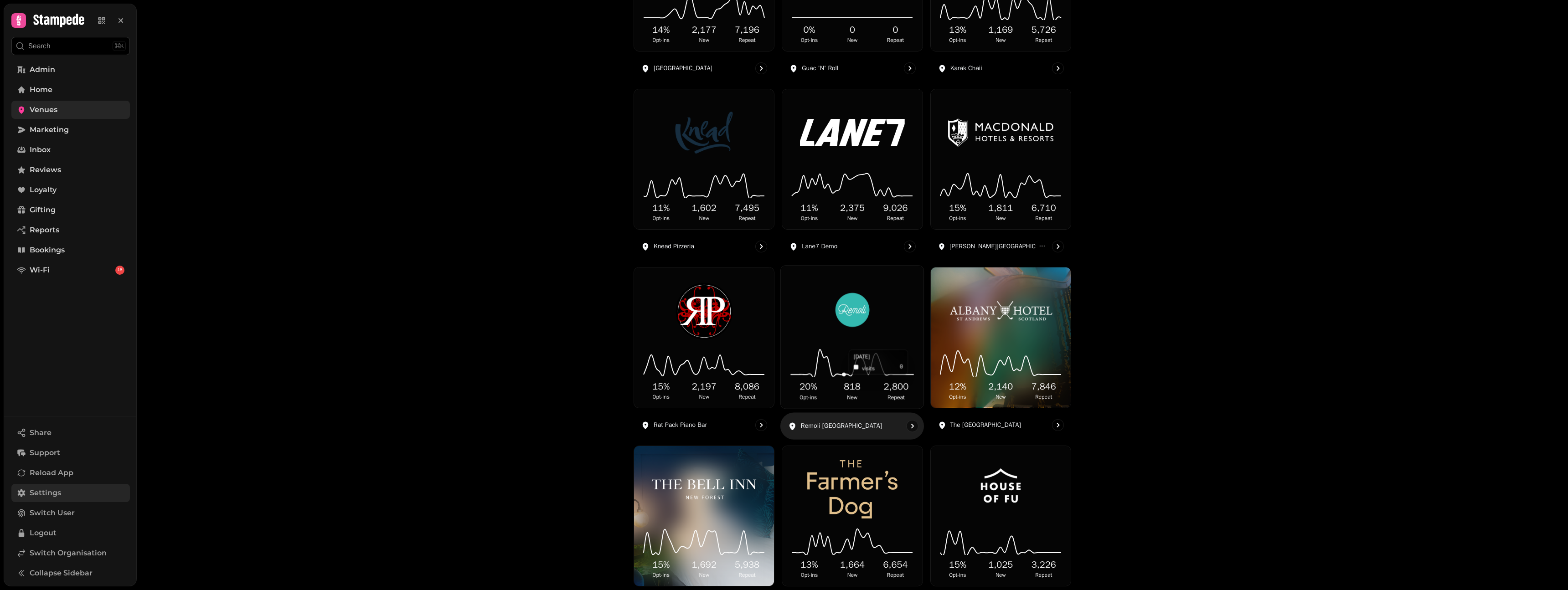 click 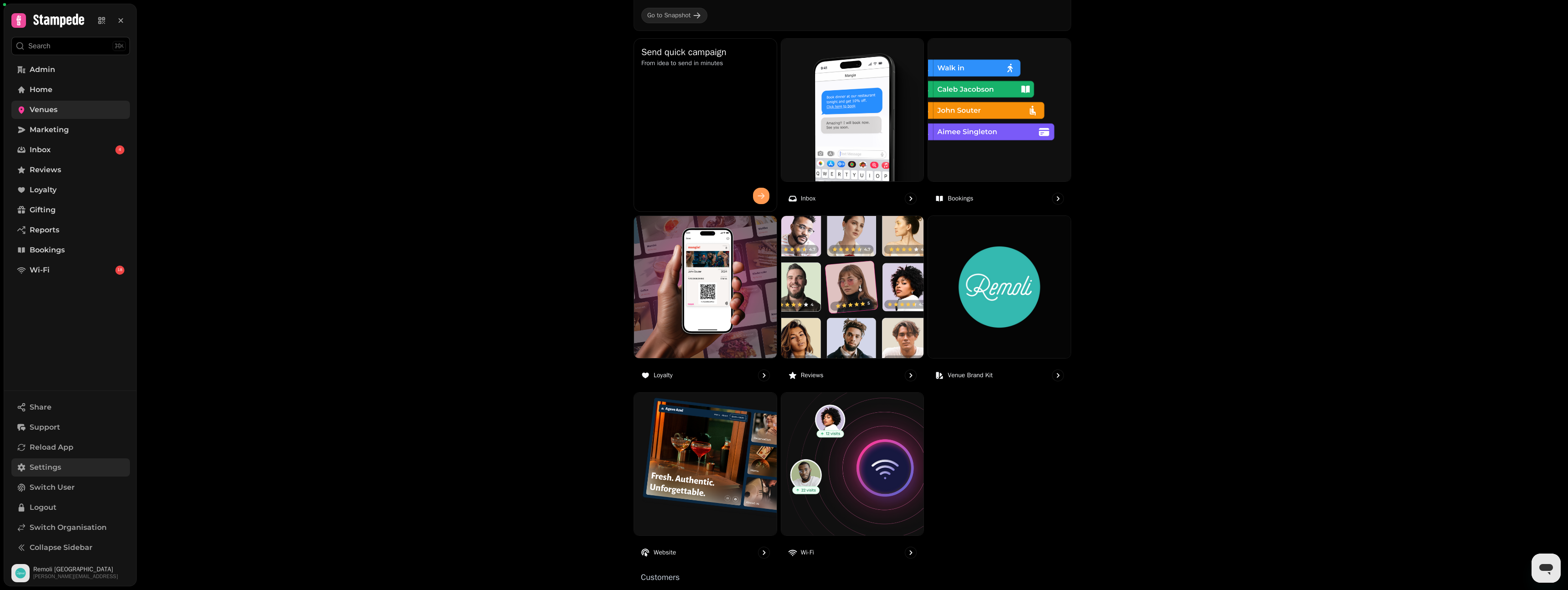 scroll, scrollTop: 335, scrollLeft: 0, axis: vertical 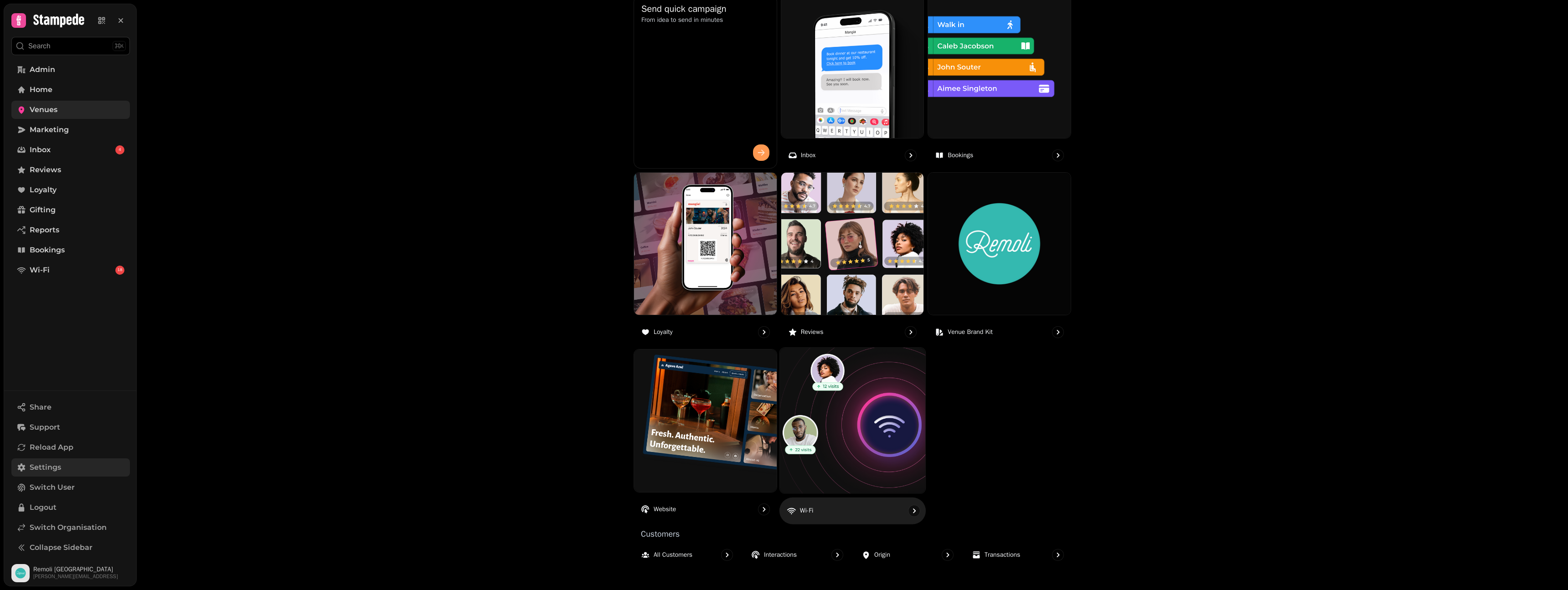 click at bounding box center [852, 421] 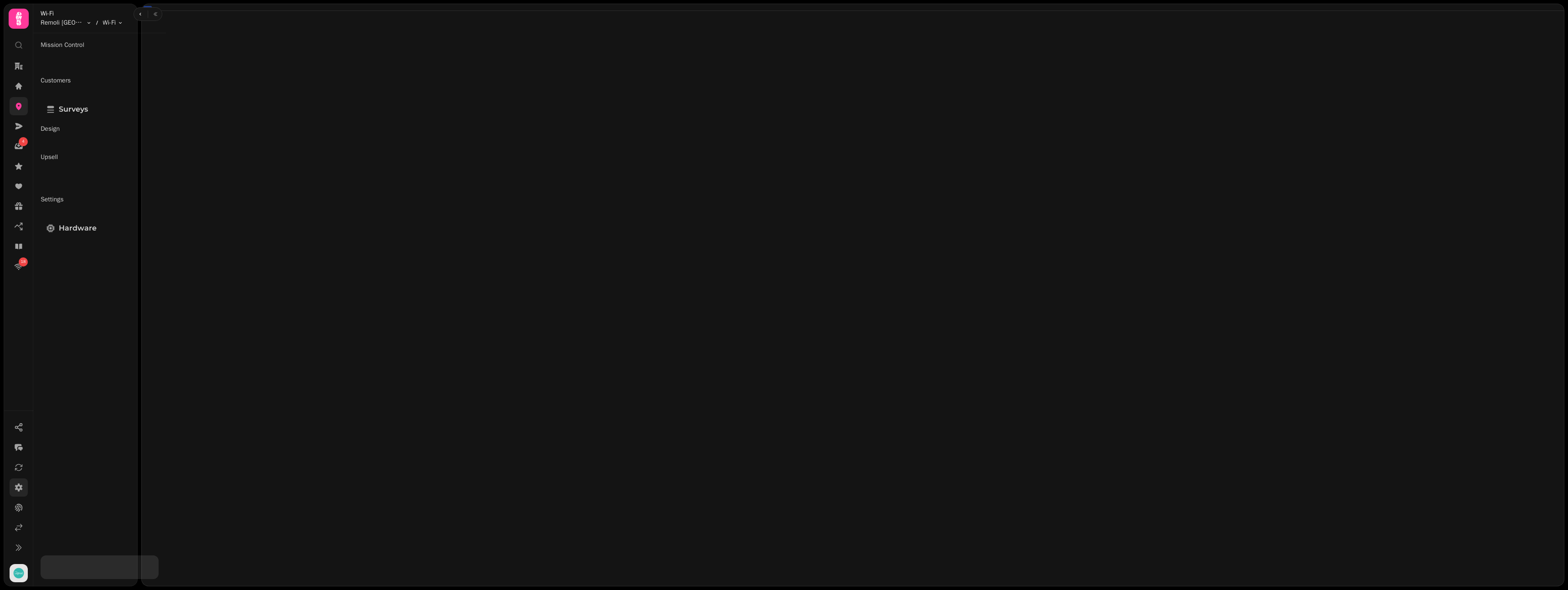 scroll, scrollTop: 0, scrollLeft: 0, axis: both 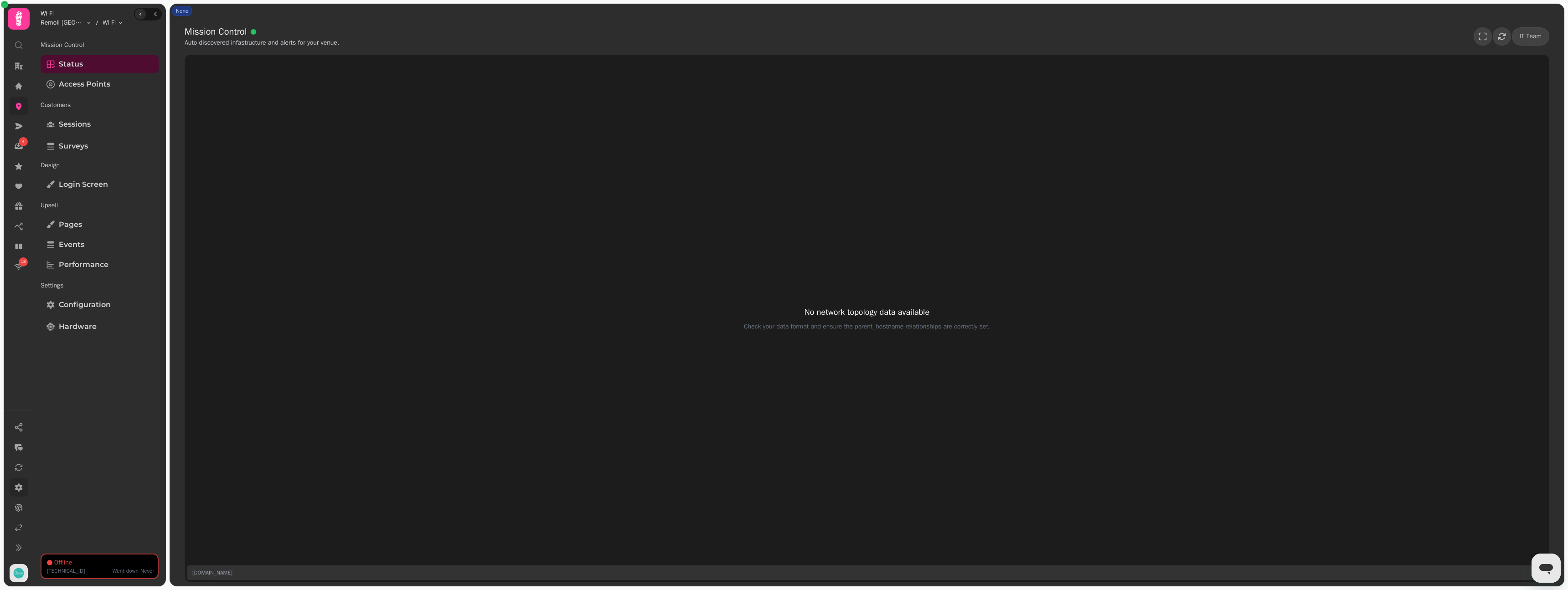 click 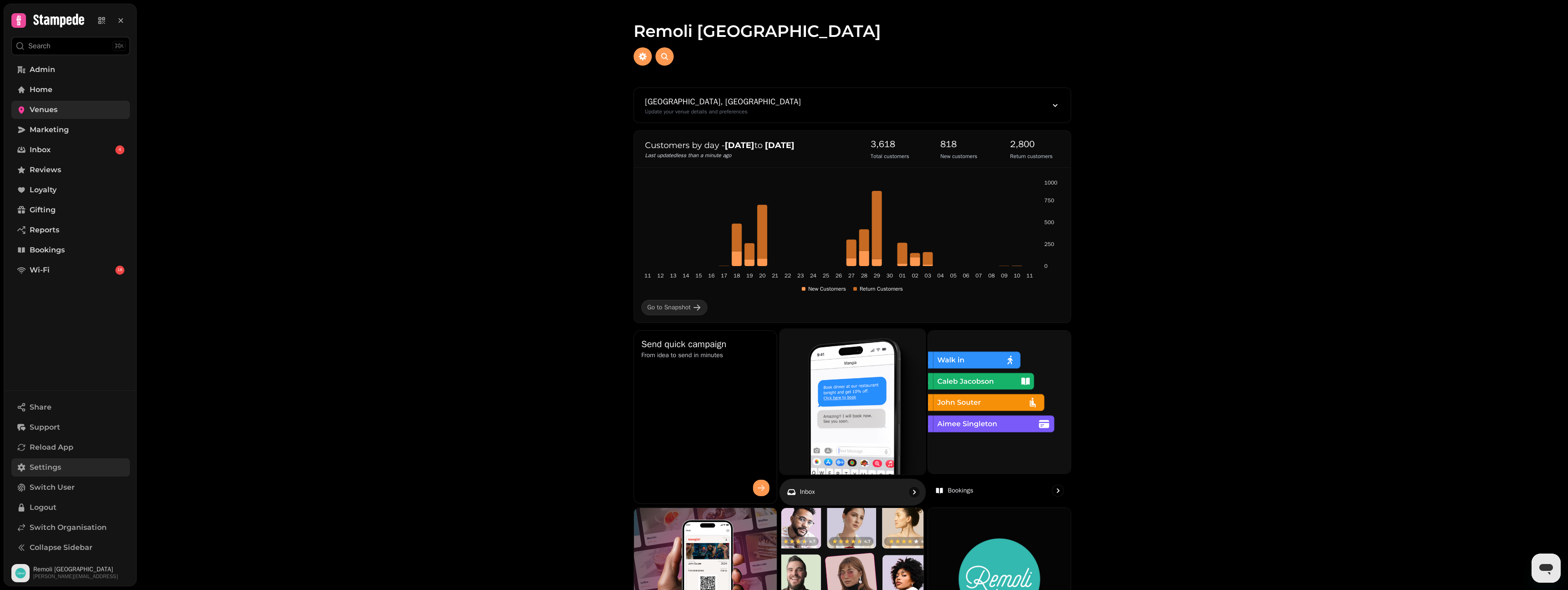 scroll, scrollTop: 202, scrollLeft: 0, axis: vertical 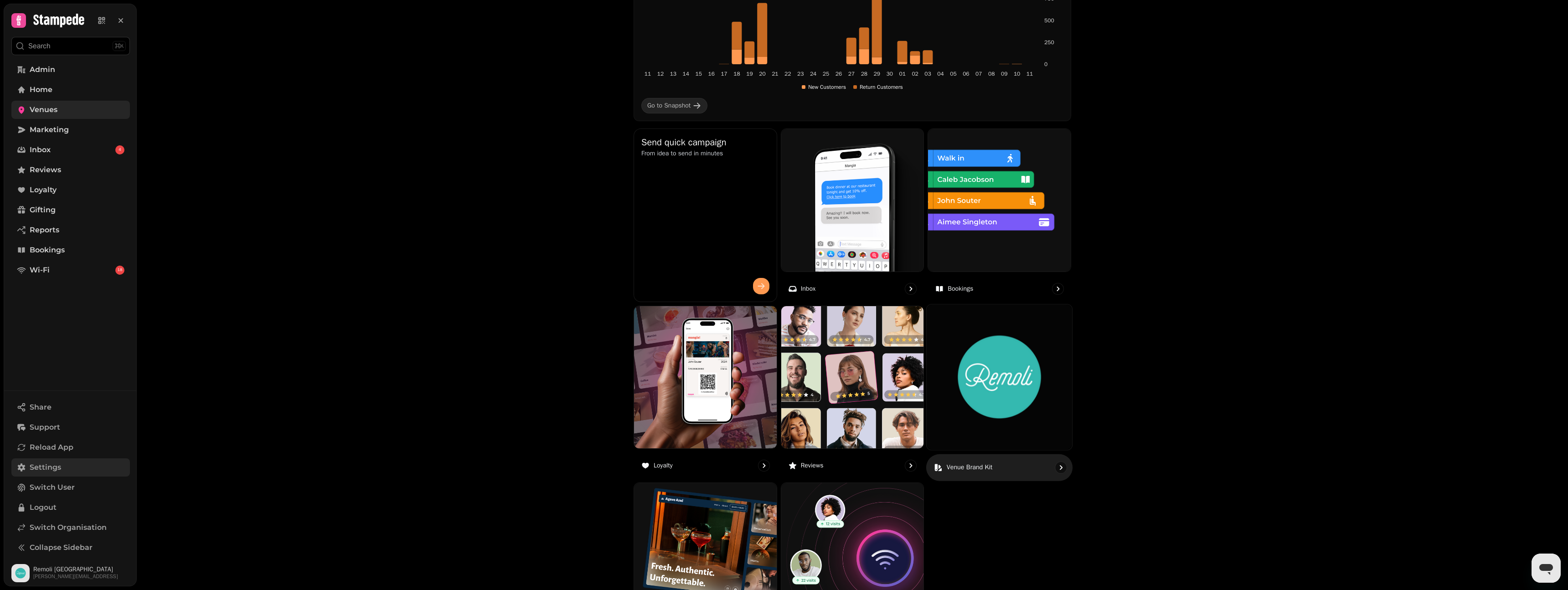 click at bounding box center [999, 377] 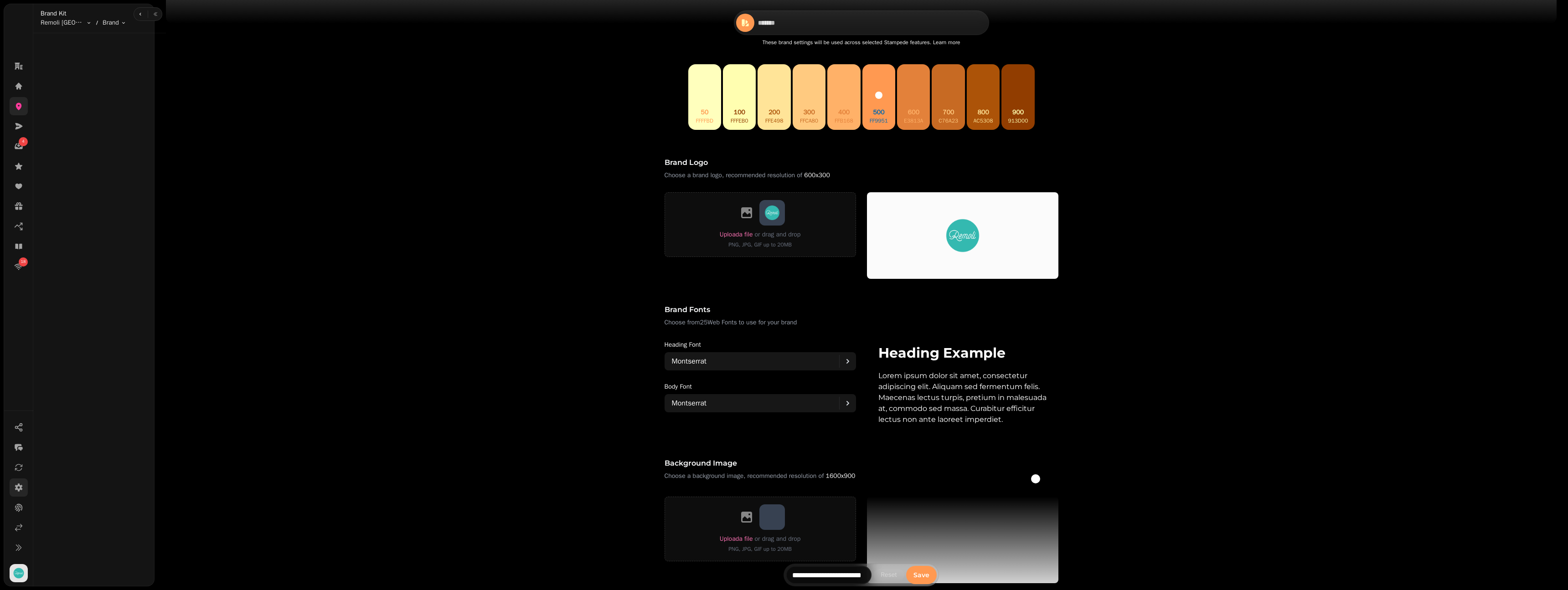 scroll, scrollTop: 0, scrollLeft: 0, axis: both 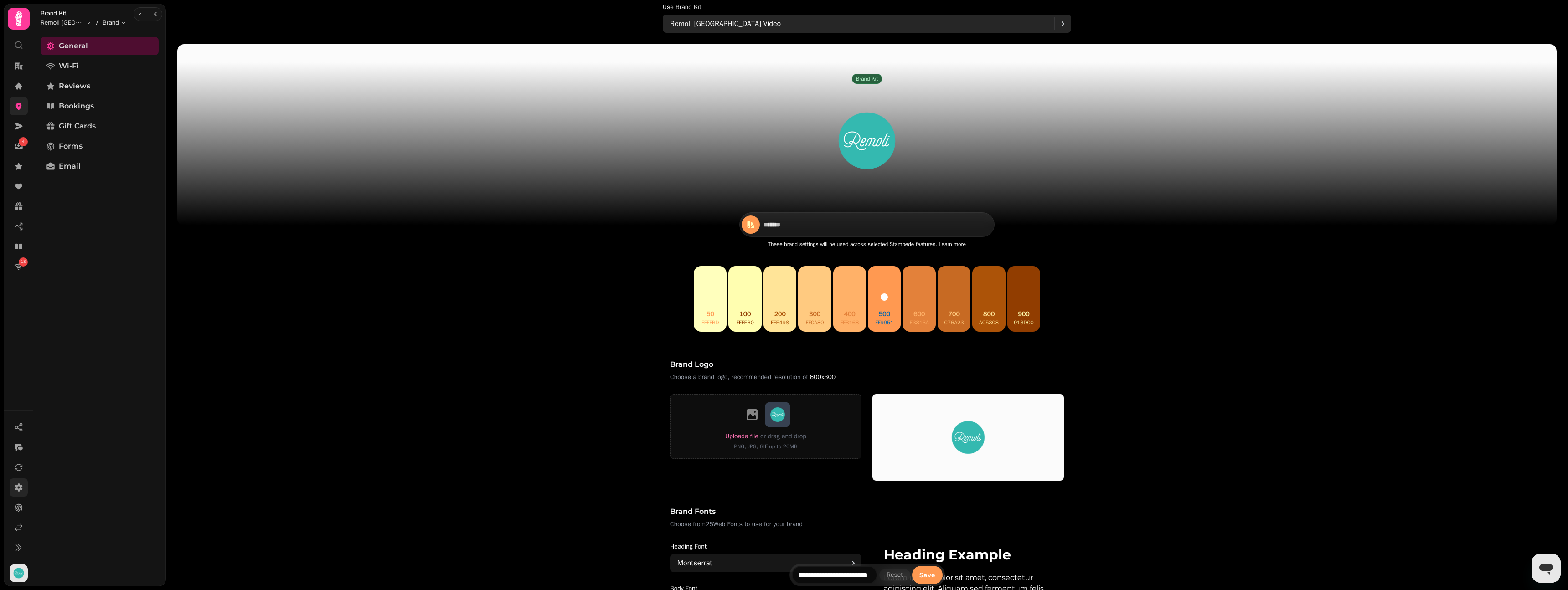 click on "Remoli Wembley Park Video" at bounding box center [862, 24] 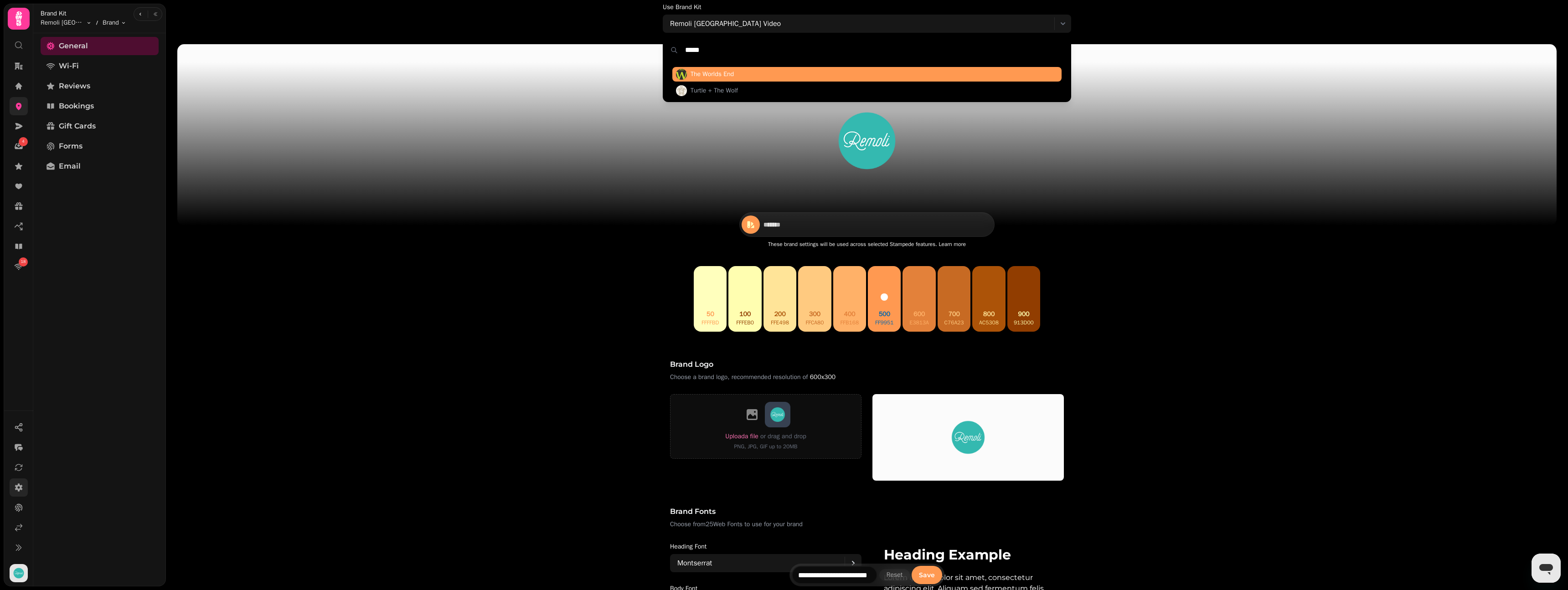 type on "*****" 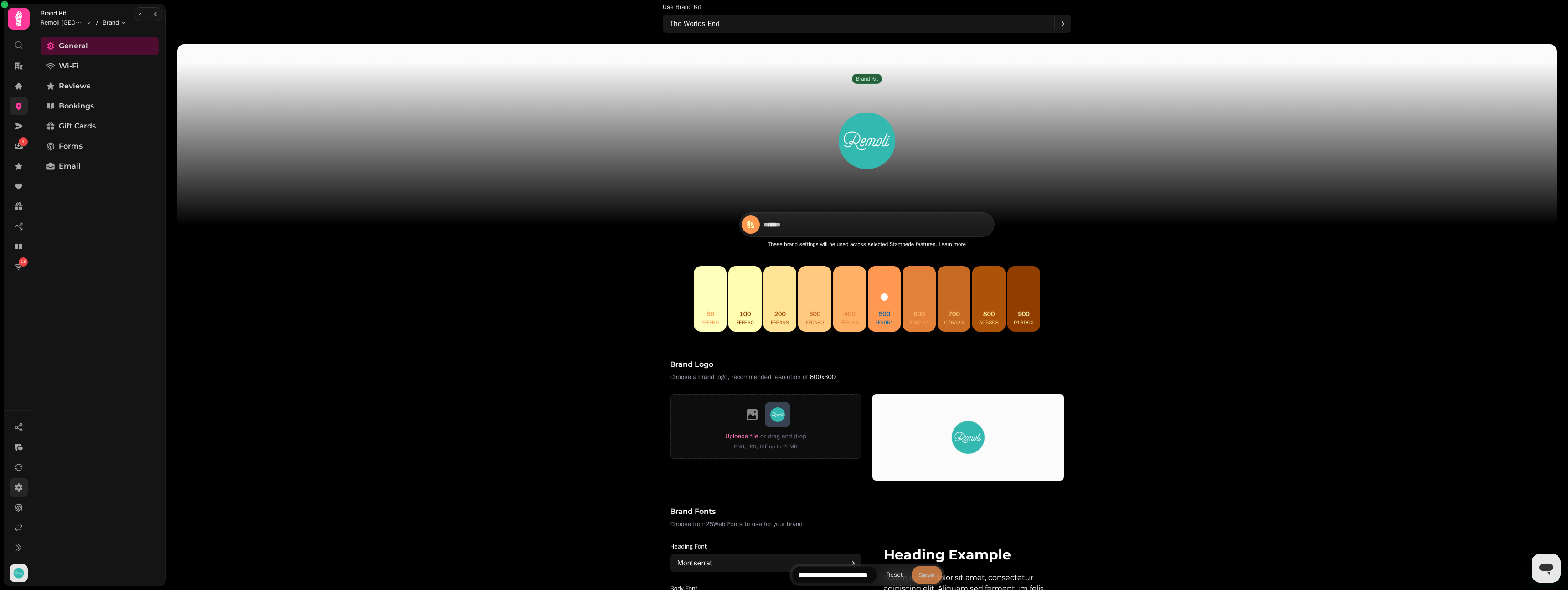 type on "*******" 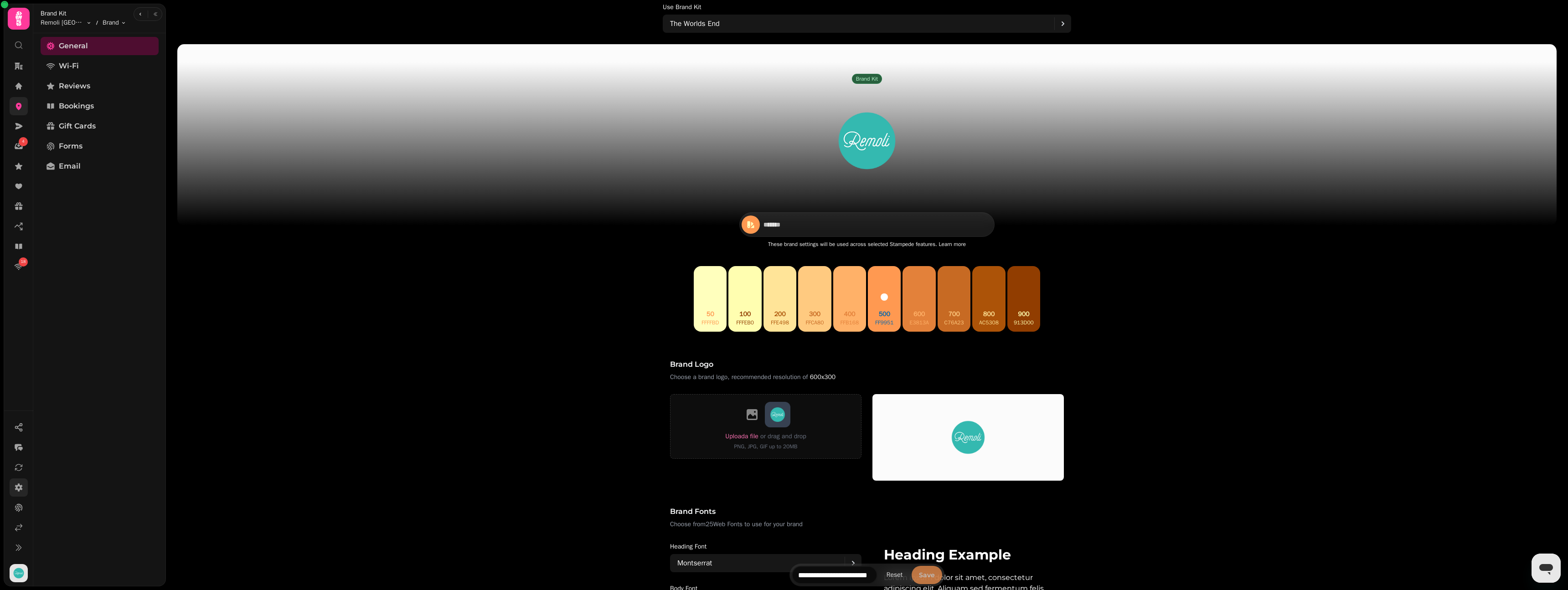 type on "*******" 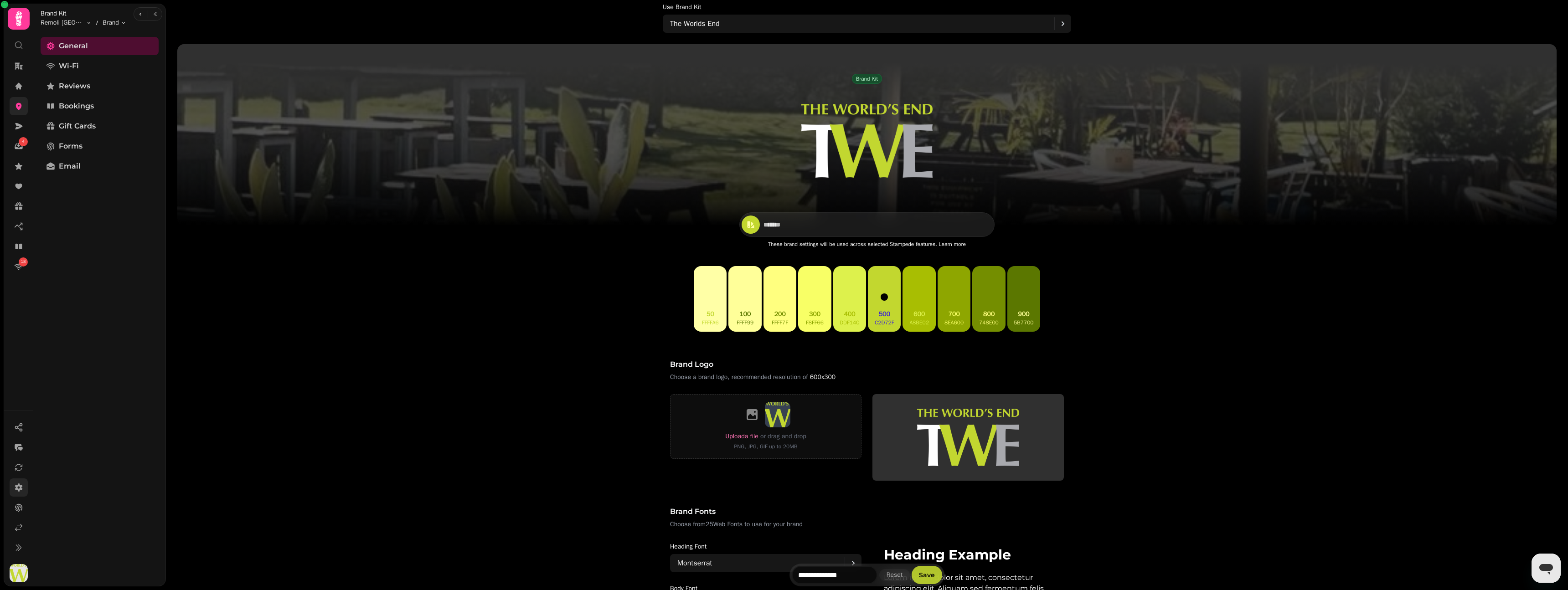 click on "Save" at bounding box center (927, 575) 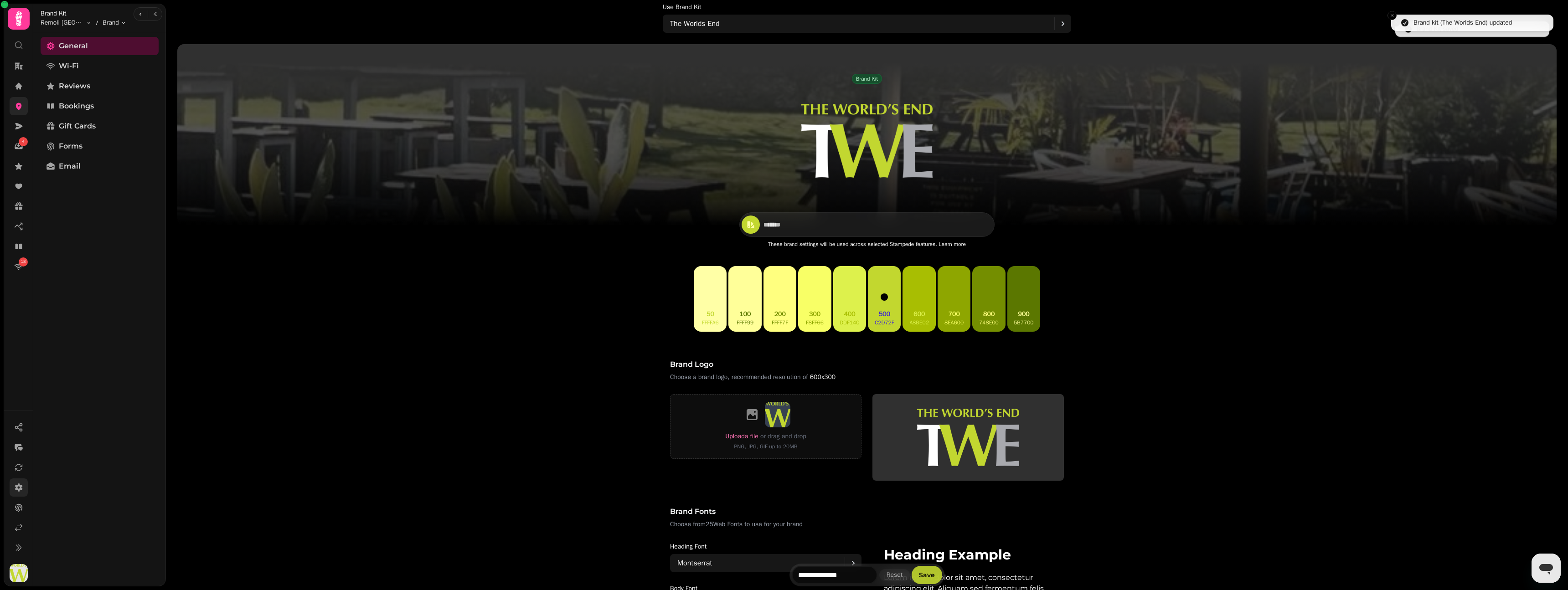 click on "Save" at bounding box center (927, 575) 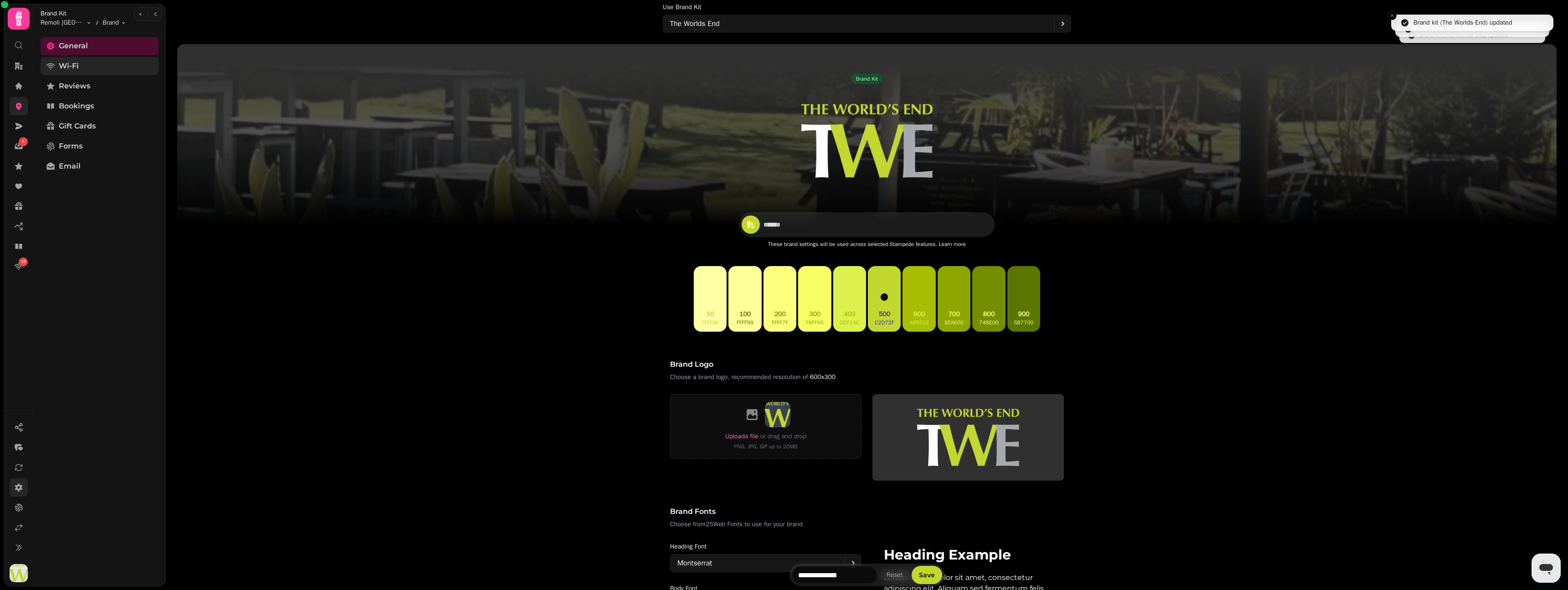 click on "Wi-Fi" at bounding box center [69, 66] 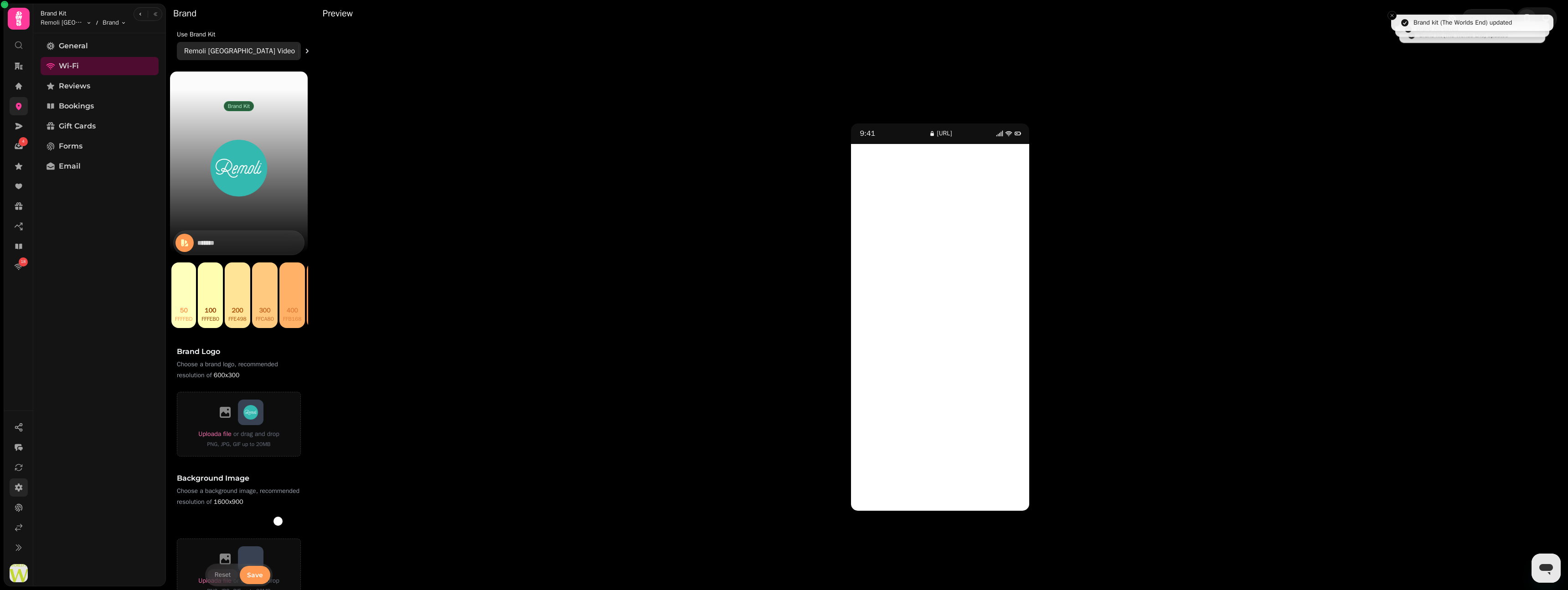click on "Remoli Wembley Park Video" at bounding box center [239, 51] 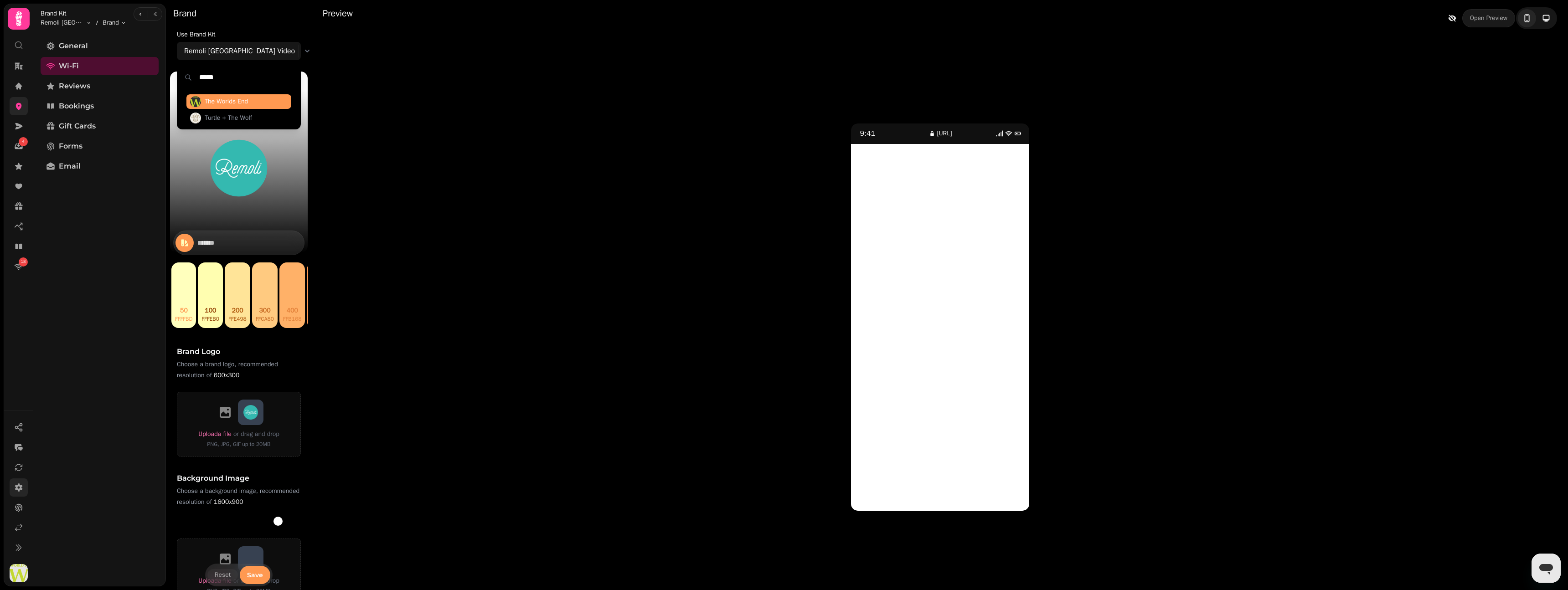 type on "*****" 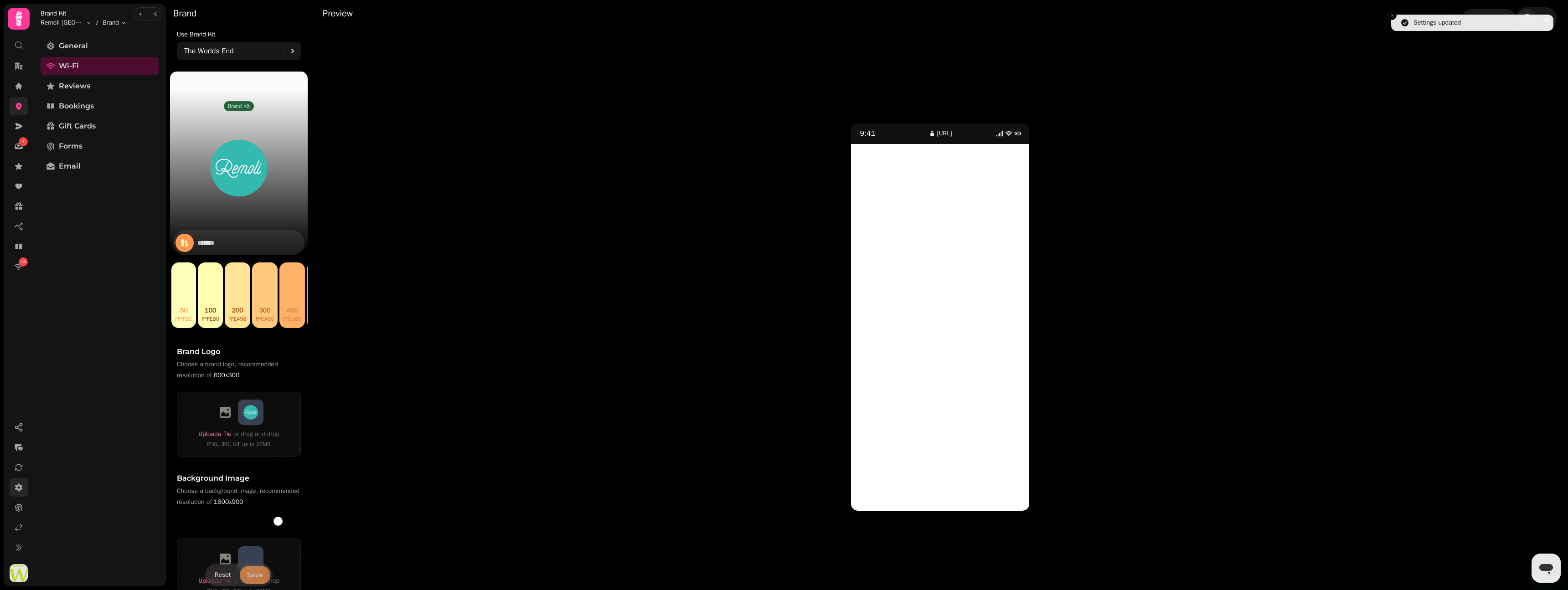type on "*******" 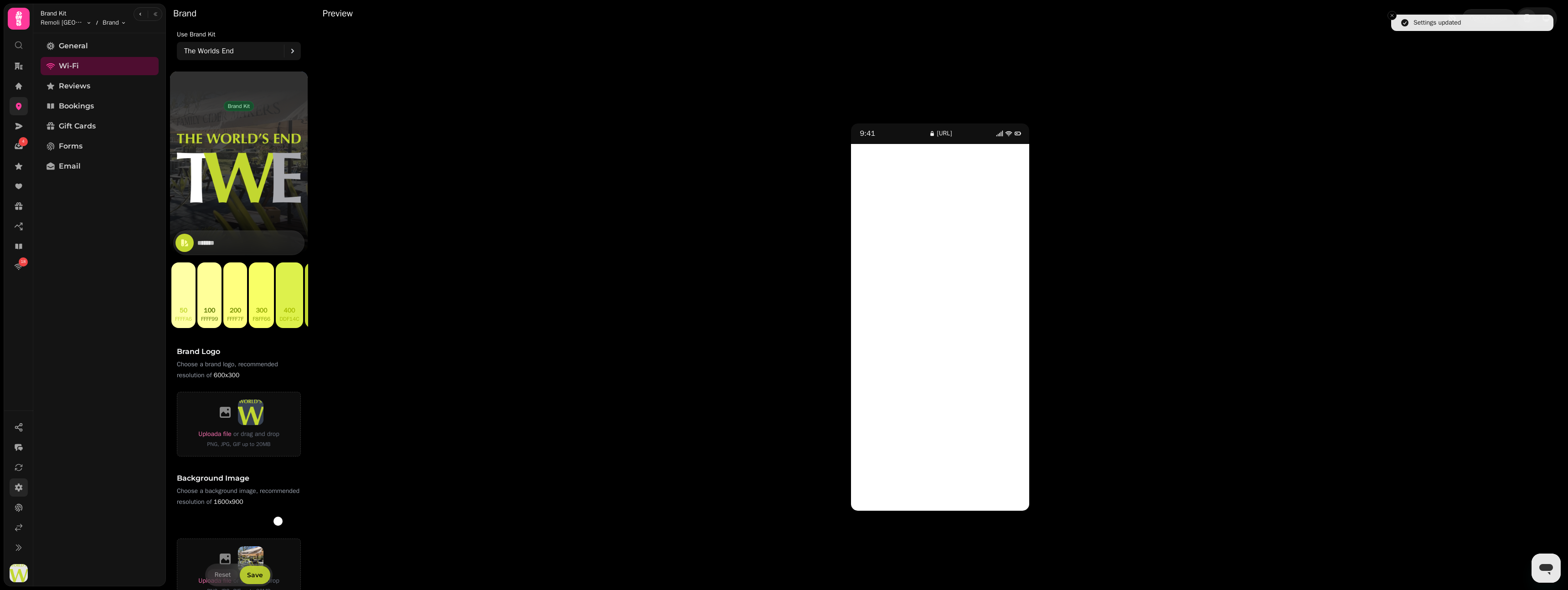 click on "Save" at bounding box center (255, 575) 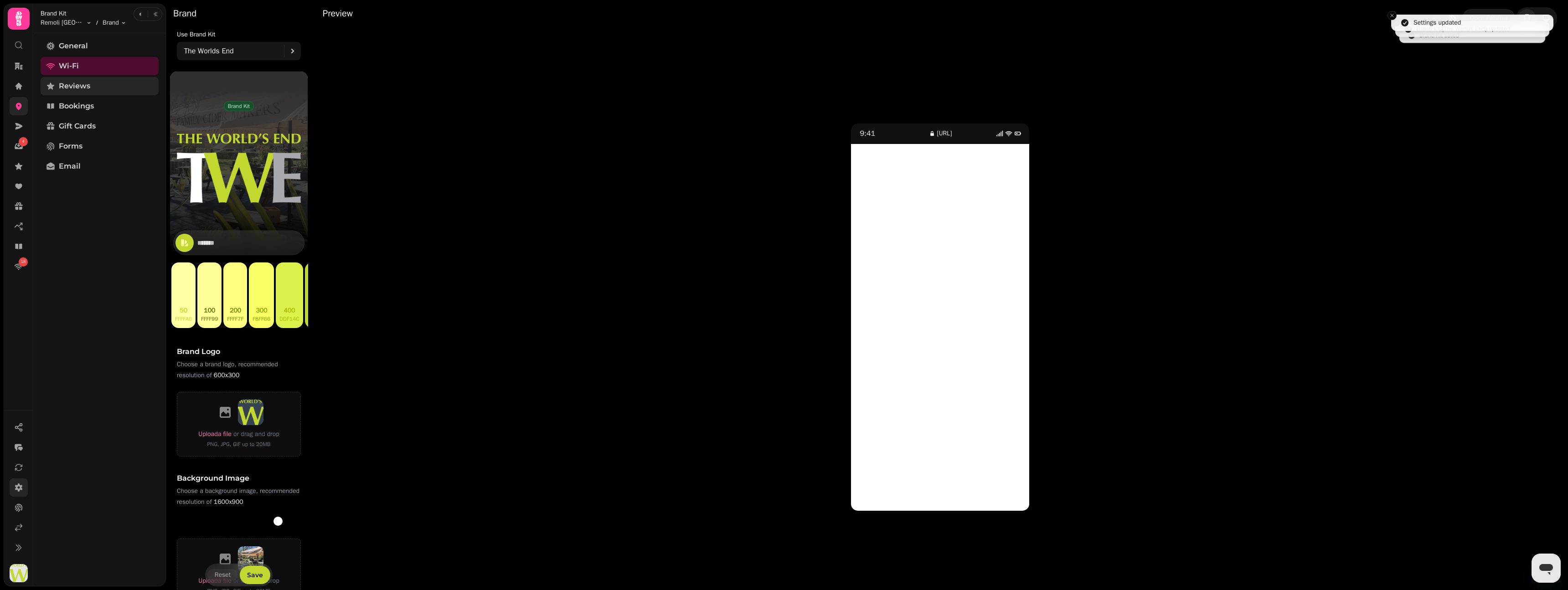 click on "Reviews" at bounding box center (74, 86) 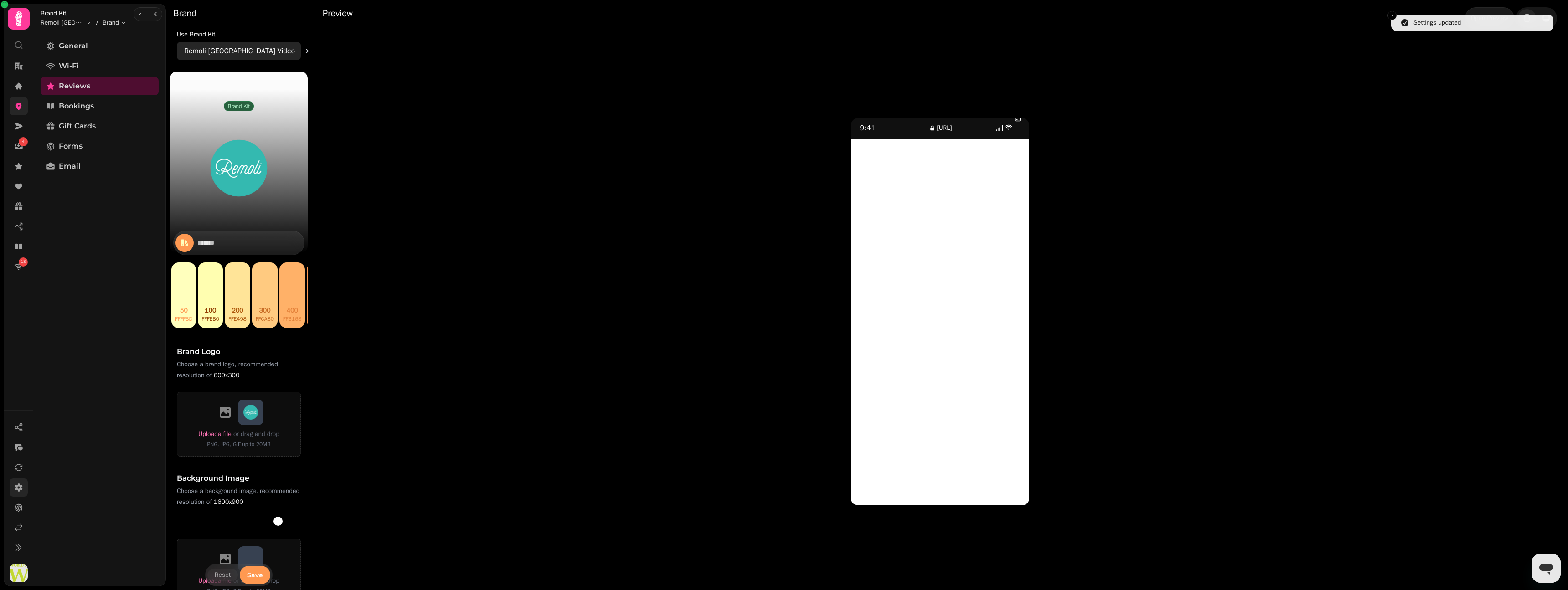 click on "Remoli Wembley Park Video" at bounding box center (239, 51) 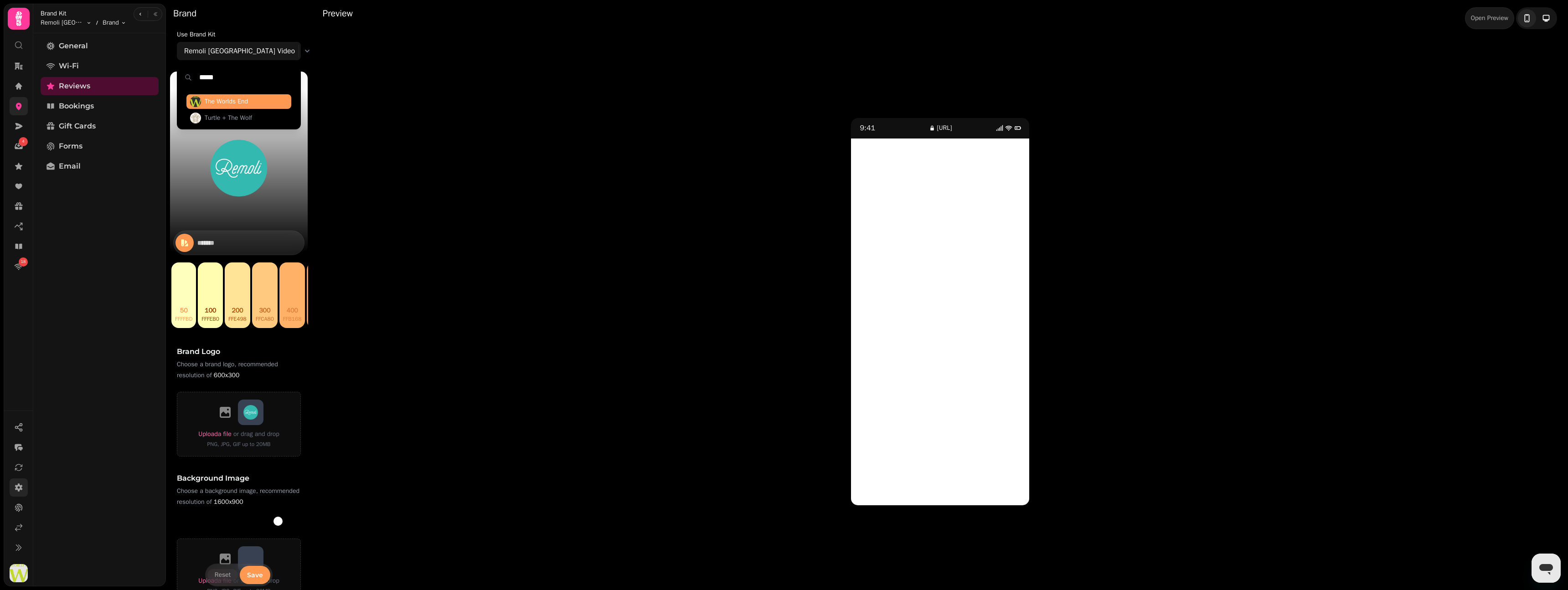 type on "*****" 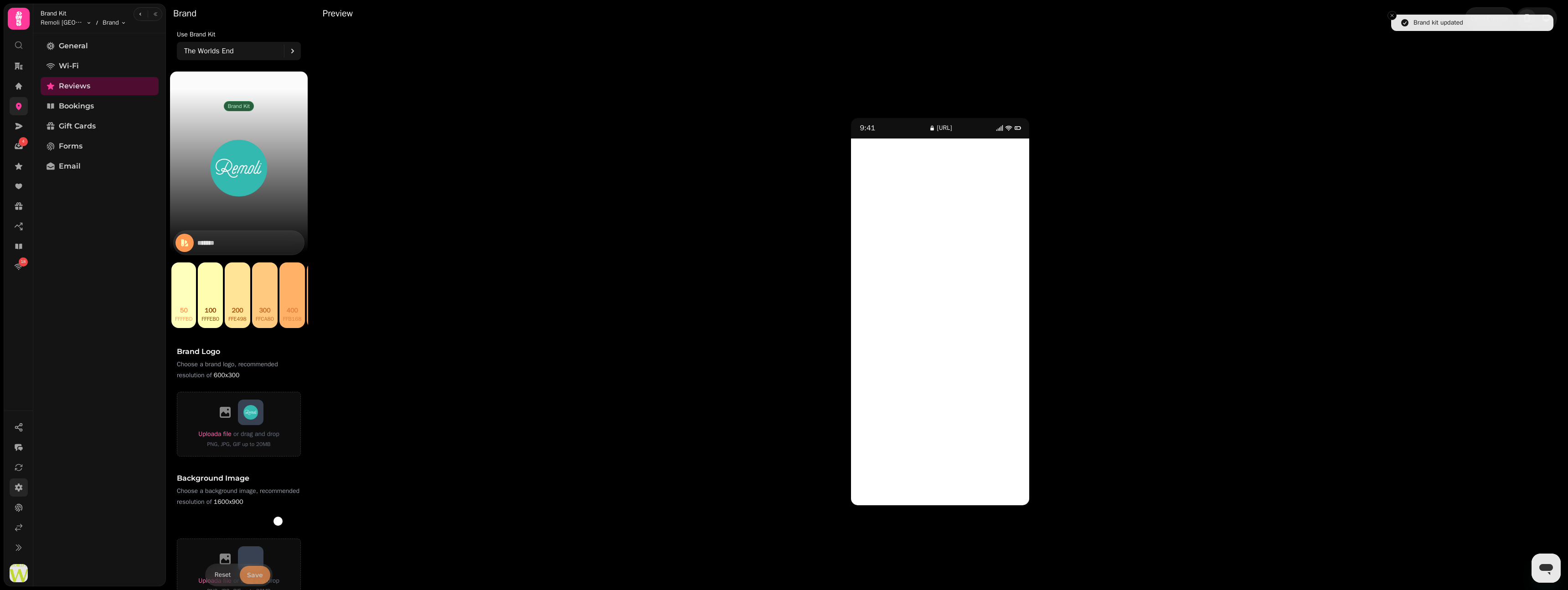 type on "*******" 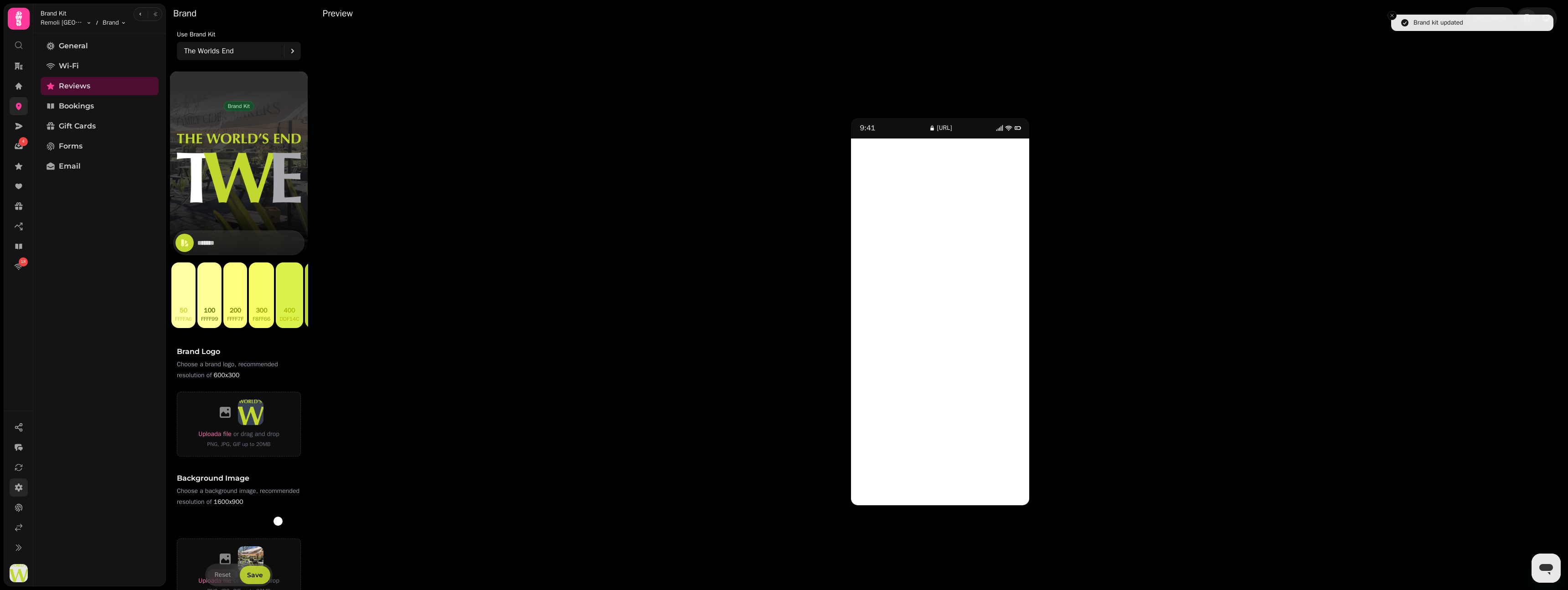 click on "Save" at bounding box center [255, 575] 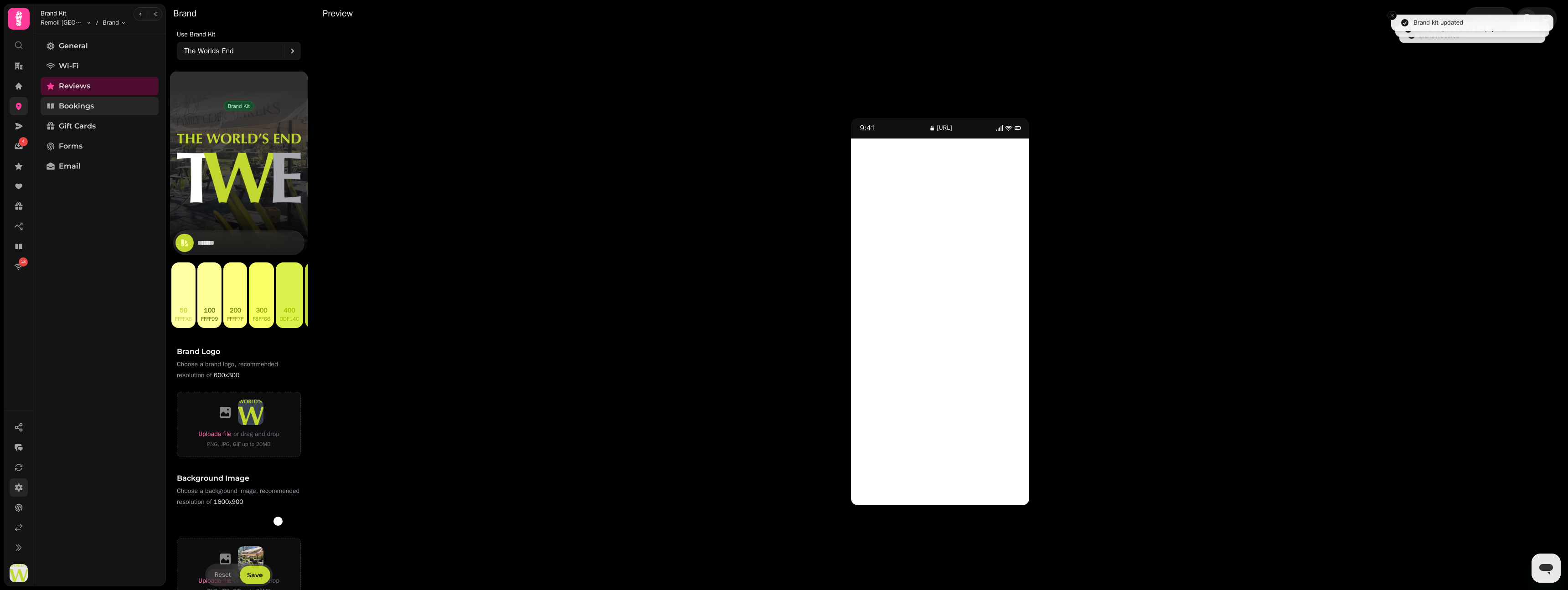 click on "Bookings" at bounding box center [99, 106] 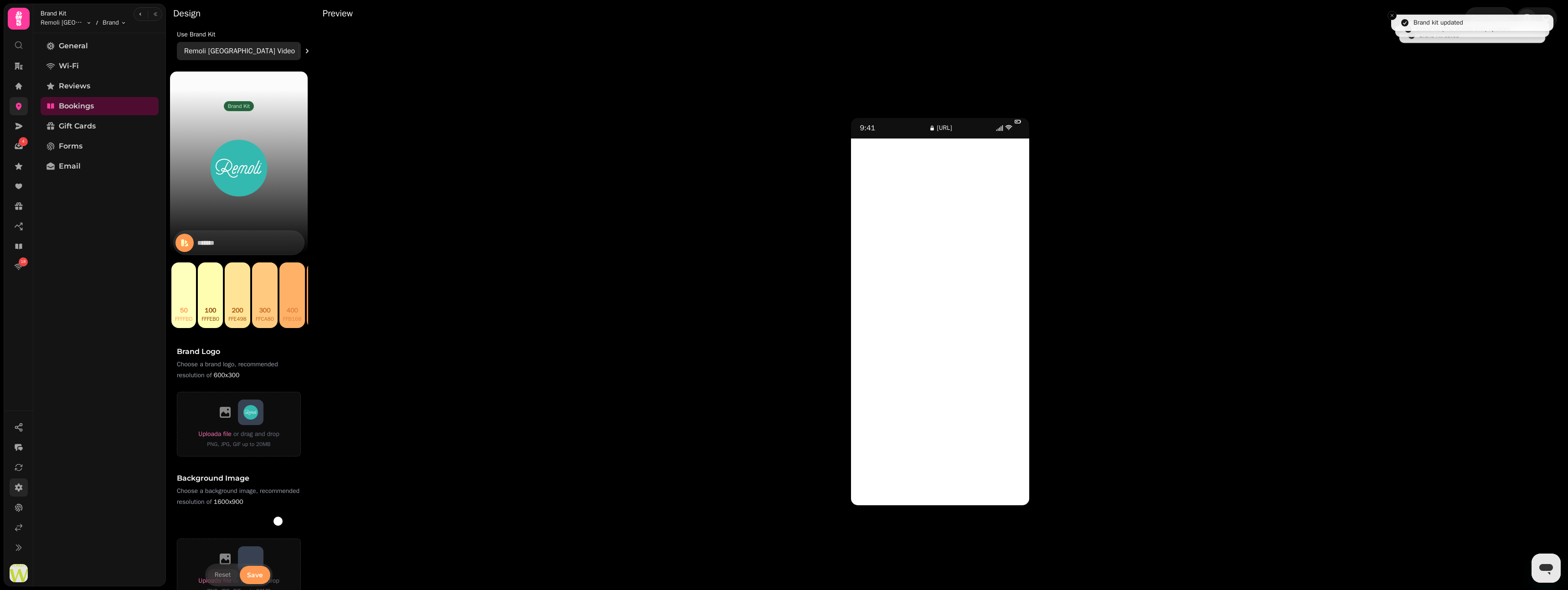 click on "Remoli Wembley Park Video" at bounding box center [239, 51] 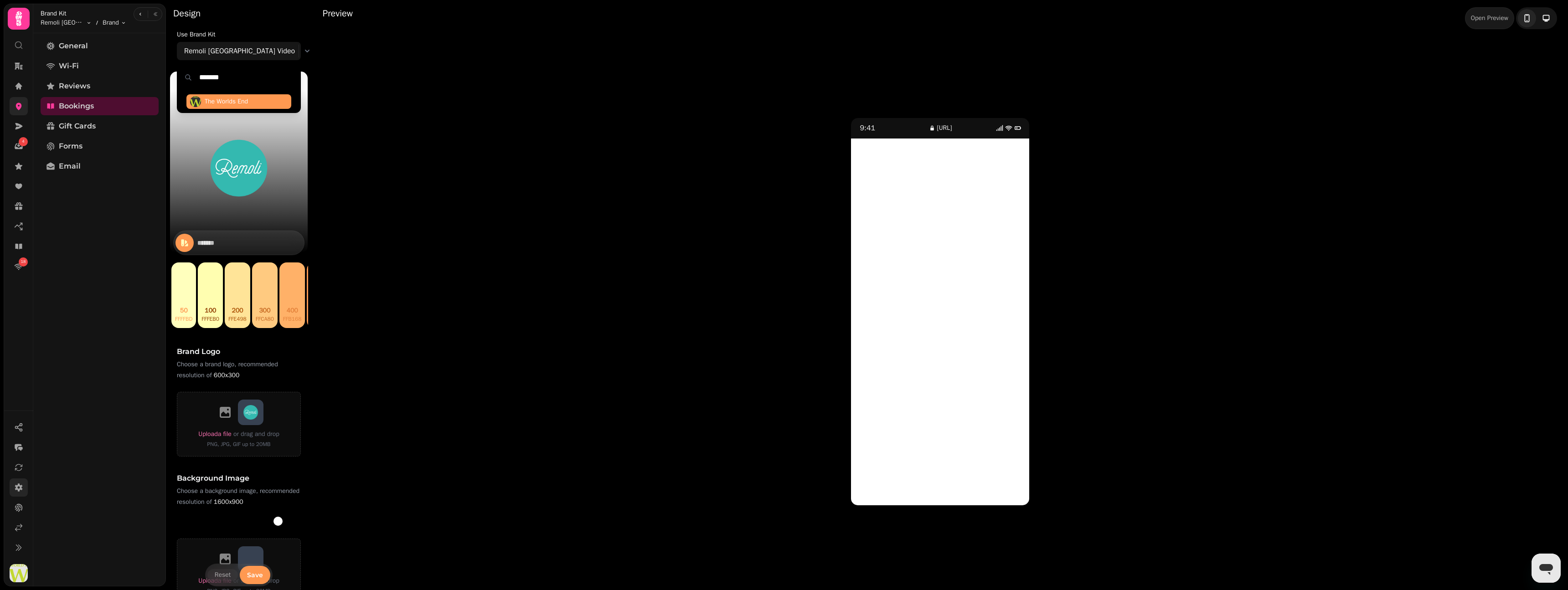 type on "*******" 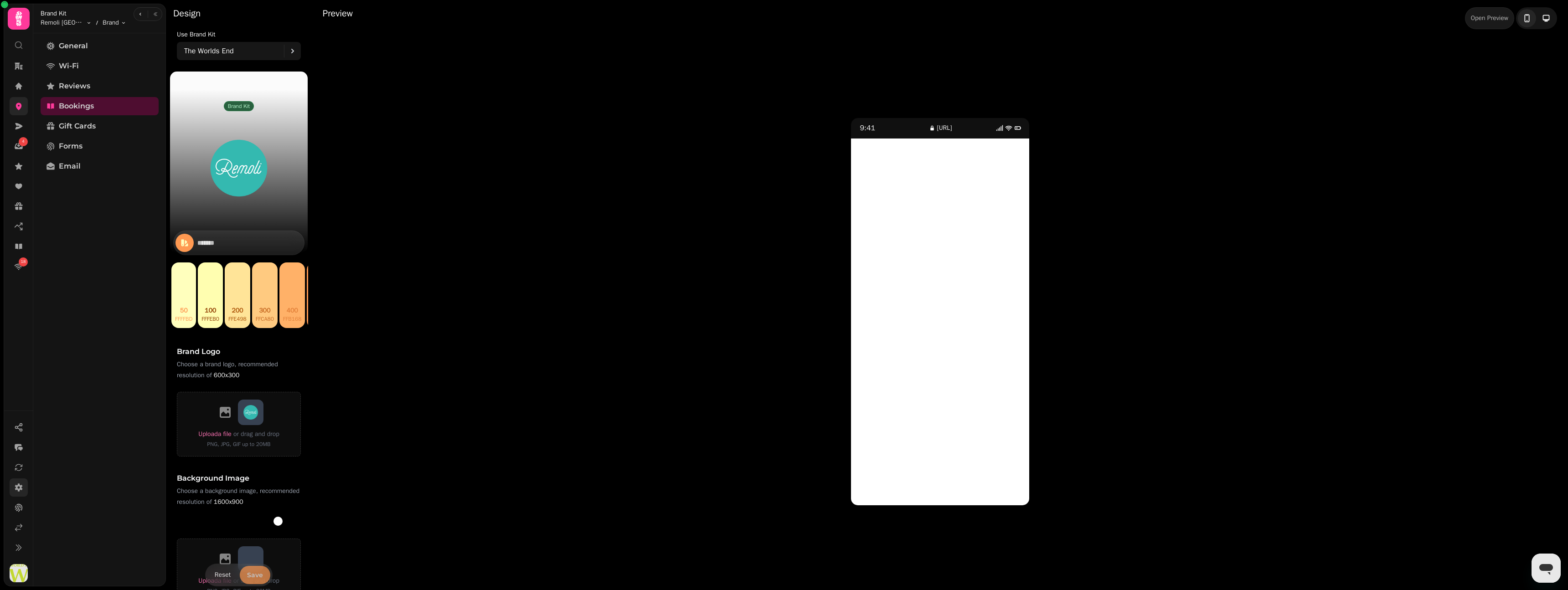 type on "*******" 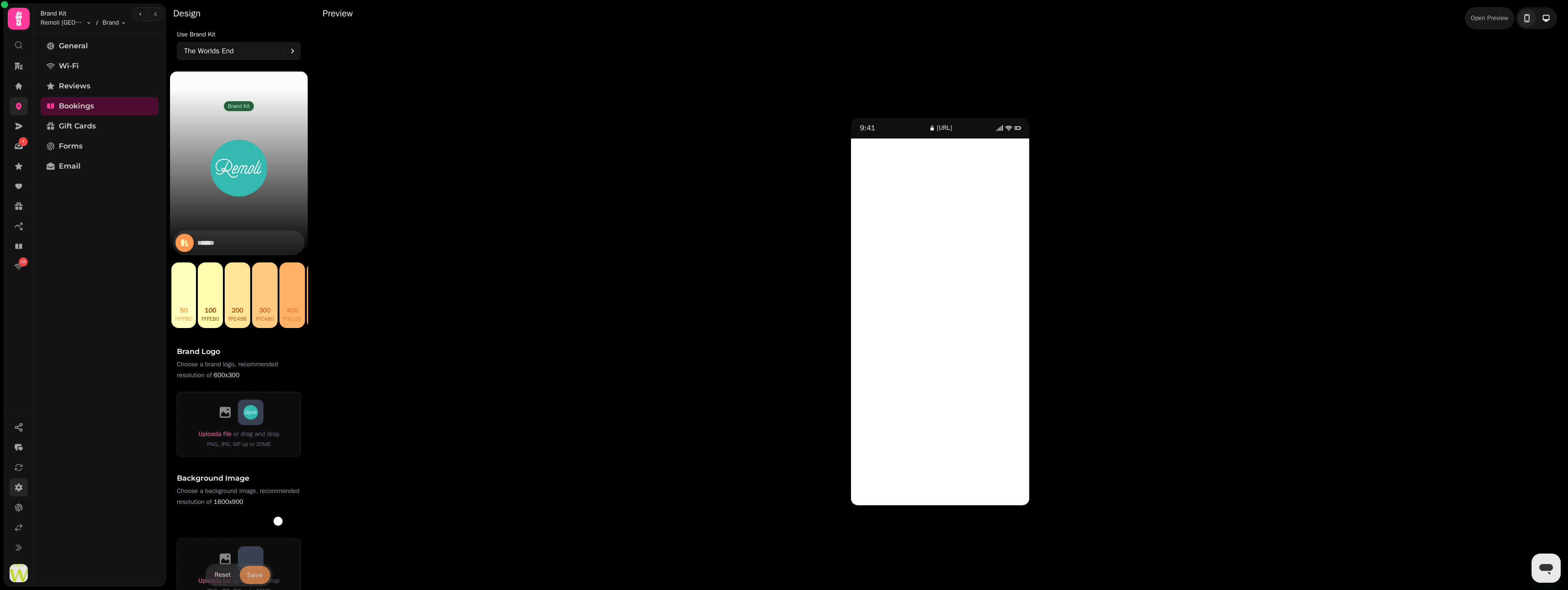 type on "*******" 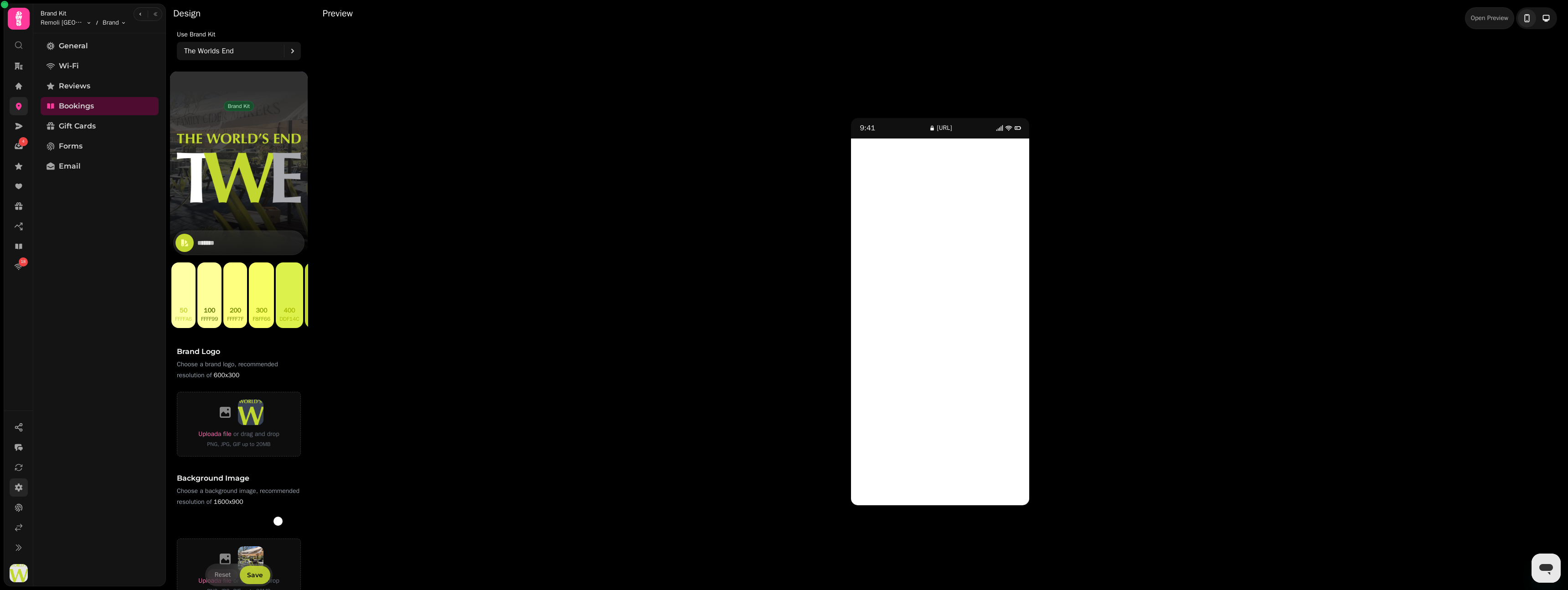 click on "Save" at bounding box center (255, 575) 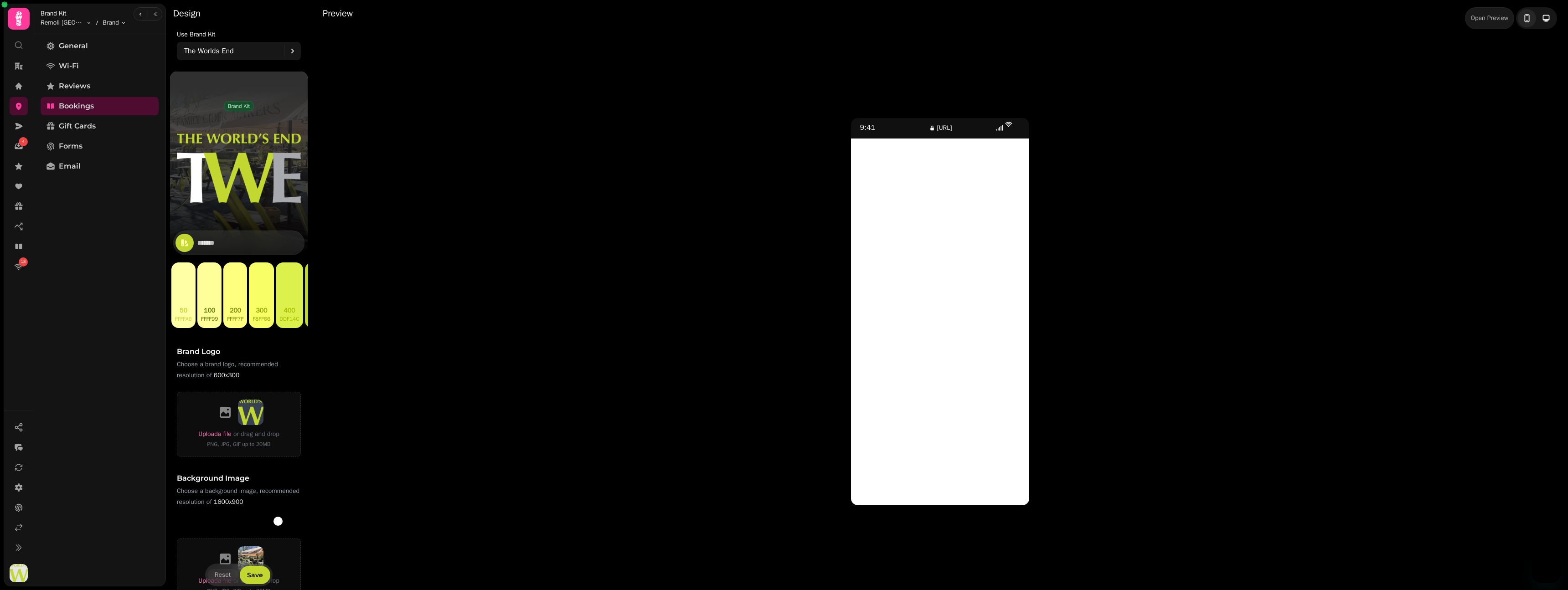 scroll, scrollTop: 0, scrollLeft: 0, axis: both 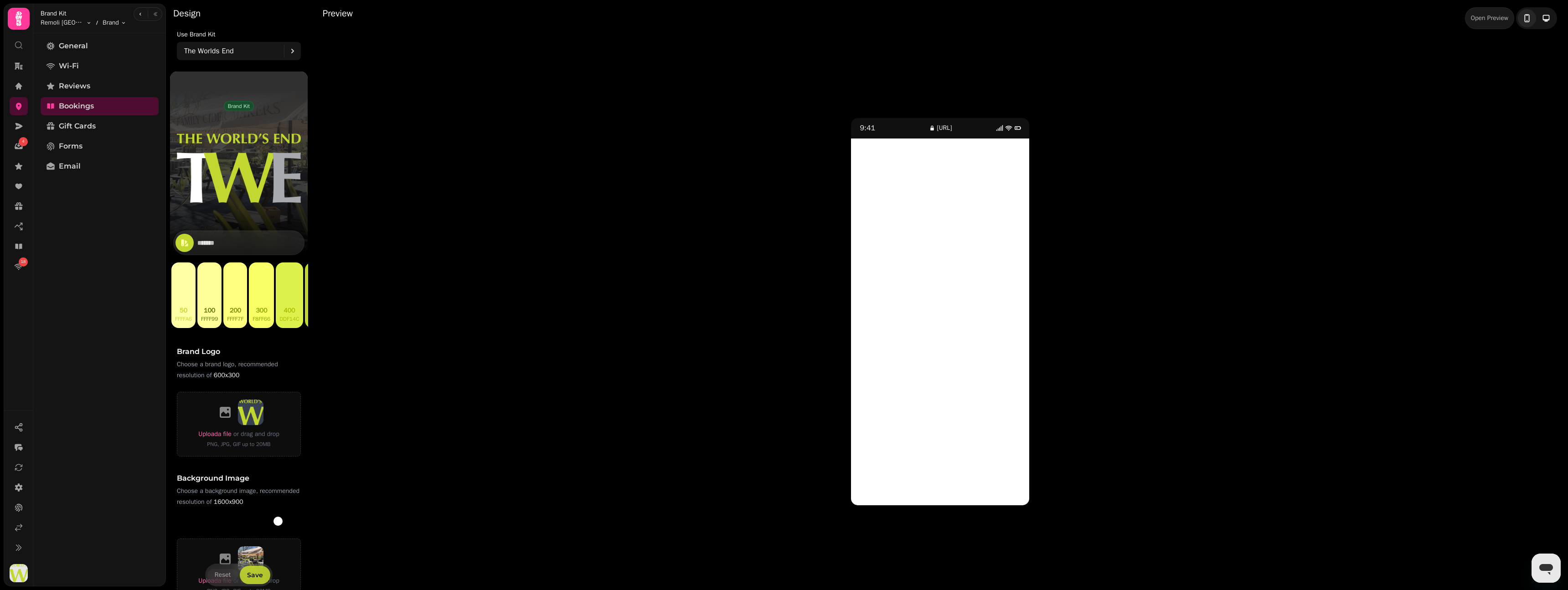 click on "Save" at bounding box center [255, 575] 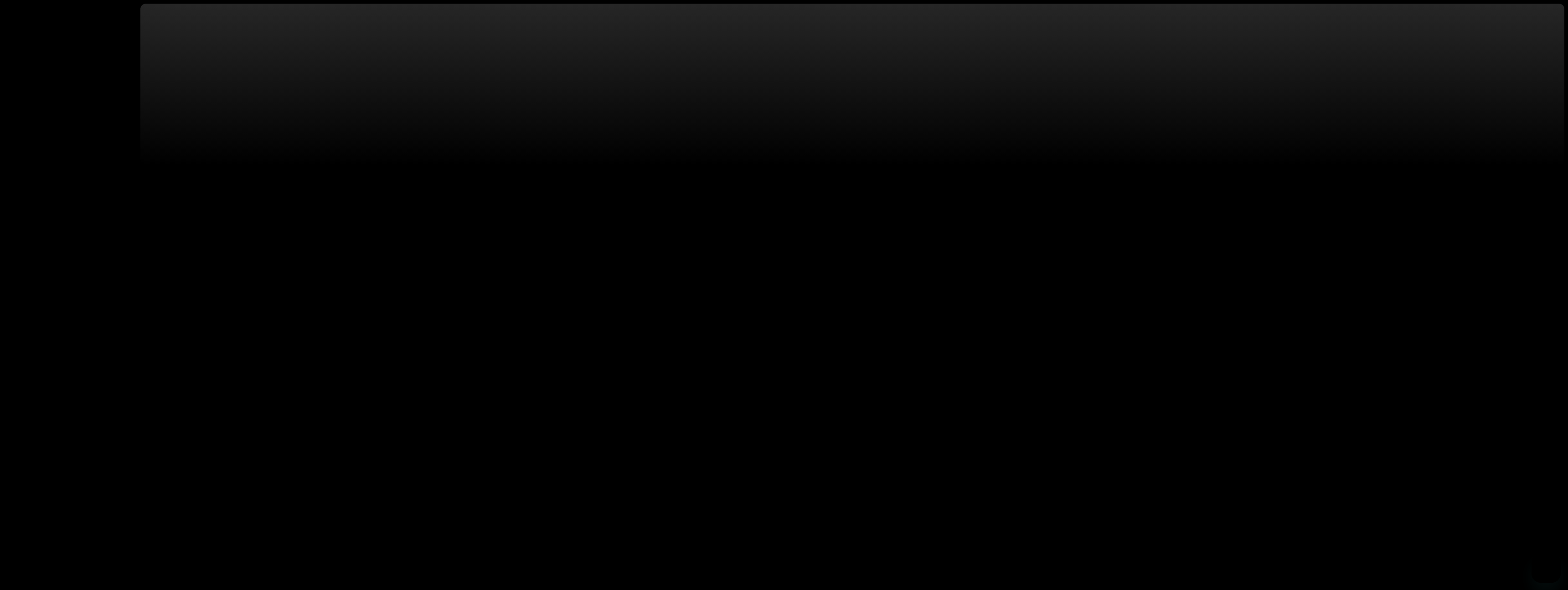 scroll, scrollTop: 0, scrollLeft: 0, axis: both 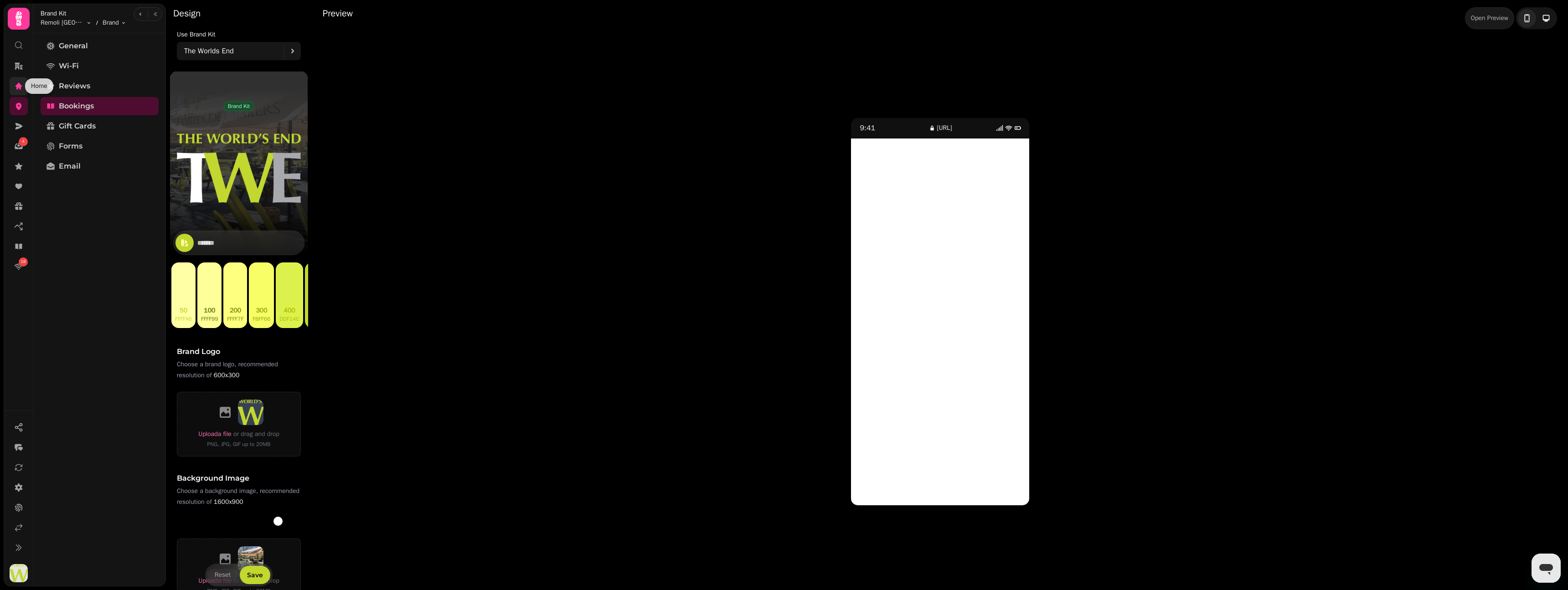 click 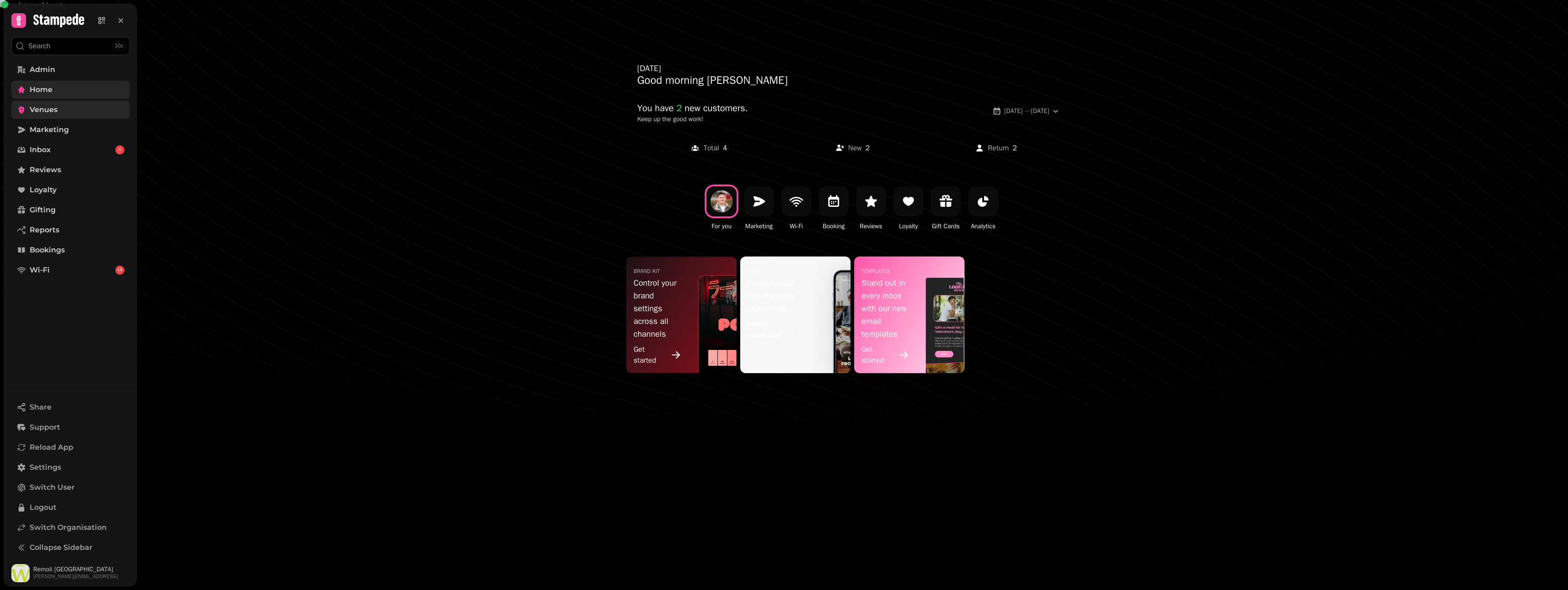 click on "Venues" at bounding box center (71, 110) 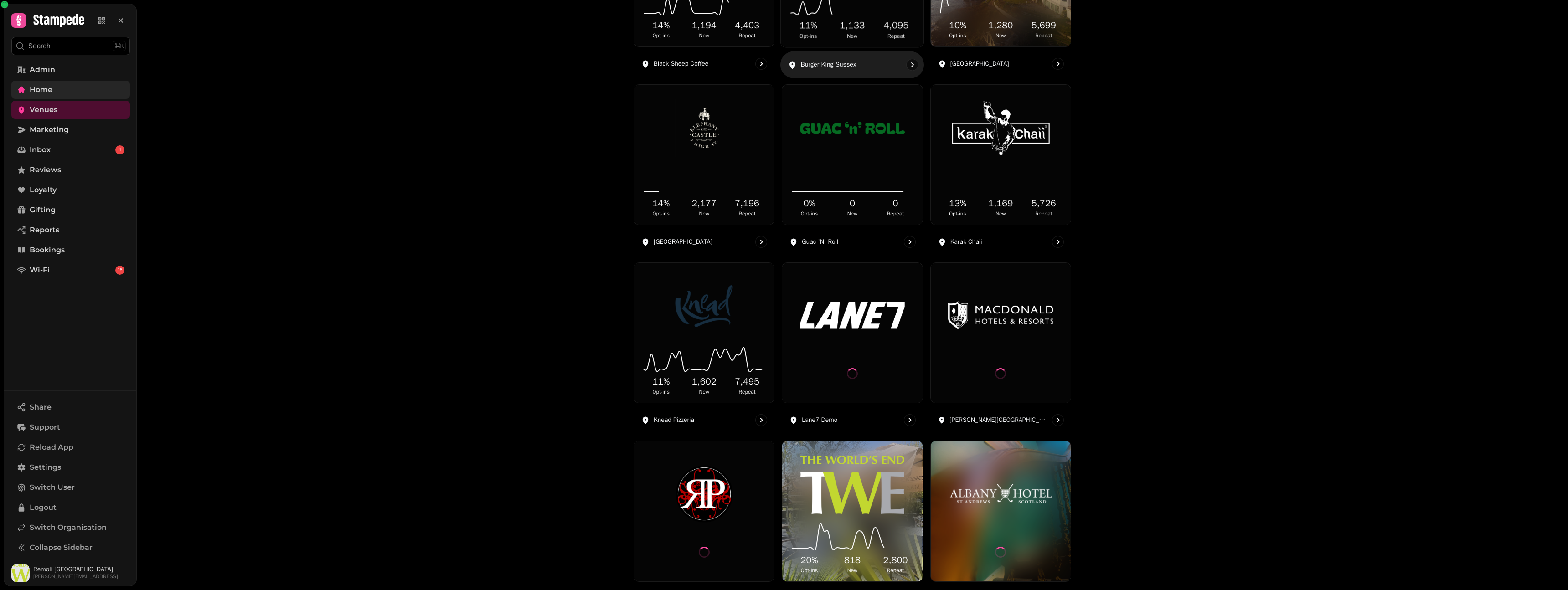 scroll, scrollTop: 504, scrollLeft: 0, axis: vertical 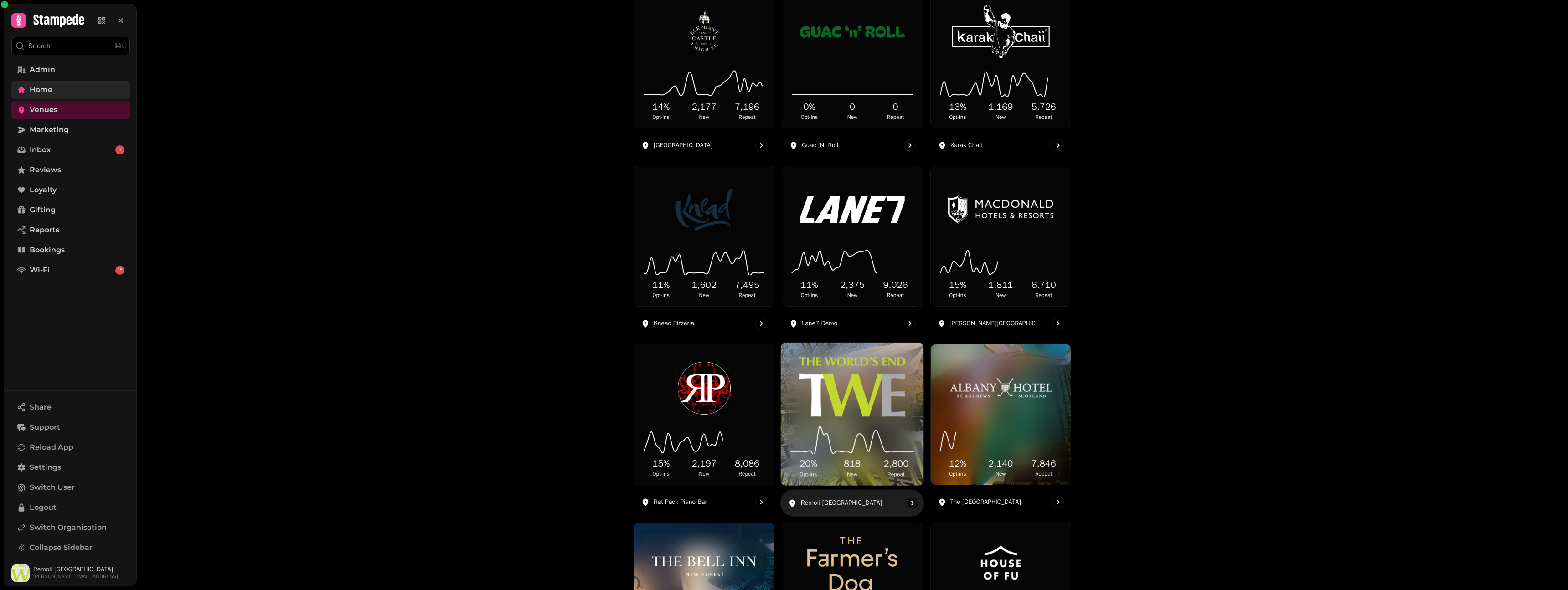 click at bounding box center [852, 387] 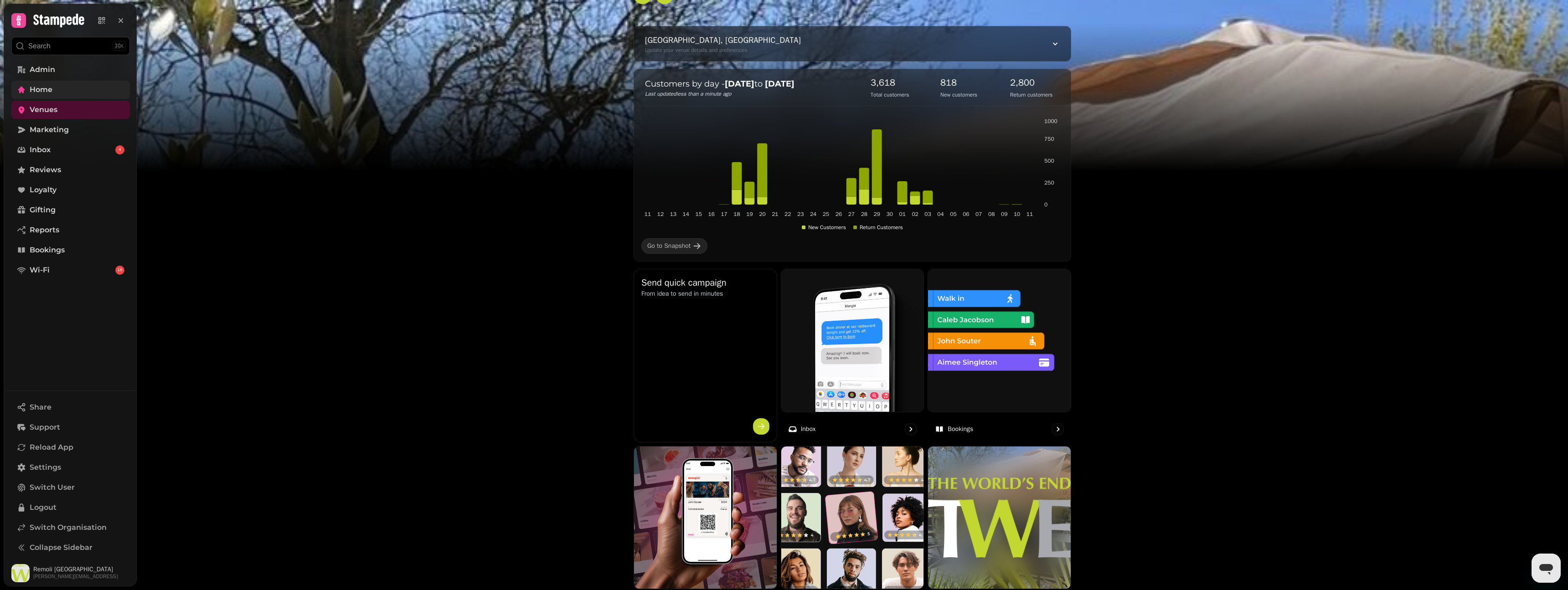 scroll, scrollTop: 0, scrollLeft: 0, axis: both 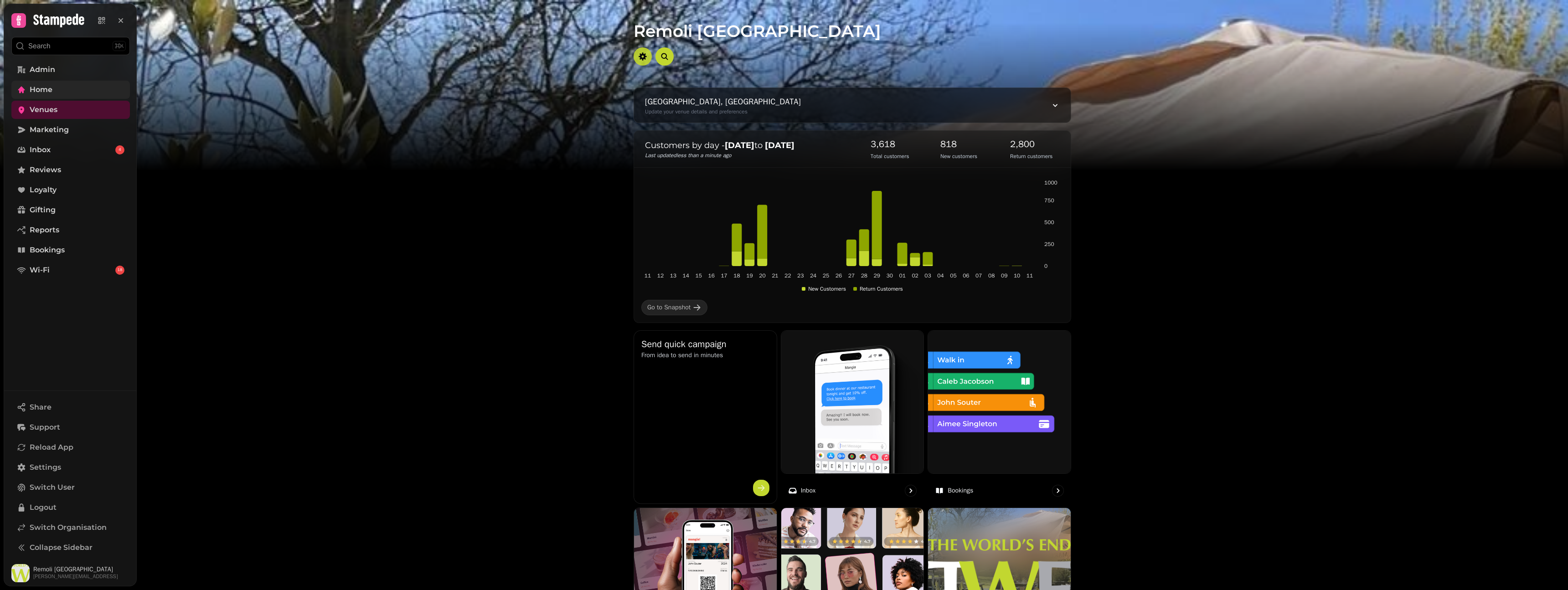 click 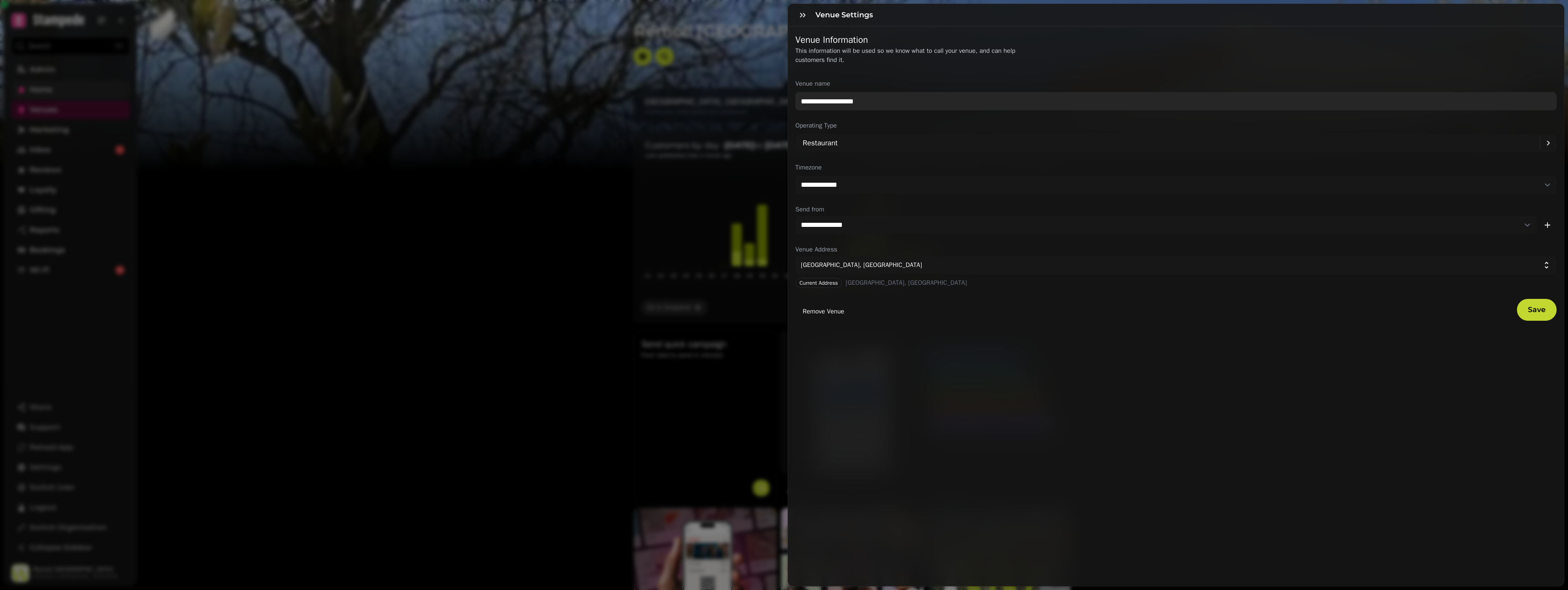 click on "**********" at bounding box center [1176, 101] 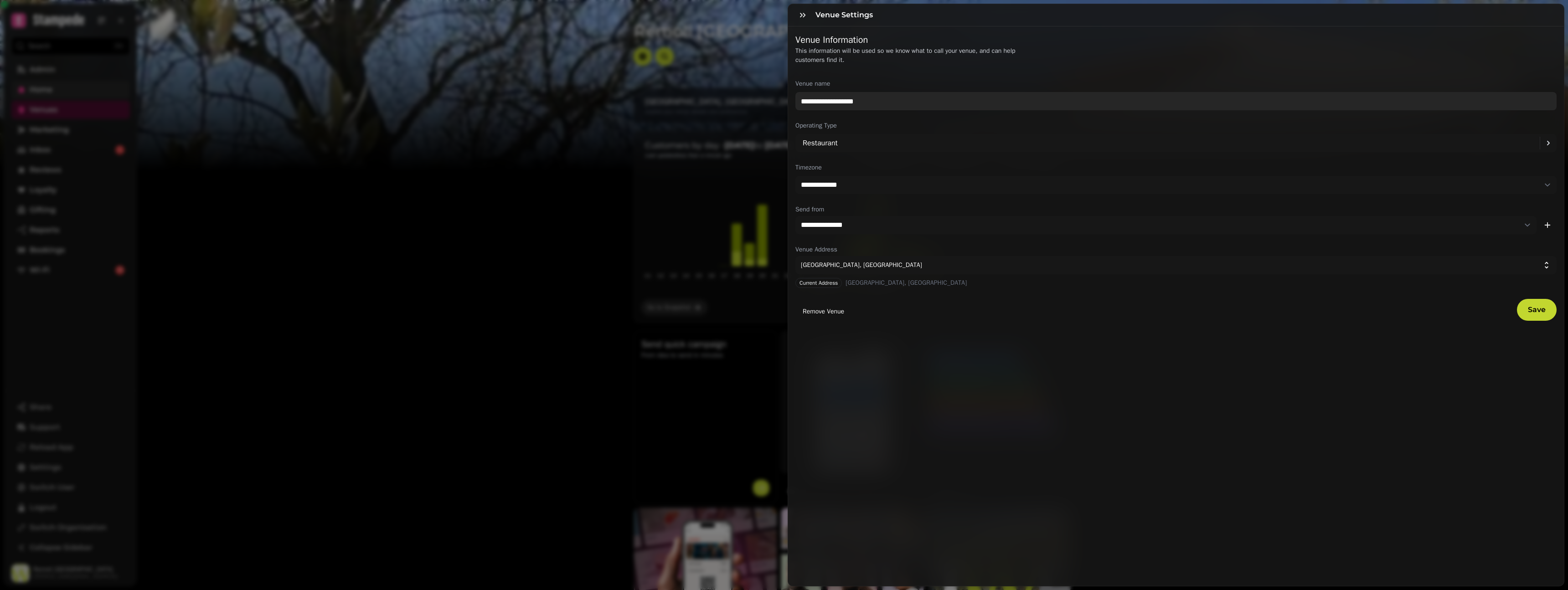 click on "**********" at bounding box center [1176, 101] 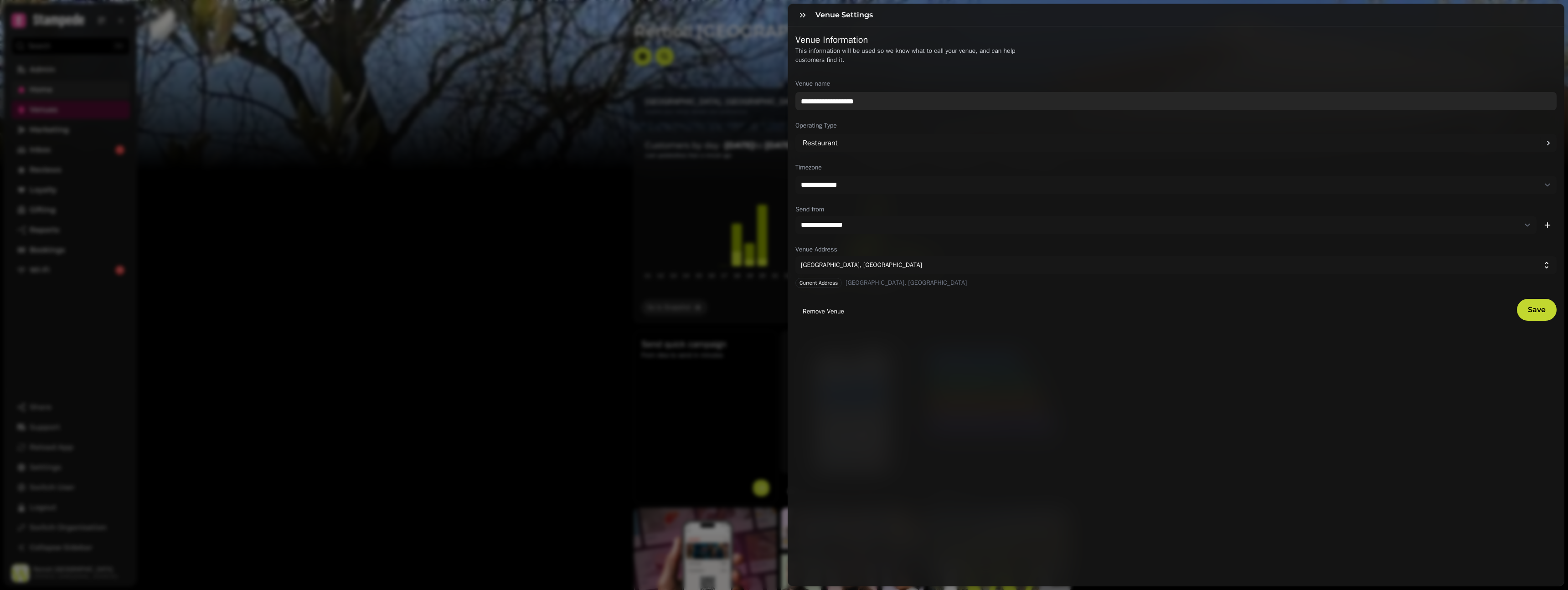 type on "*" 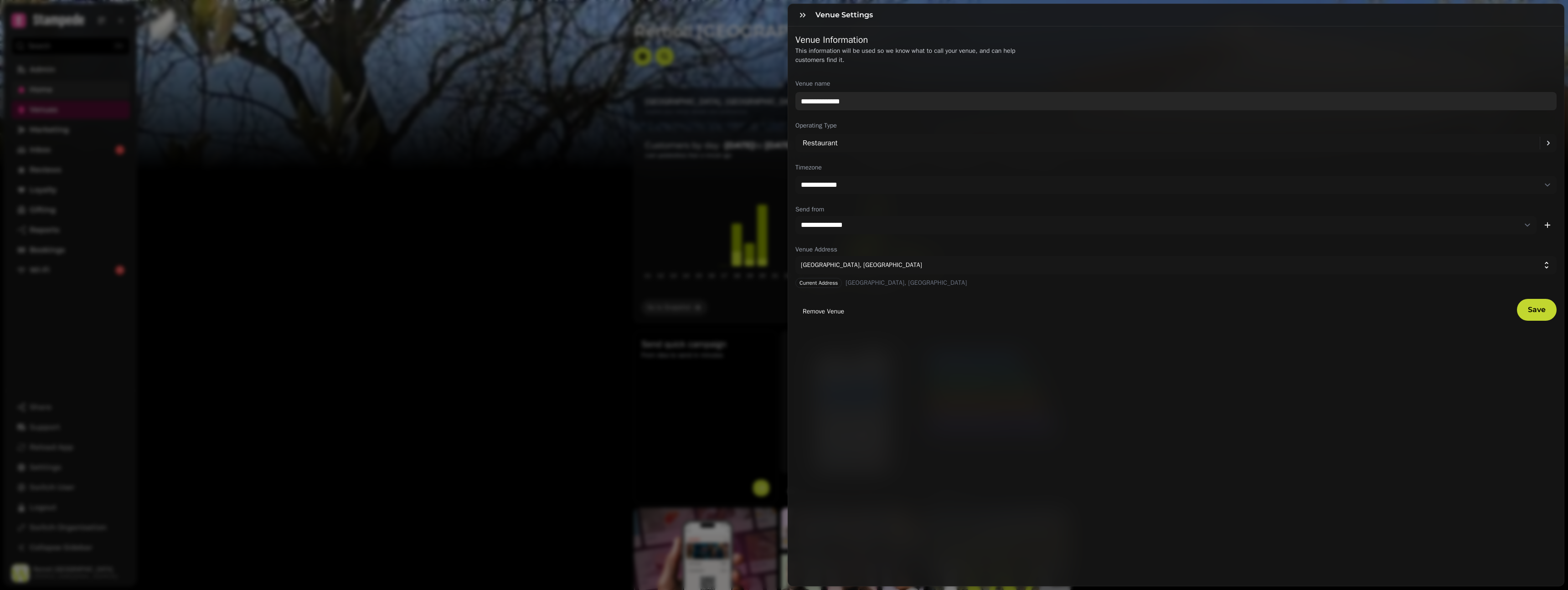 type on "**********" 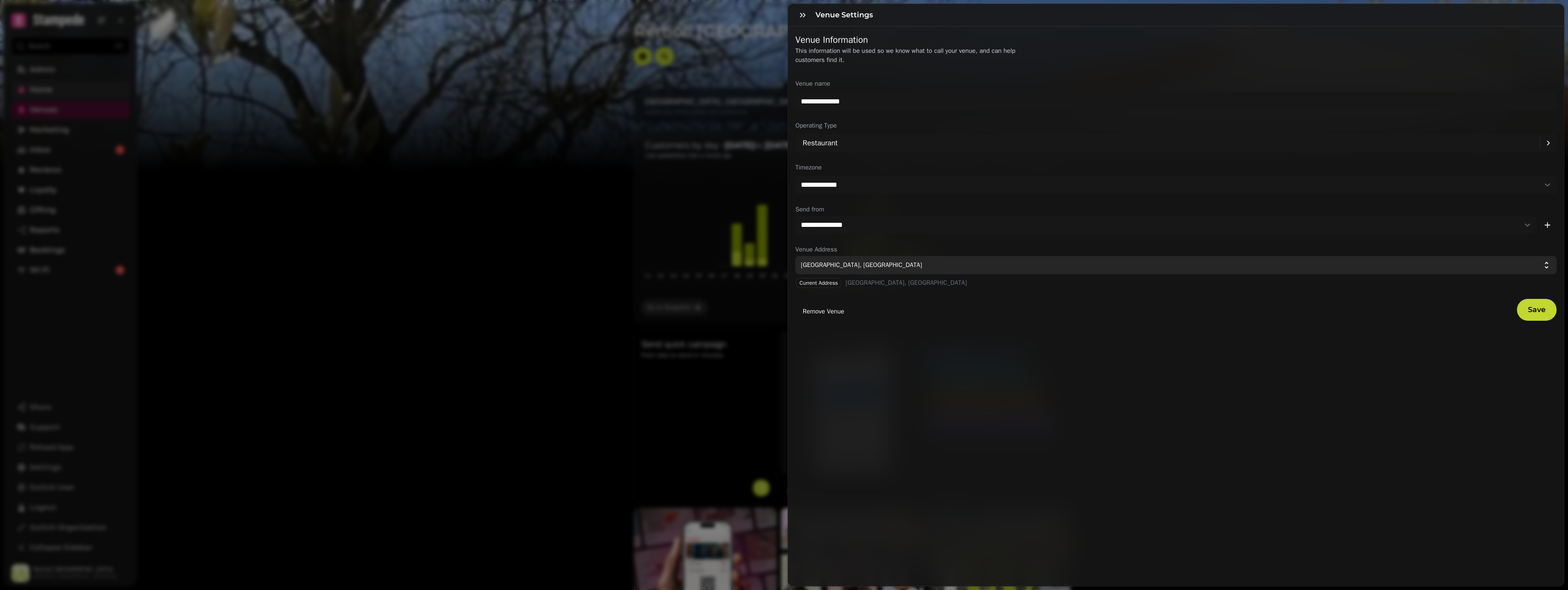 click on "Wembley, UK" at bounding box center [1171, 265] 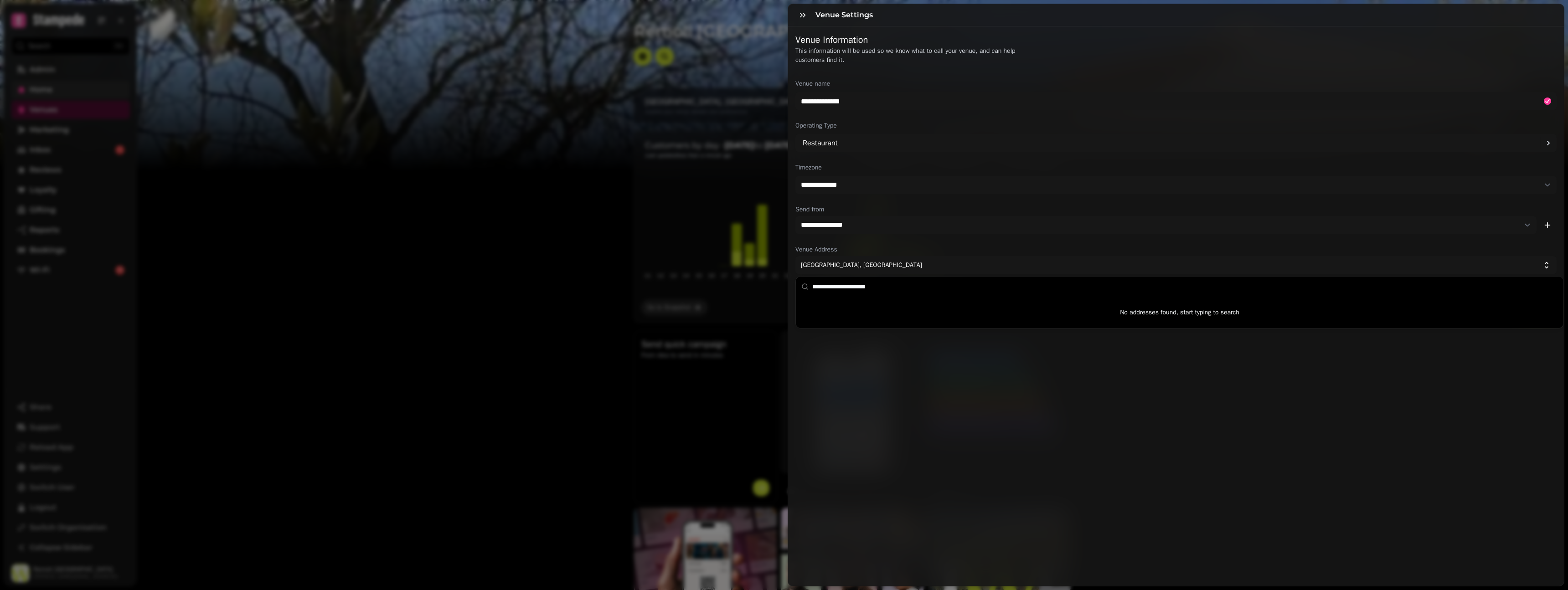 type on "**********" 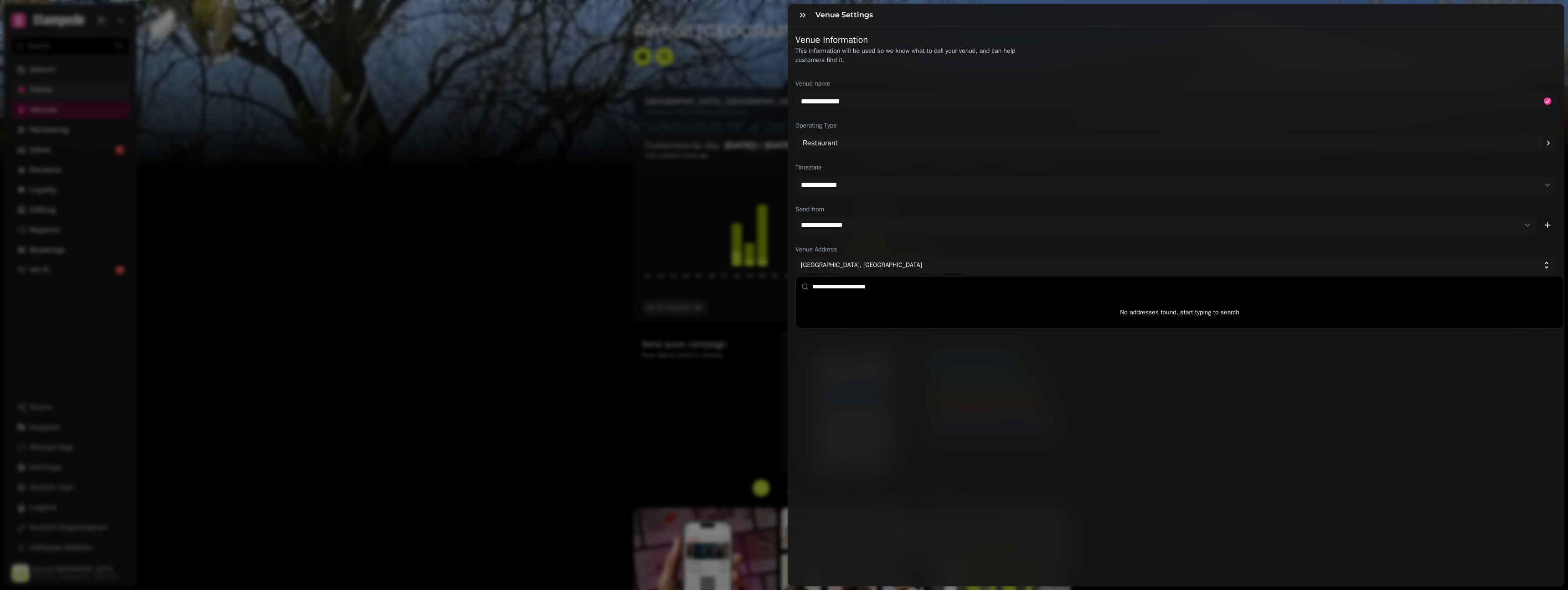 type on "**********" 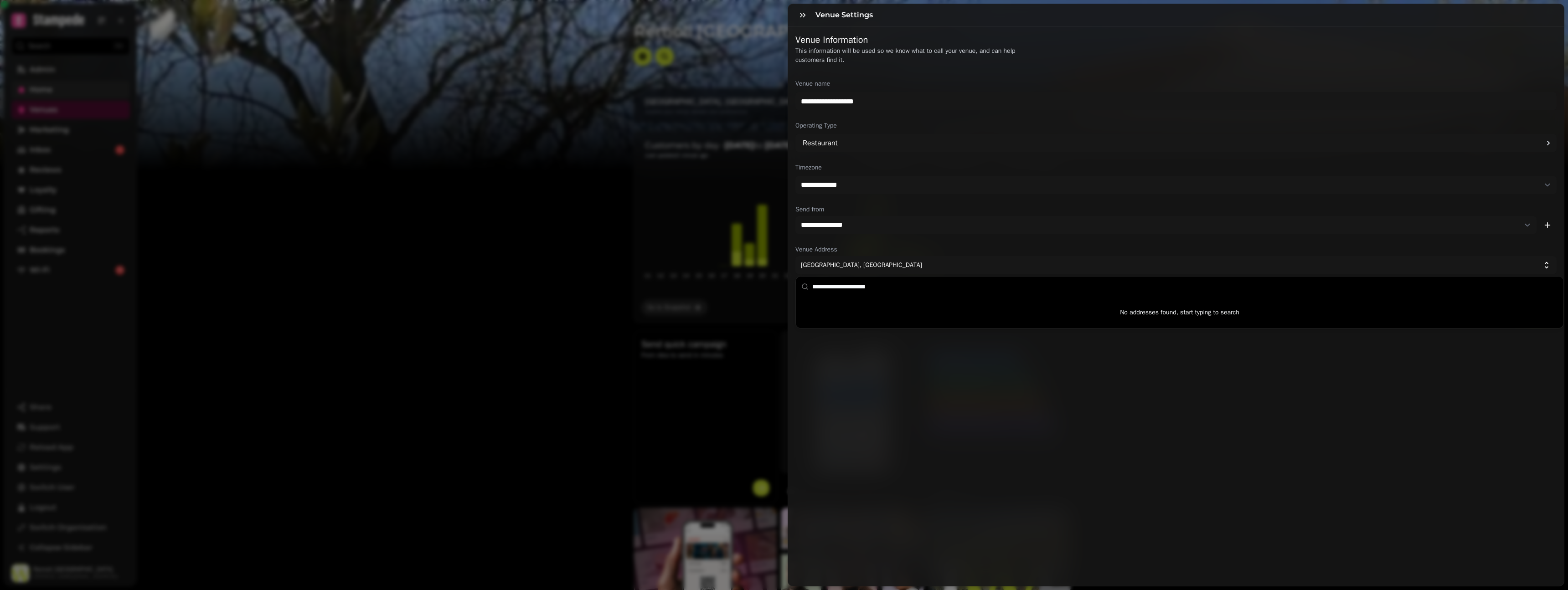drag, startPoint x: 861, startPoint y: 287, endPoint x: 900, endPoint y: 287, distance: 39 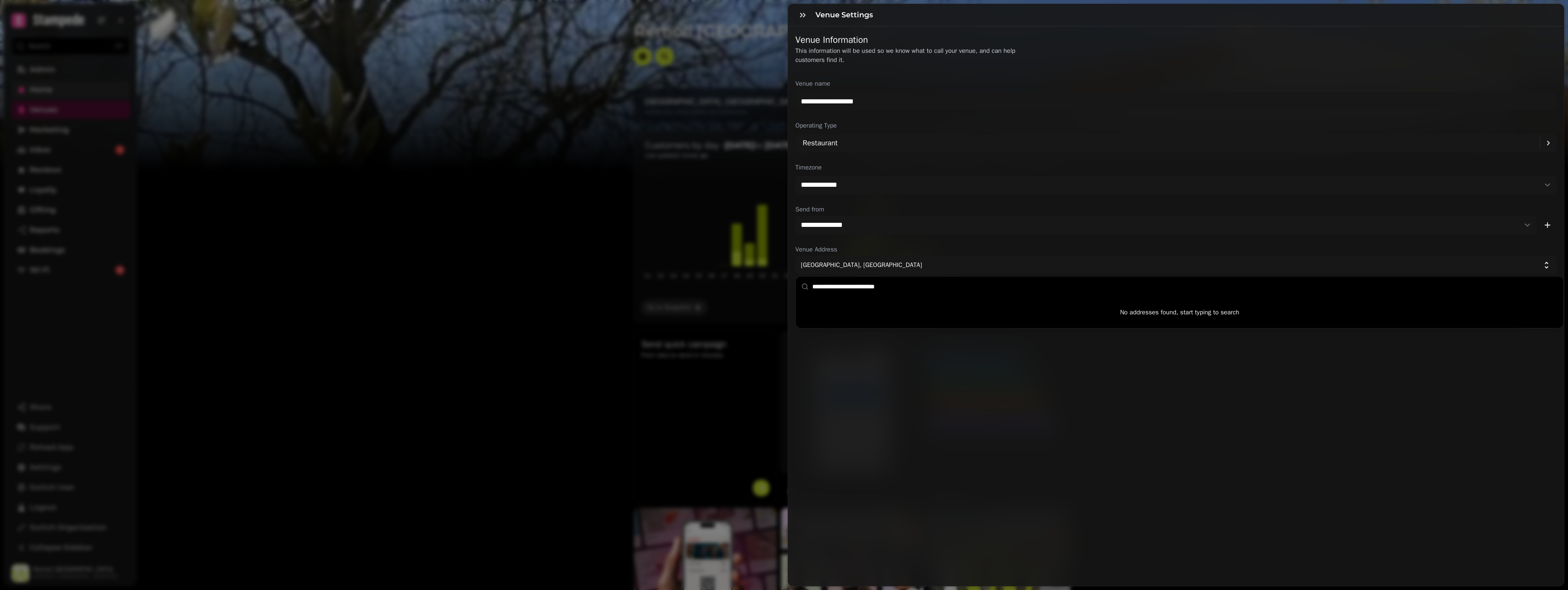 type on "**********" 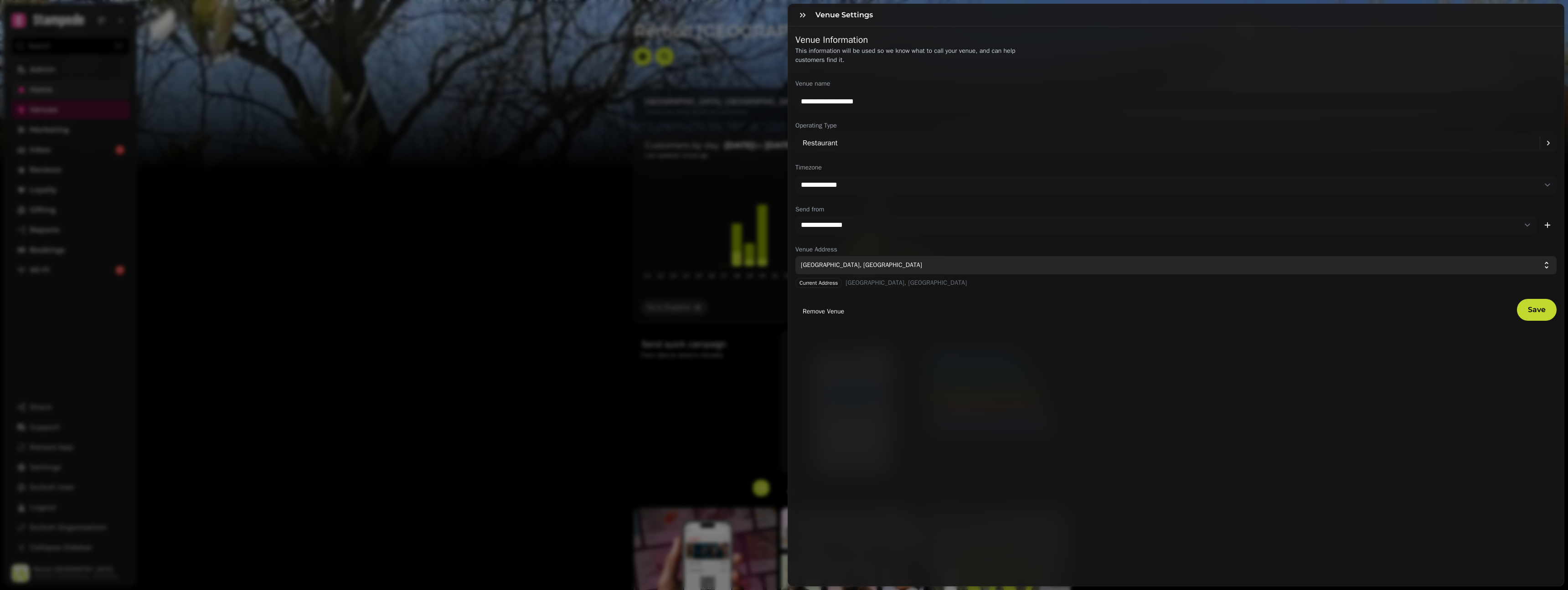 click on "Wembley, UK" at bounding box center [1171, 265] 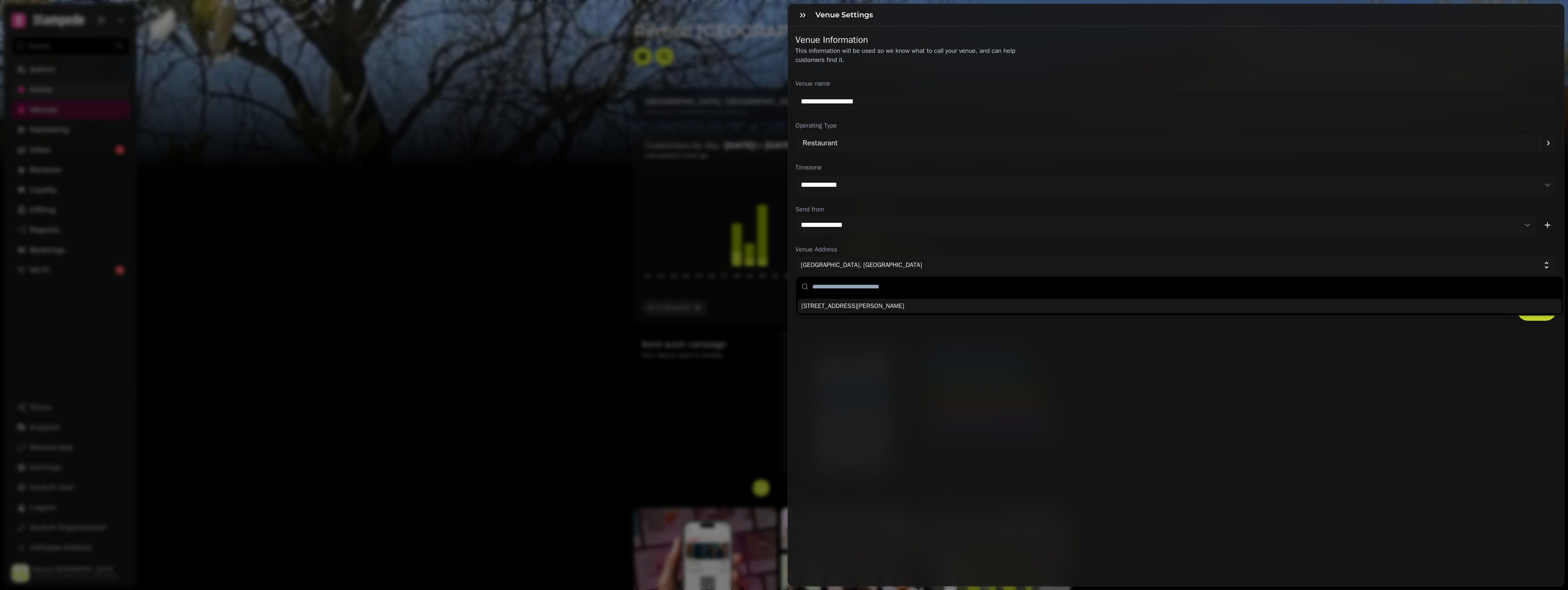 type 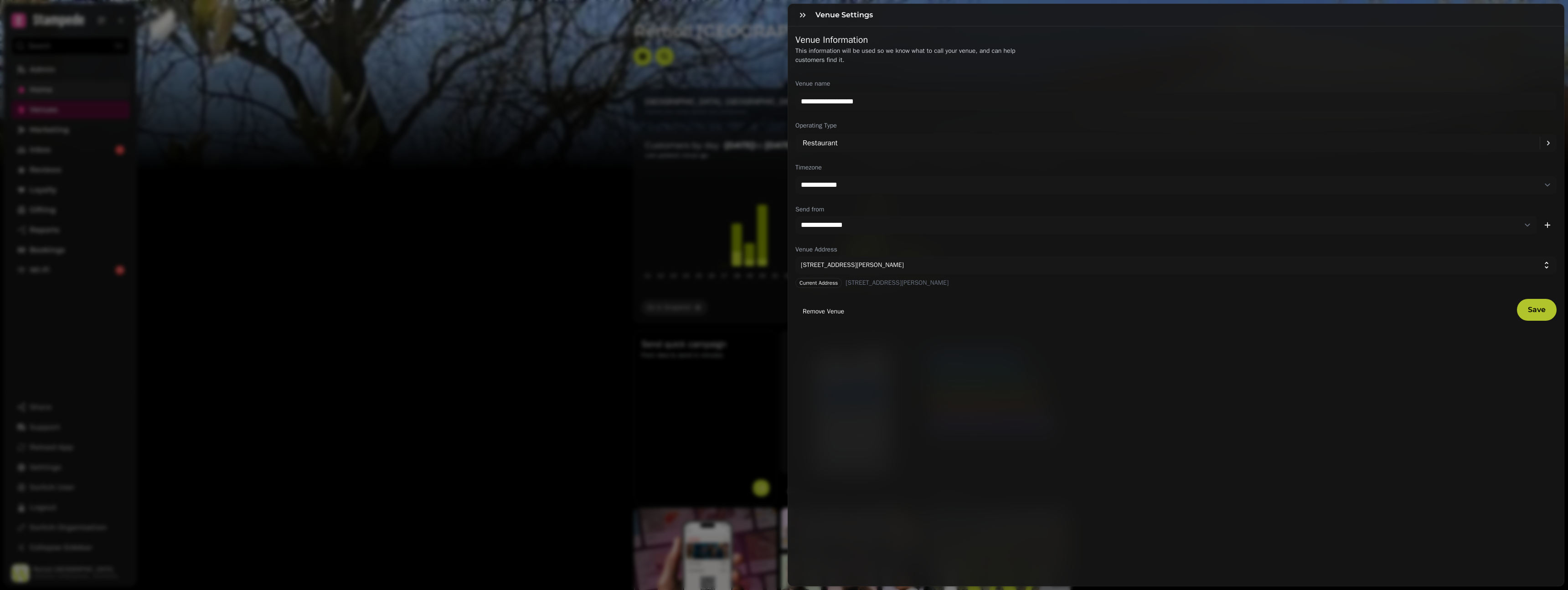 click on "Save" at bounding box center (1537, 310) 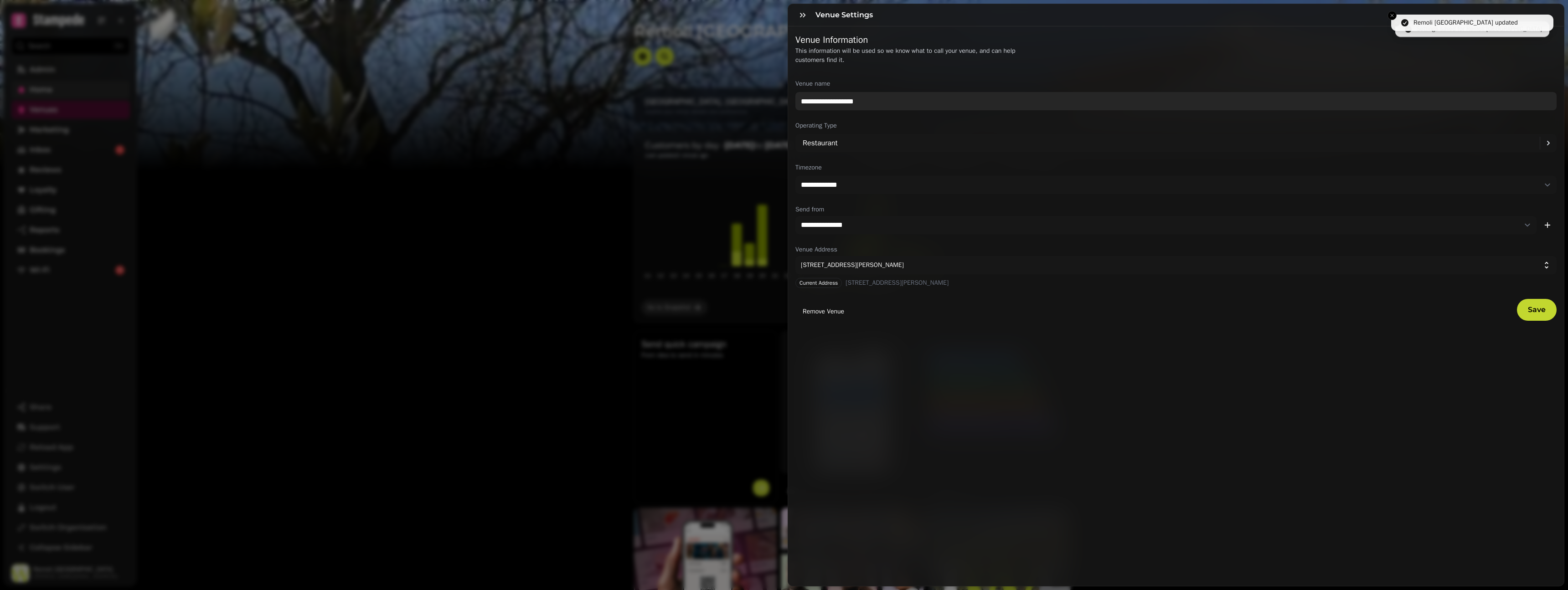 click on "**********" at bounding box center (1176, 101) 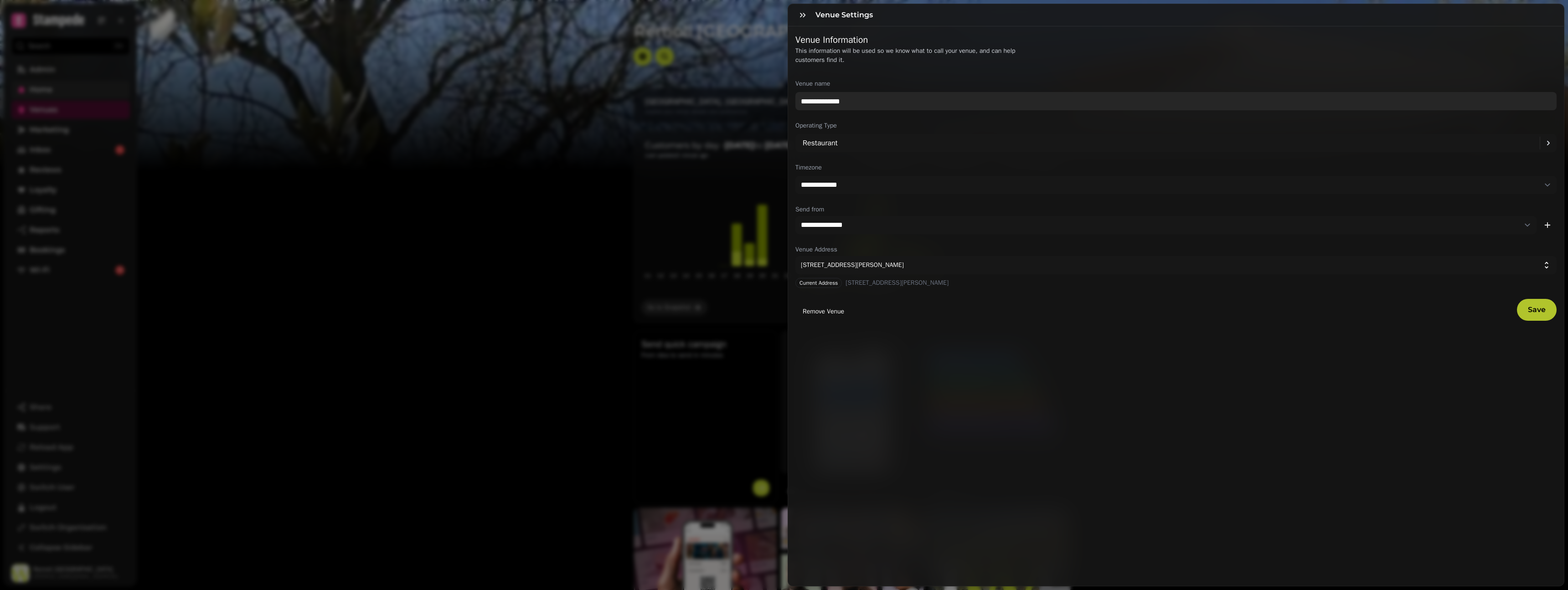 type on "**********" 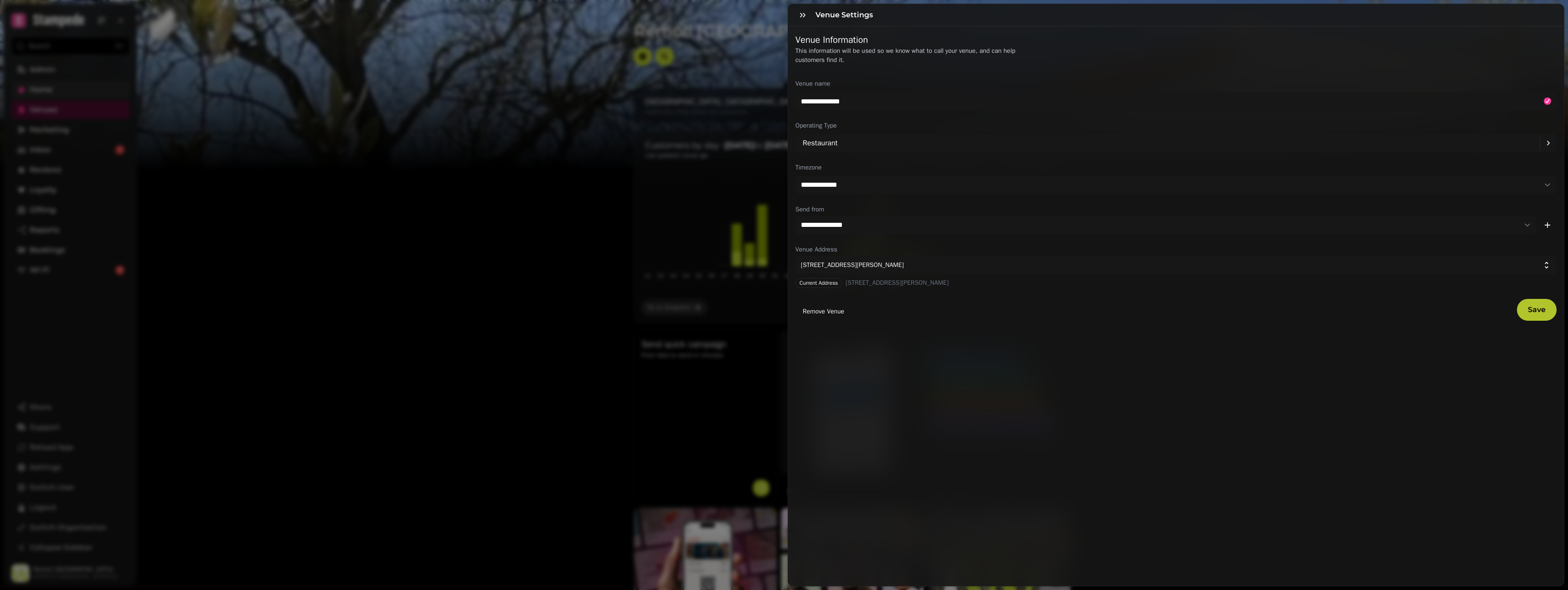 click on "Save" at bounding box center [1537, 310] 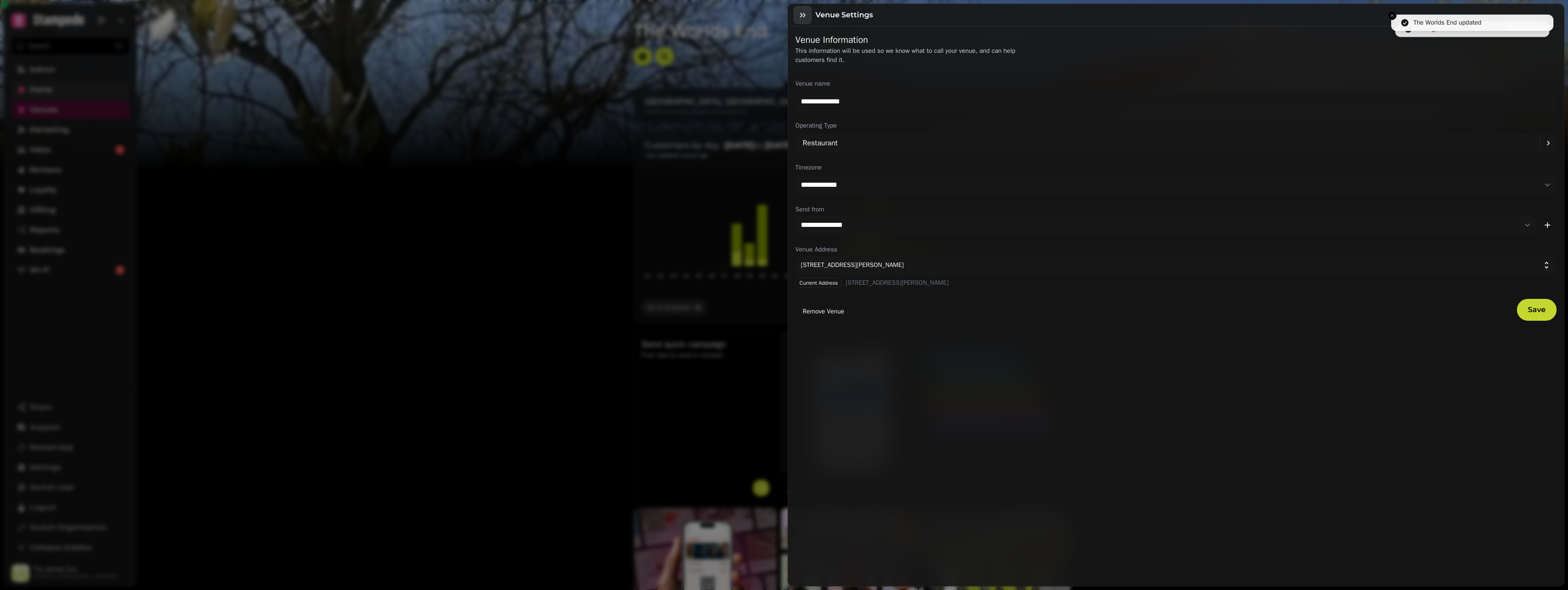 click at bounding box center [803, 15] 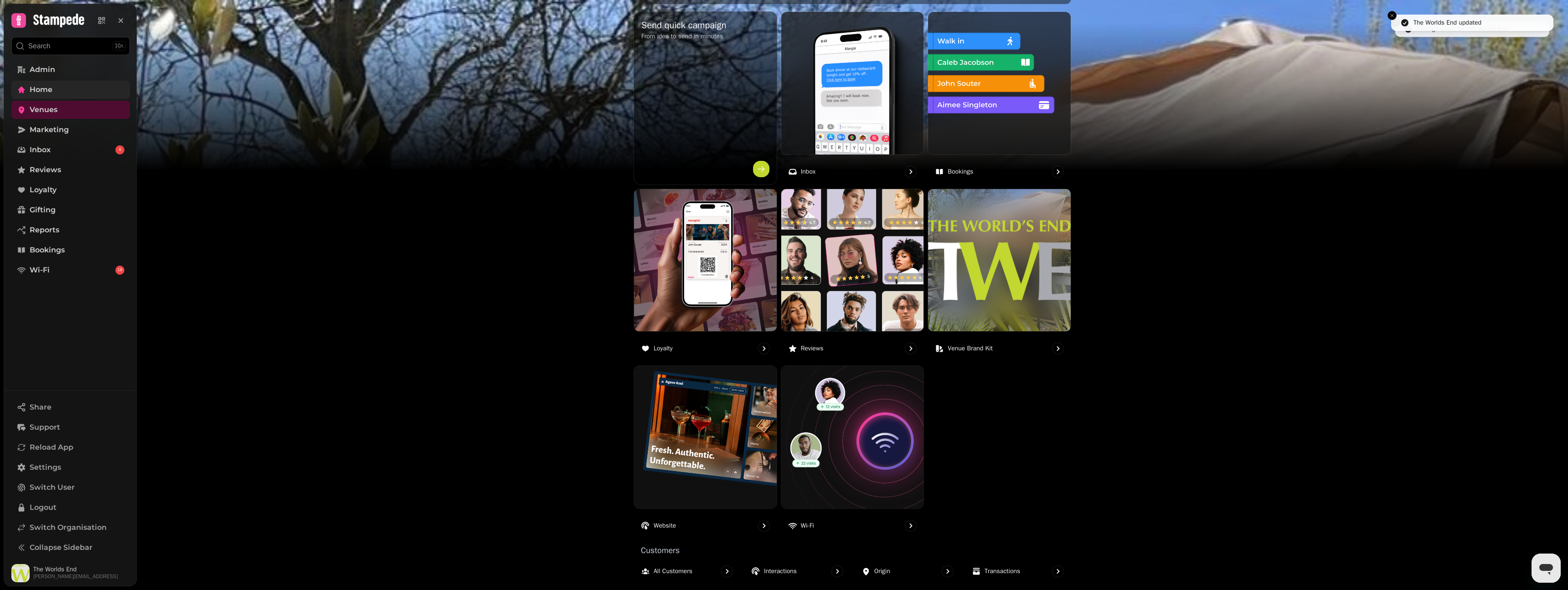 scroll, scrollTop: 335, scrollLeft: 0, axis: vertical 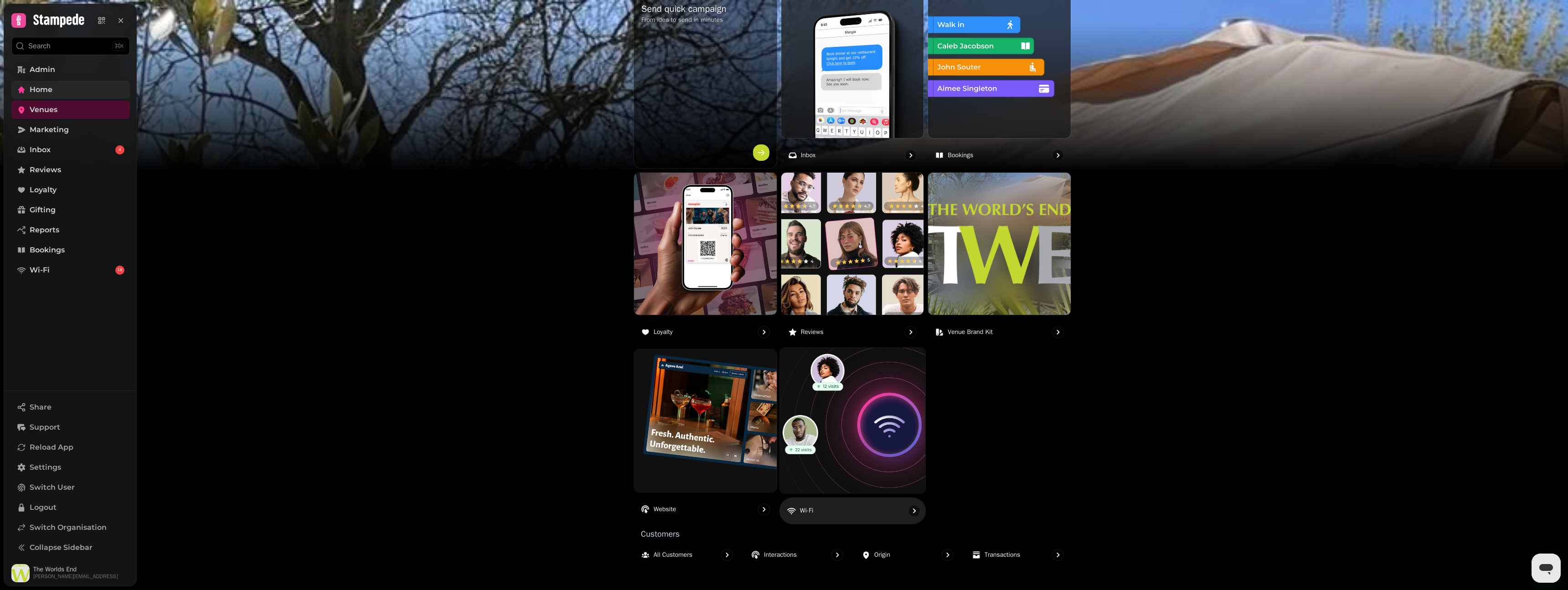 click at bounding box center (852, 421) 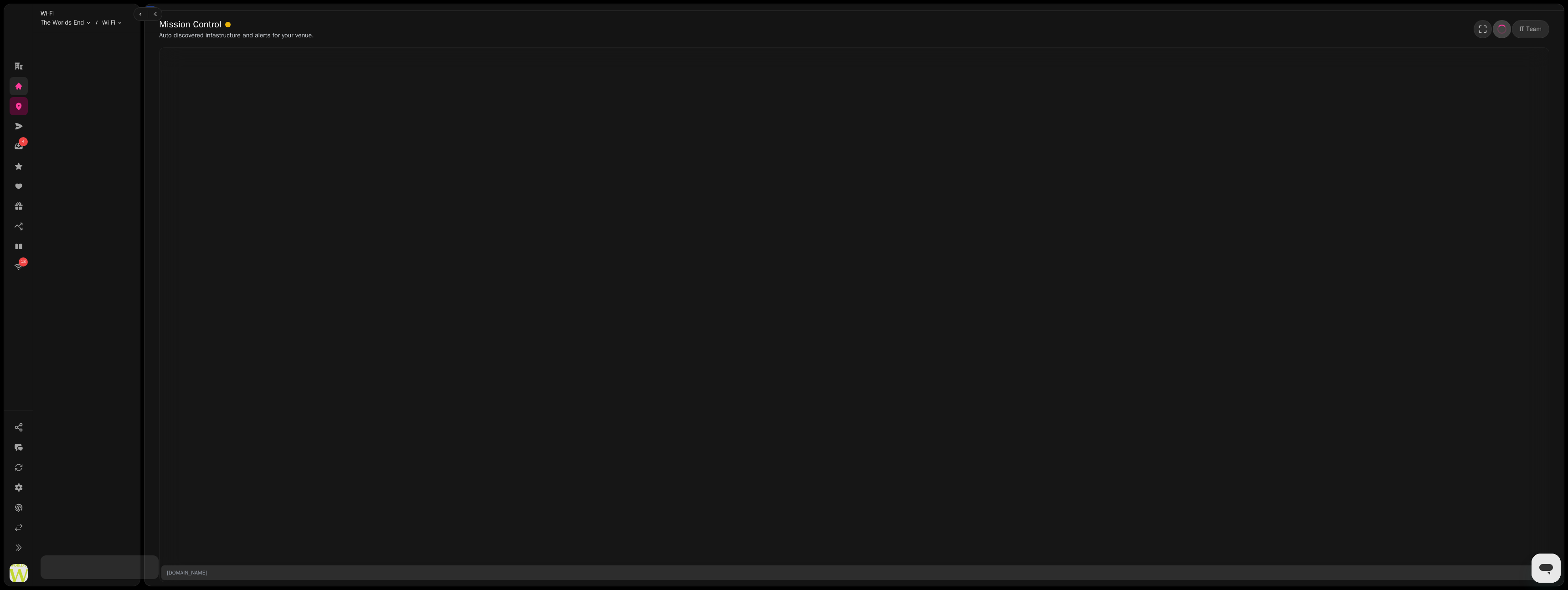 scroll, scrollTop: 0, scrollLeft: 0, axis: both 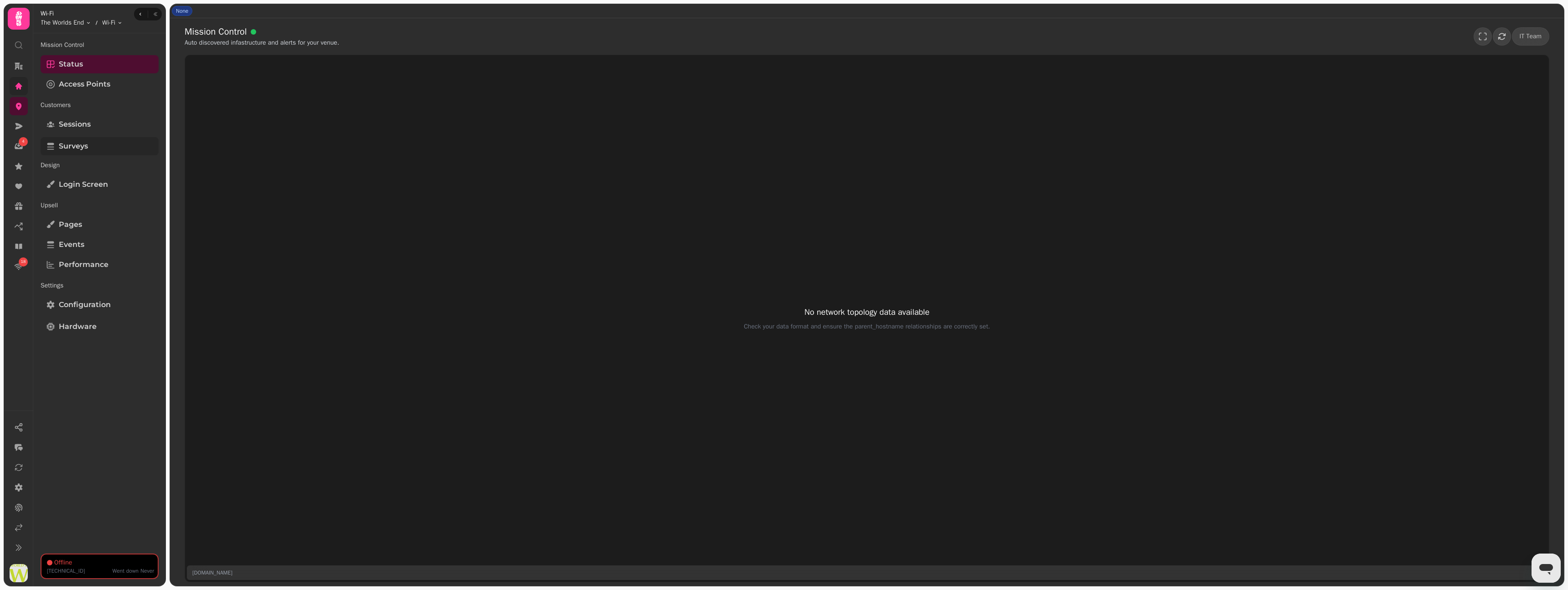 click on "Surveys" at bounding box center [99, 146] 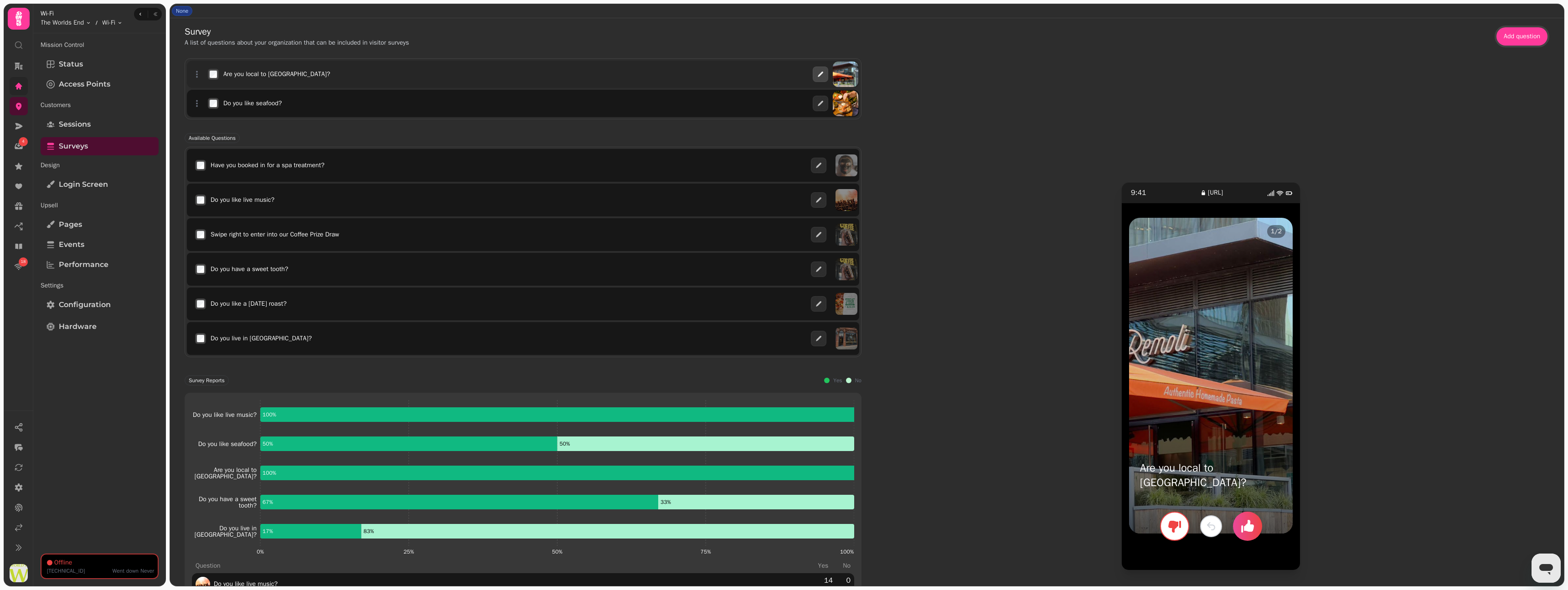 click 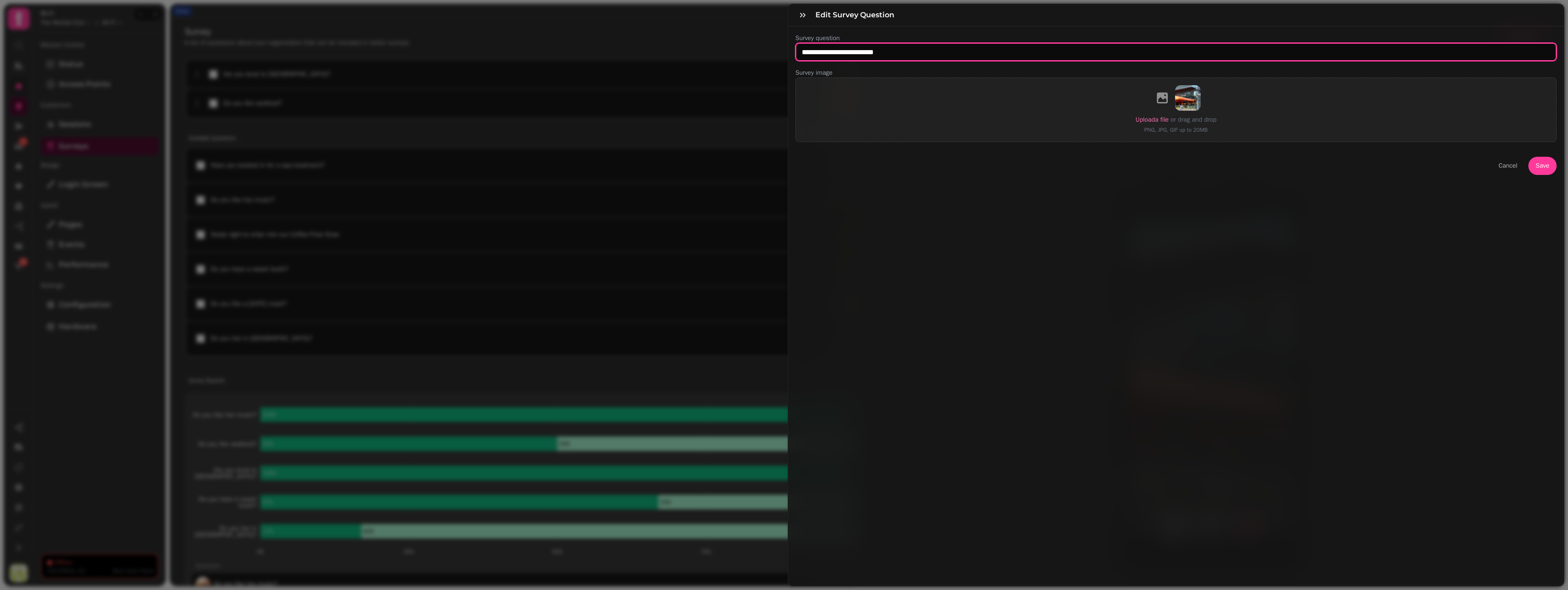 drag, startPoint x: 855, startPoint y: 51, endPoint x: 883, endPoint y: 51, distance: 28 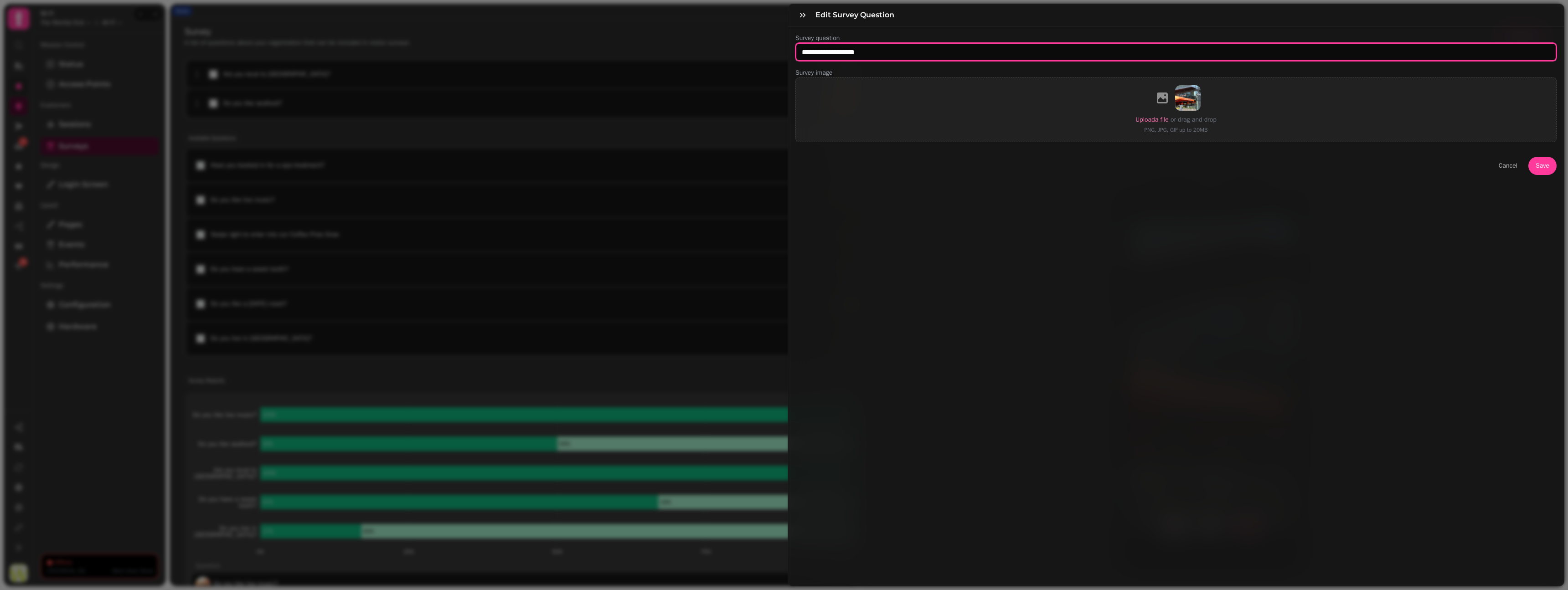 paste on "**********" 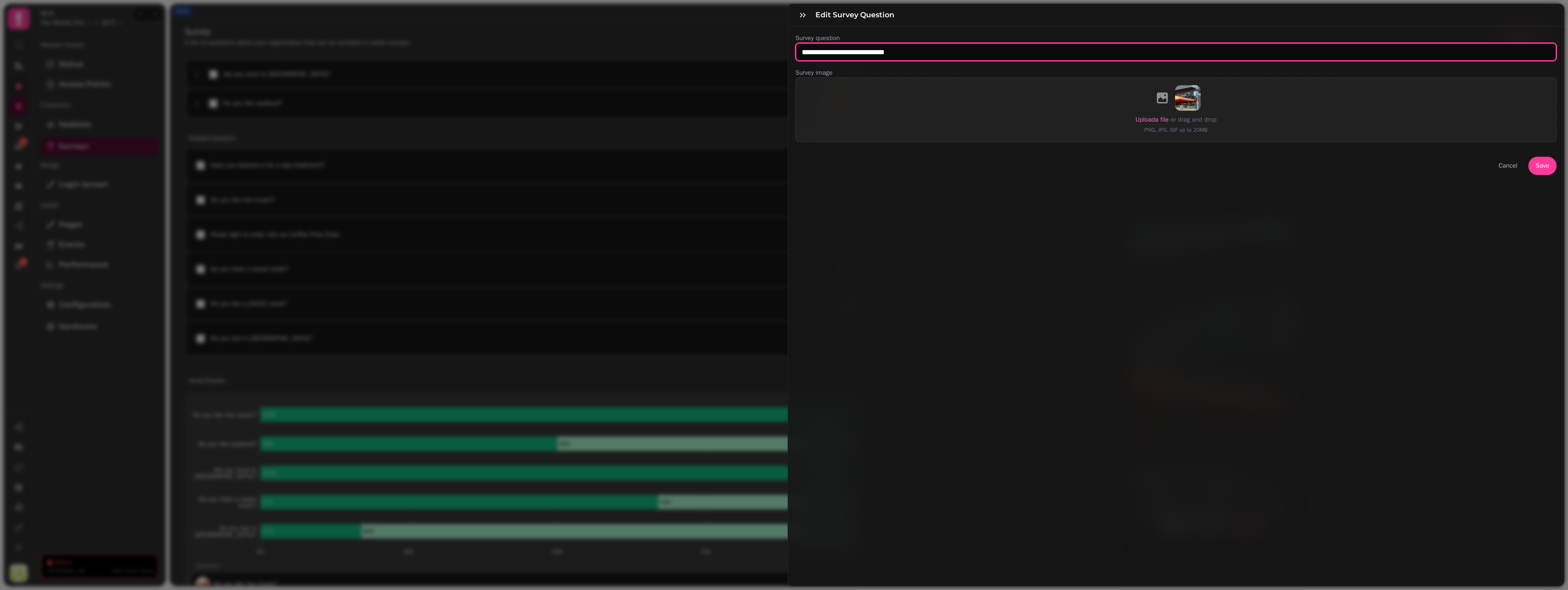 click on "**********" at bounding box center [1176, 52] 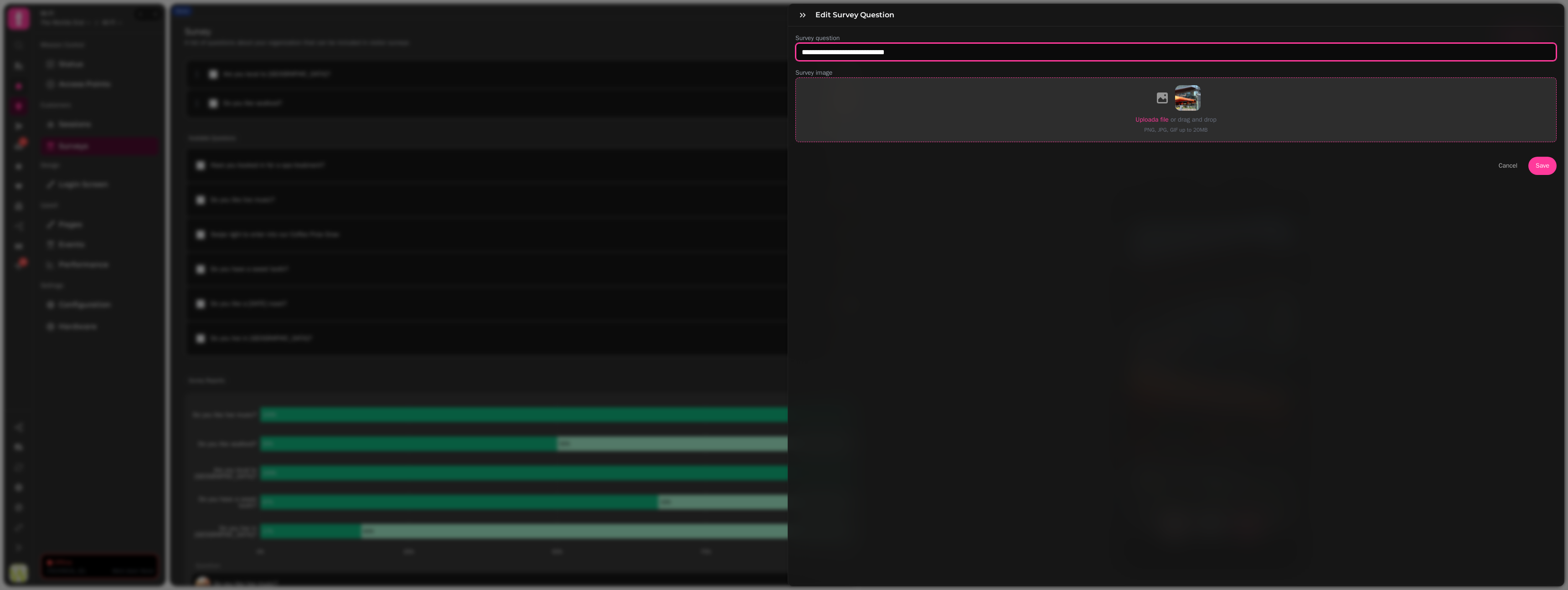 type on "**********" 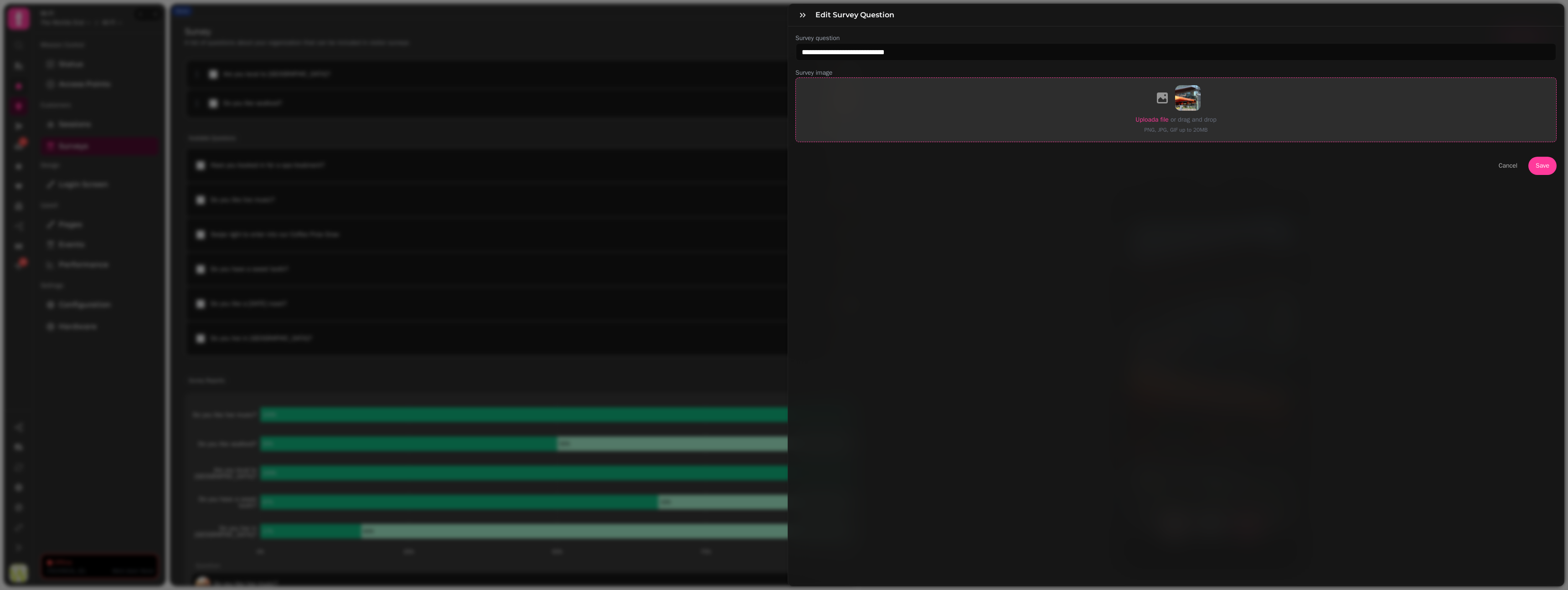 click on "Upload  a file" at bounding box center [1152, 119] 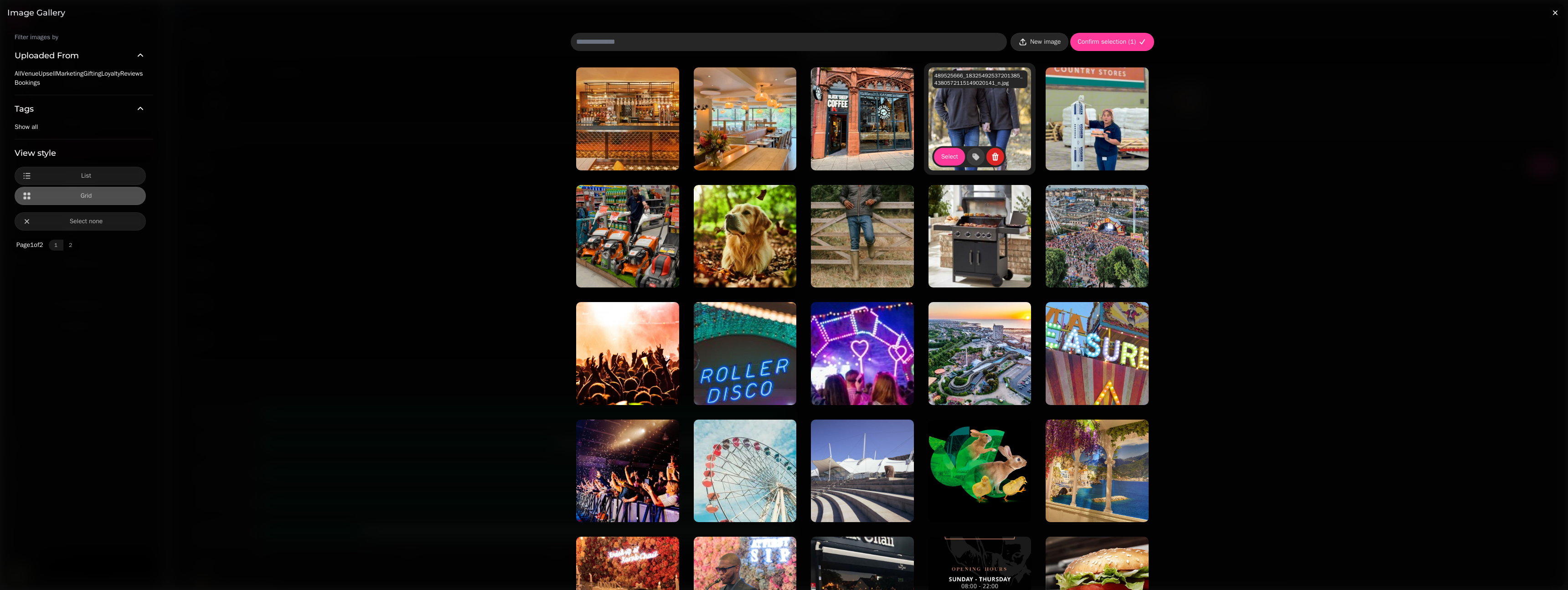 click on "New image" at bounding box center (1039, 42) 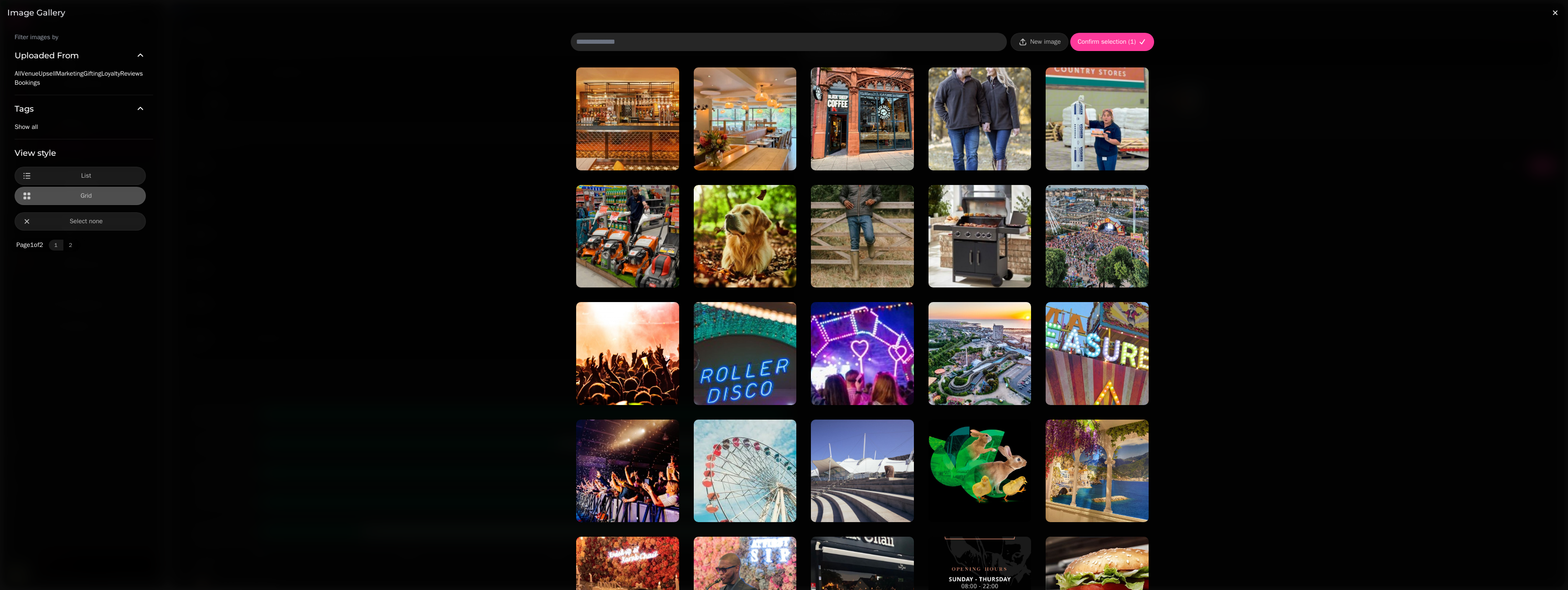 click at bounding box center (15, 73) 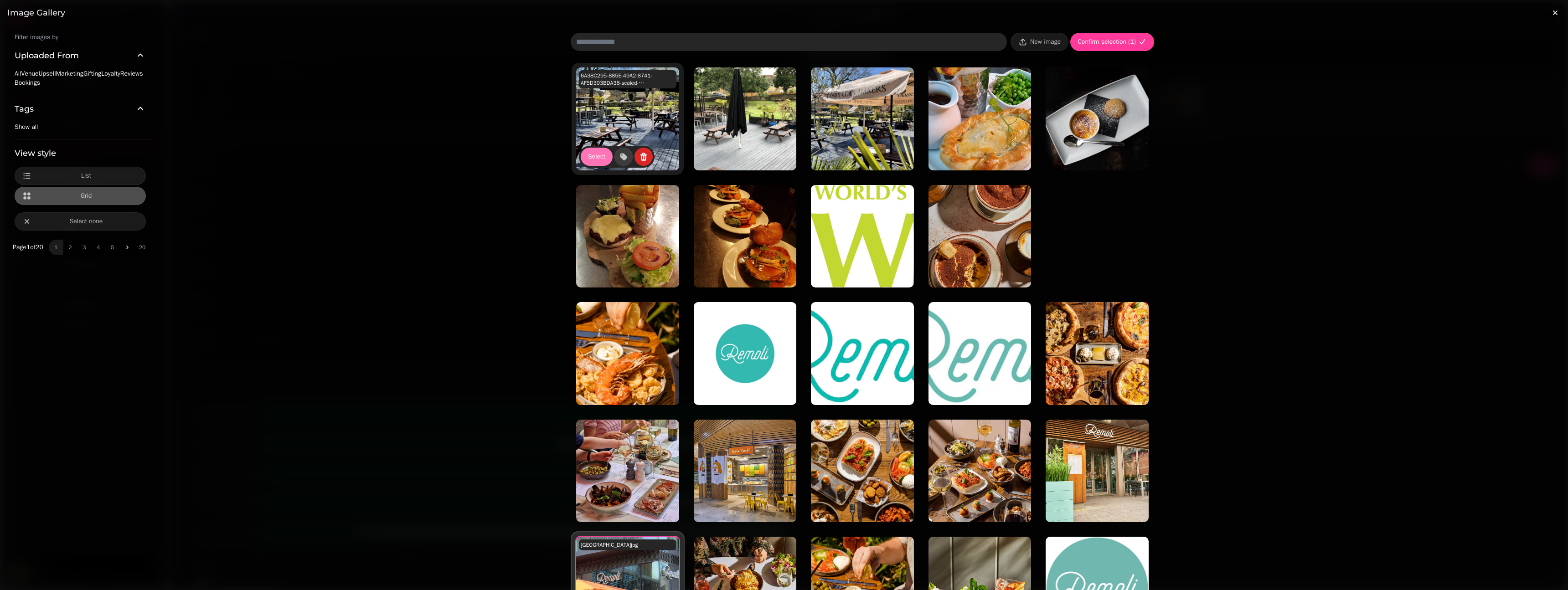 click on "Select" at bounding box center (597, 157) 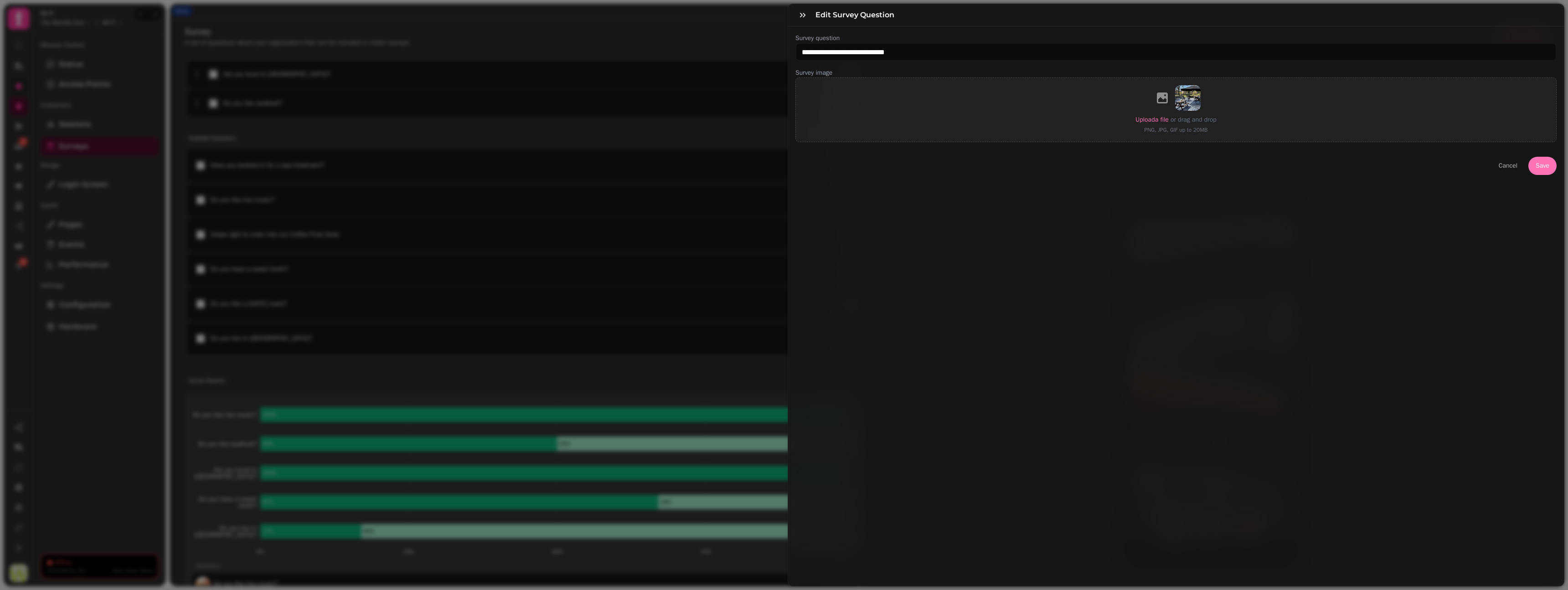 click on "Save" at bounding box center (1542, 166) 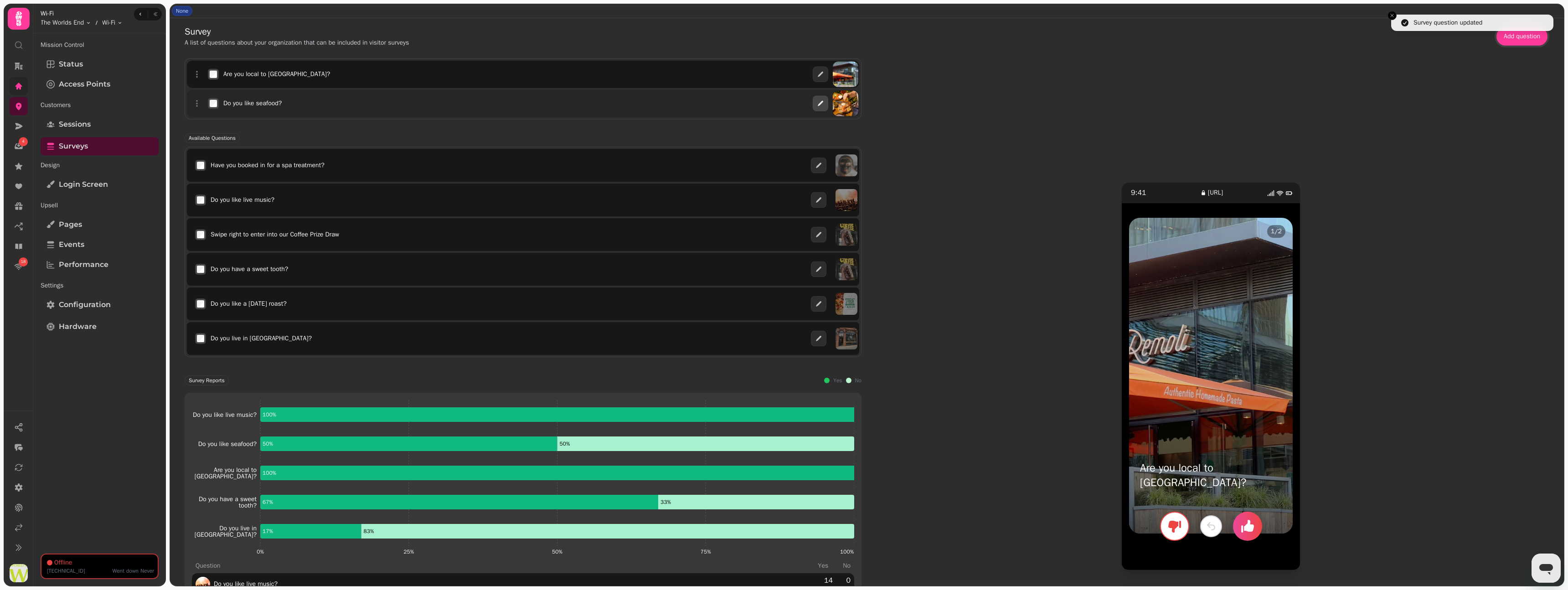 click 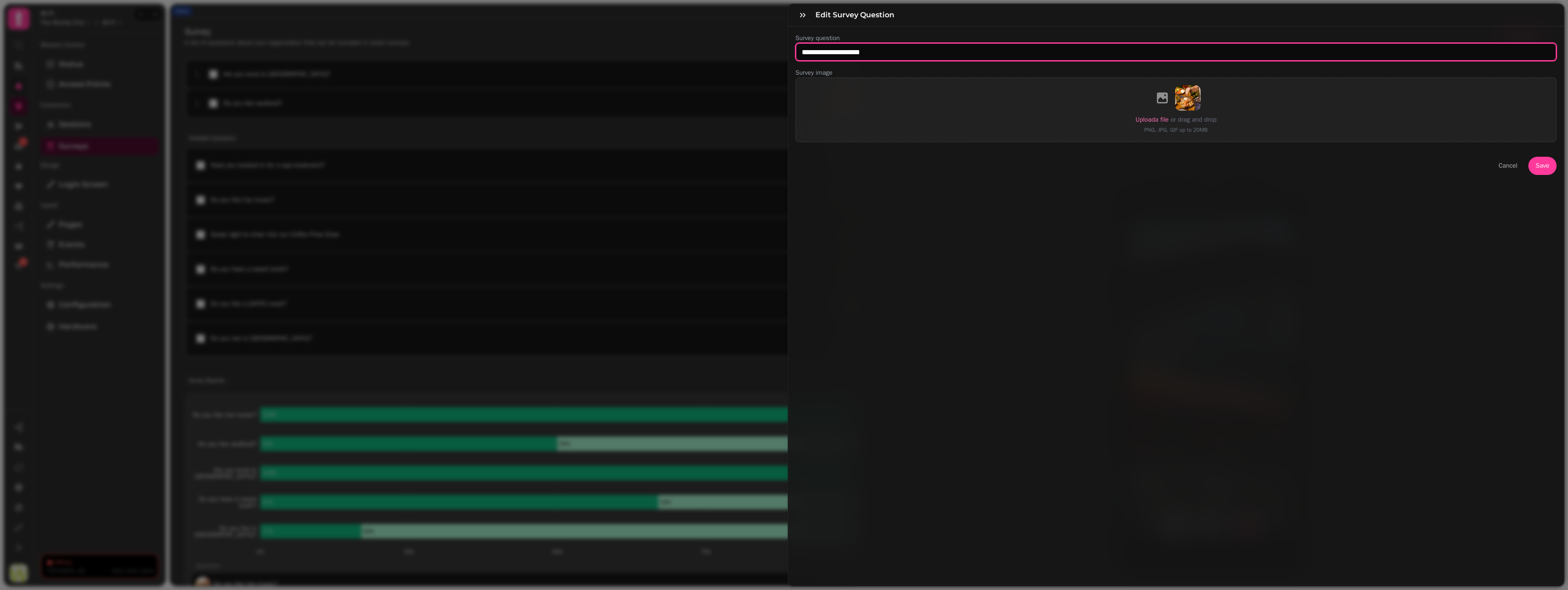 drag, startPoint x: 840, startPoint y: 53, endPoint x: 867, endPoint y: 53, distance: 27 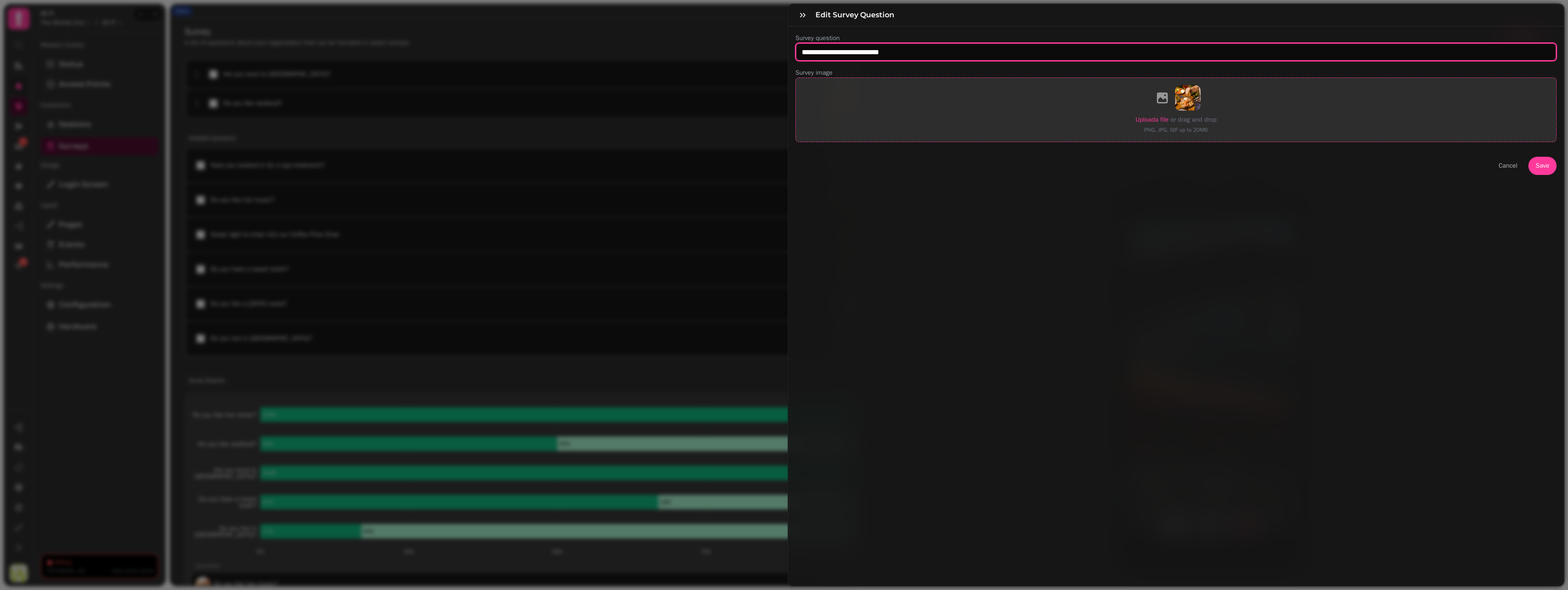 type on "**********" 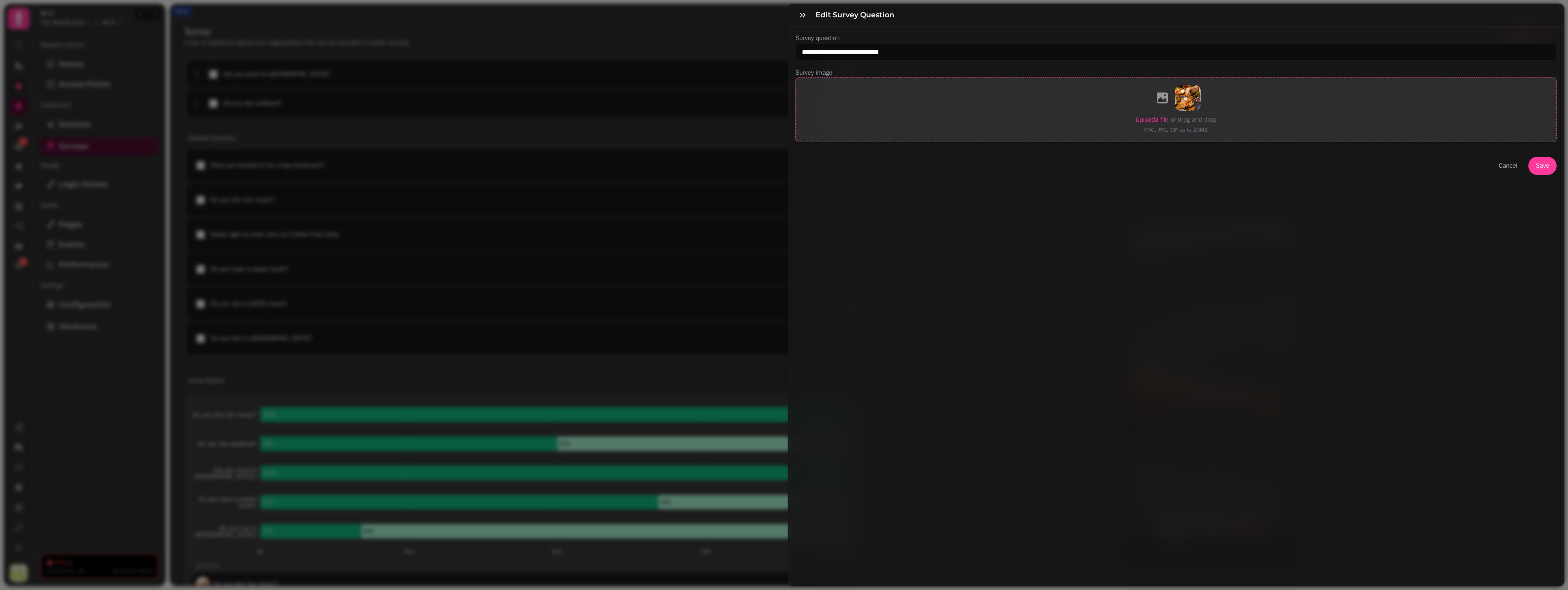 click on "Upload  a file" at bounding box center [1152, 119] 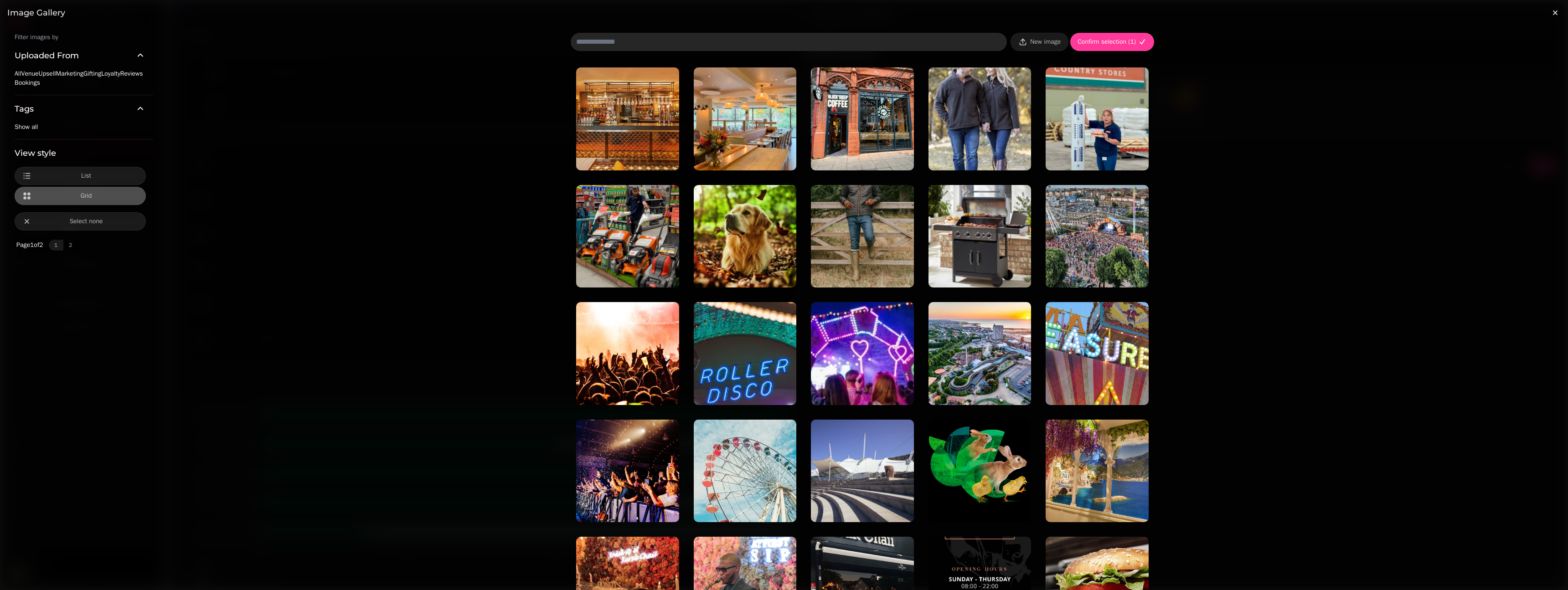 click on "Uploaded From All Venue Upsell Marketing Gifting Loyalty Reviews Bookings Tags Show all" at bounding box center (80, 91) 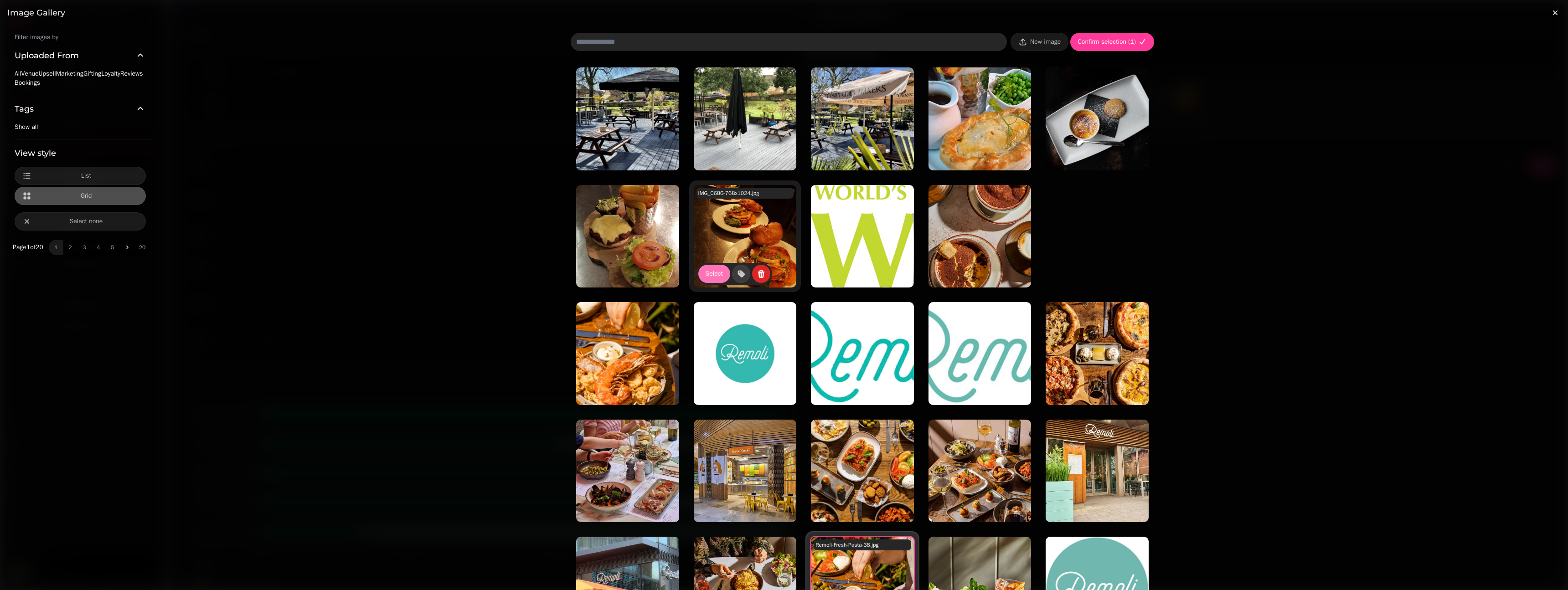 click on "Select" at bounding box center [714, 274] 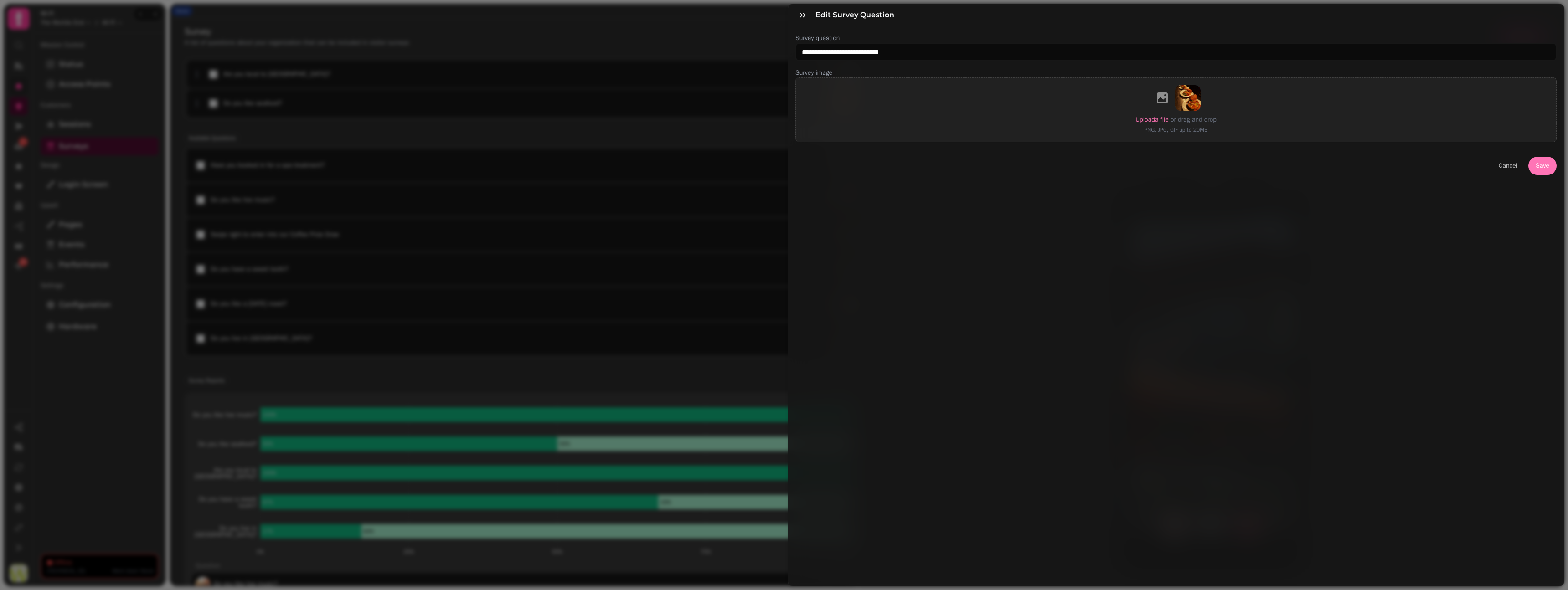 click on "Save" at bounding box center (1542, 166) 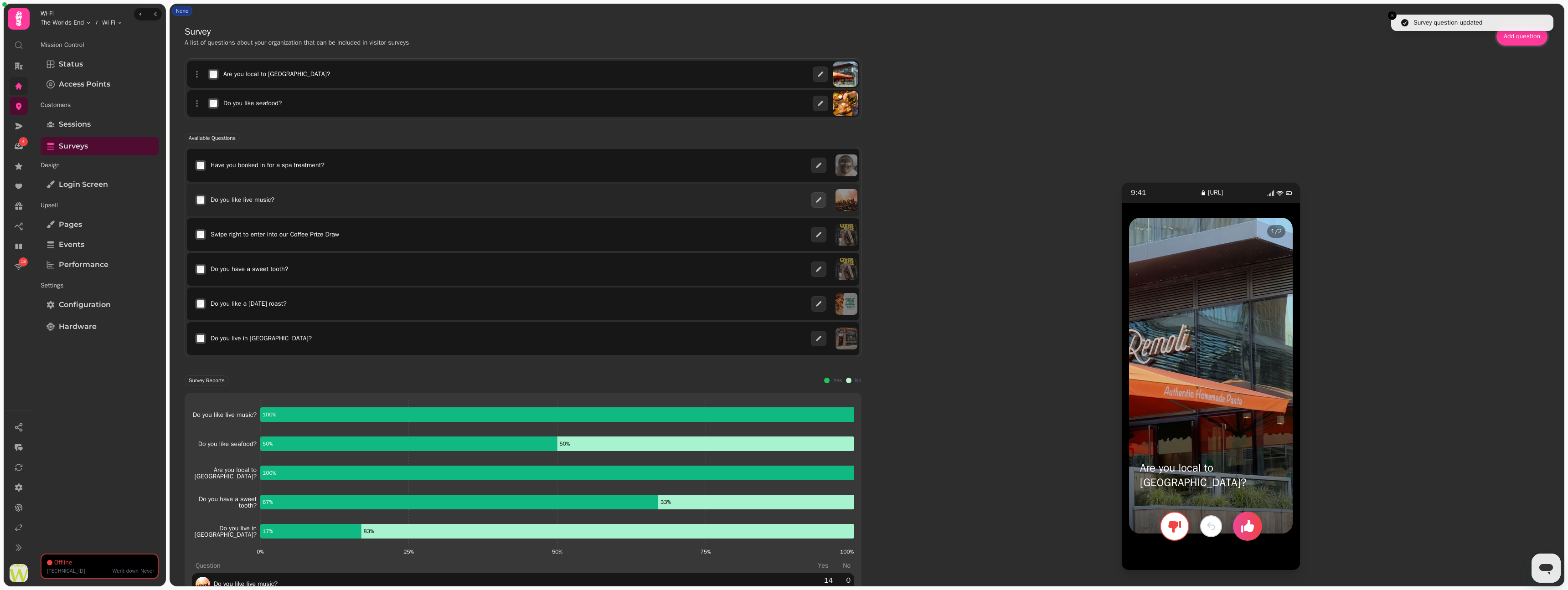 type 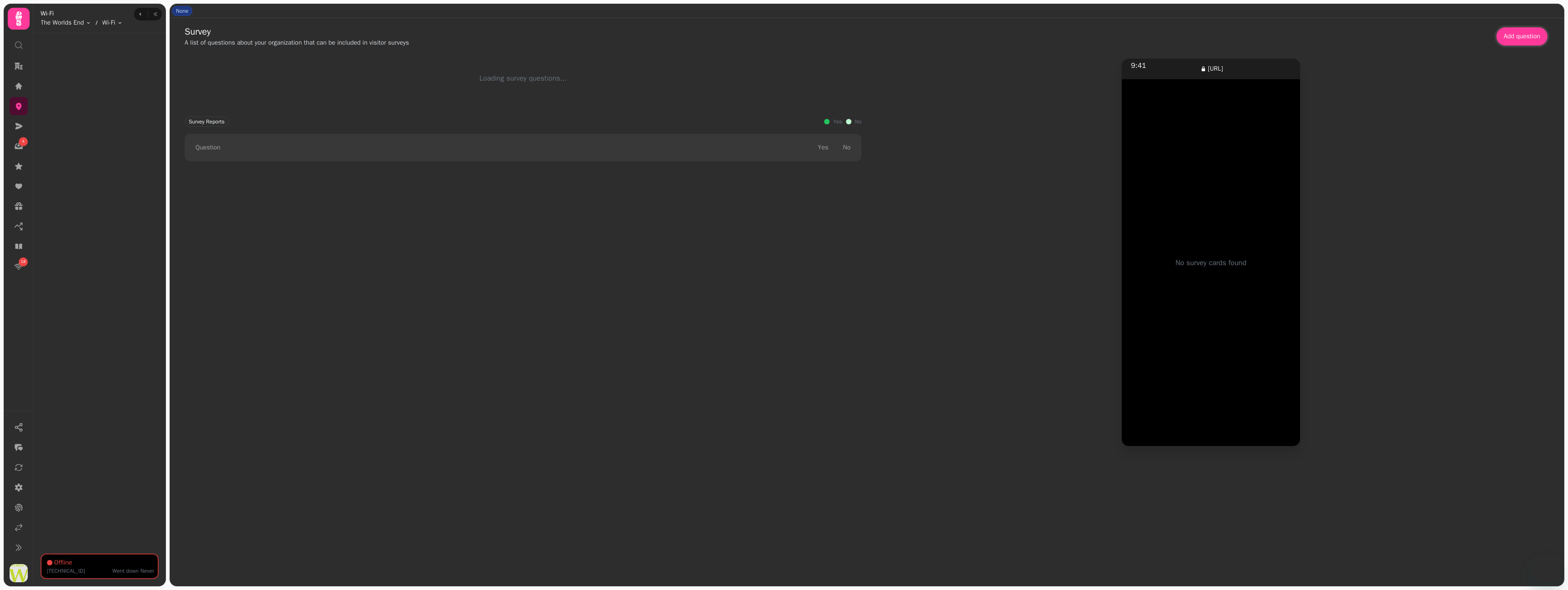 scroll, scrollTop: 0, scrollLeft: 0, axis: both 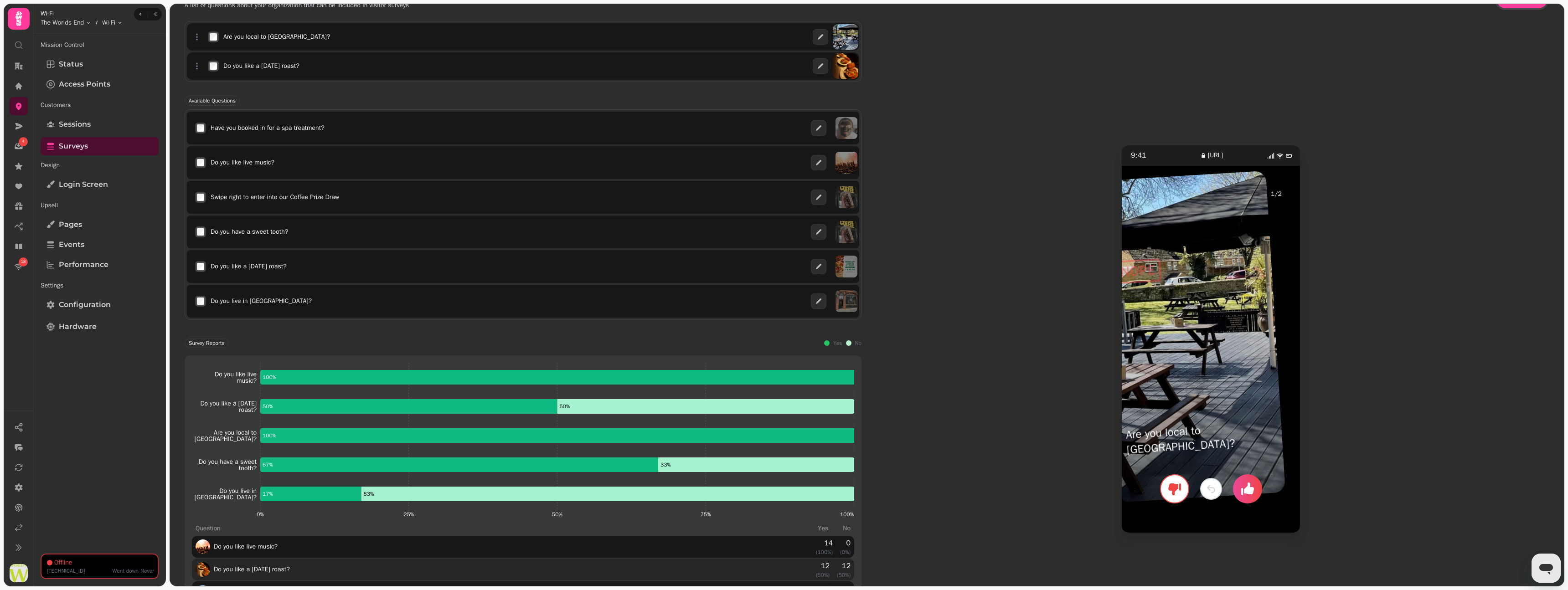 drag, startPoint x: 1245, startPoint y: 356, endPoint x: 1223, endPoint y: 354, distance: 22.090722 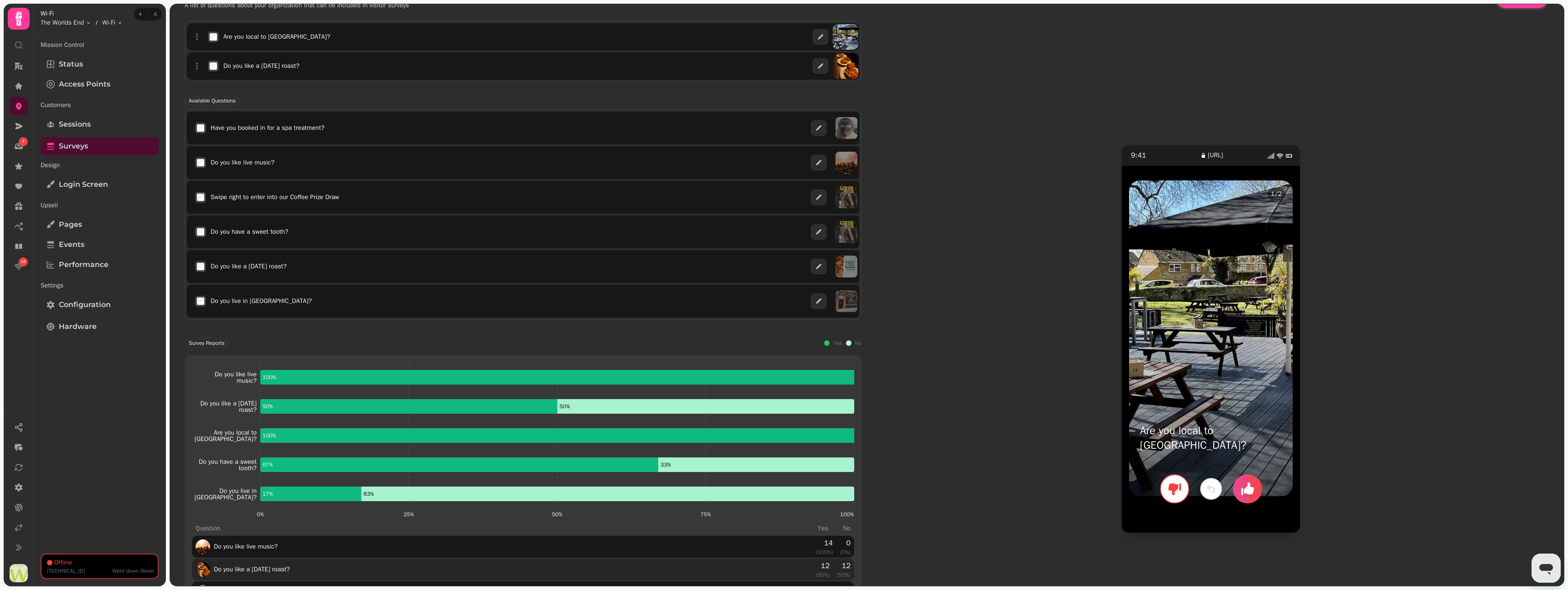 click 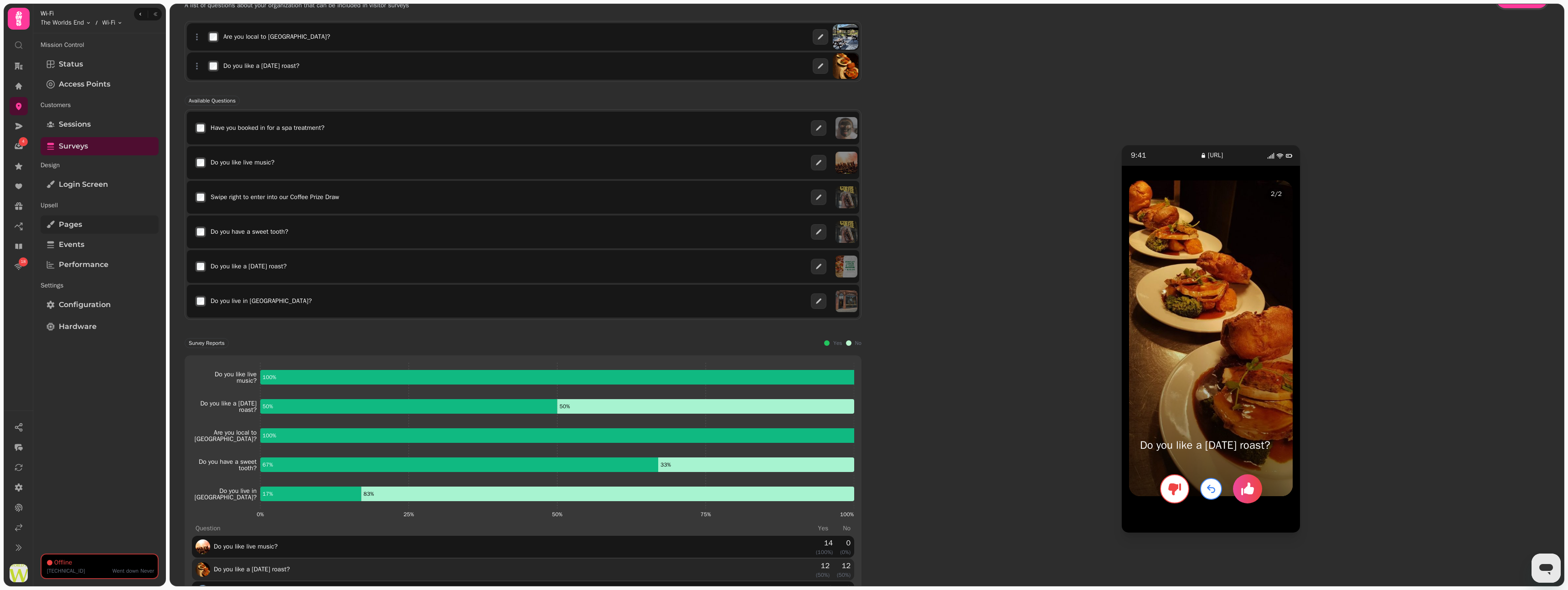 click on "Pages" at bounding box center [99, 225] 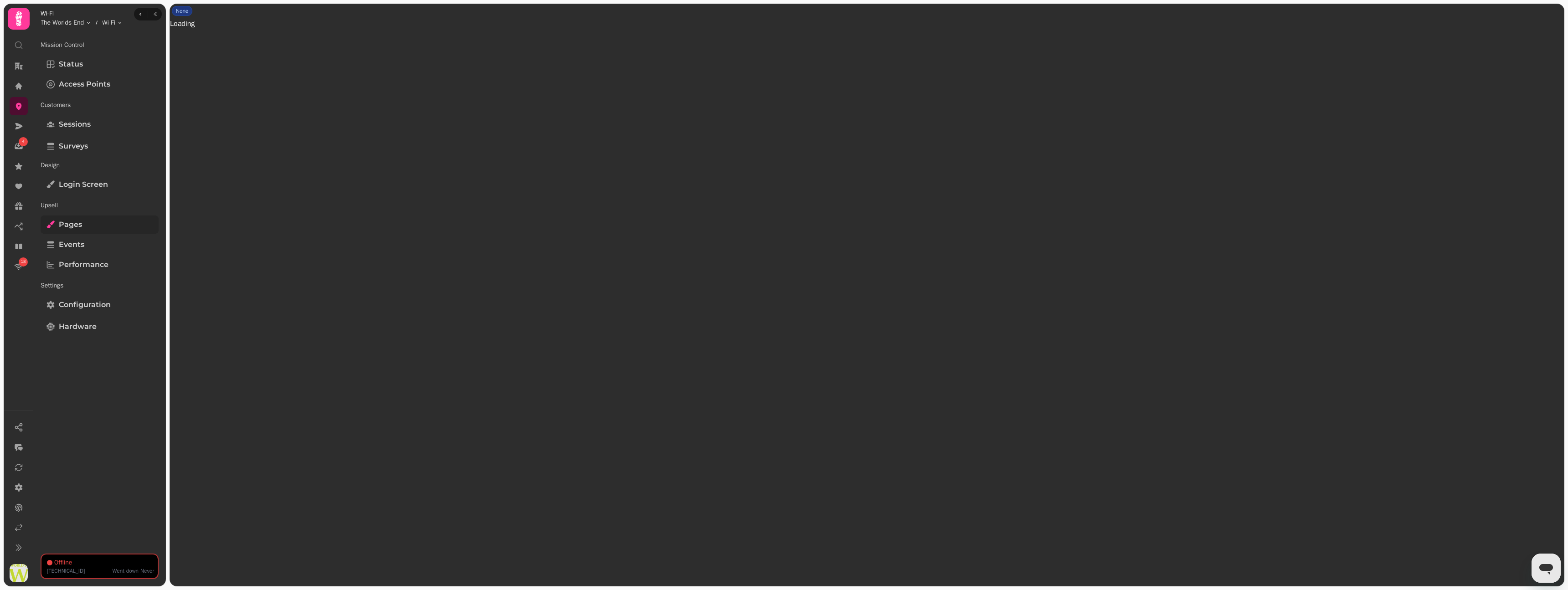 scroll, scrollTop: 0, scrollLeft: 0, axis: both 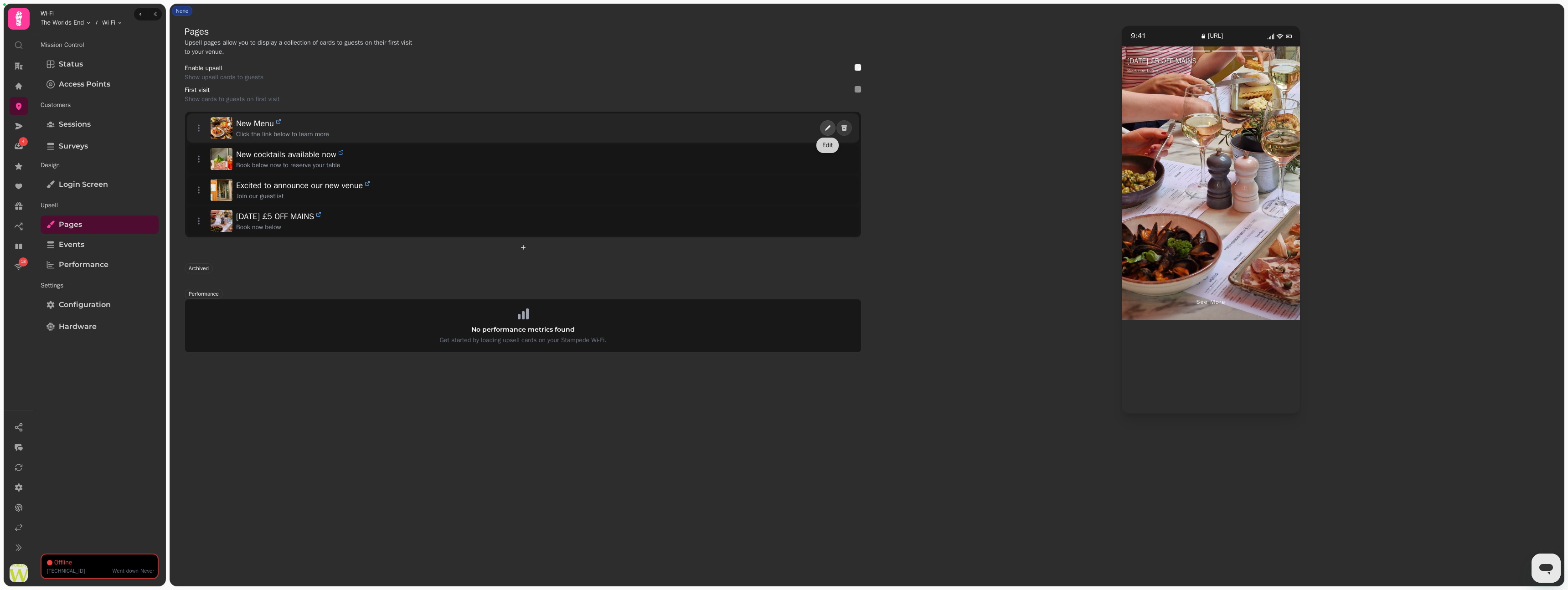 click at bounding box center (828, 128) 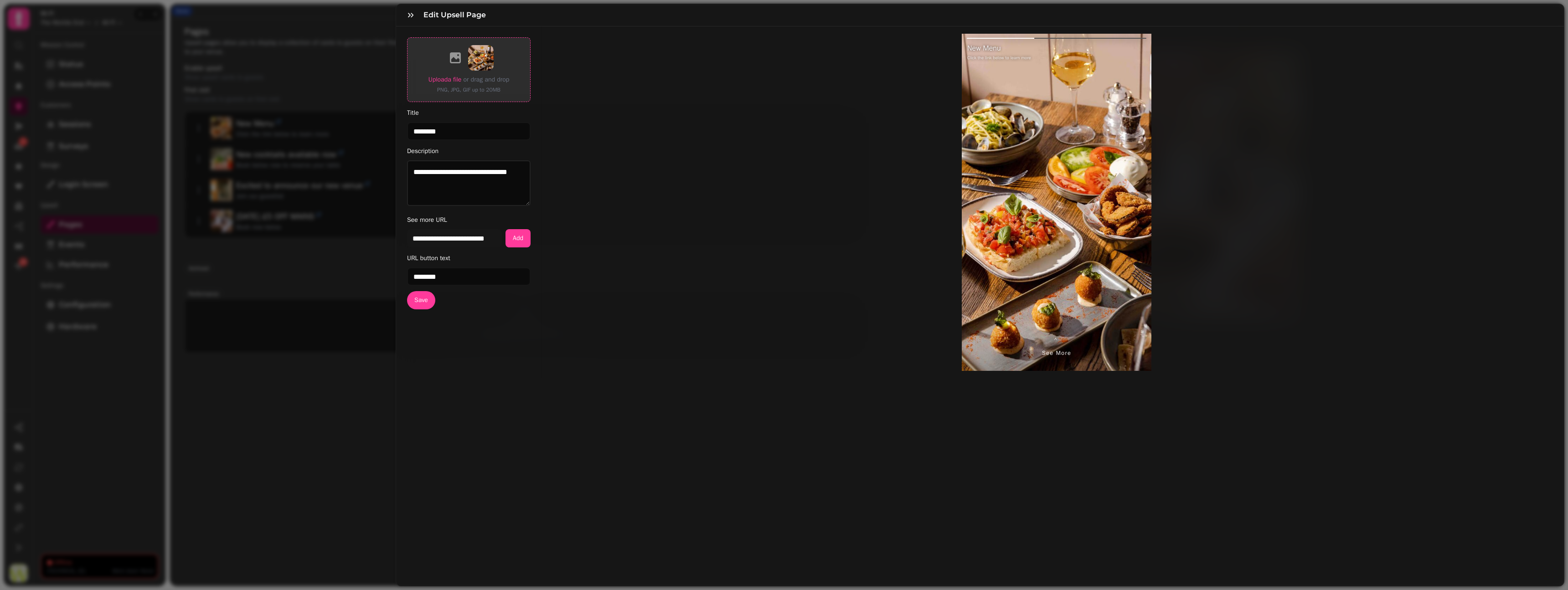 click on "Upload  a file" at bounding box center [445, 79] 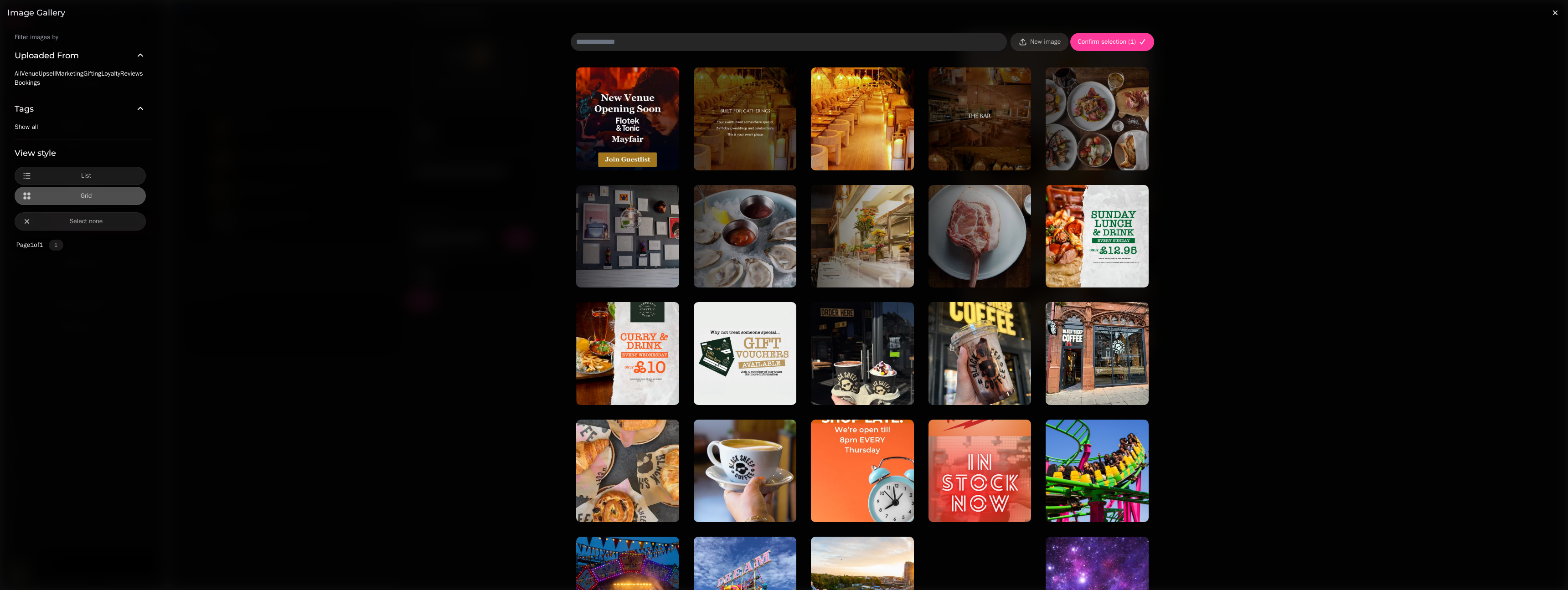 click on "All" at bounding box center [18, 73] 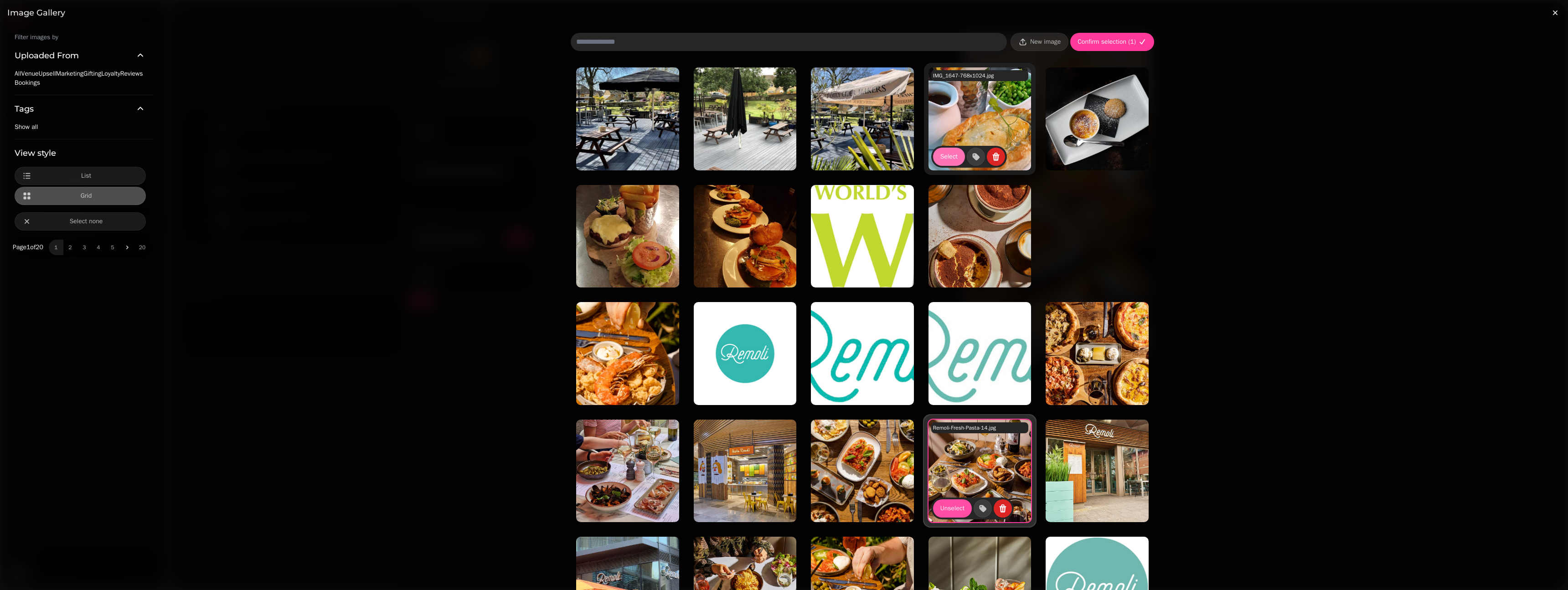 click on "Select" at bounding box center [949, 157] 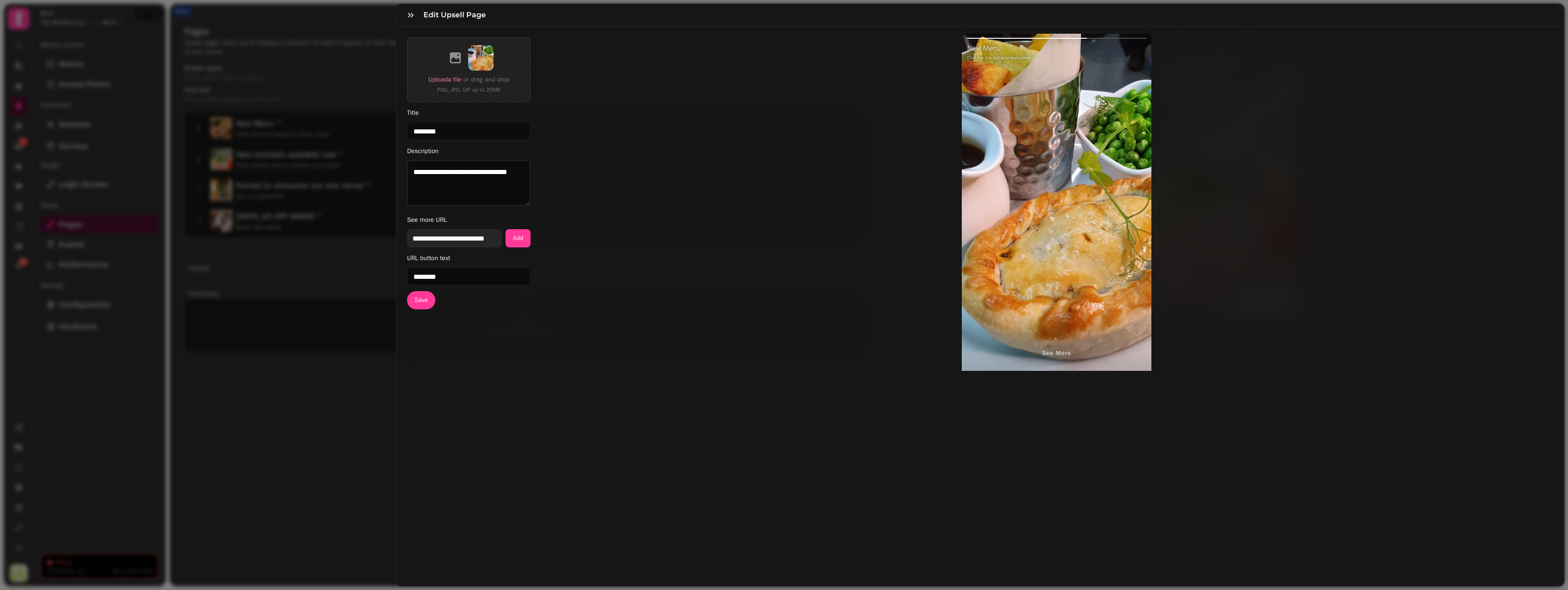click on "**********" at bounding box center (454, 238) 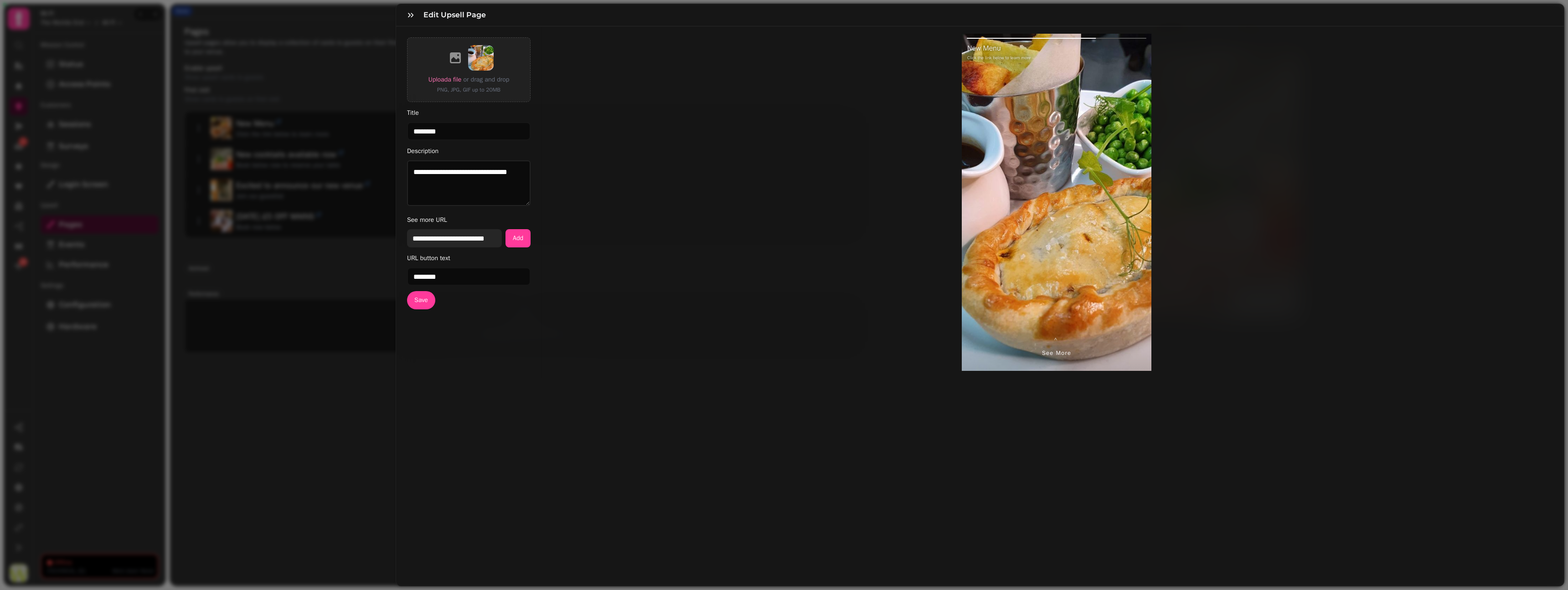 click on "**********" at bounding box center [454, 238] 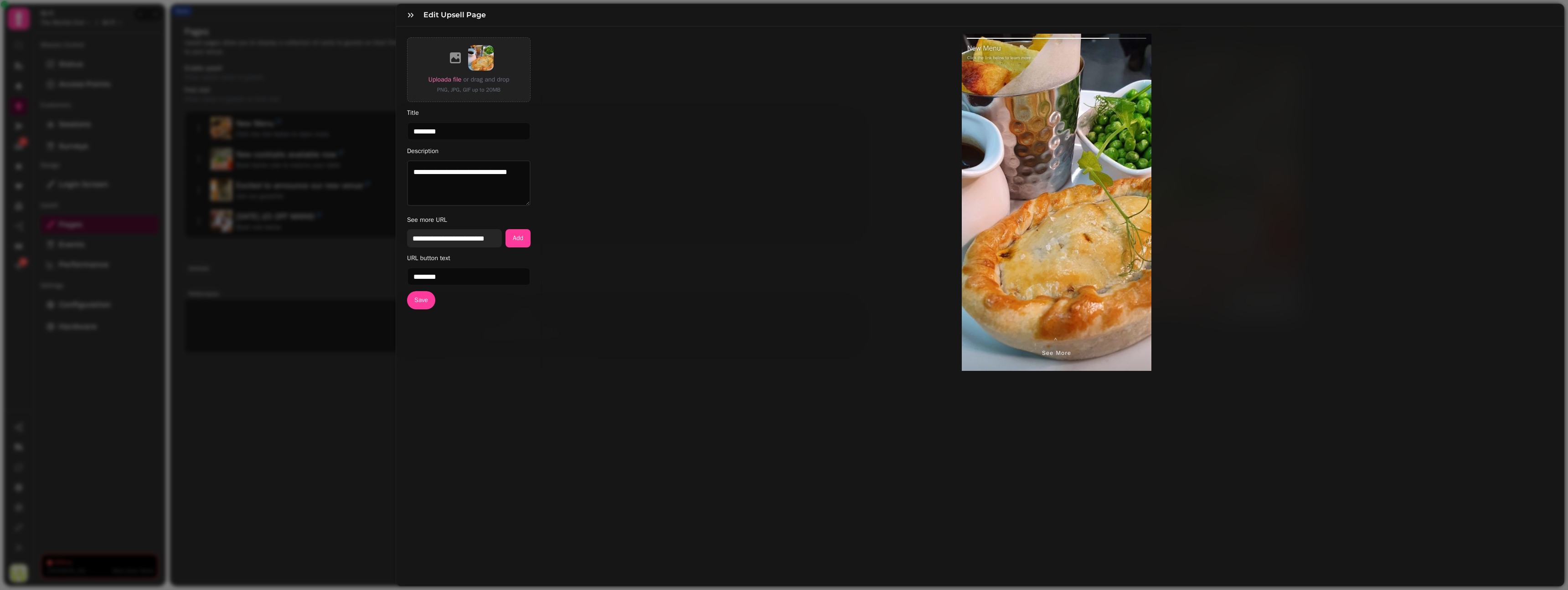 paste on "**********" 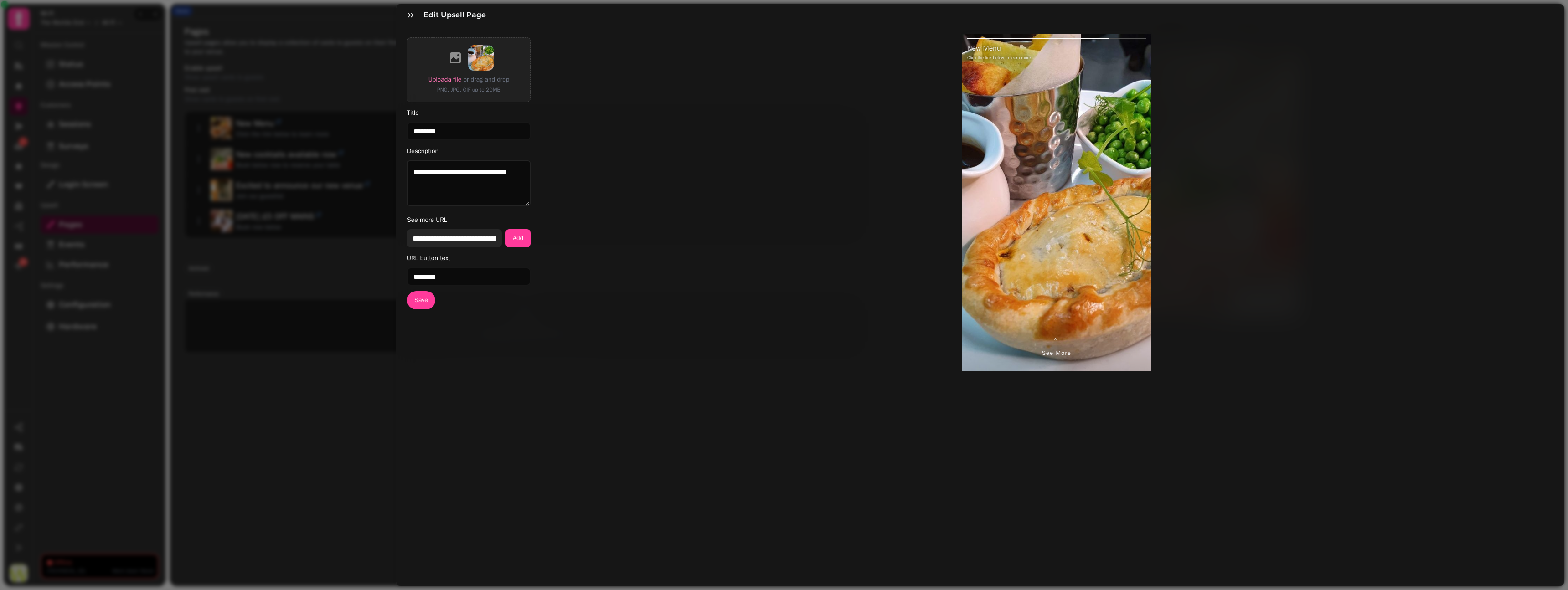 scroll, scrollTop: 0, scrollLeft: 98, axis: horizontal 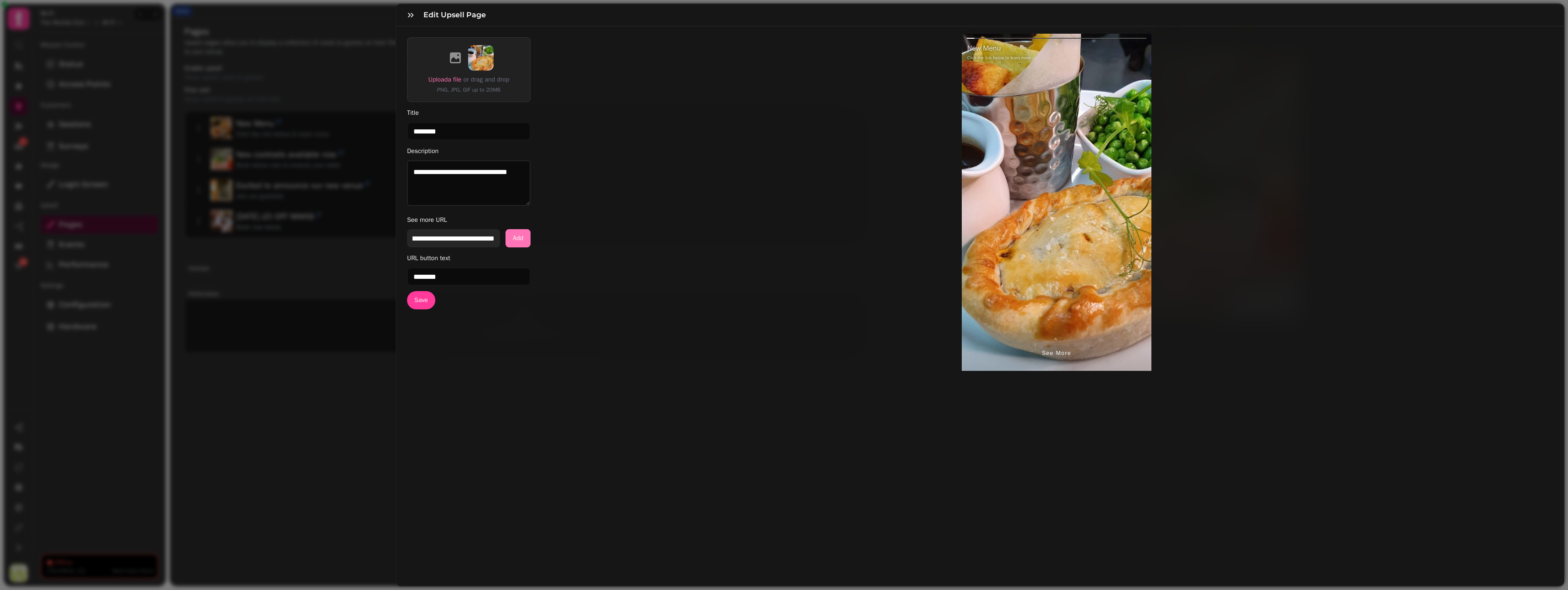 type on "**********" 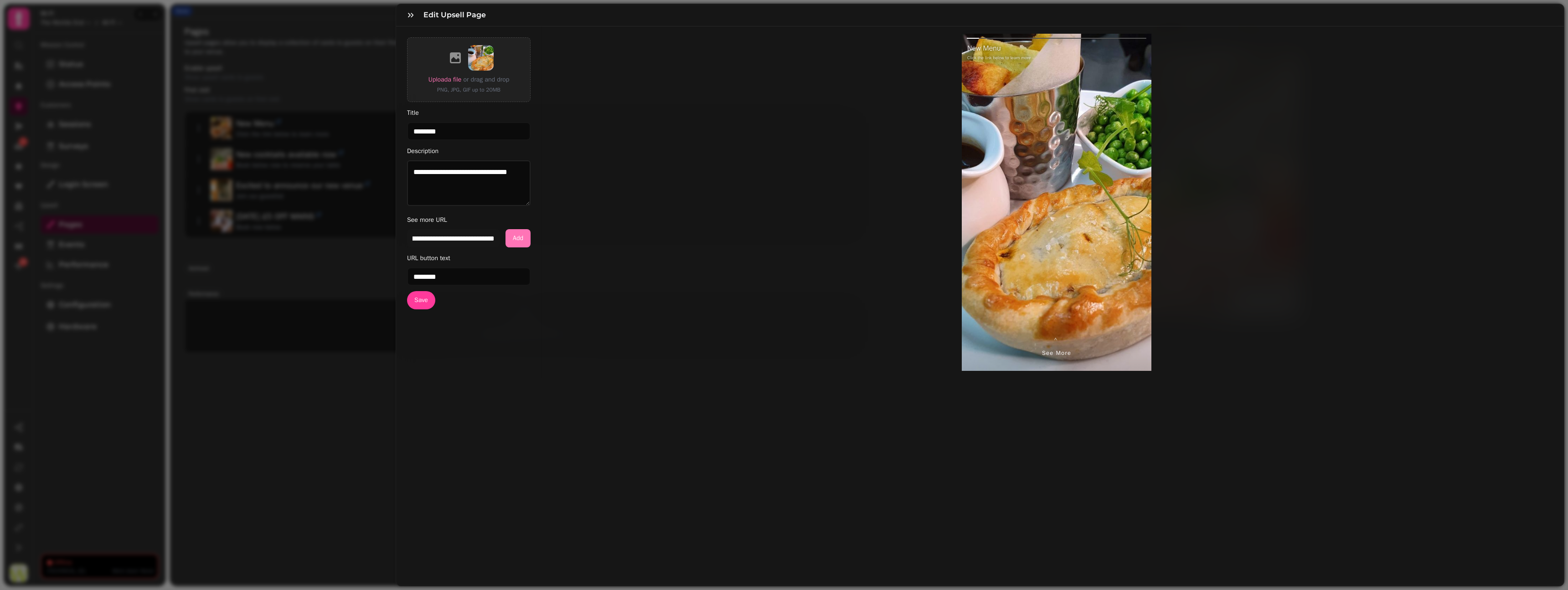 click on "Add" at bounding box center [518, 238] 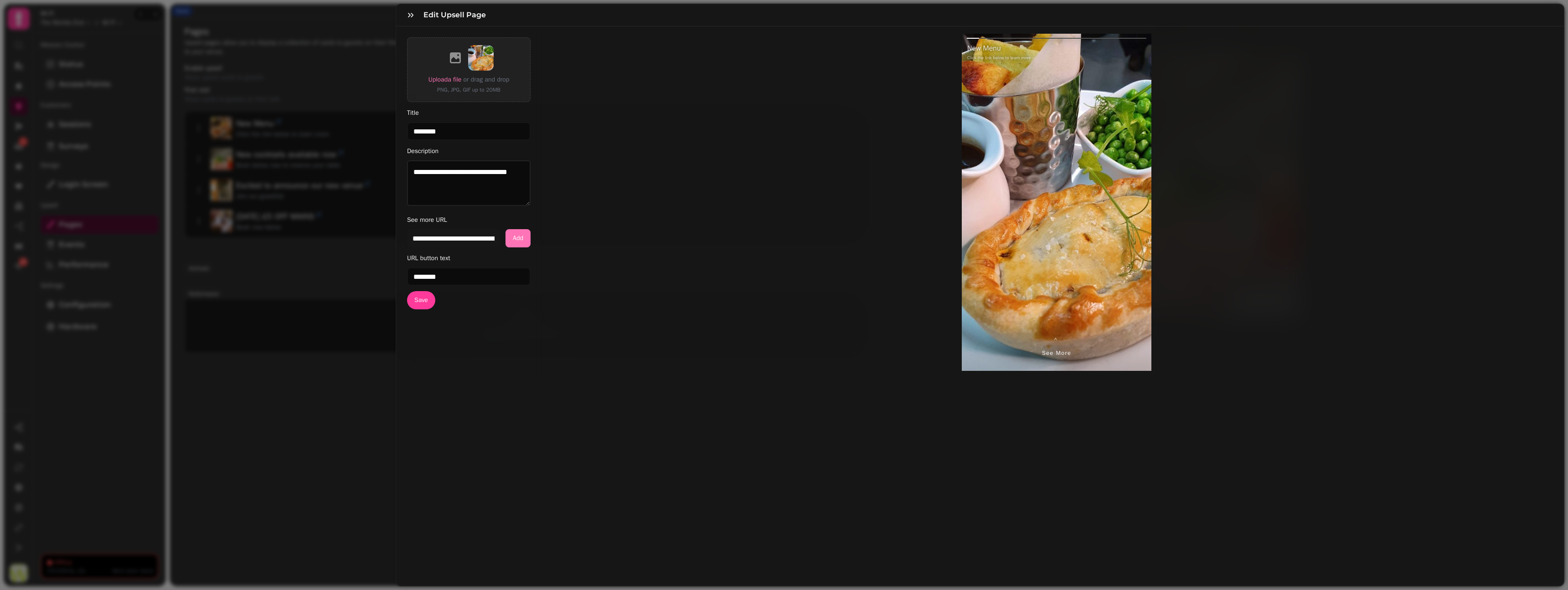 select on "**********" 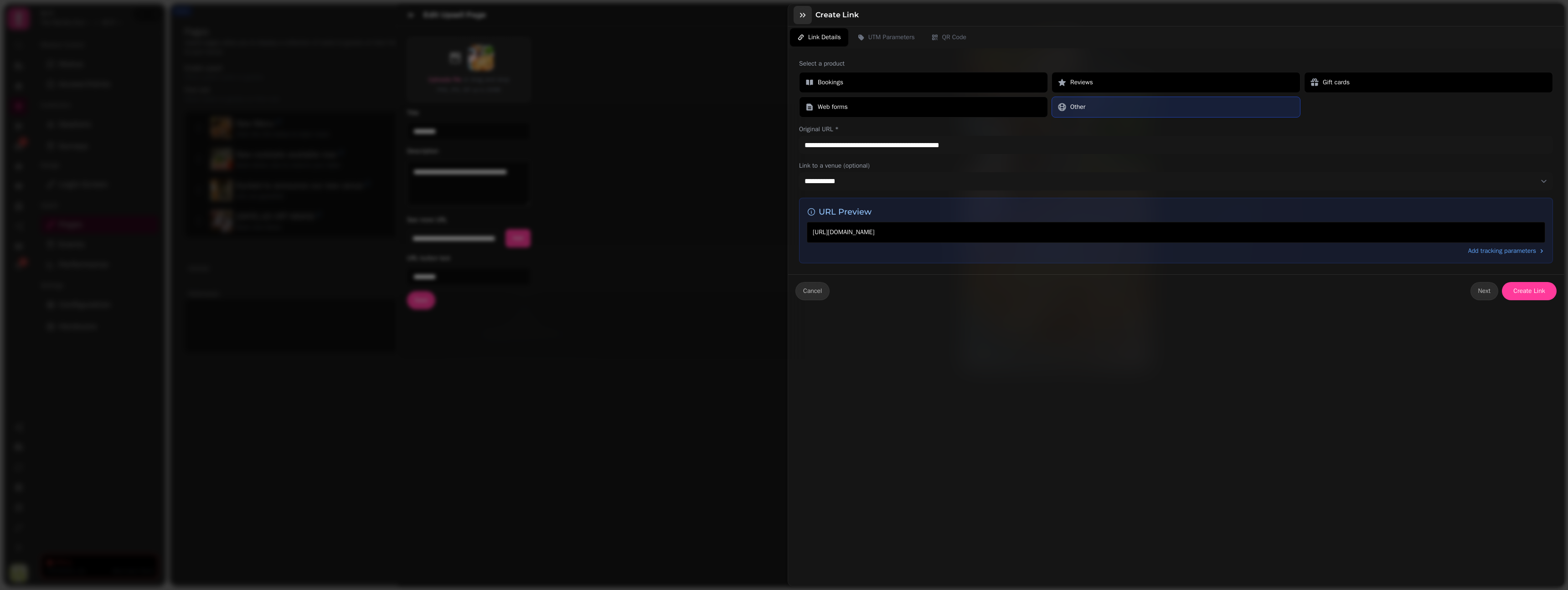 click 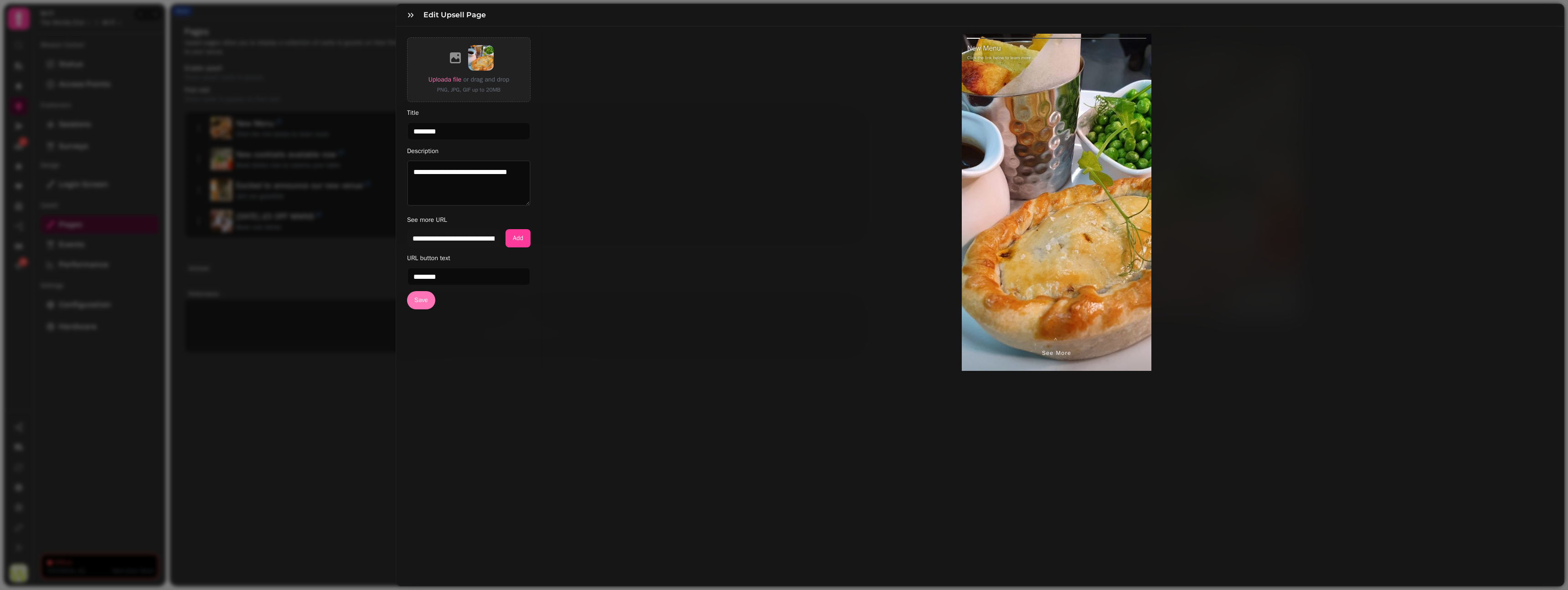 click on "Save" at bounding box center [421, 300] 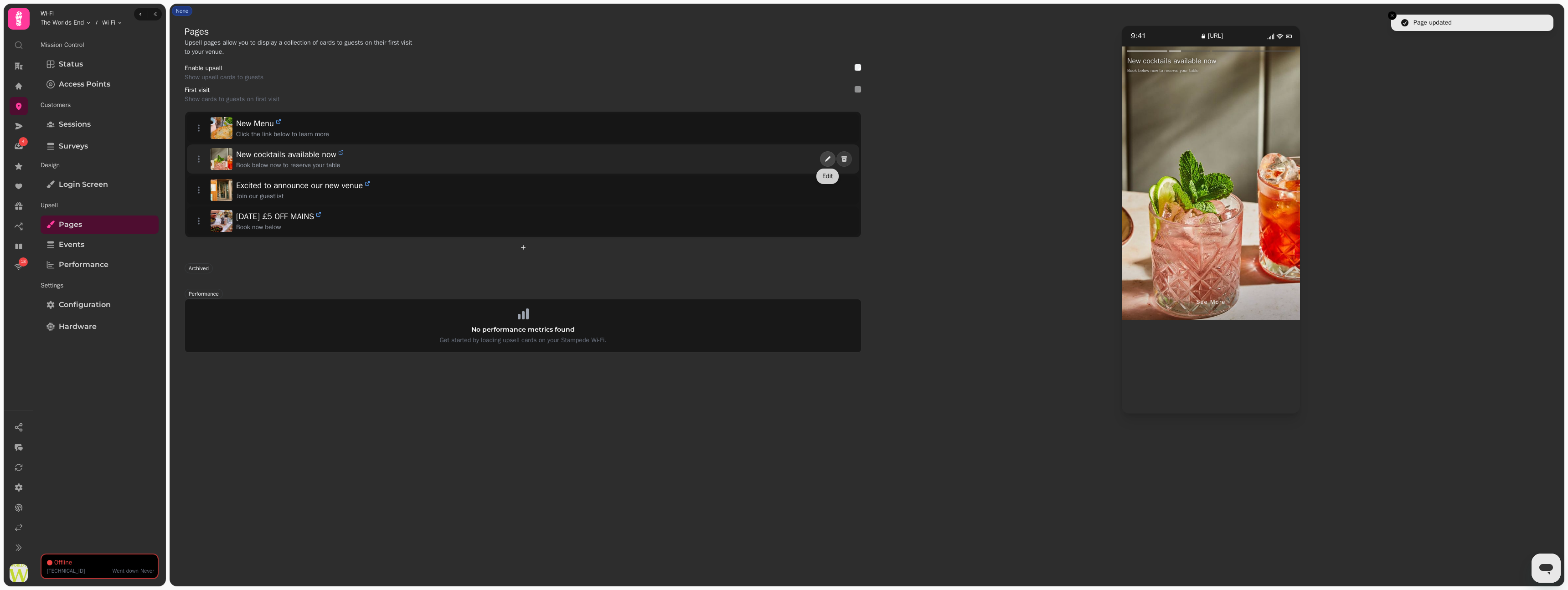 click at bounding box center [828, 159] 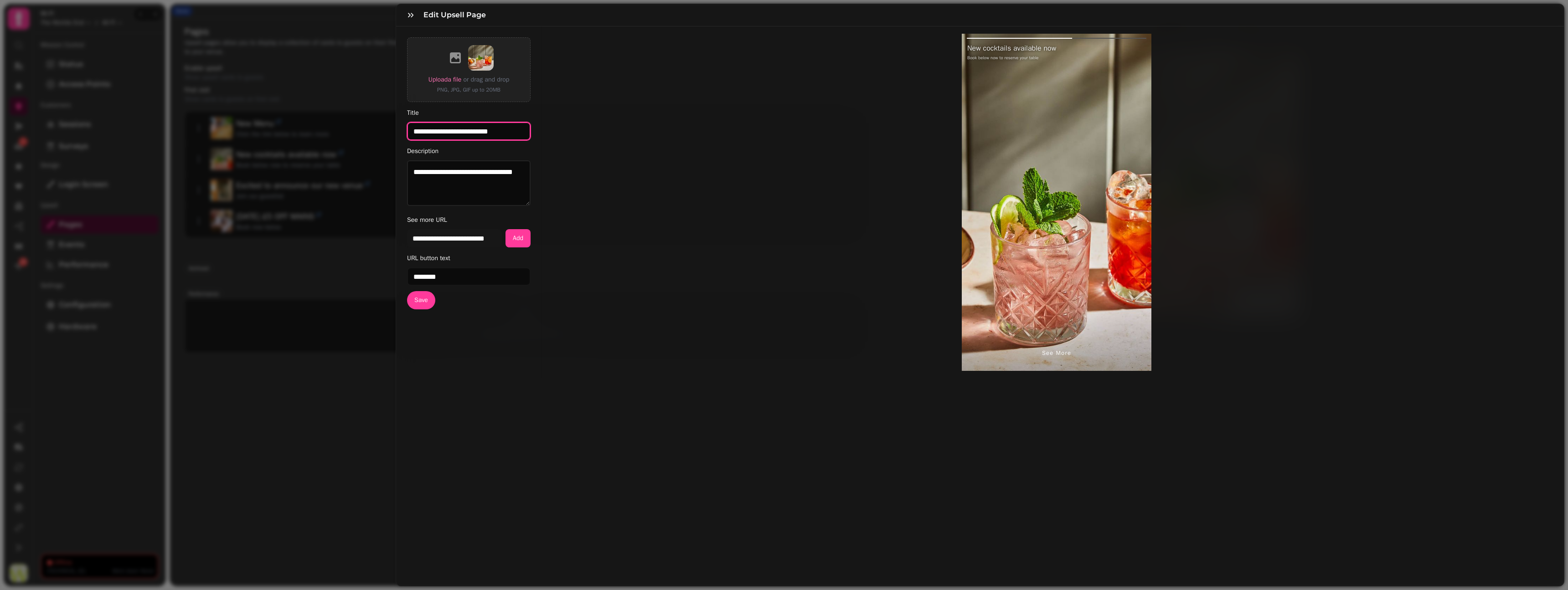 drag, startPoint x: 458, startPoint y: 132, endPoint x: 432, endPoint y: 131, distance: 26.01922 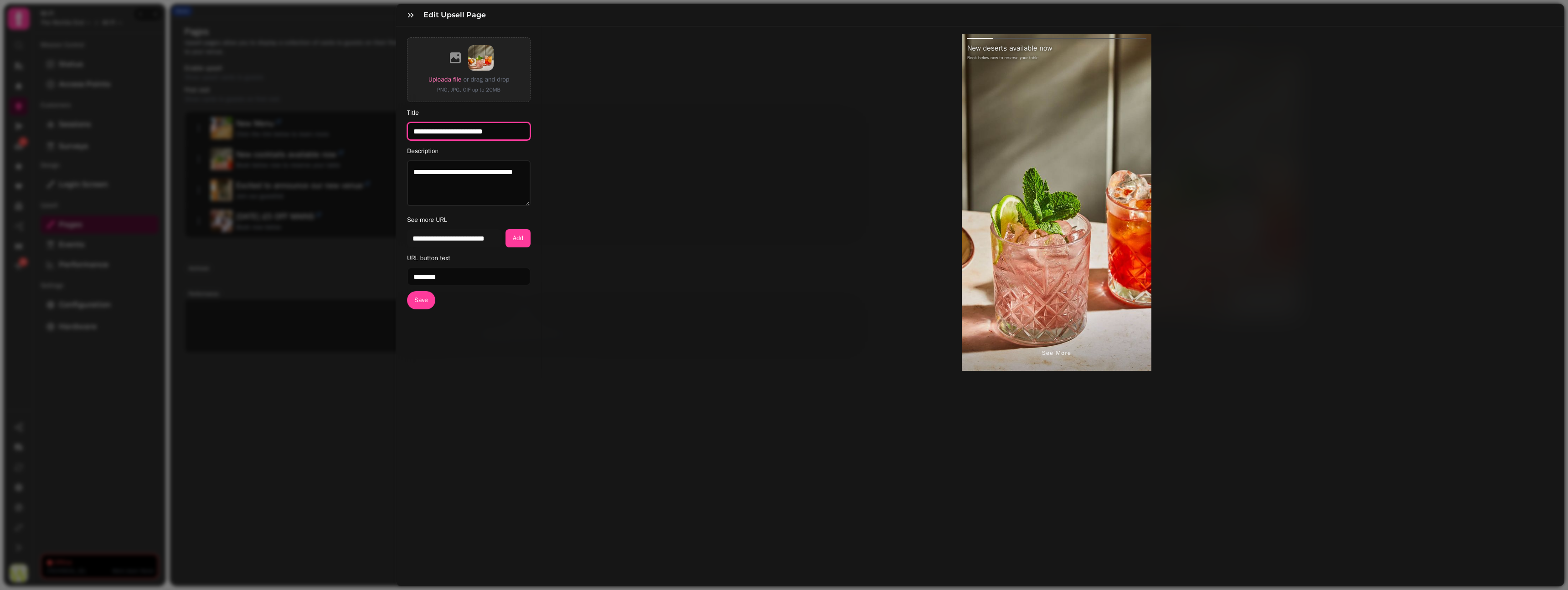 type on "**********" 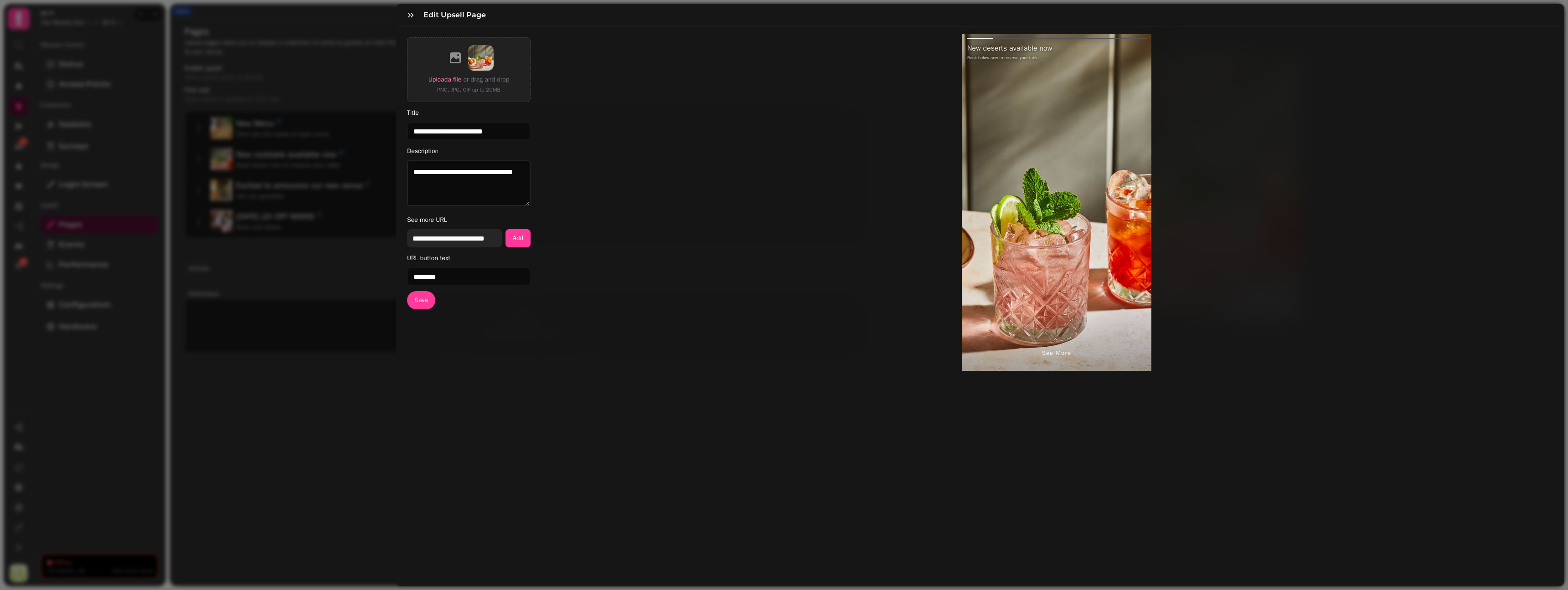 click on "**********" at bounding box center (454, 238) 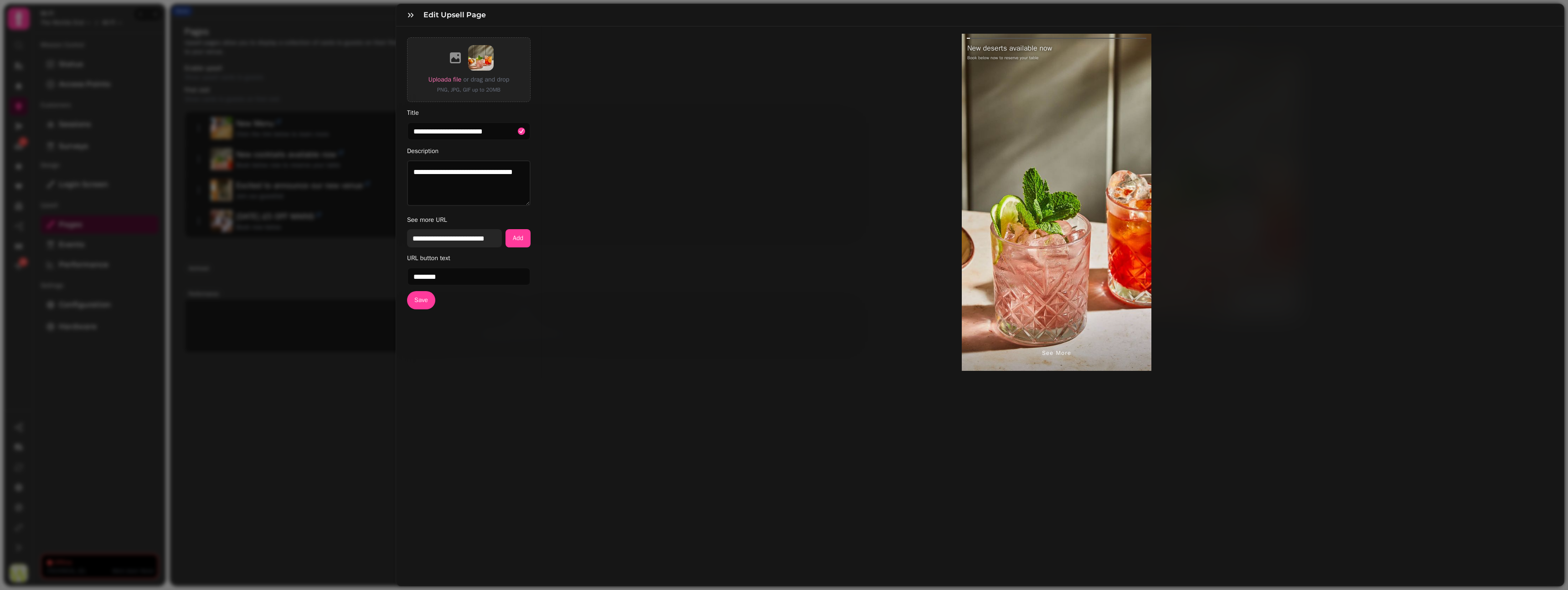 click on "**********" at bounding box center (454, 238) 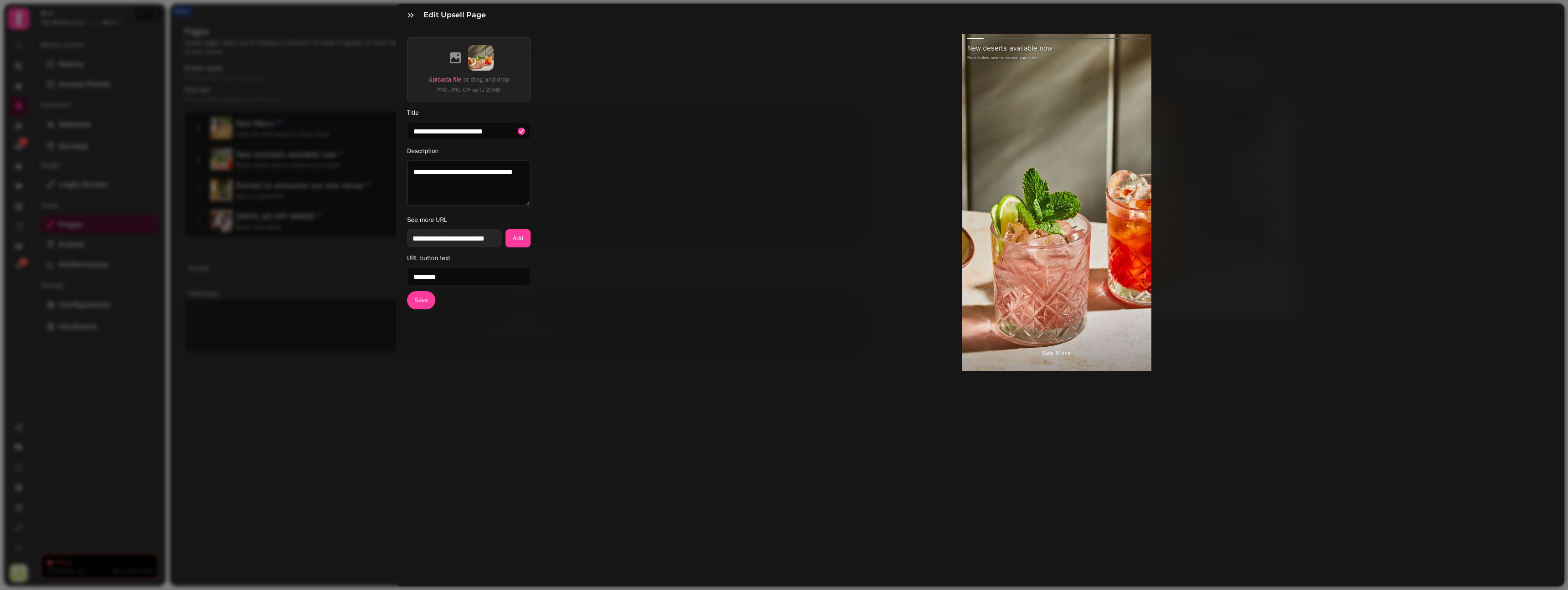 paste on "**********" 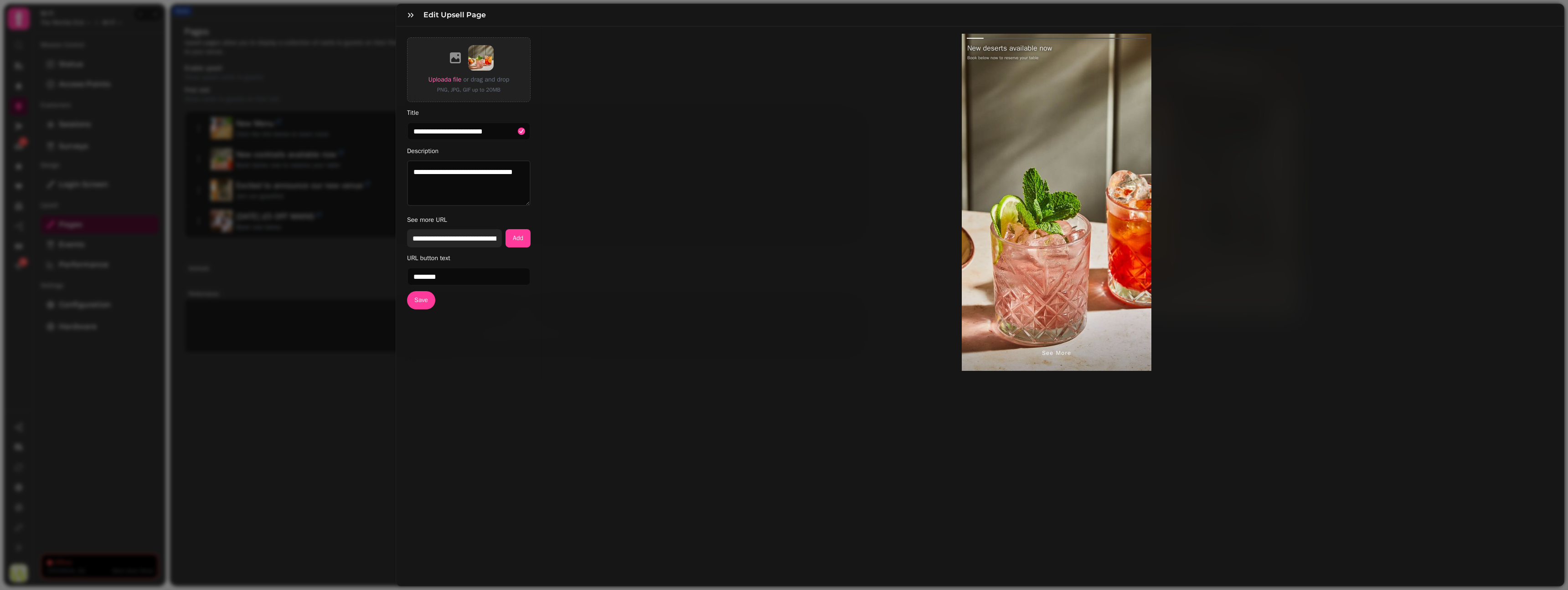scroll, scrollTop: 0, scrollLeft: 98, axis: horizontal 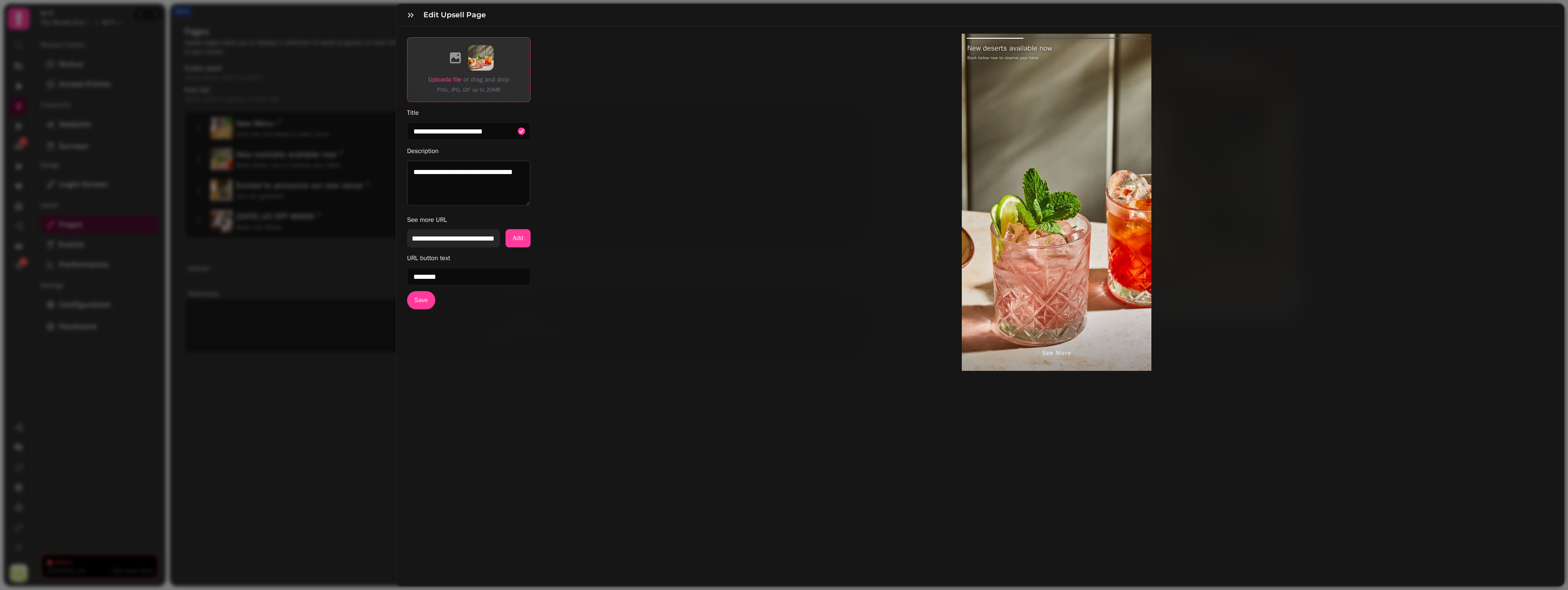 type on "**********" 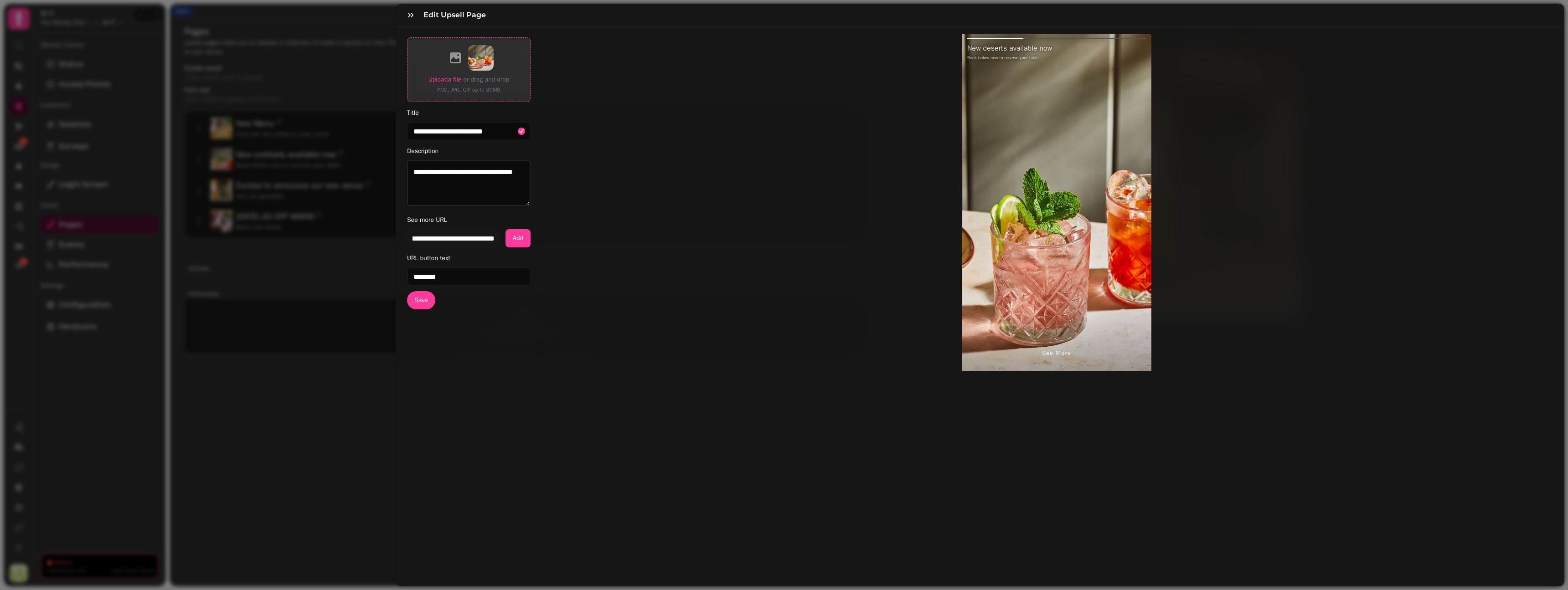 click on "Upload  a file" at bounding box center (445, 79) 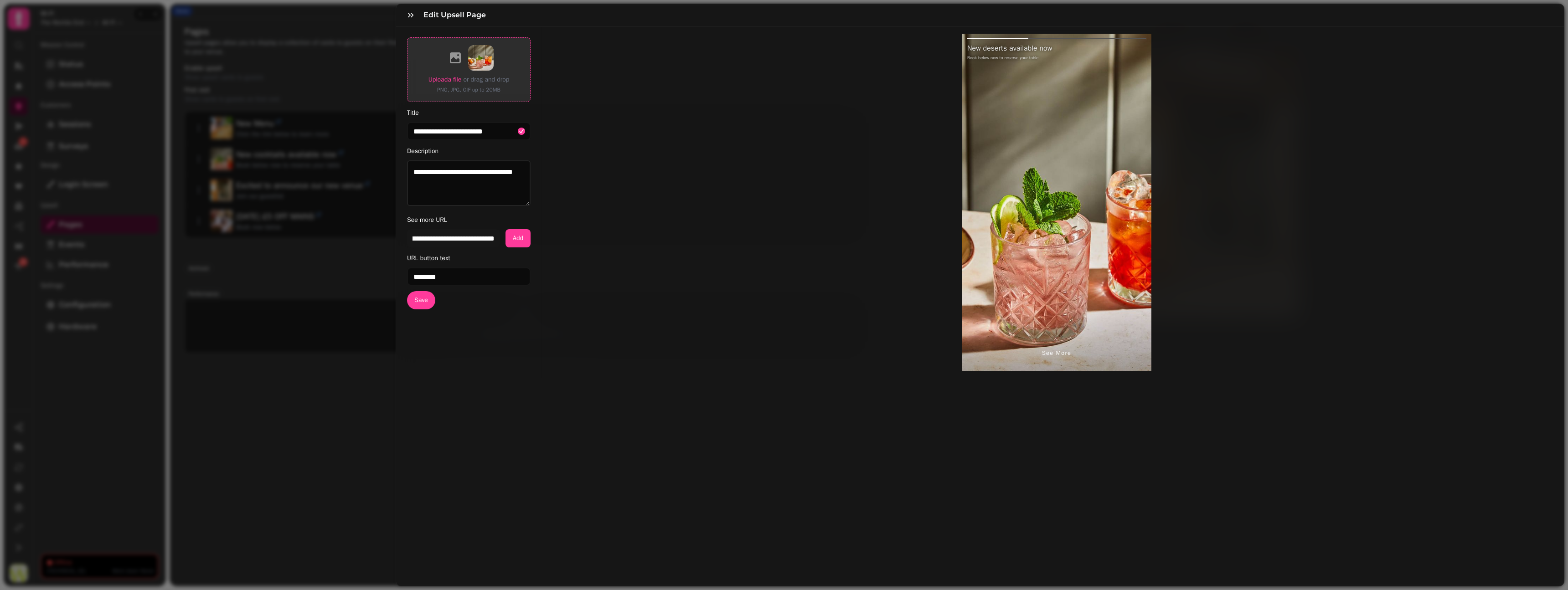 scroll, scrollTop: 0, scrollLeft: 0, axis: both 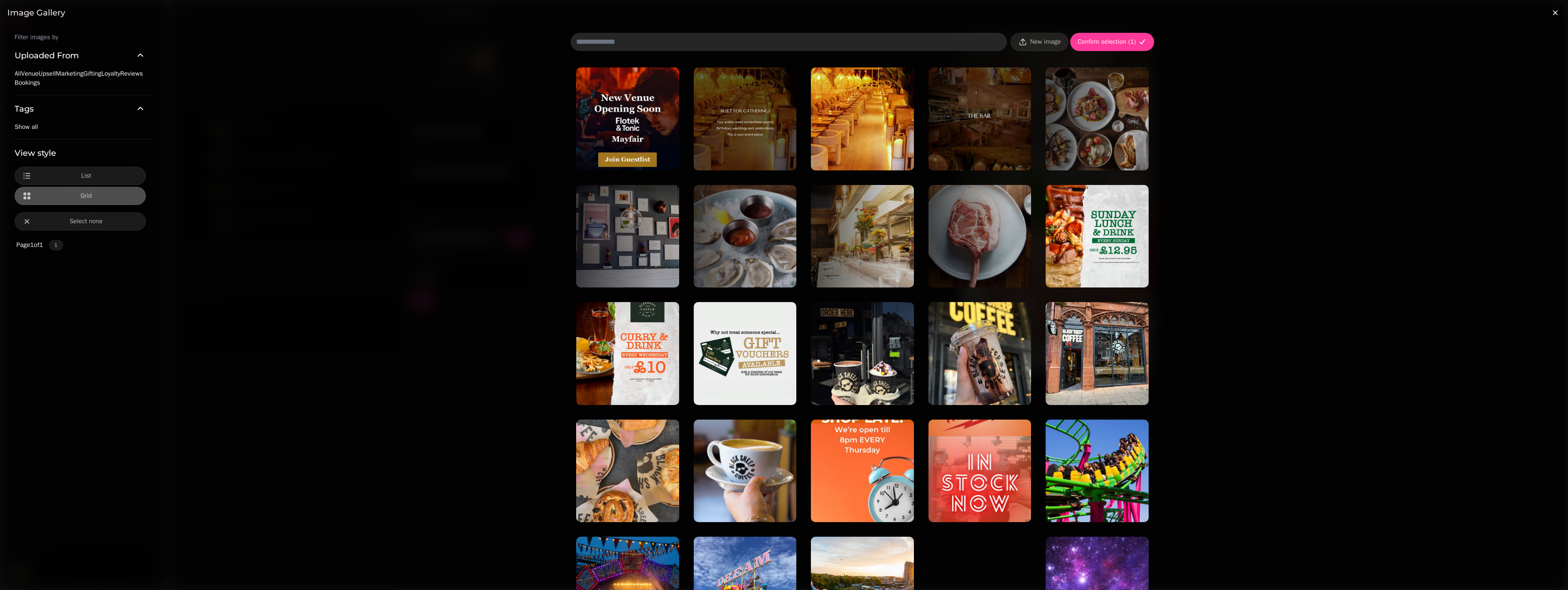 click on "Uploaded From All Venue Upsell Marketing Gifting Loyalty Reviews Bookings Tags Show all" at bounding box center (80, 91) 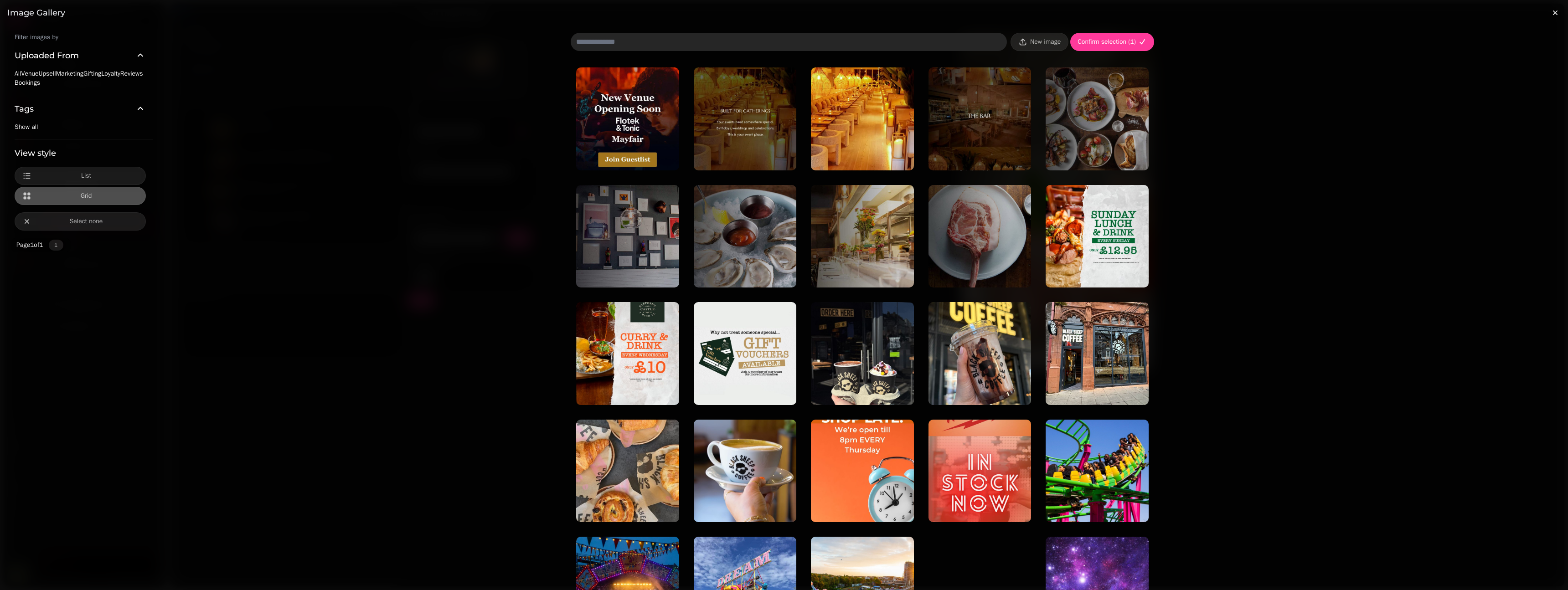 click on "All" at bounding box center [18, 73] 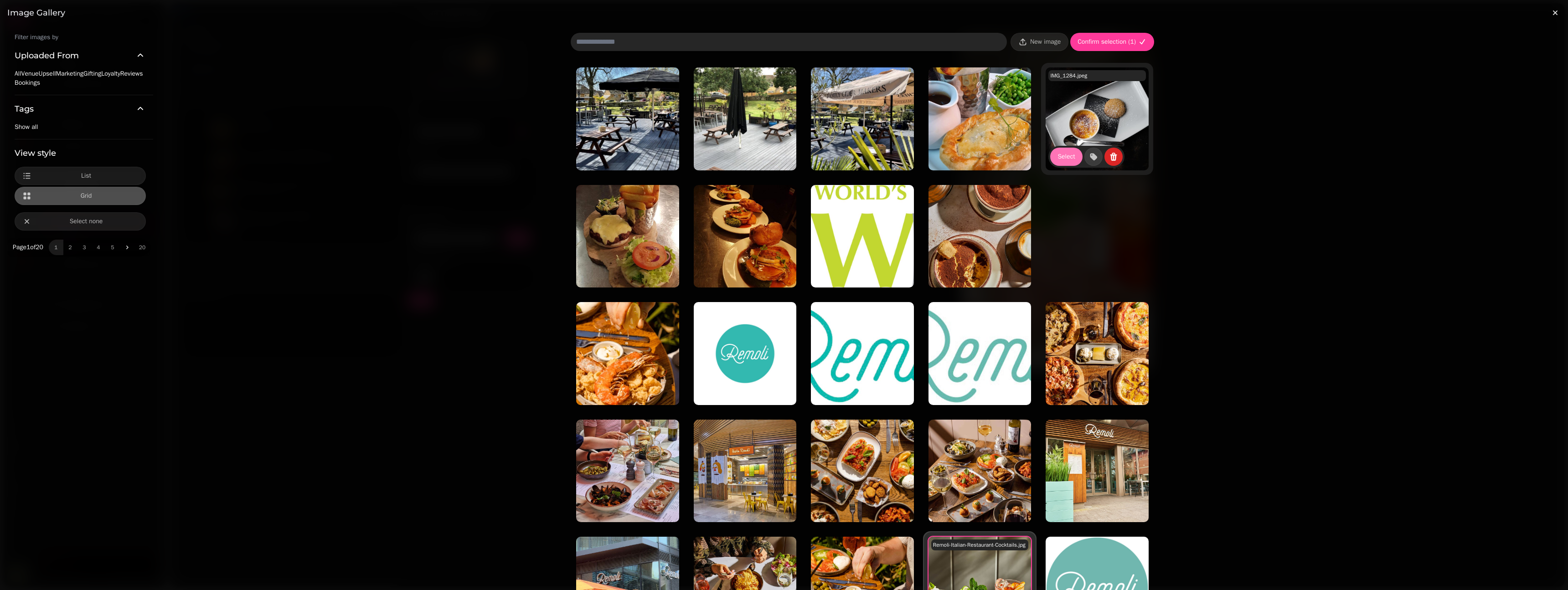 click on "Select" at bounding box center [1066, 157] 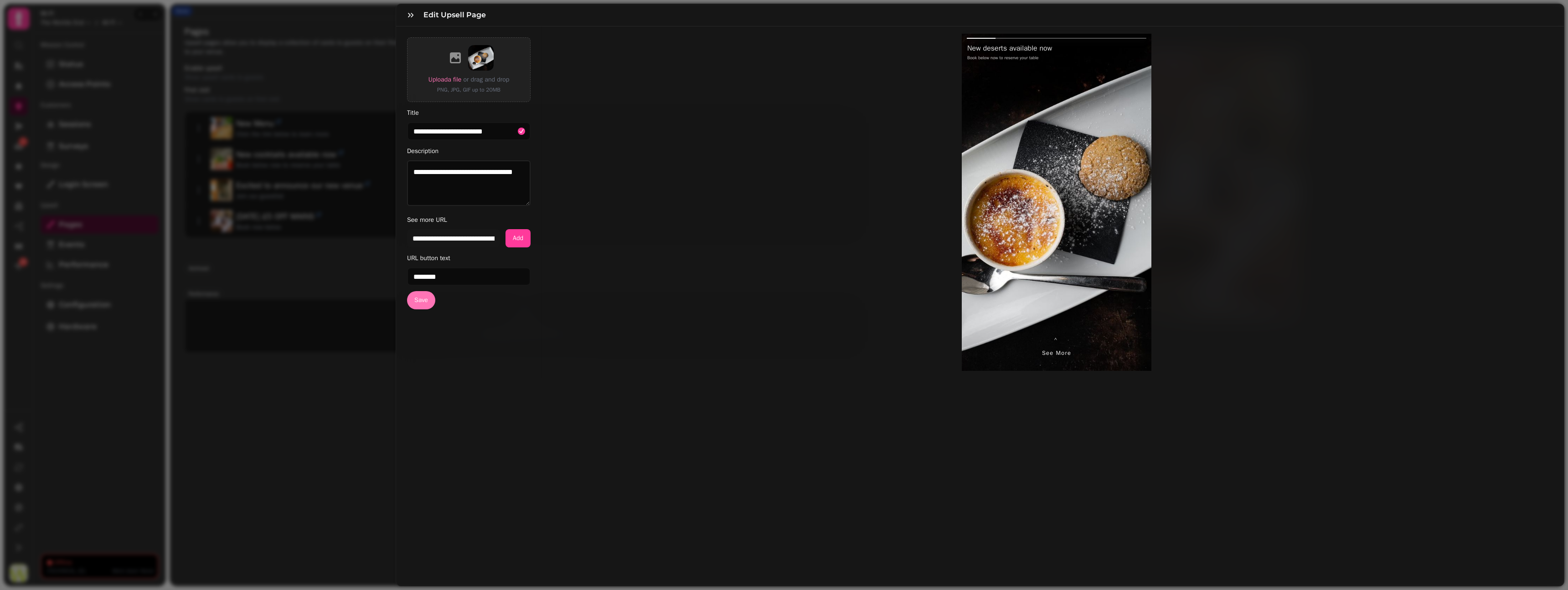 click on "Save" at bounding box center (421, 300) 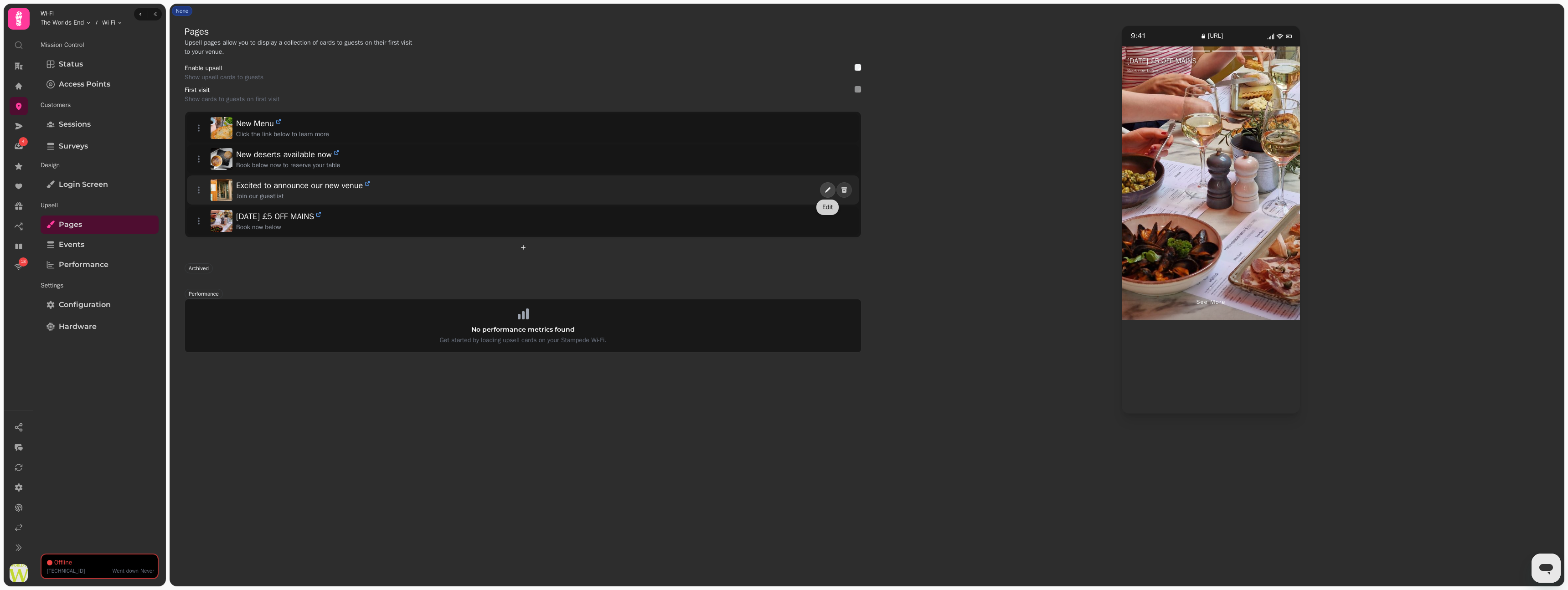 click 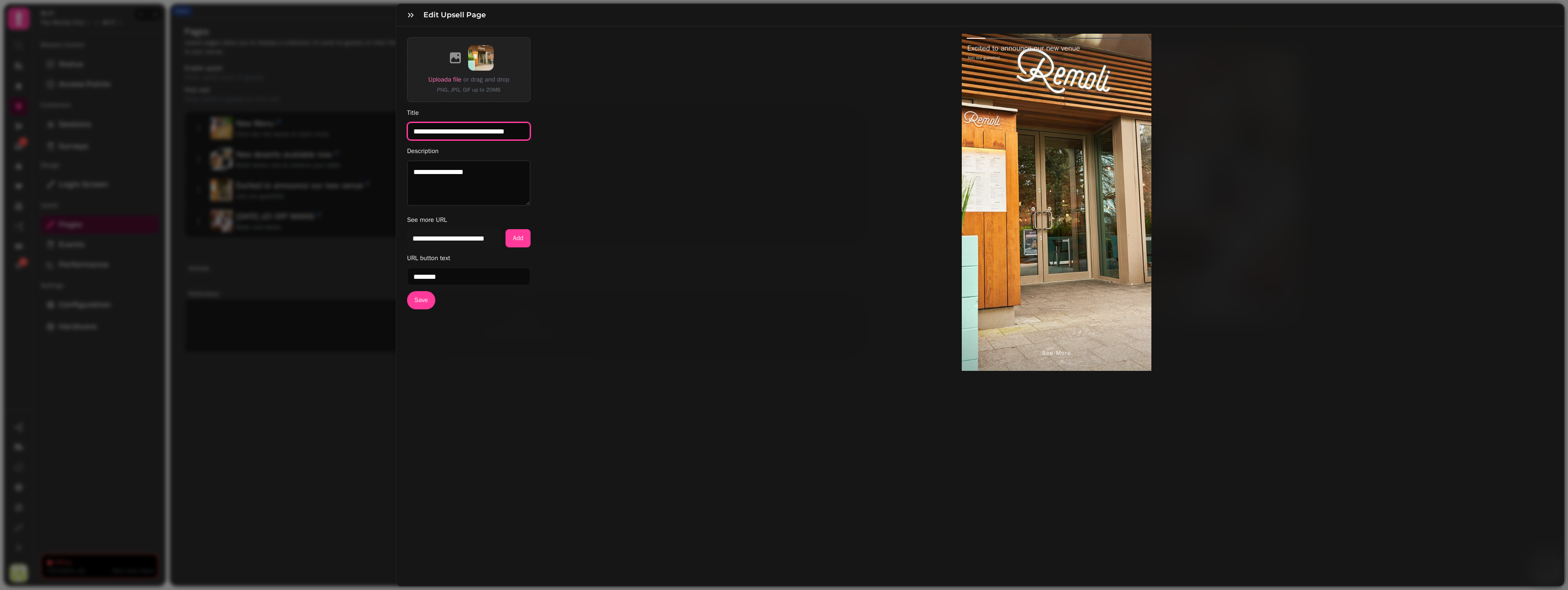 click on "**********" at bounding box center [469, 131] 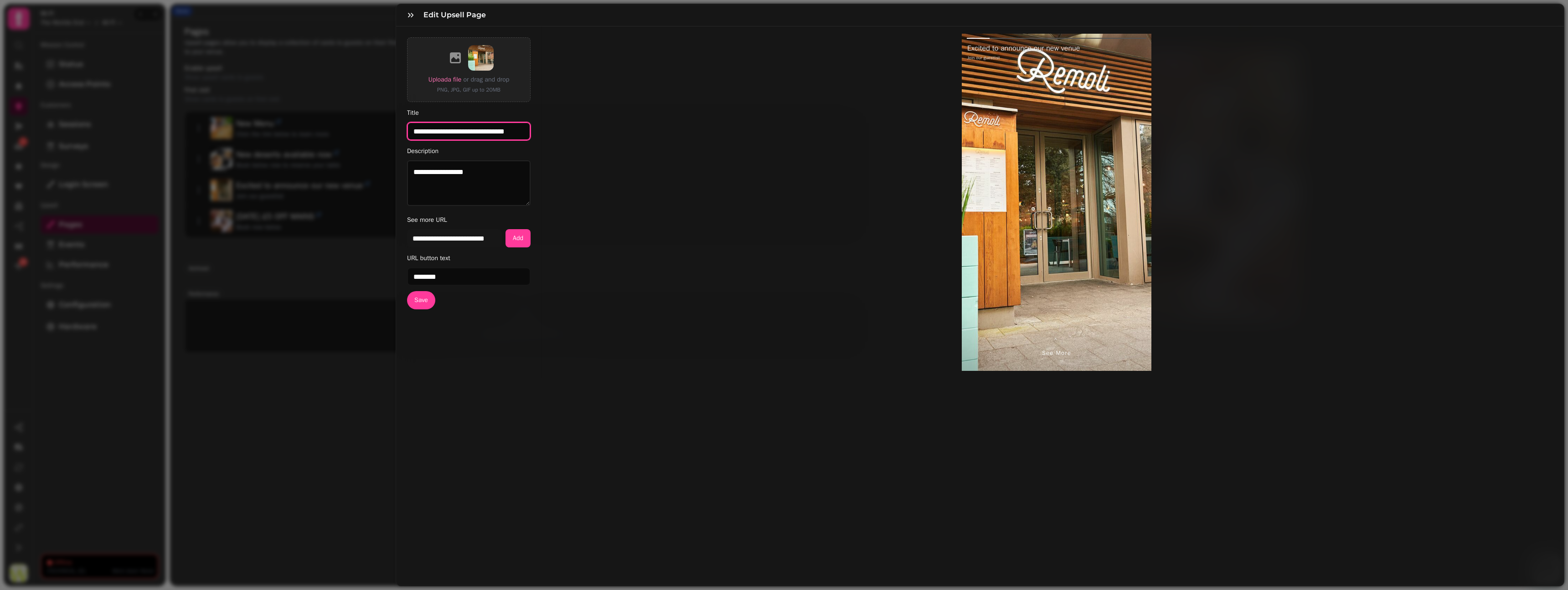 click on "**********" at bounding box center [469, 131] 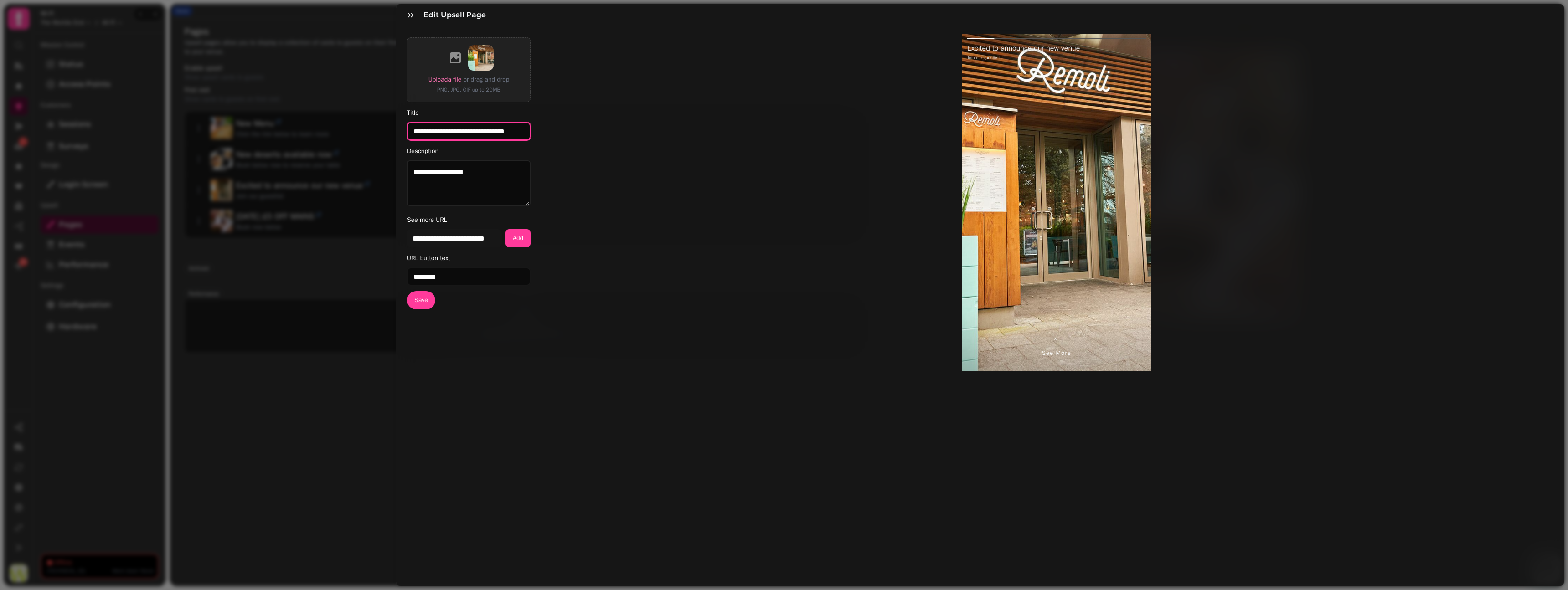 click on "**********" at bounding box center (469, 131) 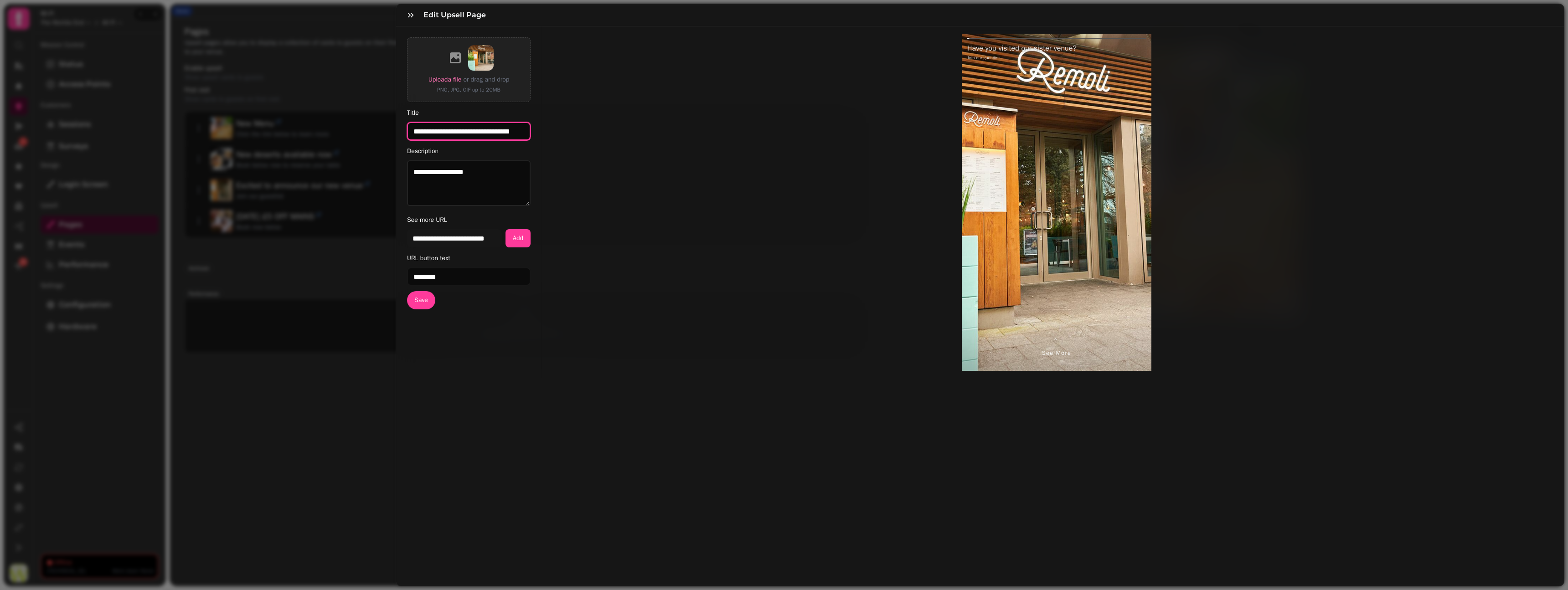 scroll, scrollTop: 0, scrollLeft: 3, axis: horizontal 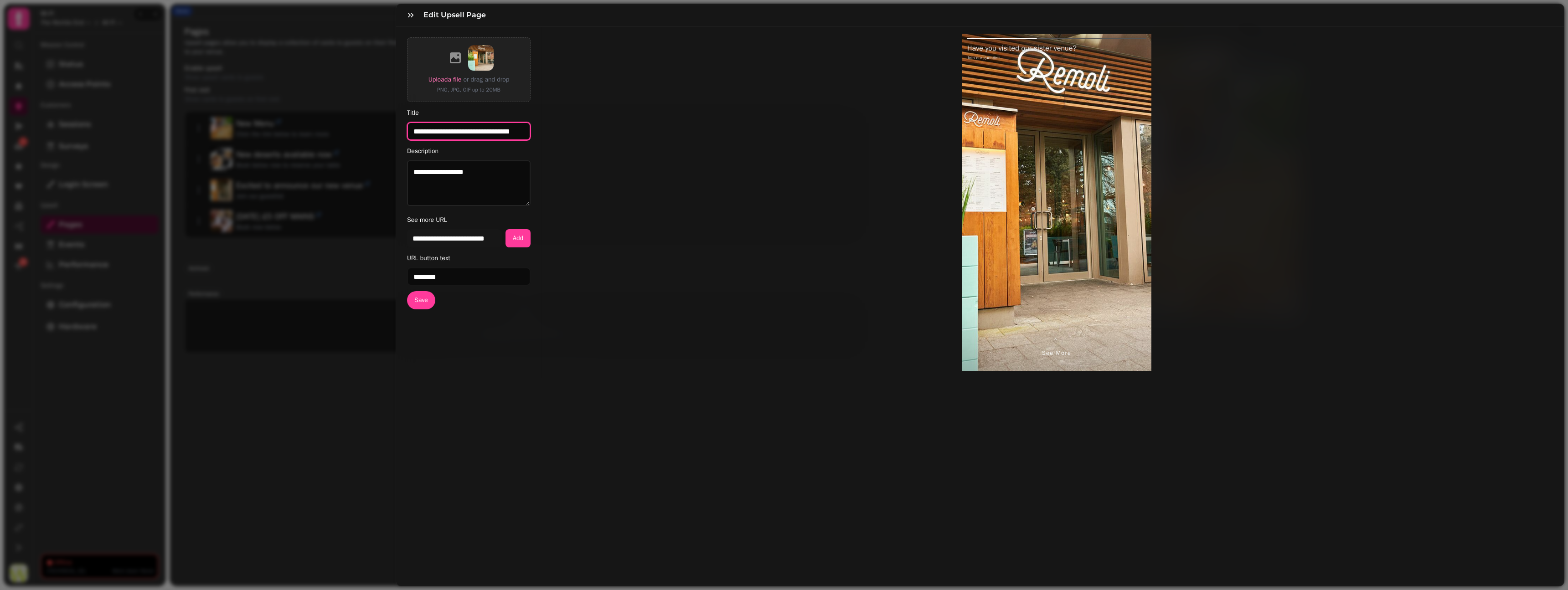 type on "**********" 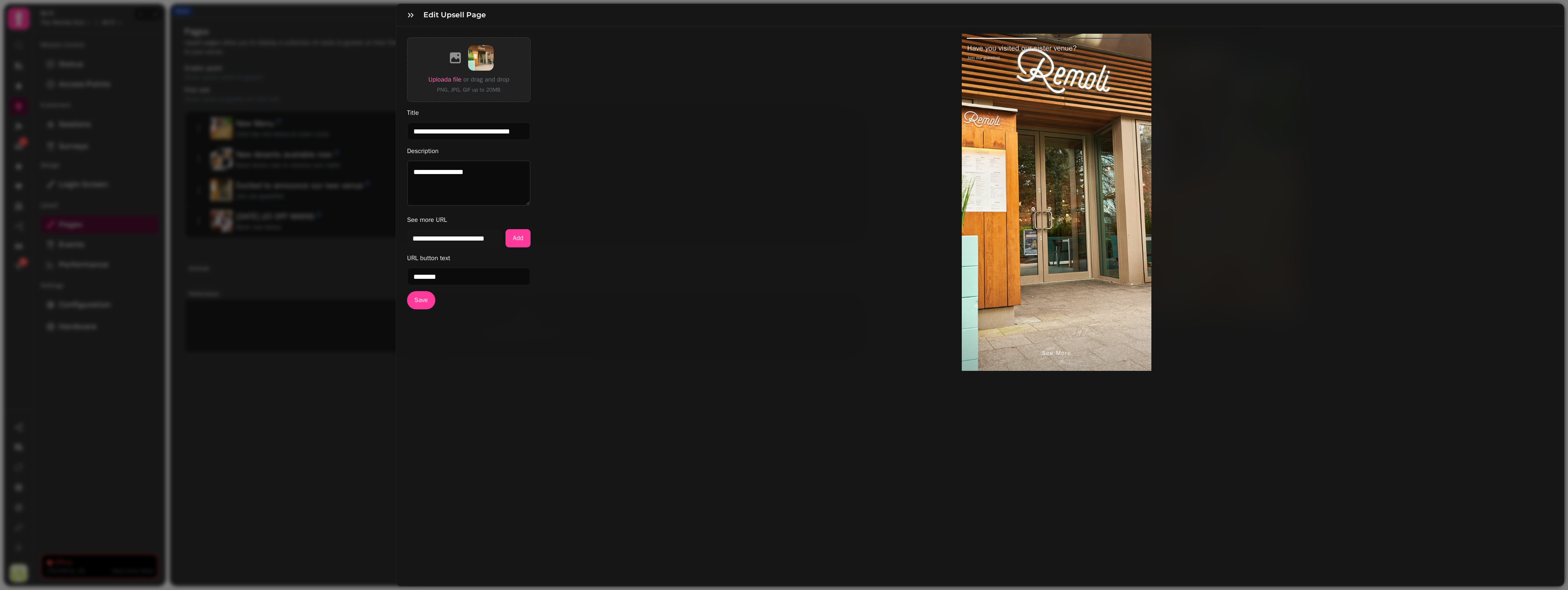 scroll, scrollTop: 0, scrollLeft: 0, axis: both 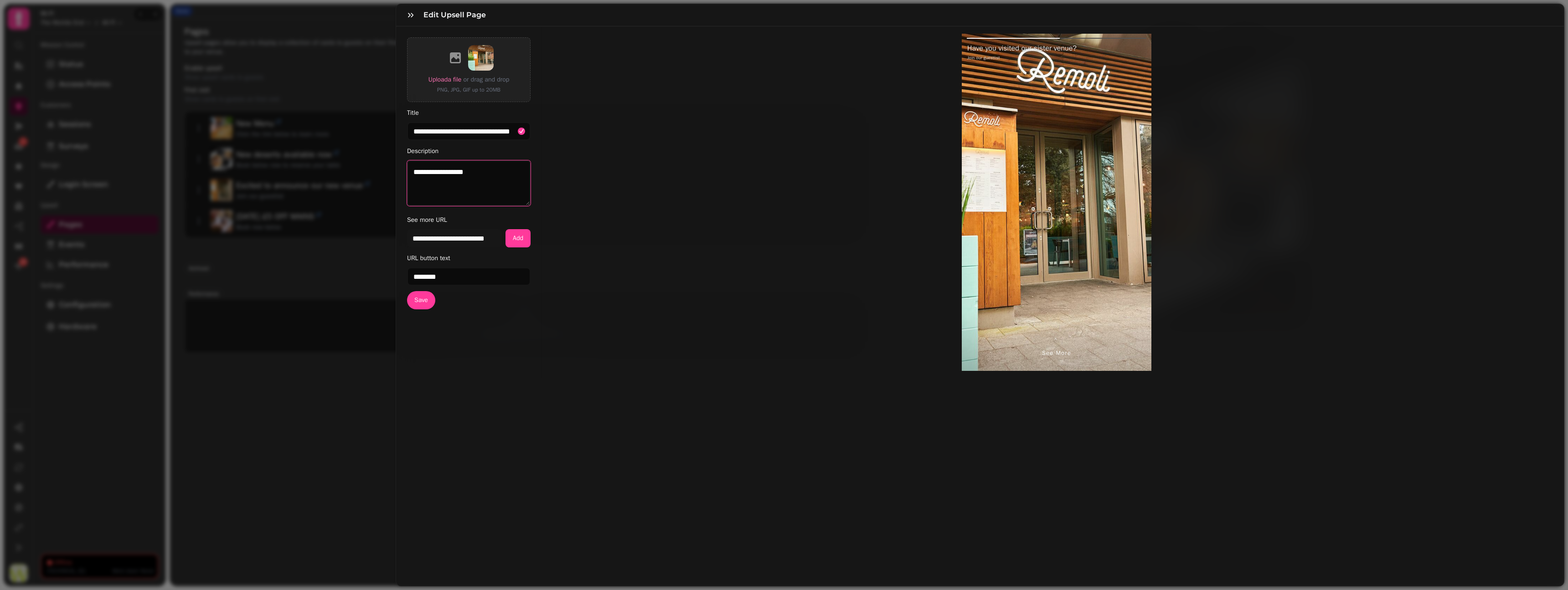 click on "**********" at bounding box center (469, 183) 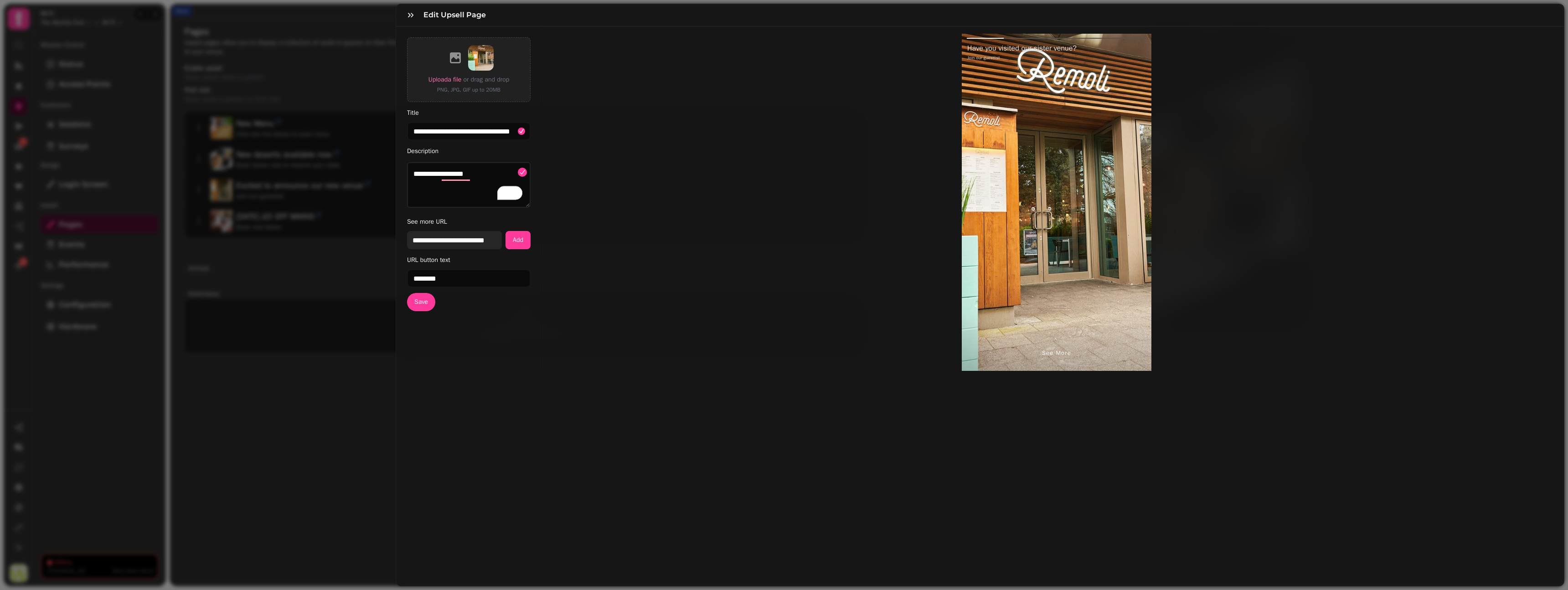 click on "**********" at bounding box center [454, 240] 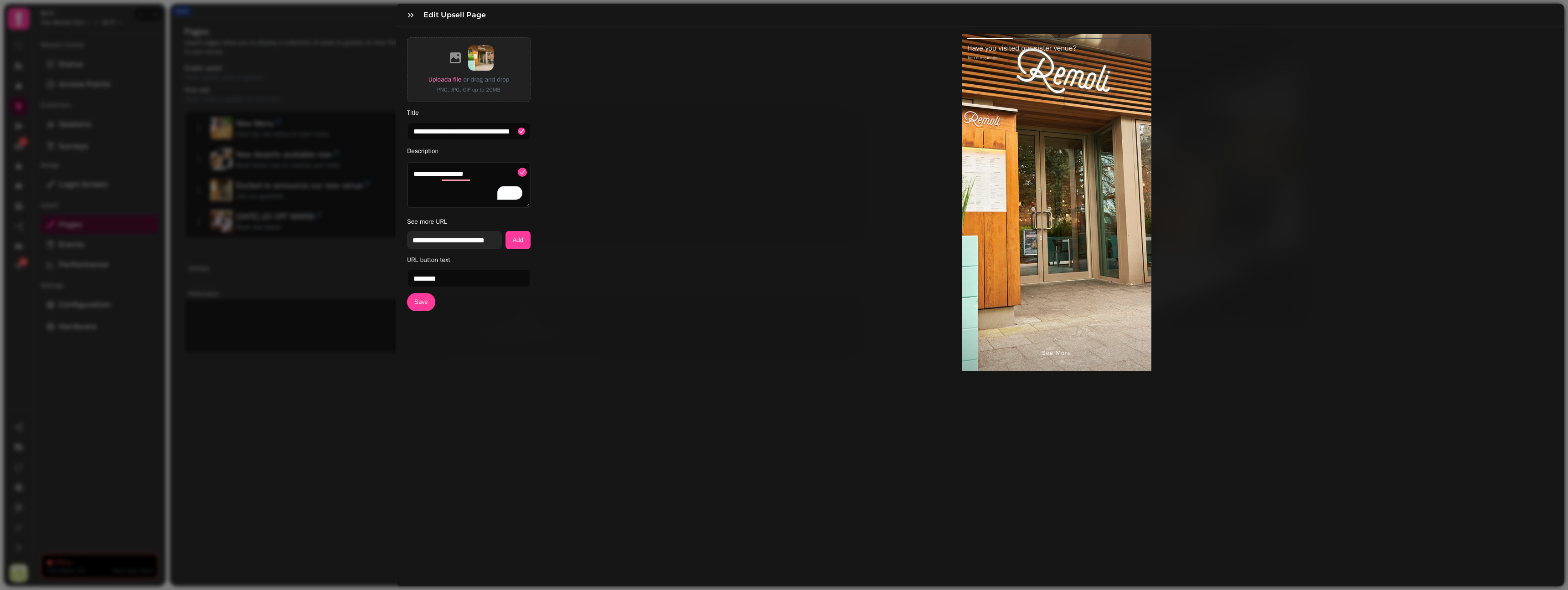 click on "**********" at bounding box center (454, 240) 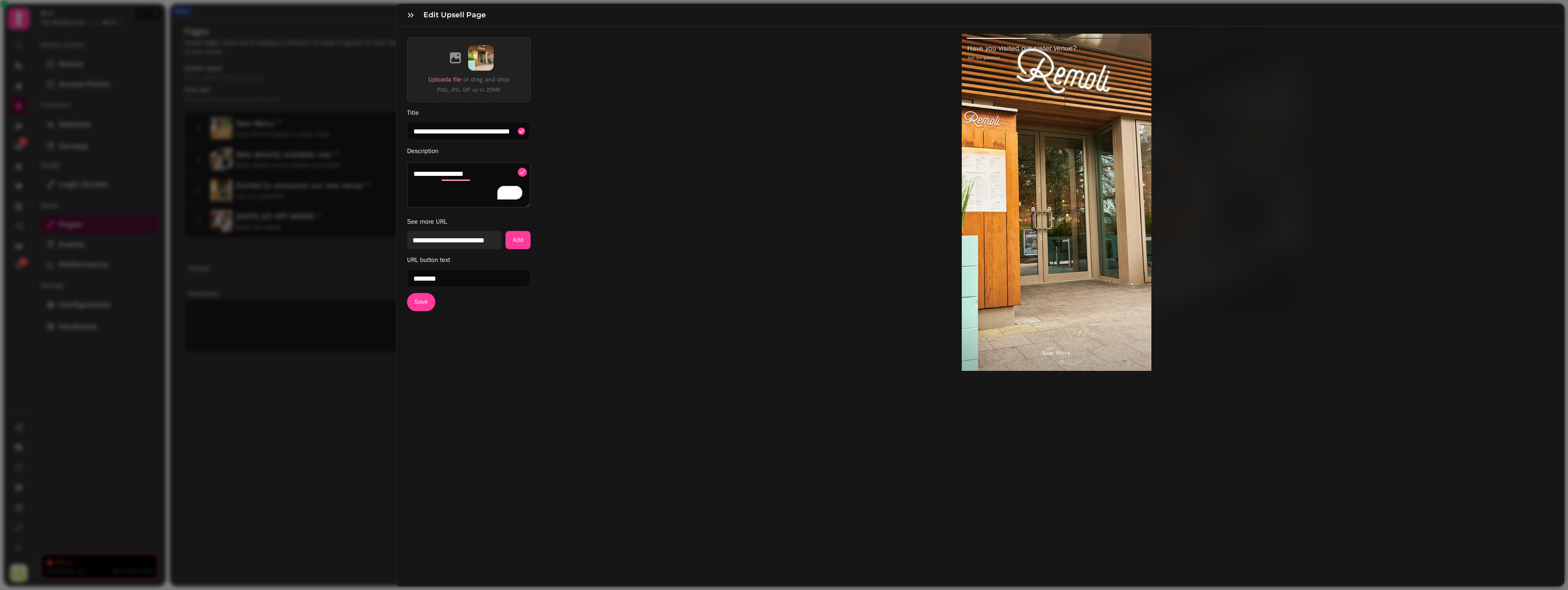 paste on "****" 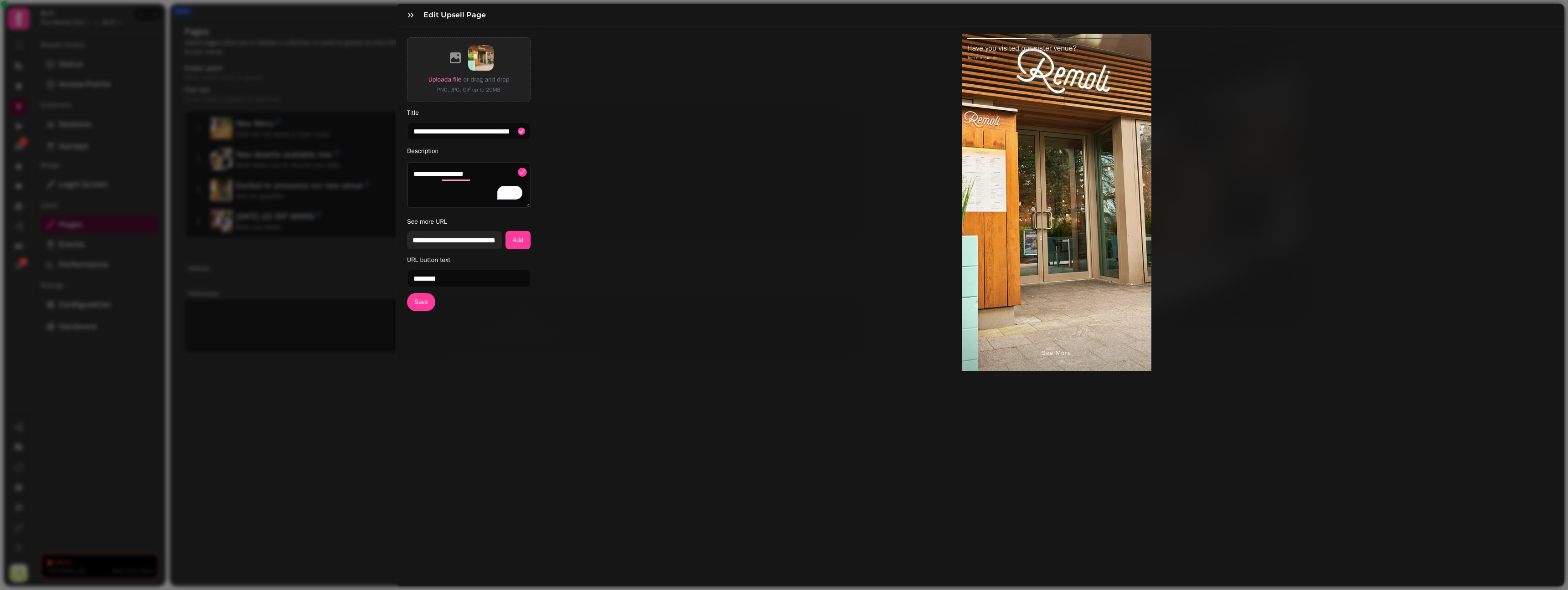 scroll, scrollTop: 0, scrollLeft: 15, axis: horizontal 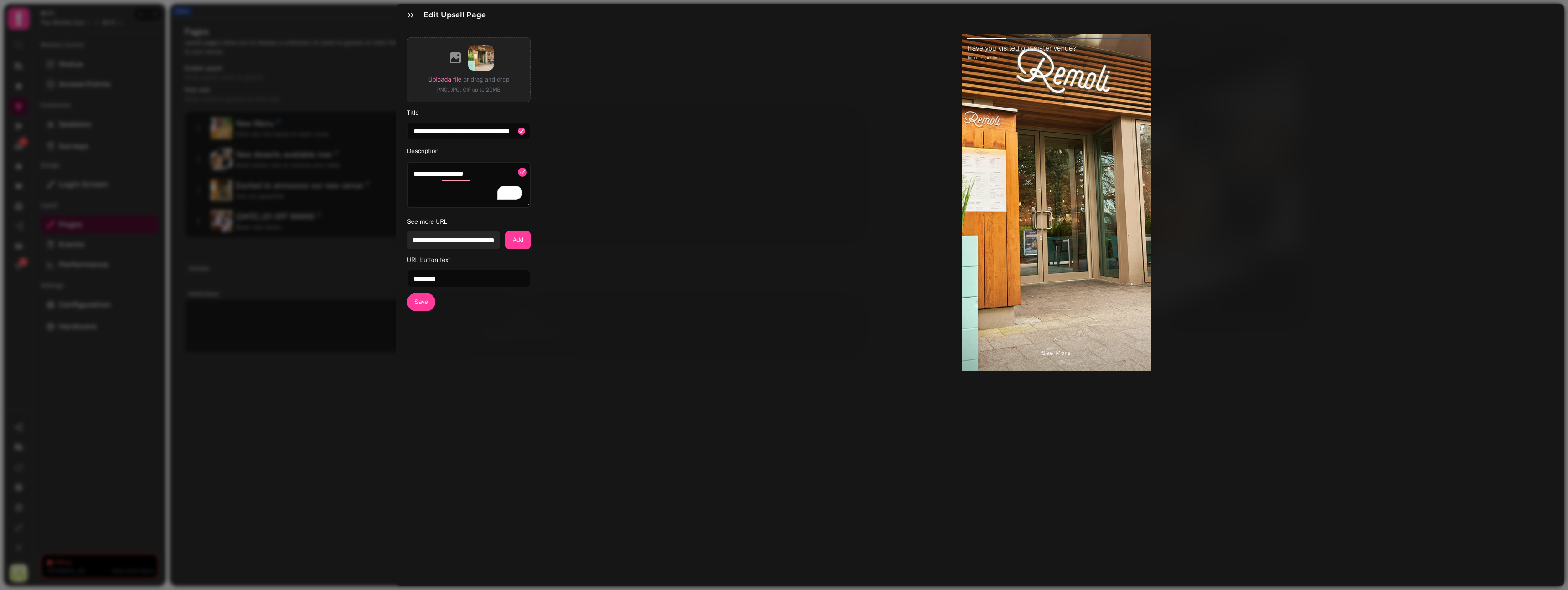 type on "**********" 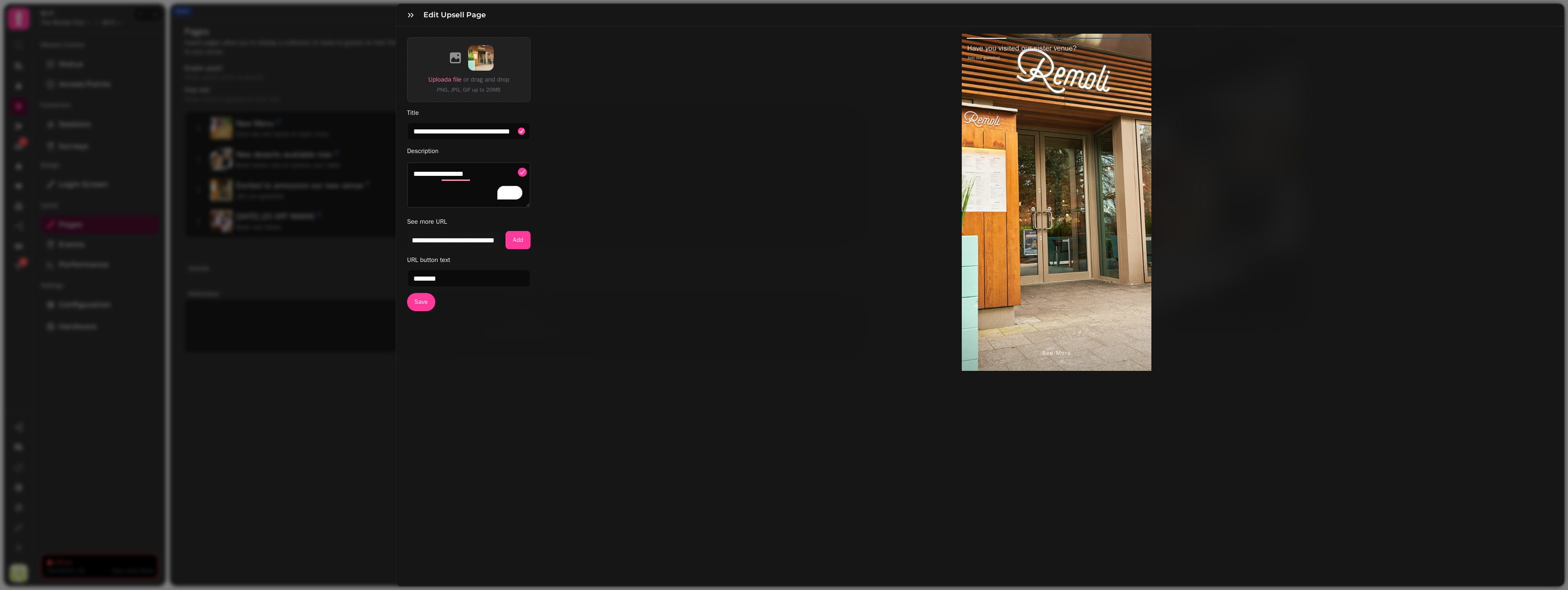 scroll, scrollTop: 0, scrollLeft: 0, axis: both 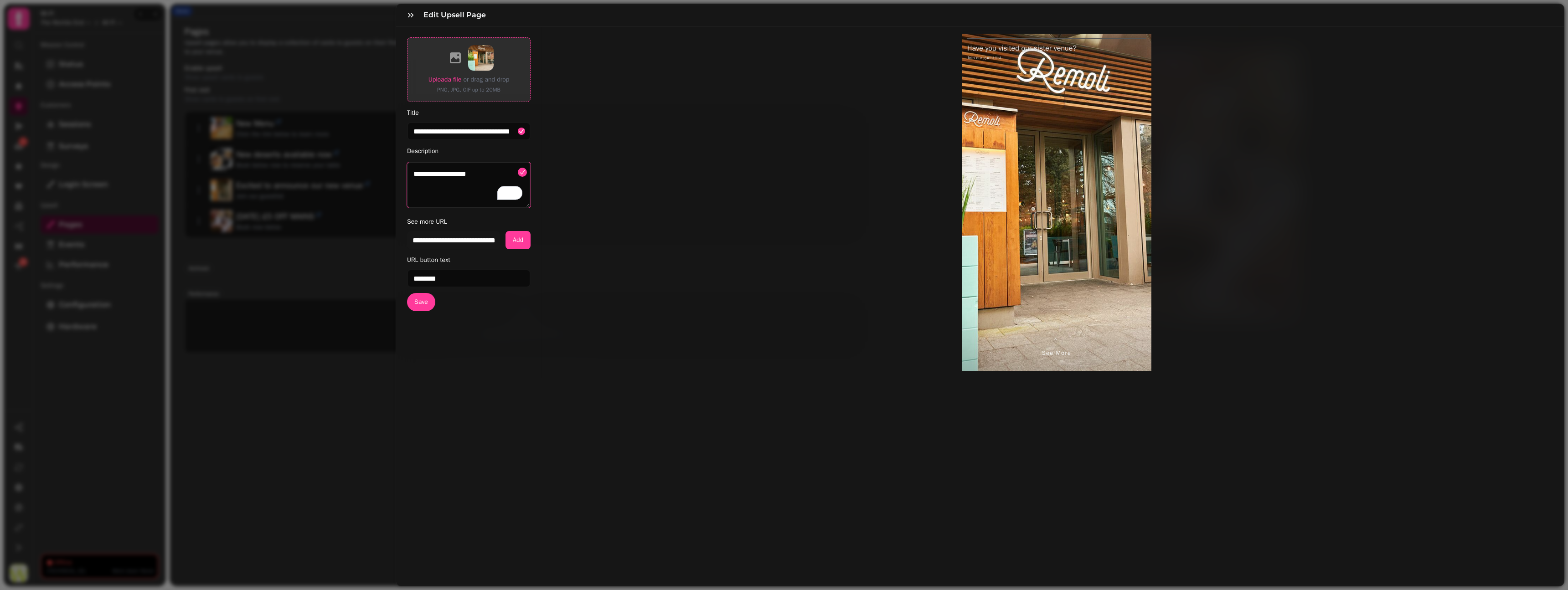 type on "**********" 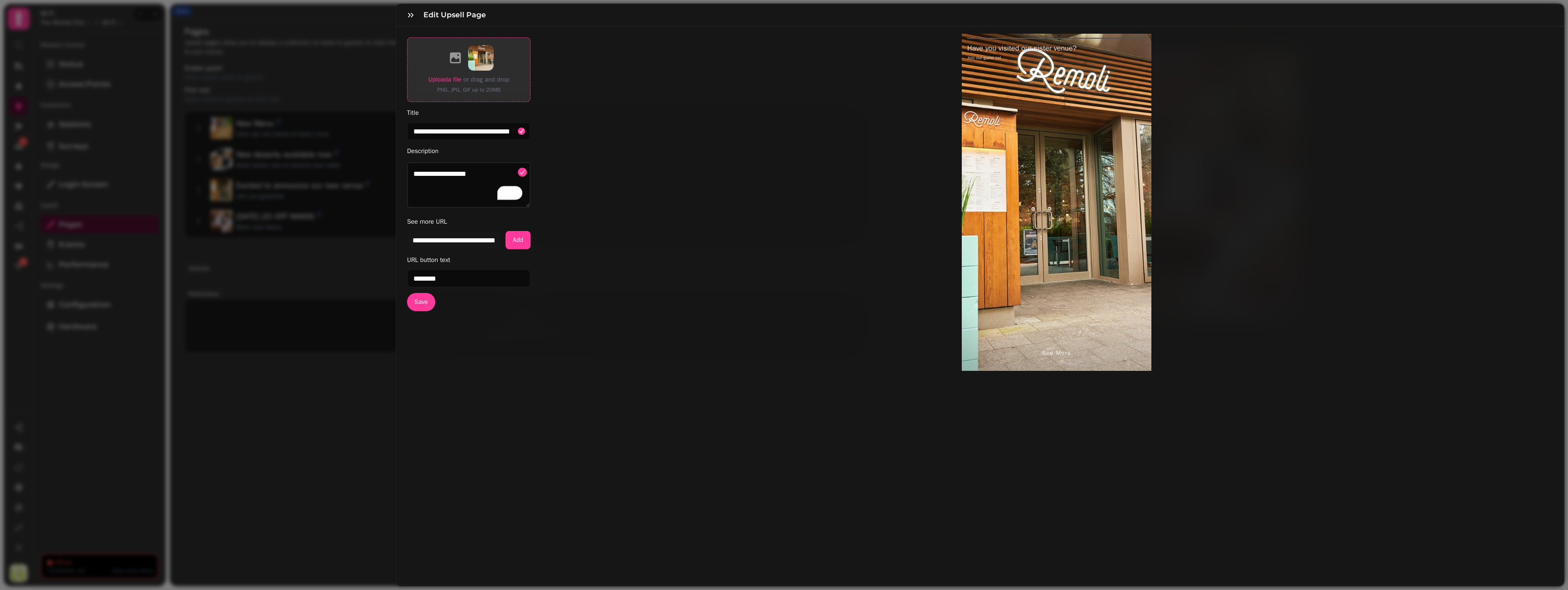 click on "Upload  a file" at bounding box center [445, 79] 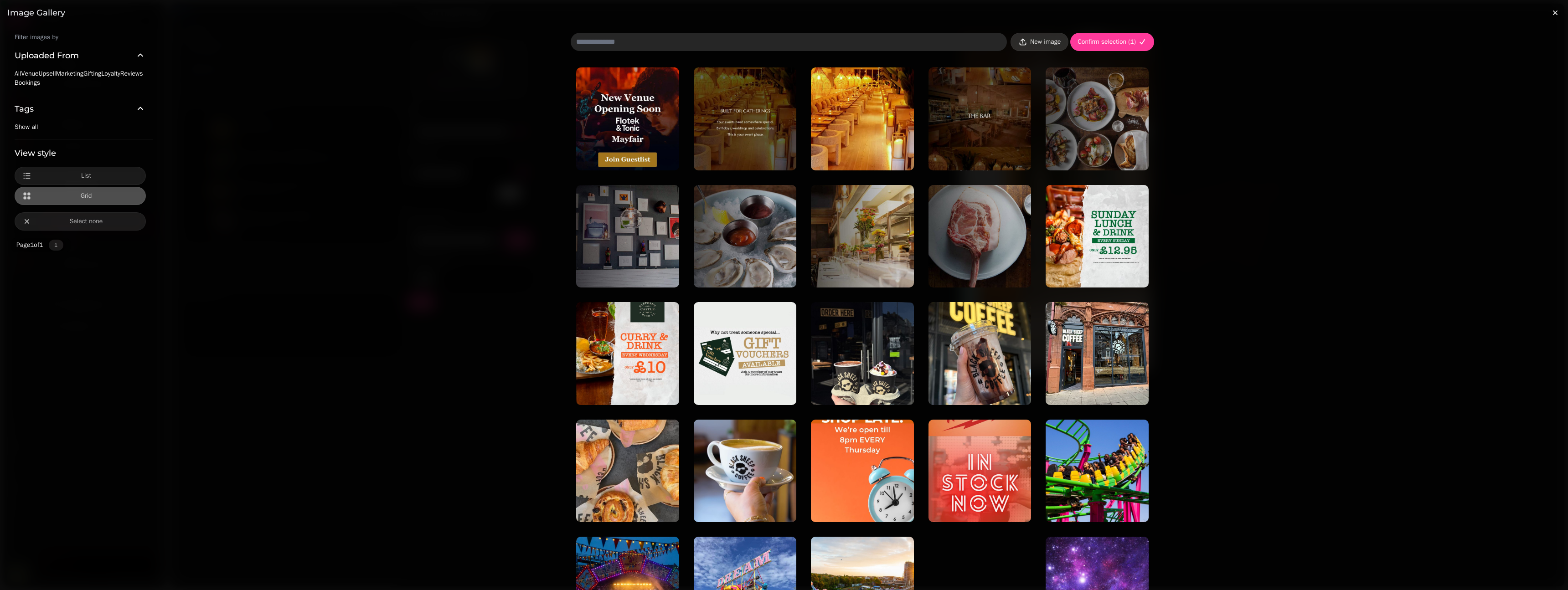 click on "New image" at bounding box center (1045, 42) 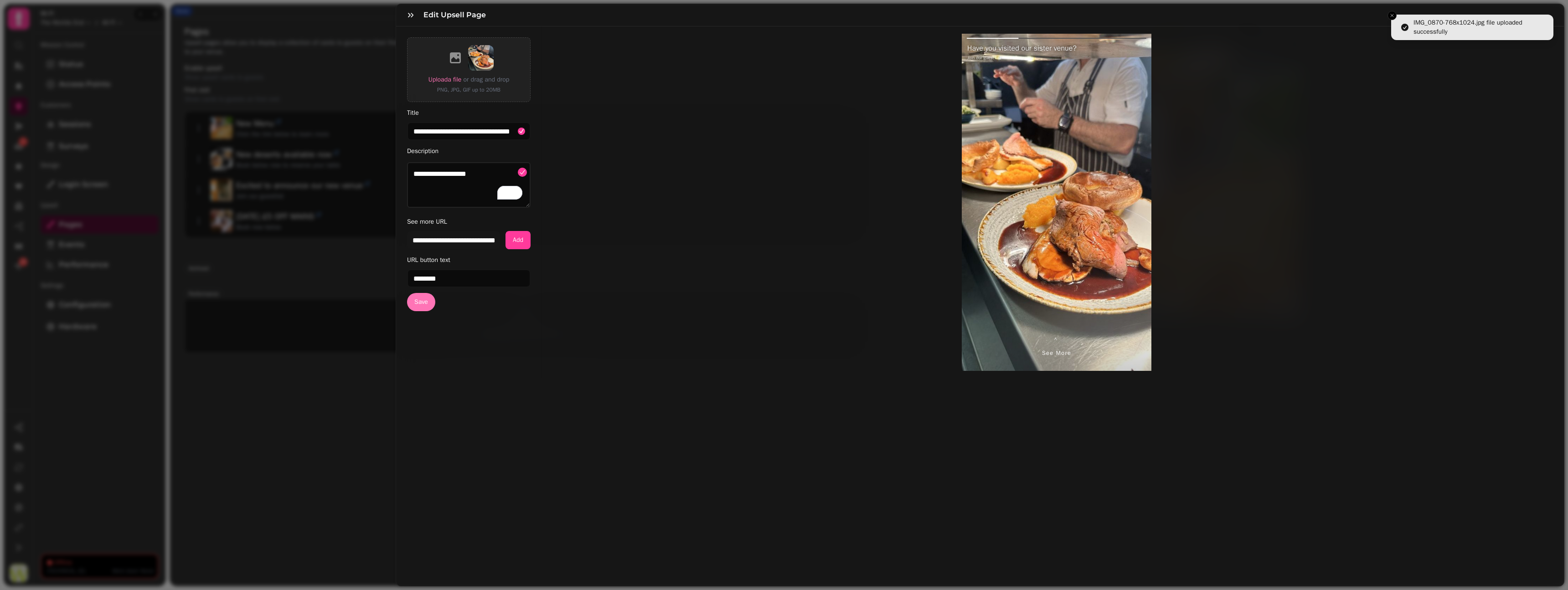 click on "Save" at bounding box center [421, 302] 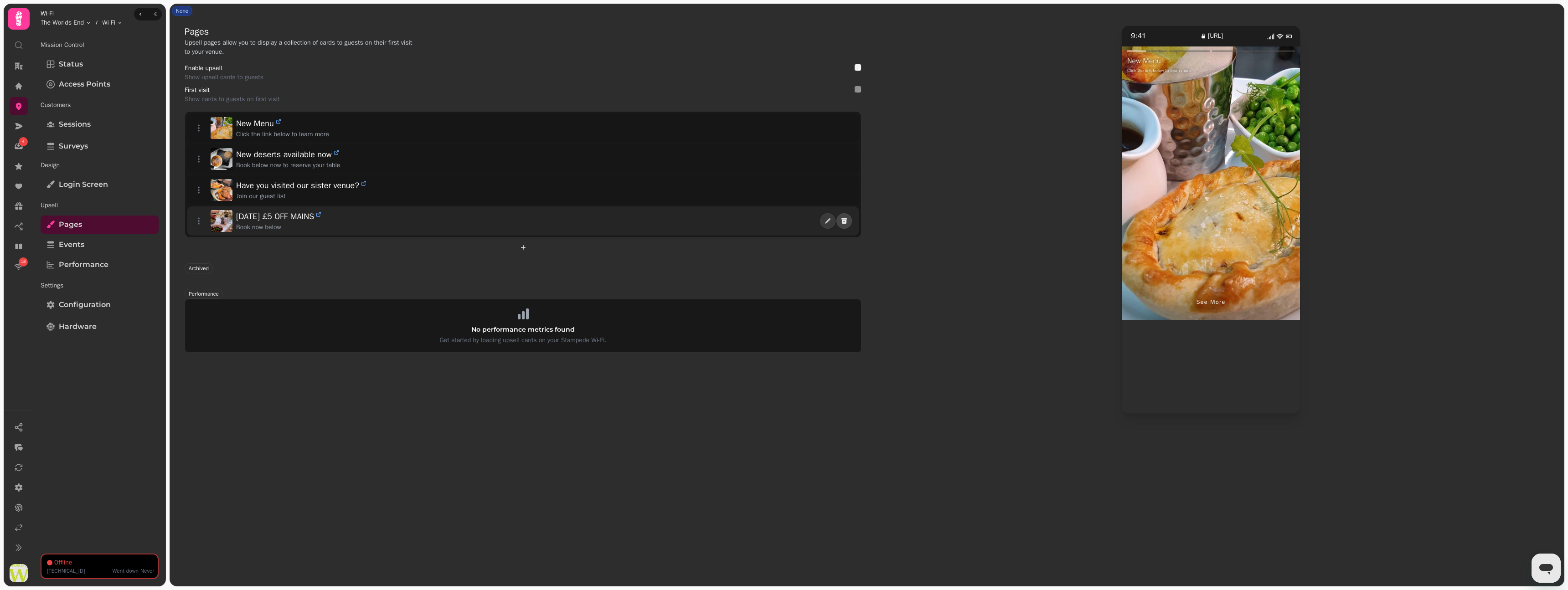 click 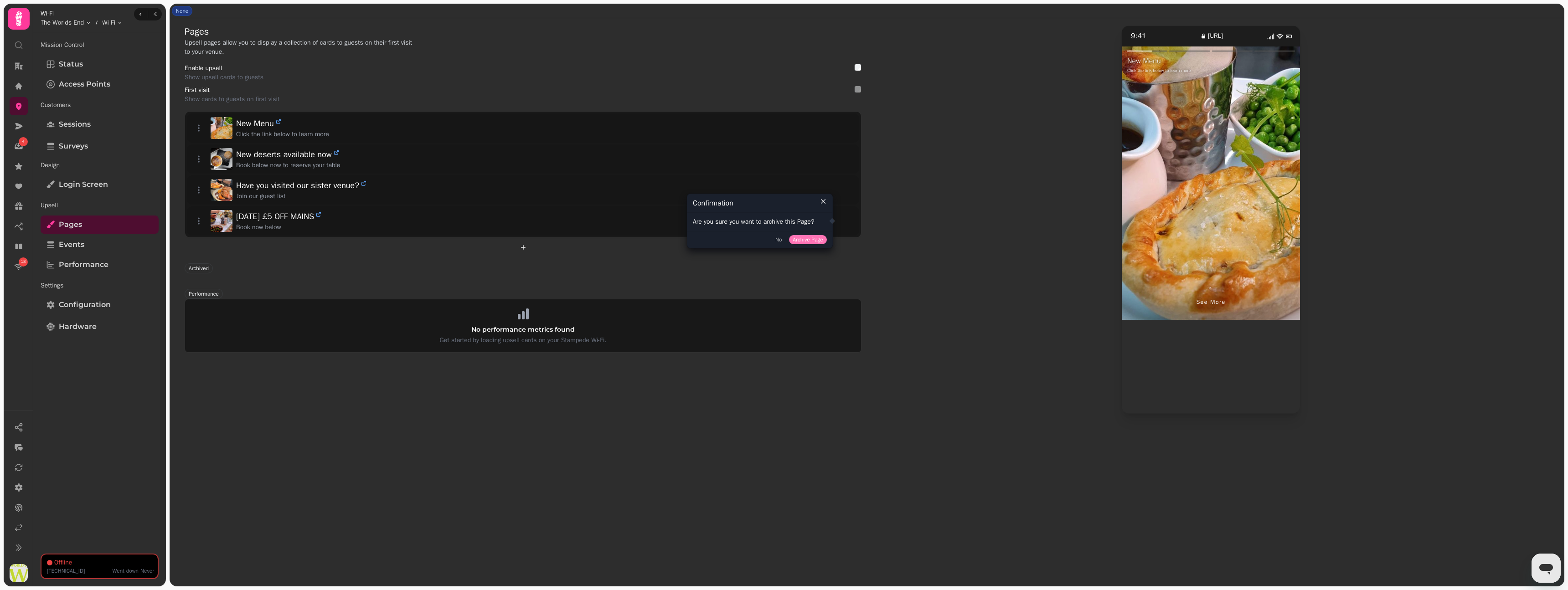 click on "Archive Page" at bounding box center [808, 240] 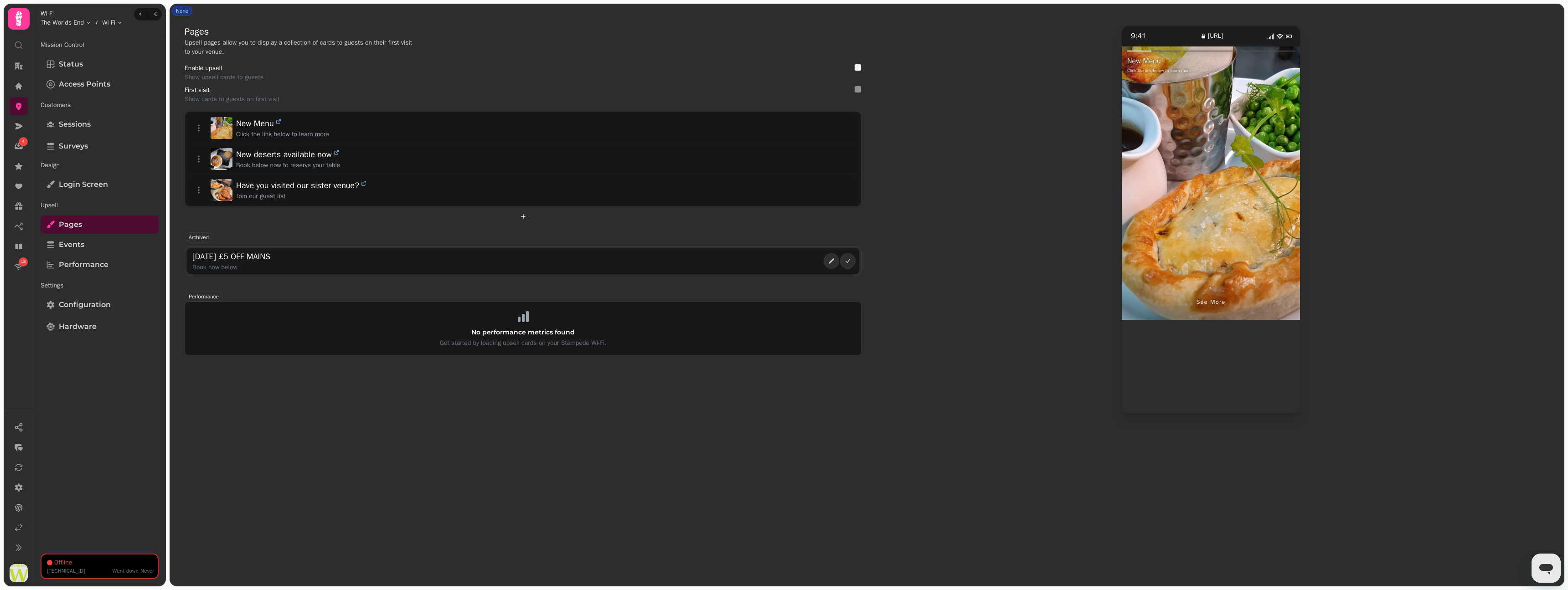click at bounding box center [1256, 183] 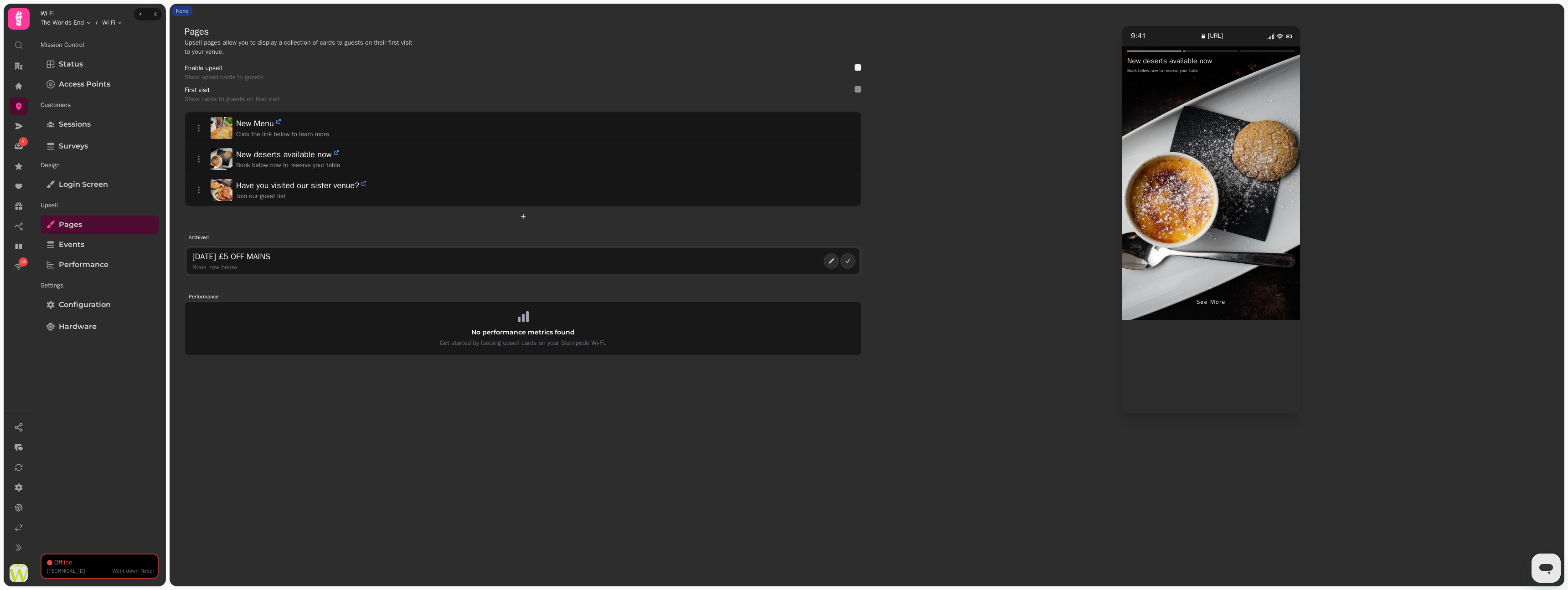 click at bounding box center (1256, 183) 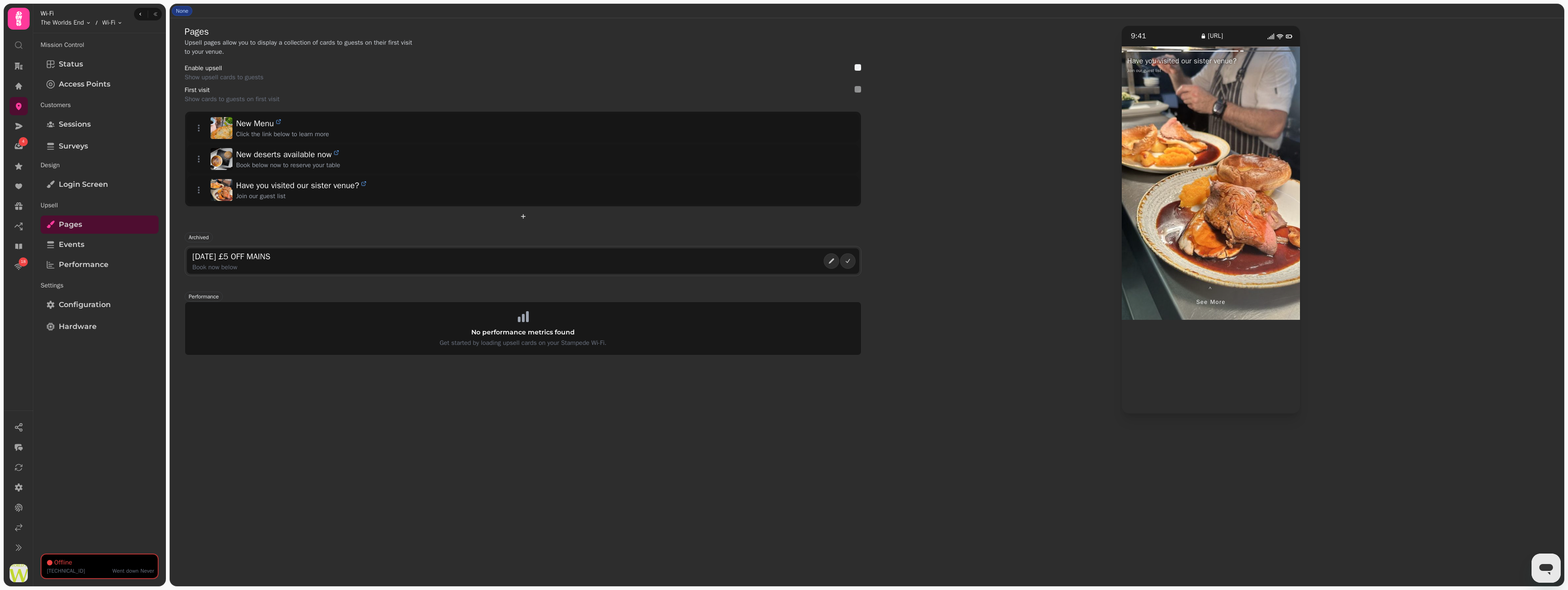click at bounding box center [1256, 183] 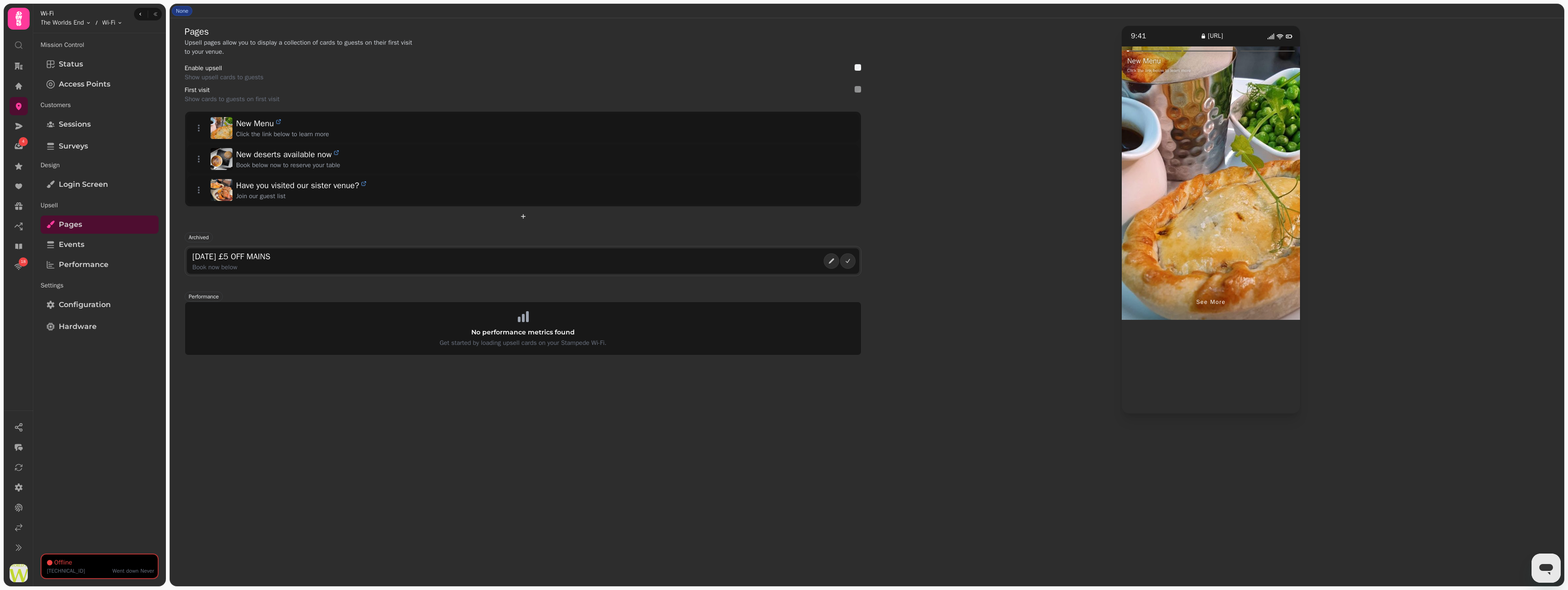 click at bounding box center [1256, 183] 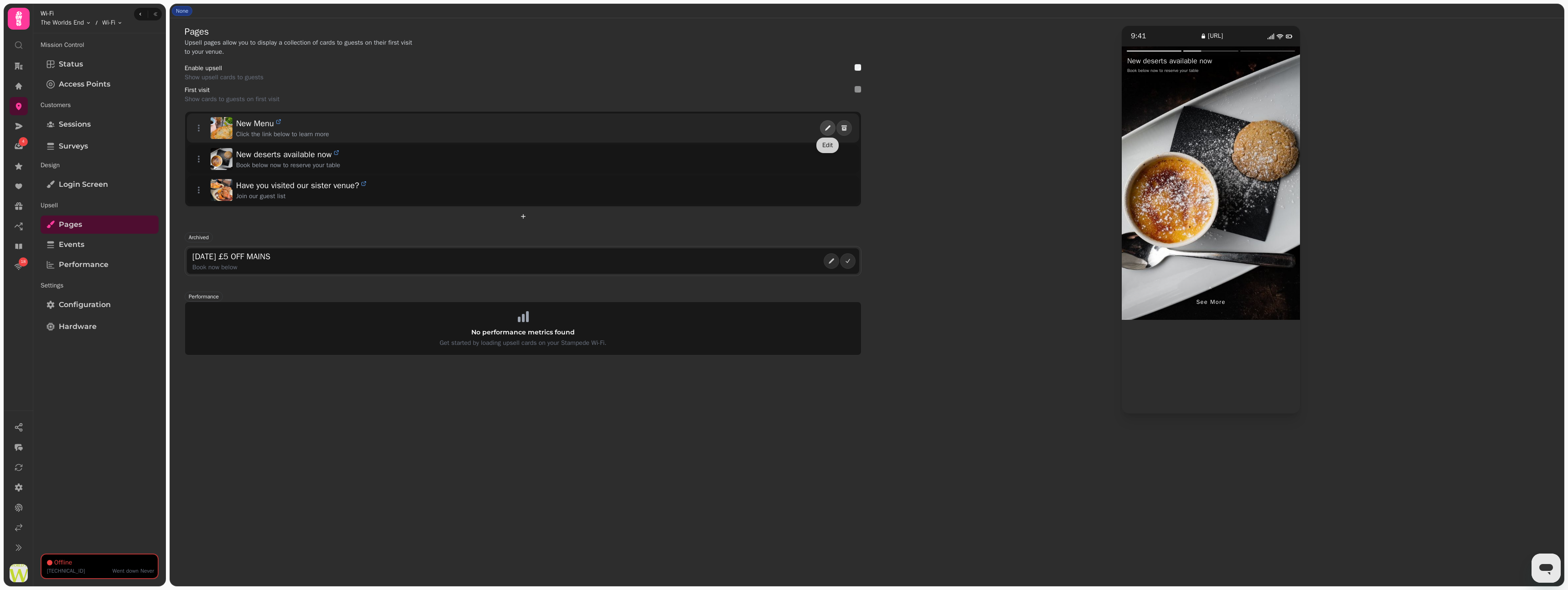 click at bounding box center [828, 128] 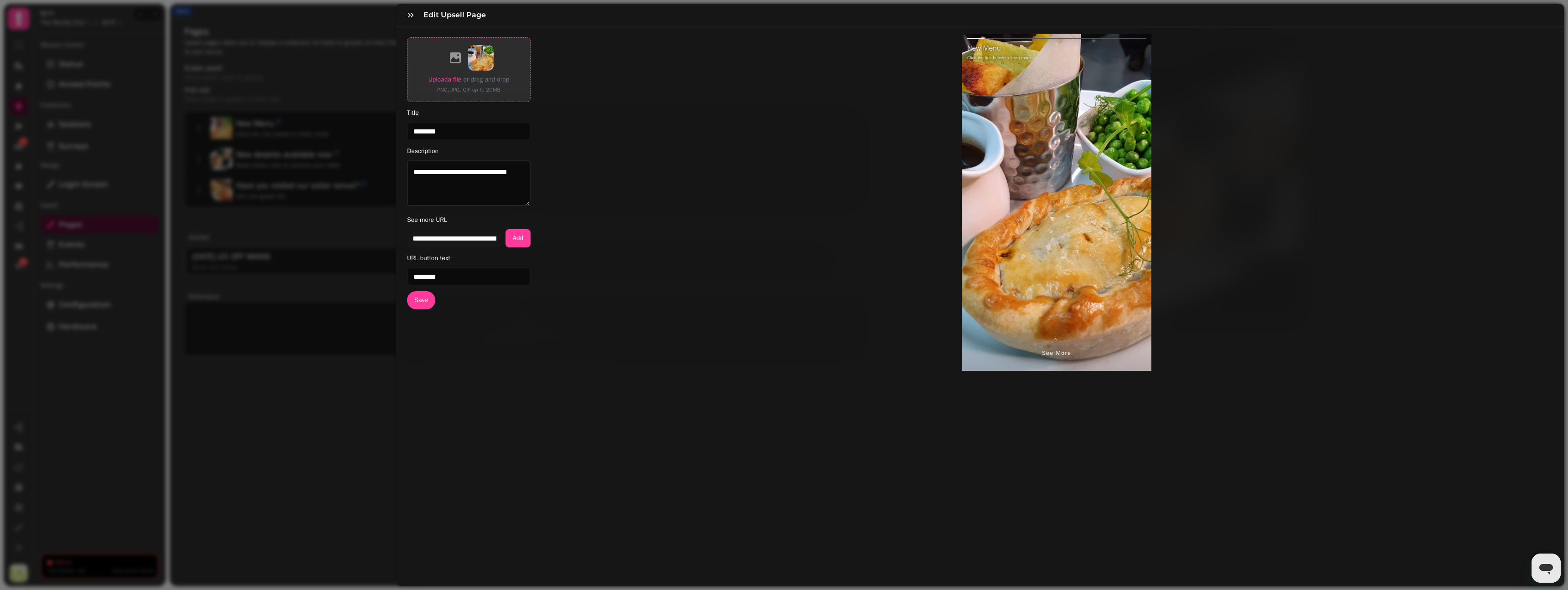click on "Upload  a file" at bounding box center (445, 79) 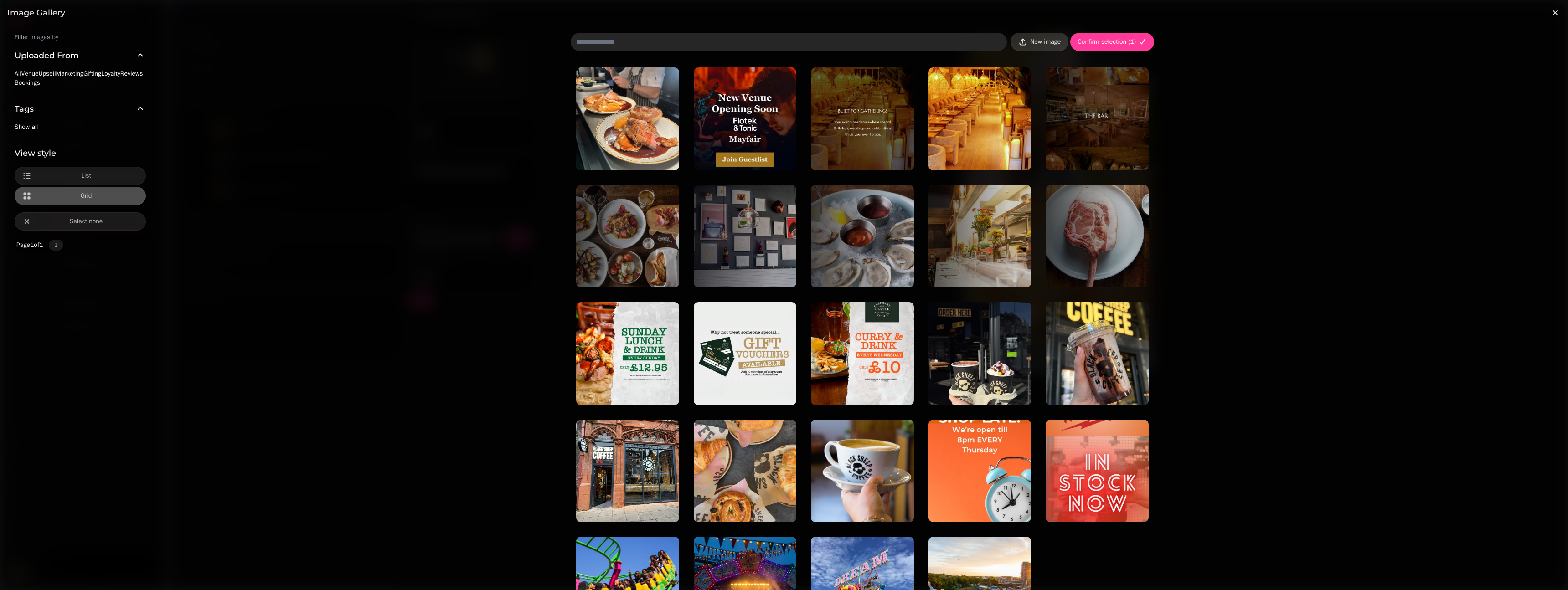 click on "New image" at bounding box center (1045, 42) 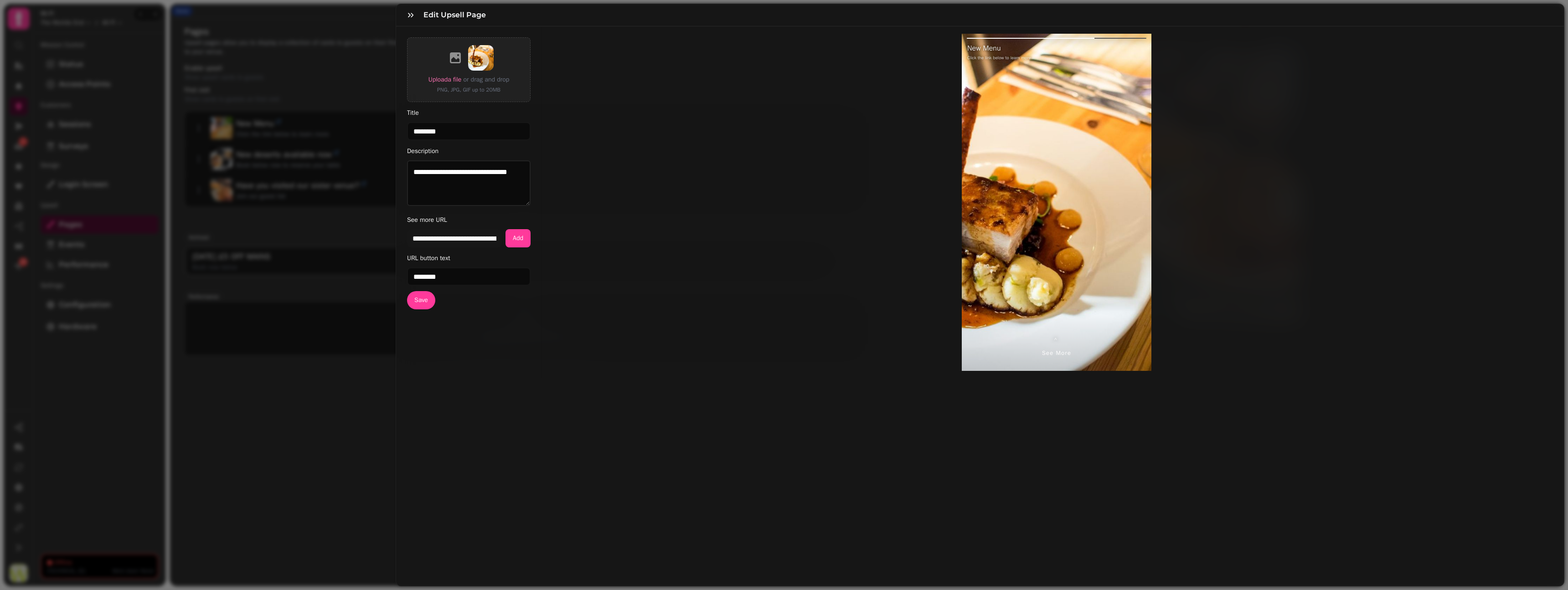 click on "**********" at bounding box center (784, 302) 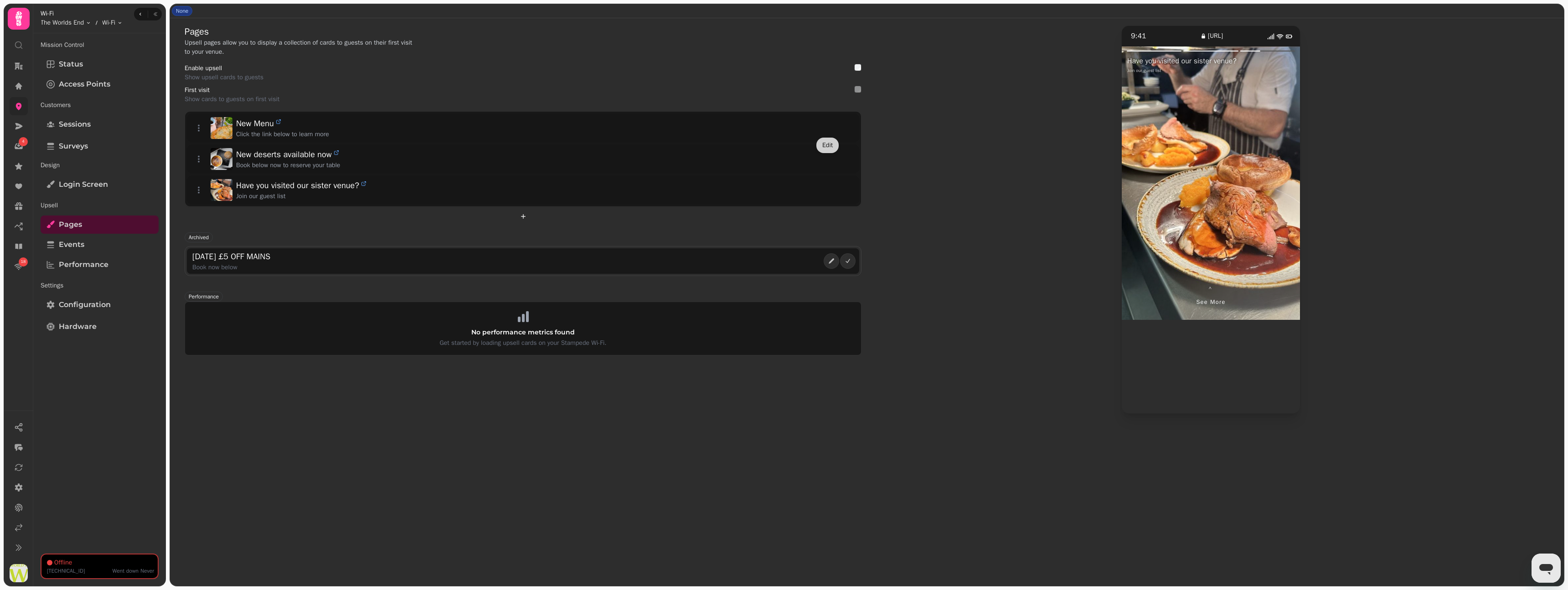 click at bounding box center [19, 106] 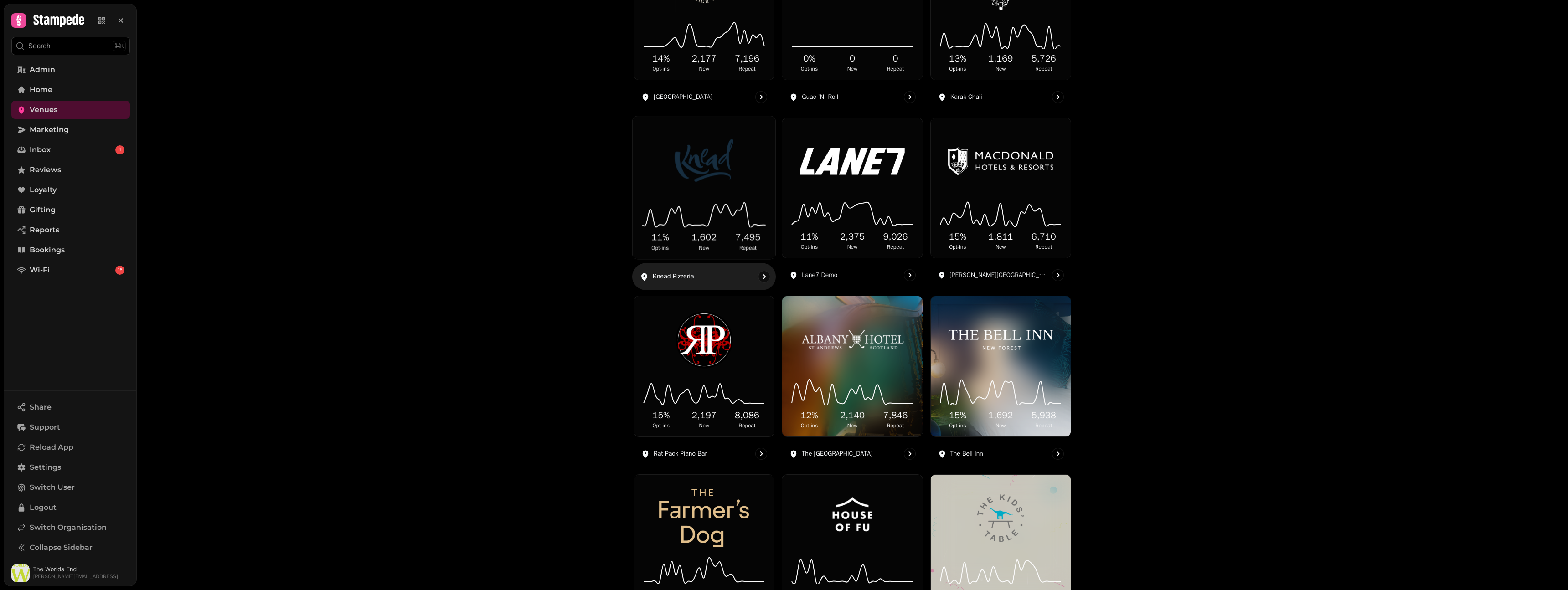 scroll, scrollTop: 807, scrollLeft: 0, axis: vertical 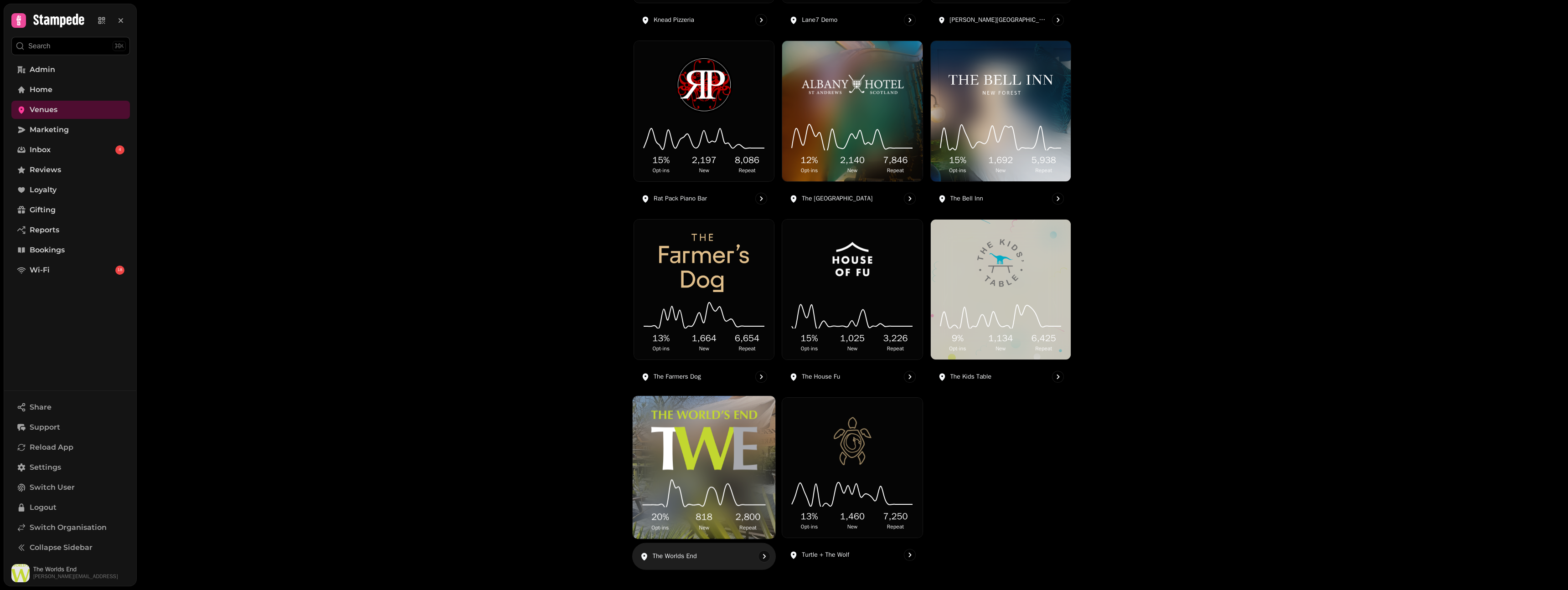 click at bounding box center (704, 440) 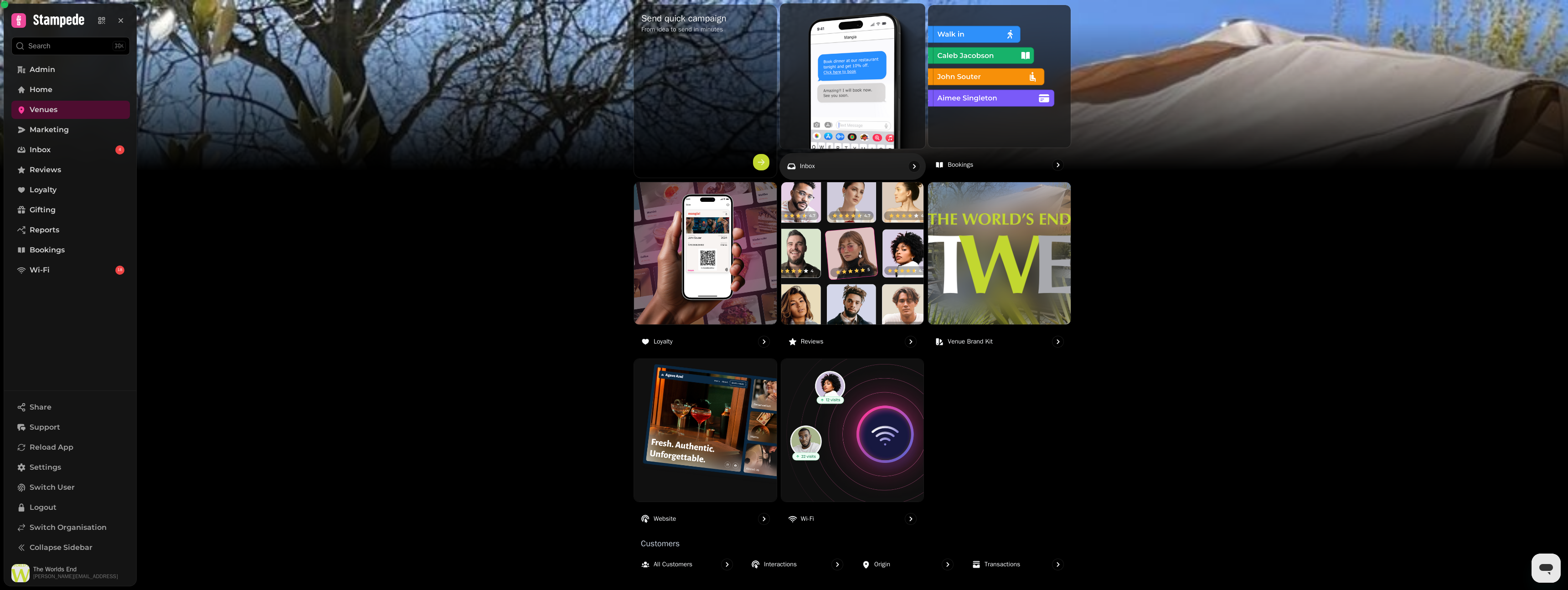 scroll, scrollTop: 335, scrollLeft: 0, axis: vertical 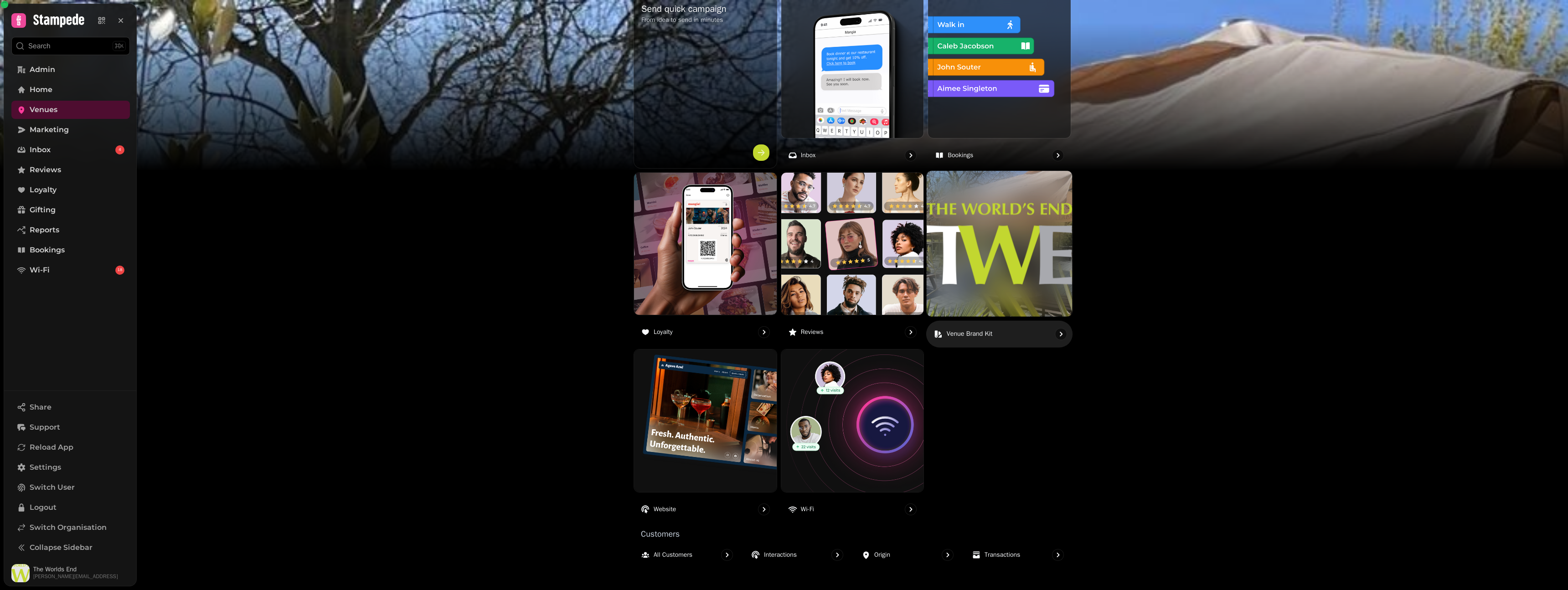click at bounding box center (999, 243) 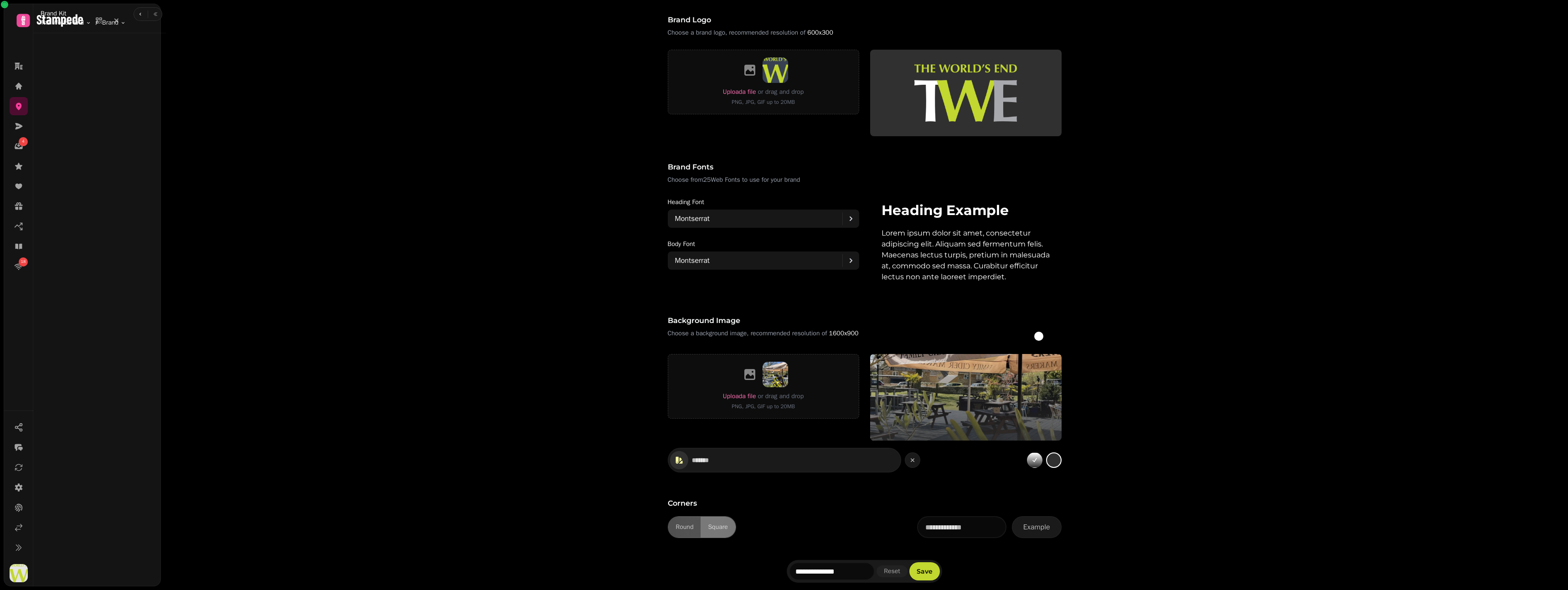 scroll, scrollTop: 0, scrollLeft: 0, axis: both 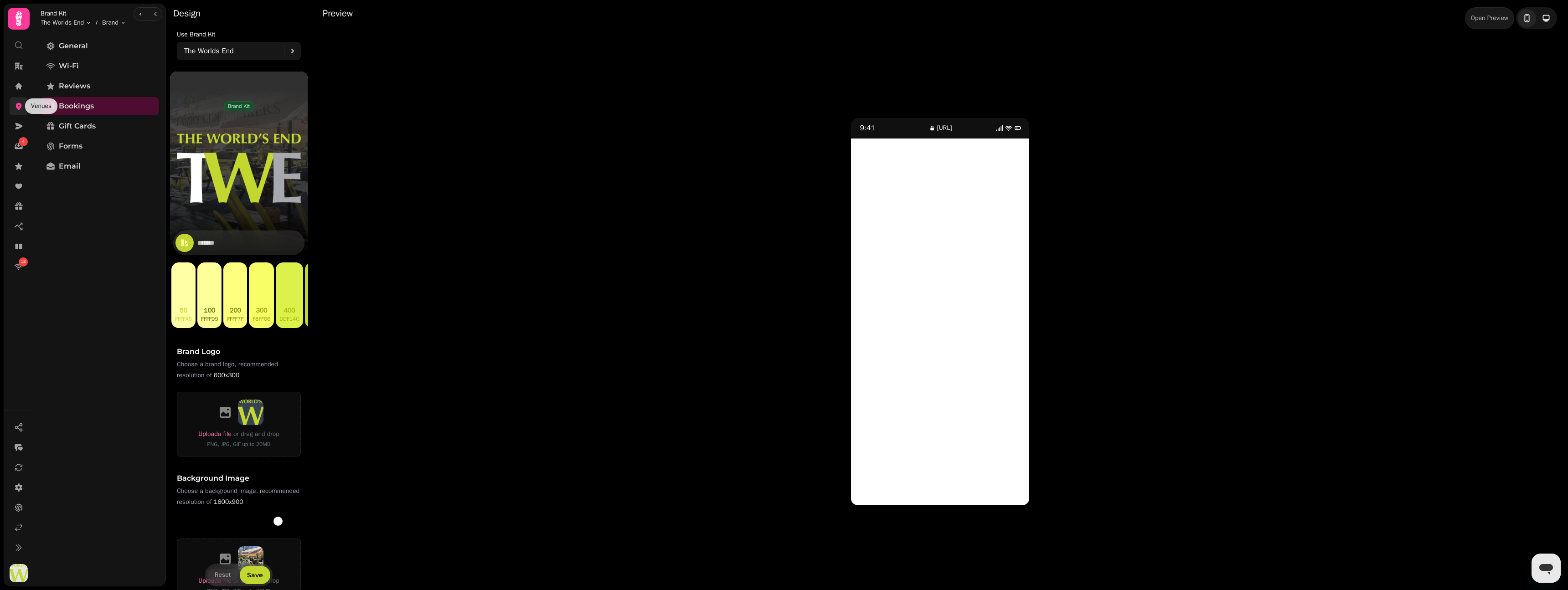 click 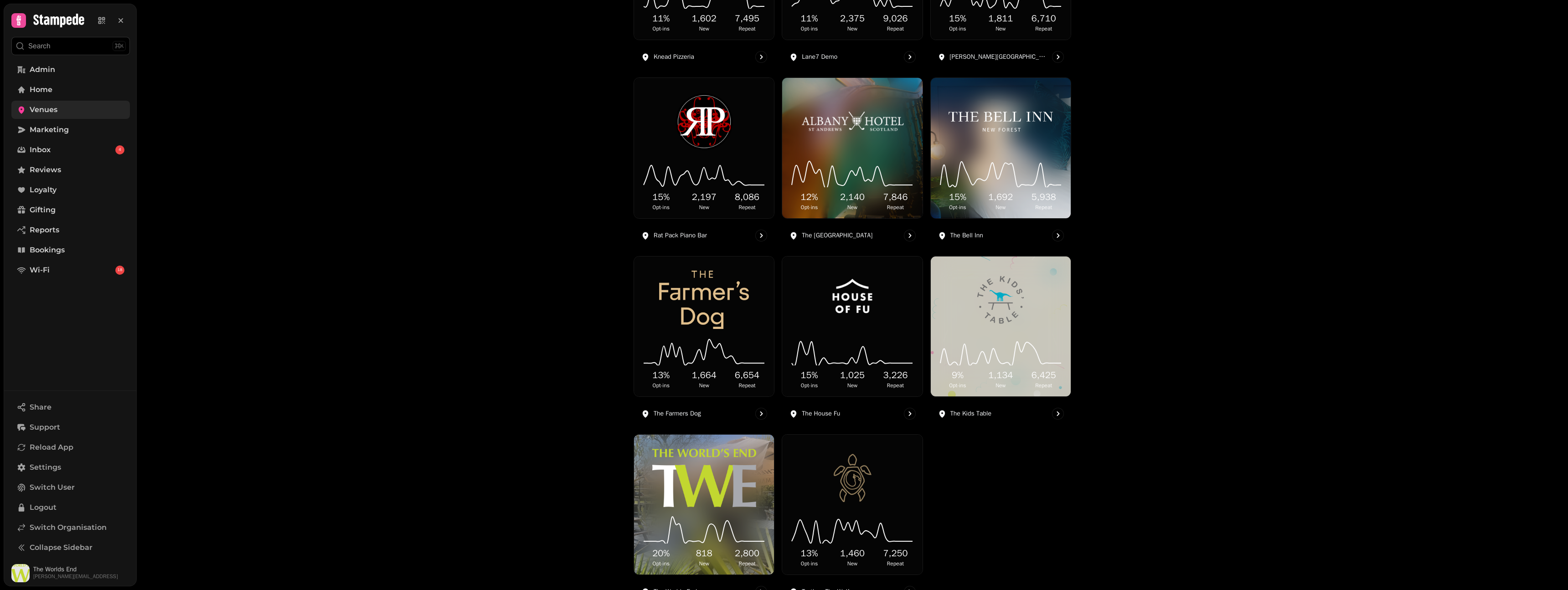 scroll, scrollTop: 807, scrollLeft: 0, axis: vertical 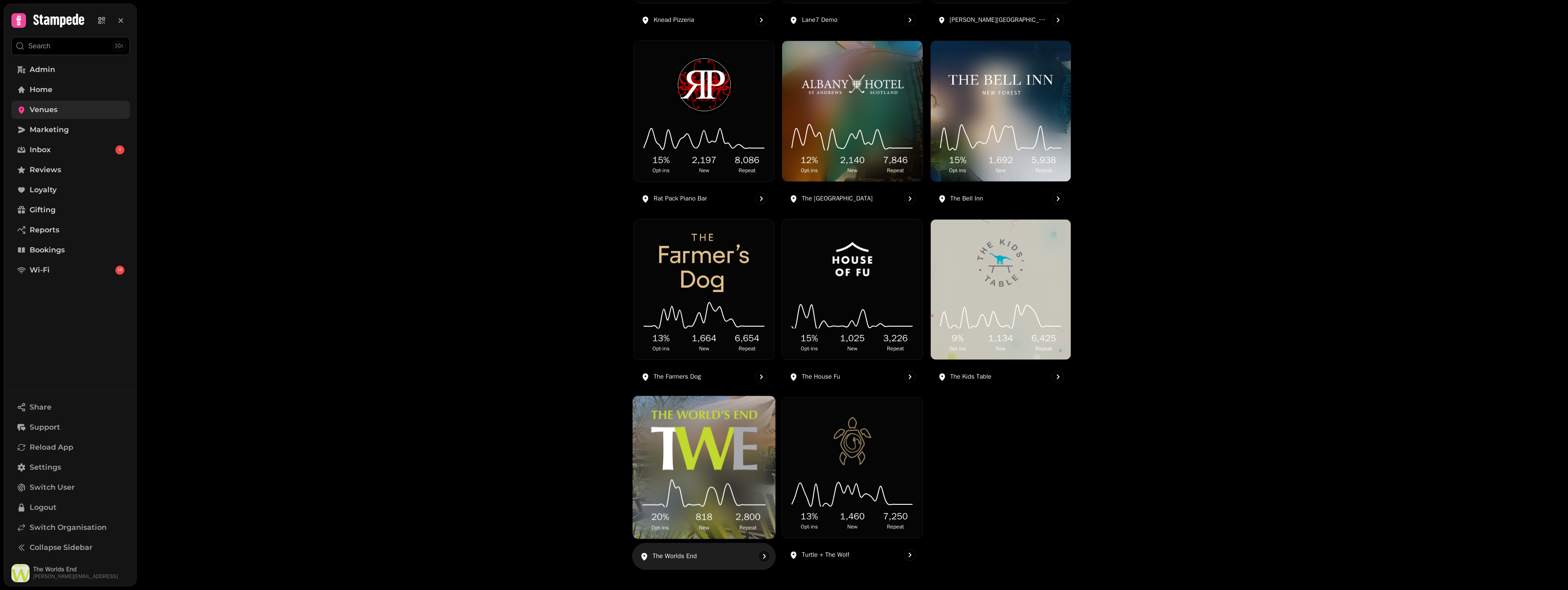 click at bounding box center [704, 440] 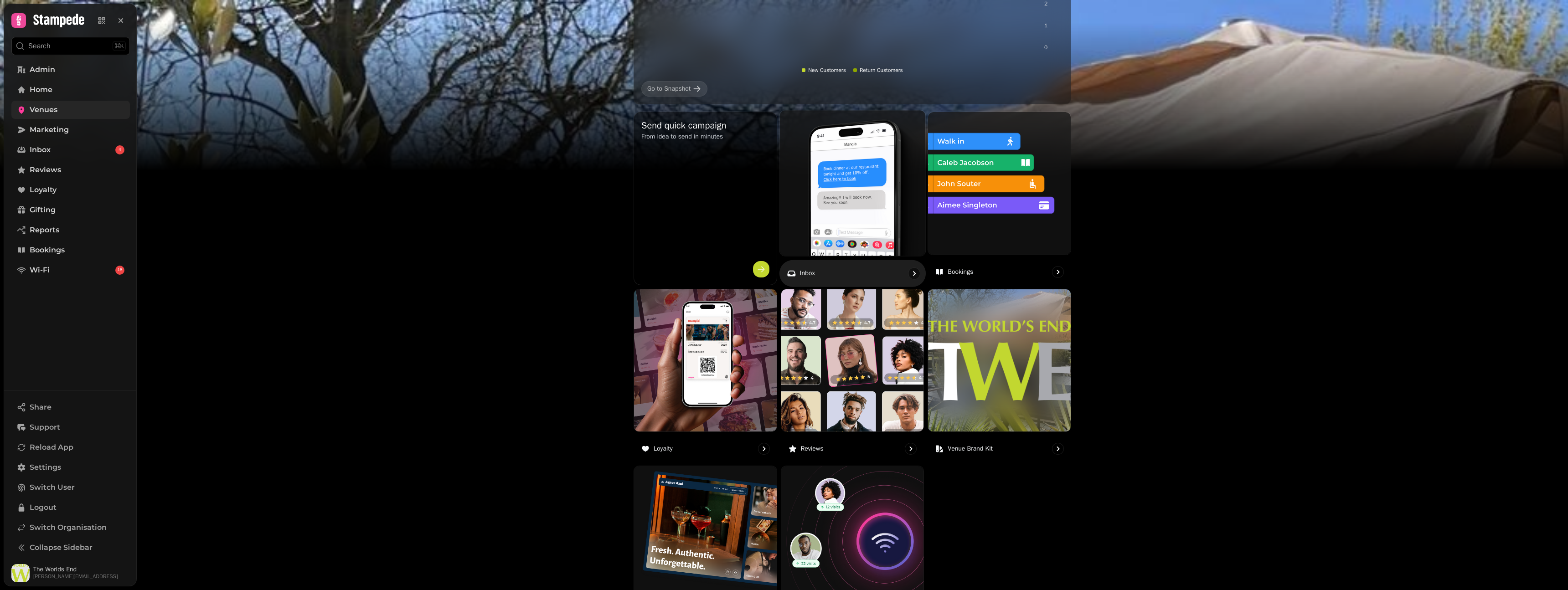 scroll, scrollTop: 268, scrollLeft: 0, axis: vertical 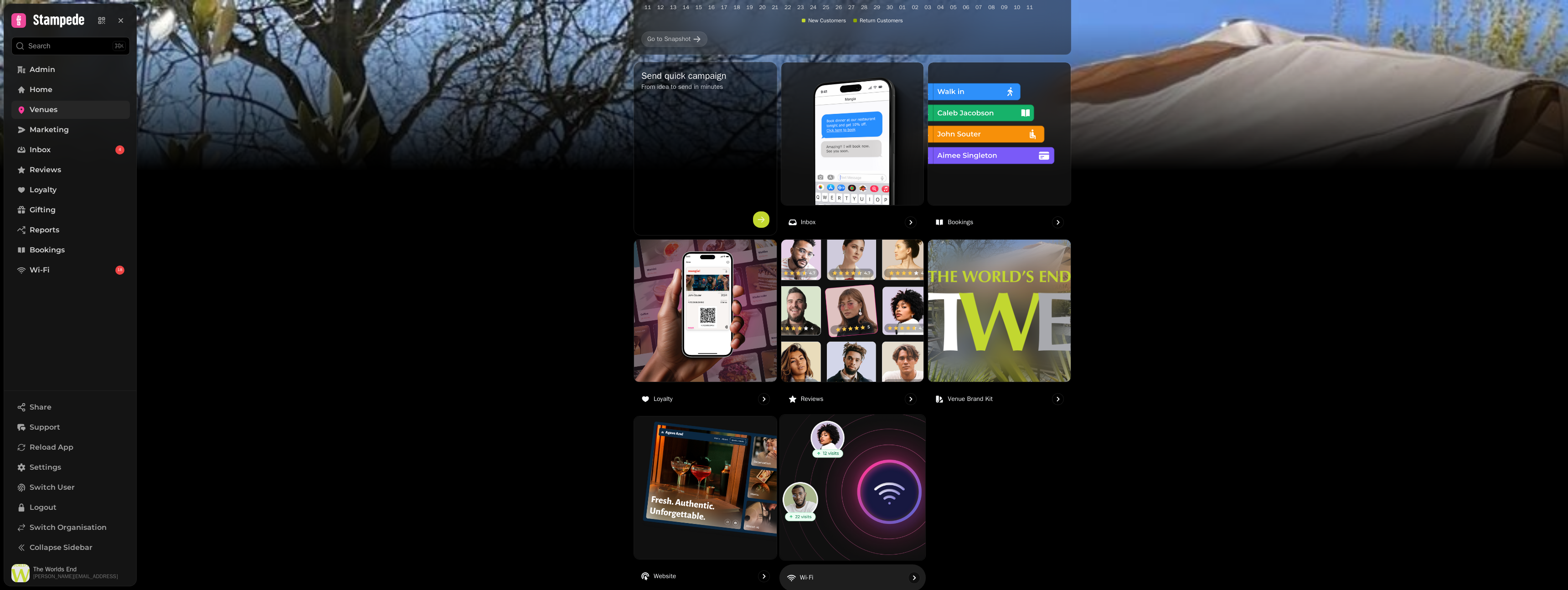 click at bounding box center [852, 487] 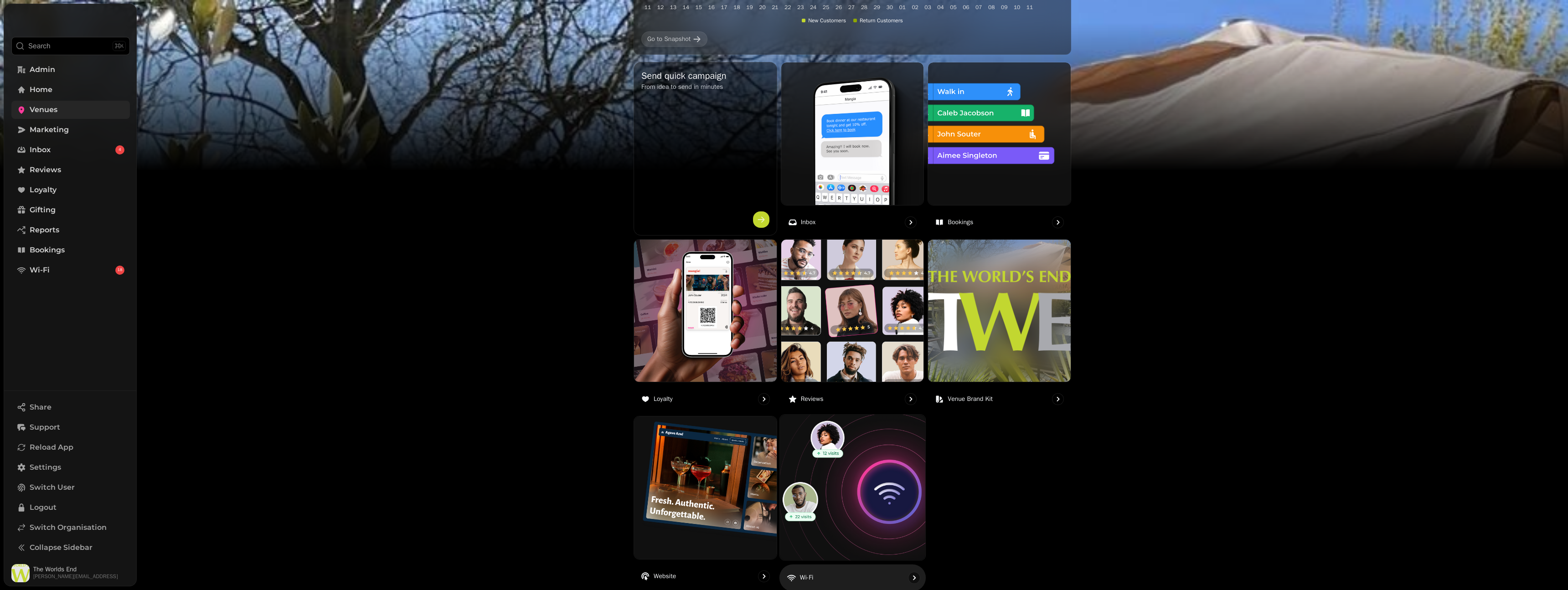 scroll, scrollTop: 0, scrollLeft: 0, axis: both 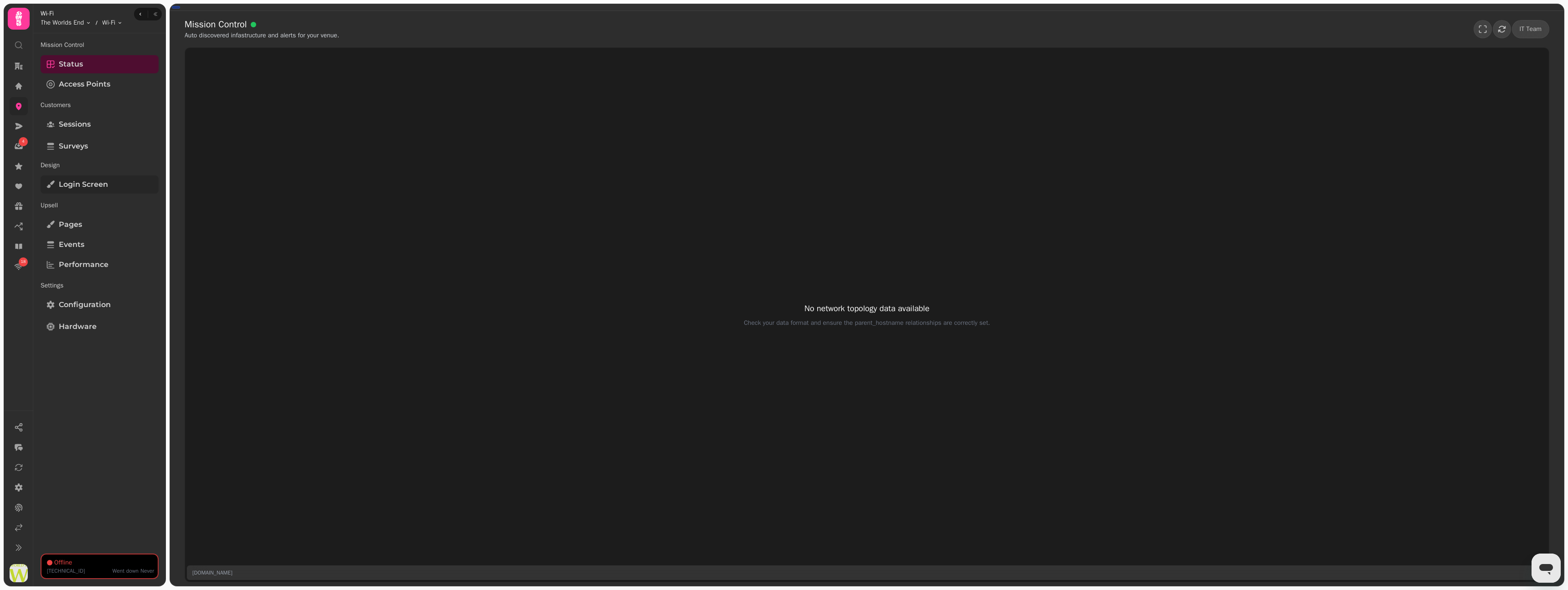 click on "Login screen" at bounding box center (99, 185) 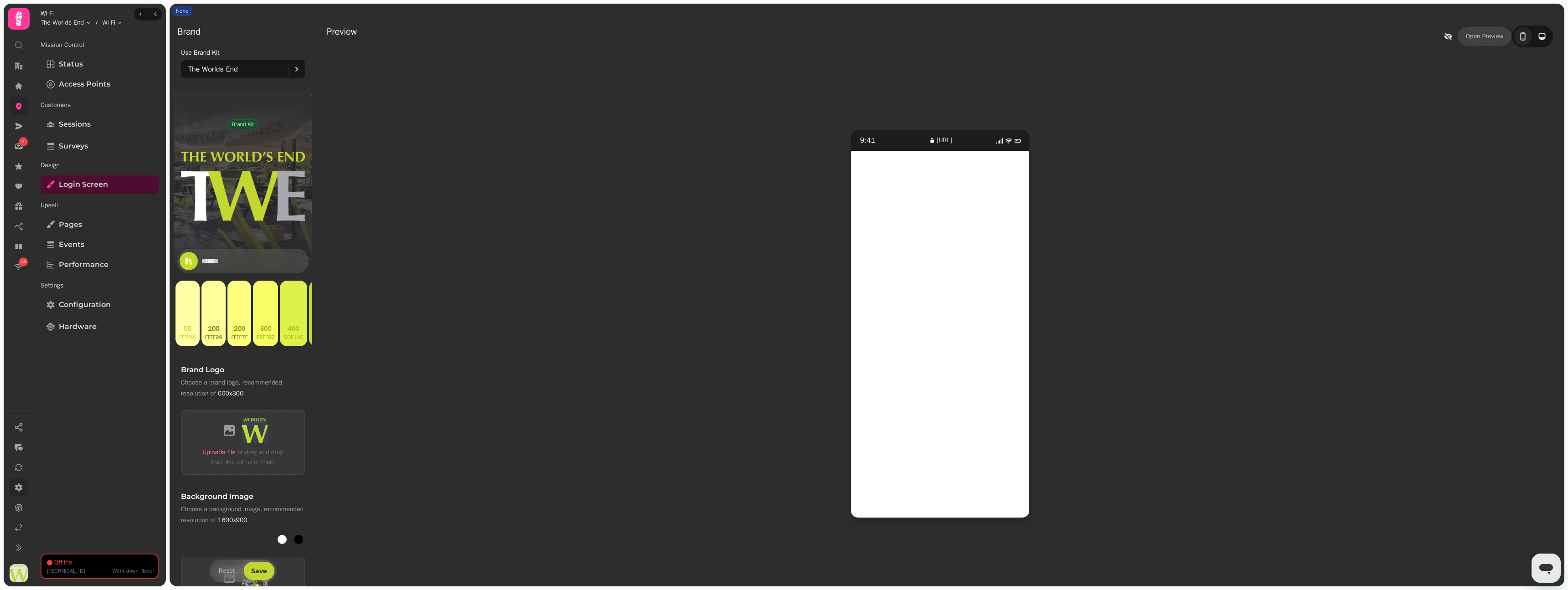 click 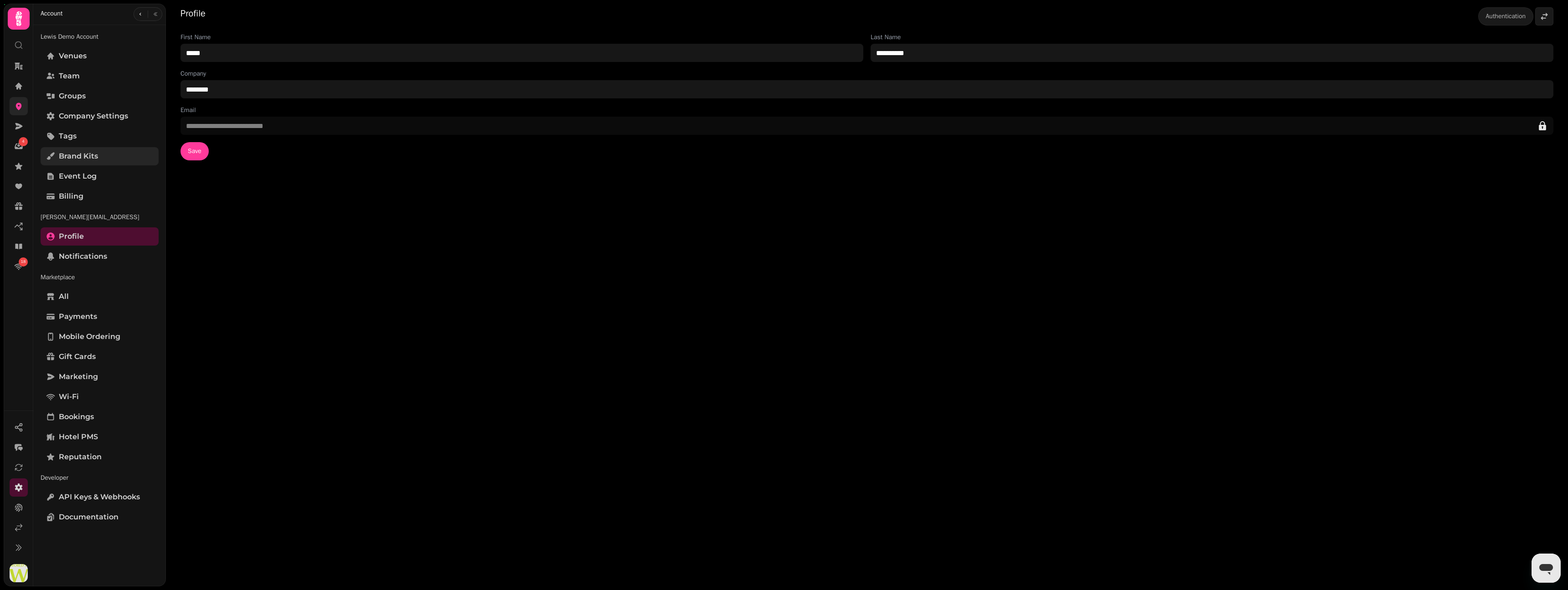 click on "Brand Kits" at bounding box center (78, 156) 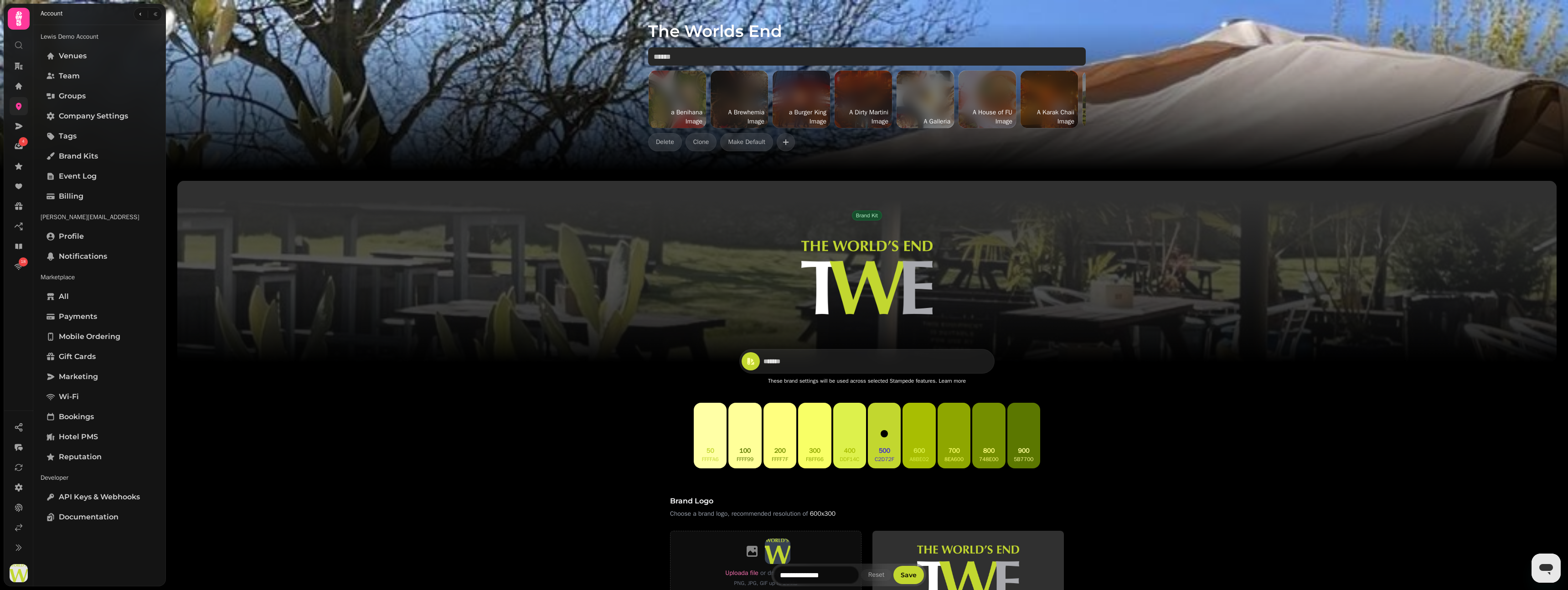 click at bounding box center [867, 56] 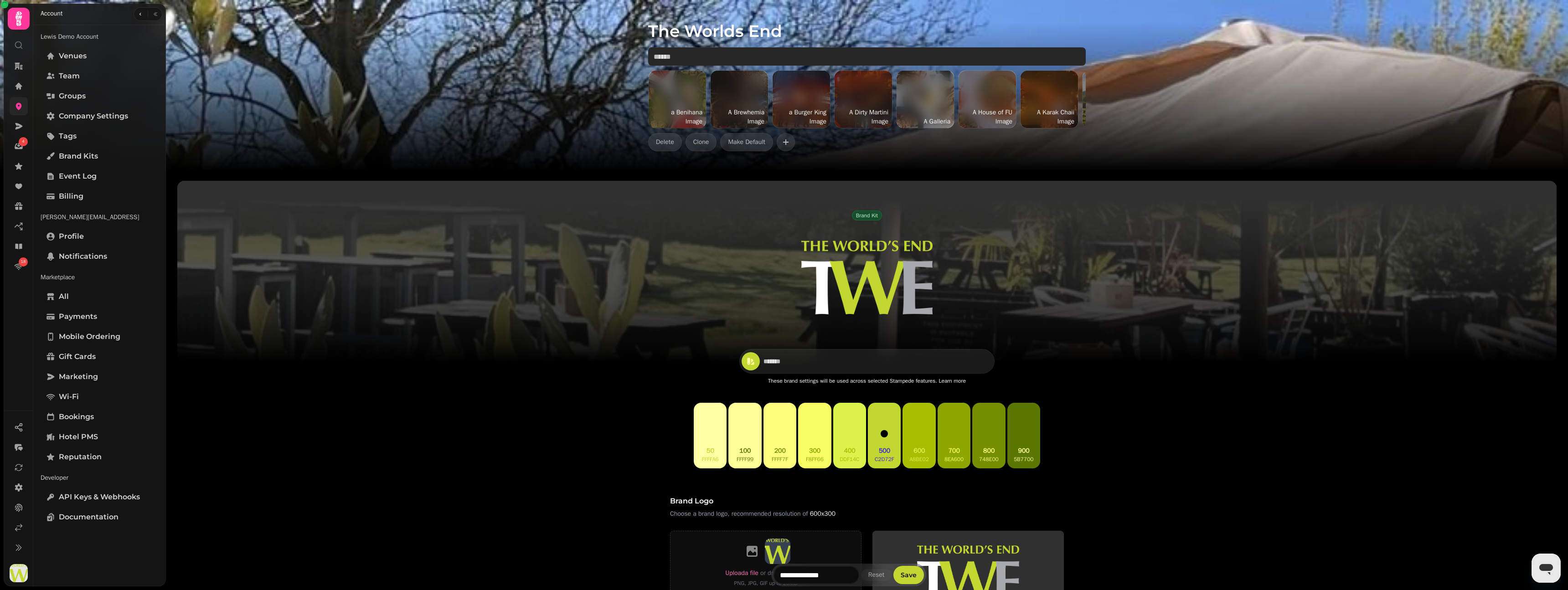 scroll, scrollTop: 0, scrollLeft: 5387, axis: horizontal 